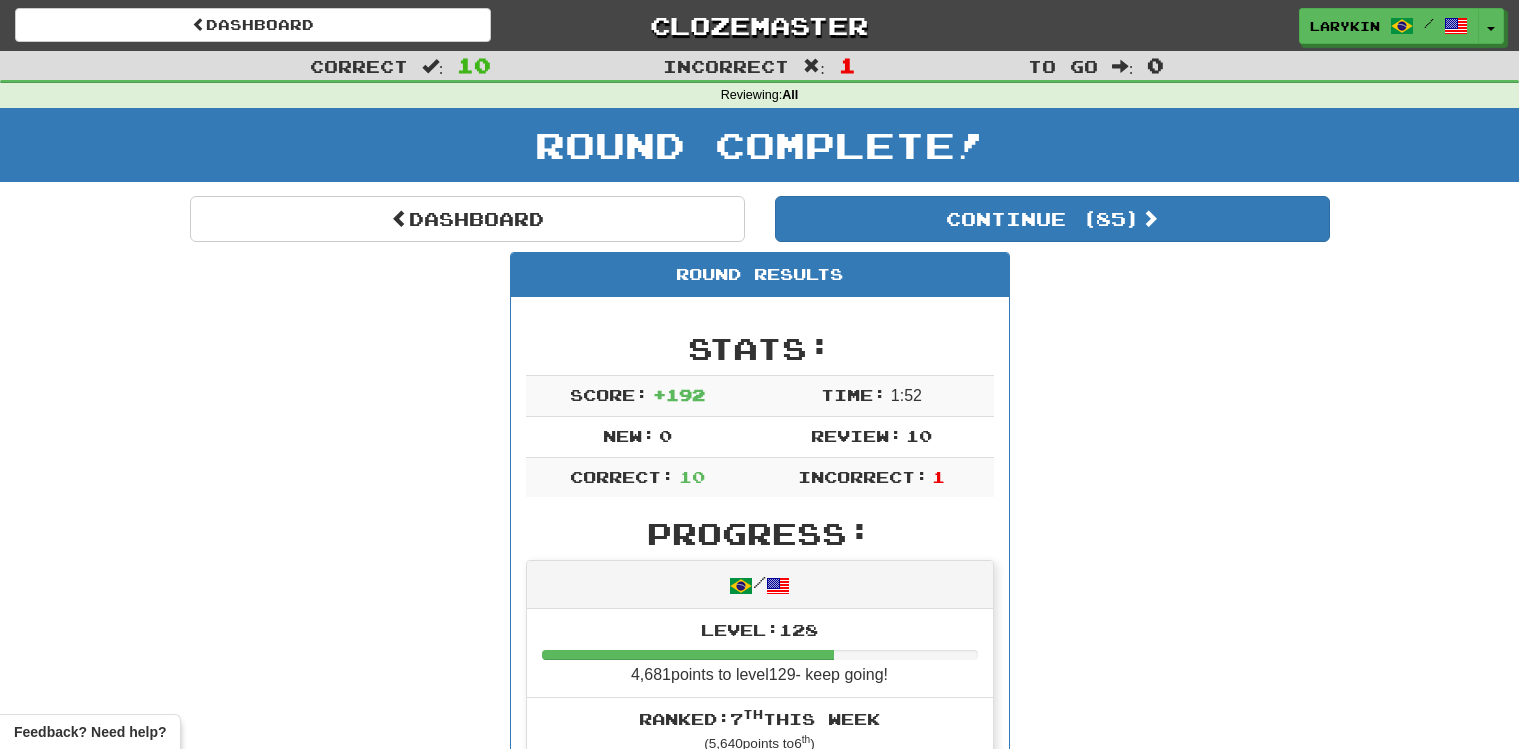 scroll, scrollTop: 0, scrollLeft: 0, axis: both 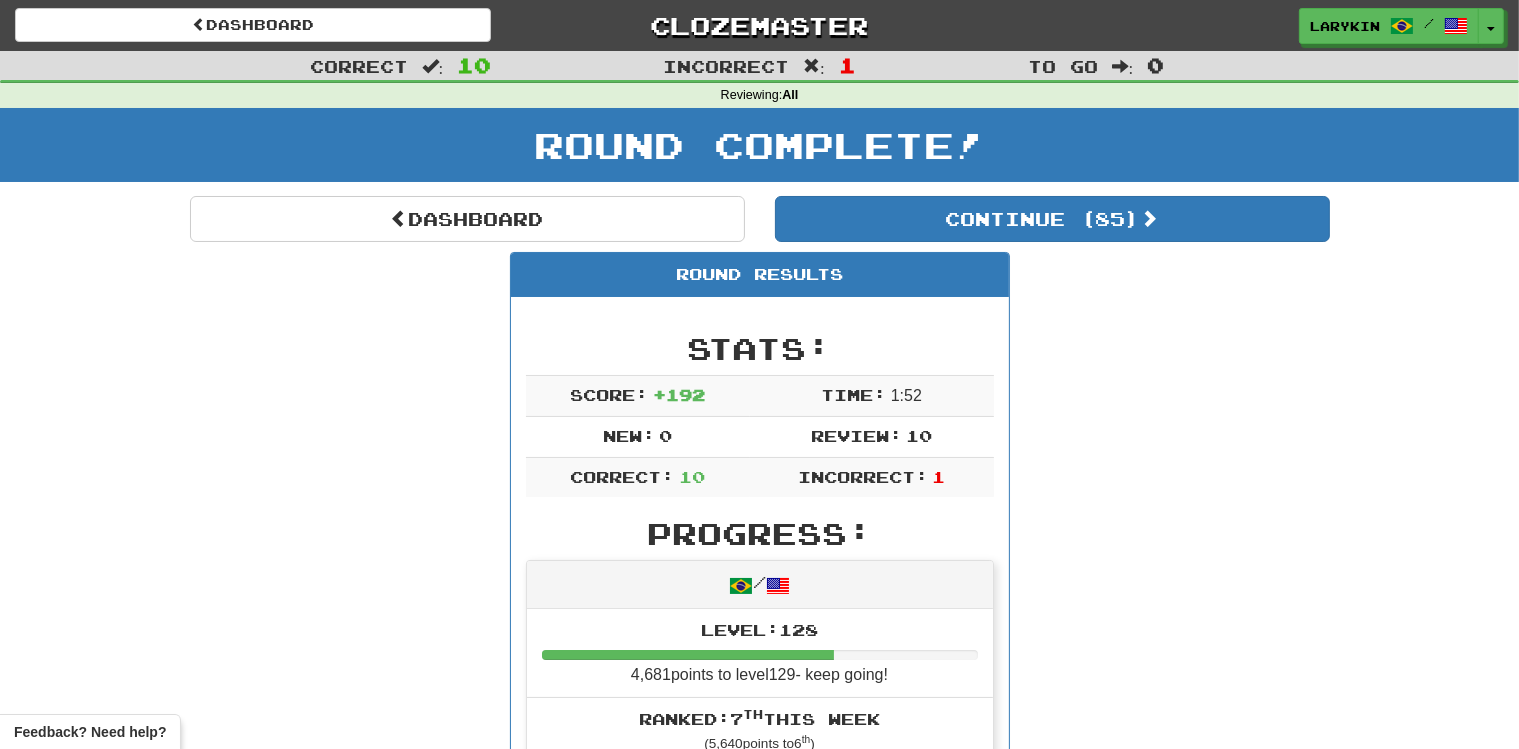 click on "Results Stats: Score:   + 192 Time:   1 : 52 New:   0 Review:   10 Correct:   10 Incorrect:   1 Progress:  /  Level:  128 4,681  points to level  129  - keep going! Ranked:  7 th  this week ( 5,640  points to  6 th ) Sentences:  Report Quanto  tempo de validade  isso tem? How long does it last?  Report Eu  hidrato  meu corpo após cada exercício. I hydrate my body after every workout.  Report Qual é o melhor aplicativo de  fotos ? What is the best photo app?  Report Eu preciso confirmar o  agendamento  da conta. I need to confirm the account appointment.  Report O sol  desbota  as cores. The sun fades colors.  Report Eu estou esperando o retorno do  cliente . I'm waiting to hear back from the client.  Report Os  criadores  do programa são talentosos. The creators of the show are talented.  Report Eu gosto de ler  livros  policiais. I like reading crime books.  Report Eu prefiro trabalhar em  silêncio . I prefer to work in silence.  Report A lua  brilha  no céu. The moon shines in the sky." at bounding box center (760, 1021) 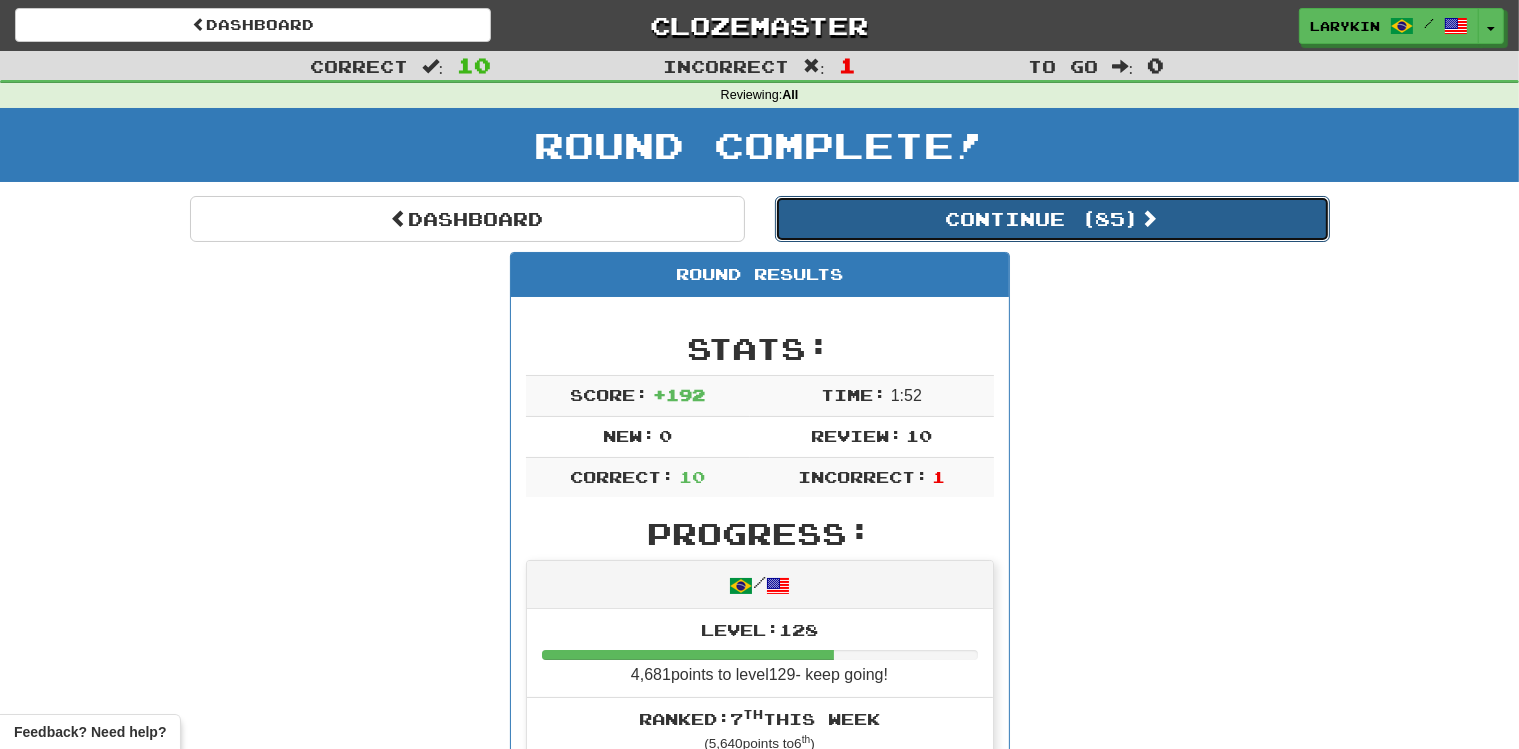 click on "Continue ( 85 )" at bounding box center [1052, 219] 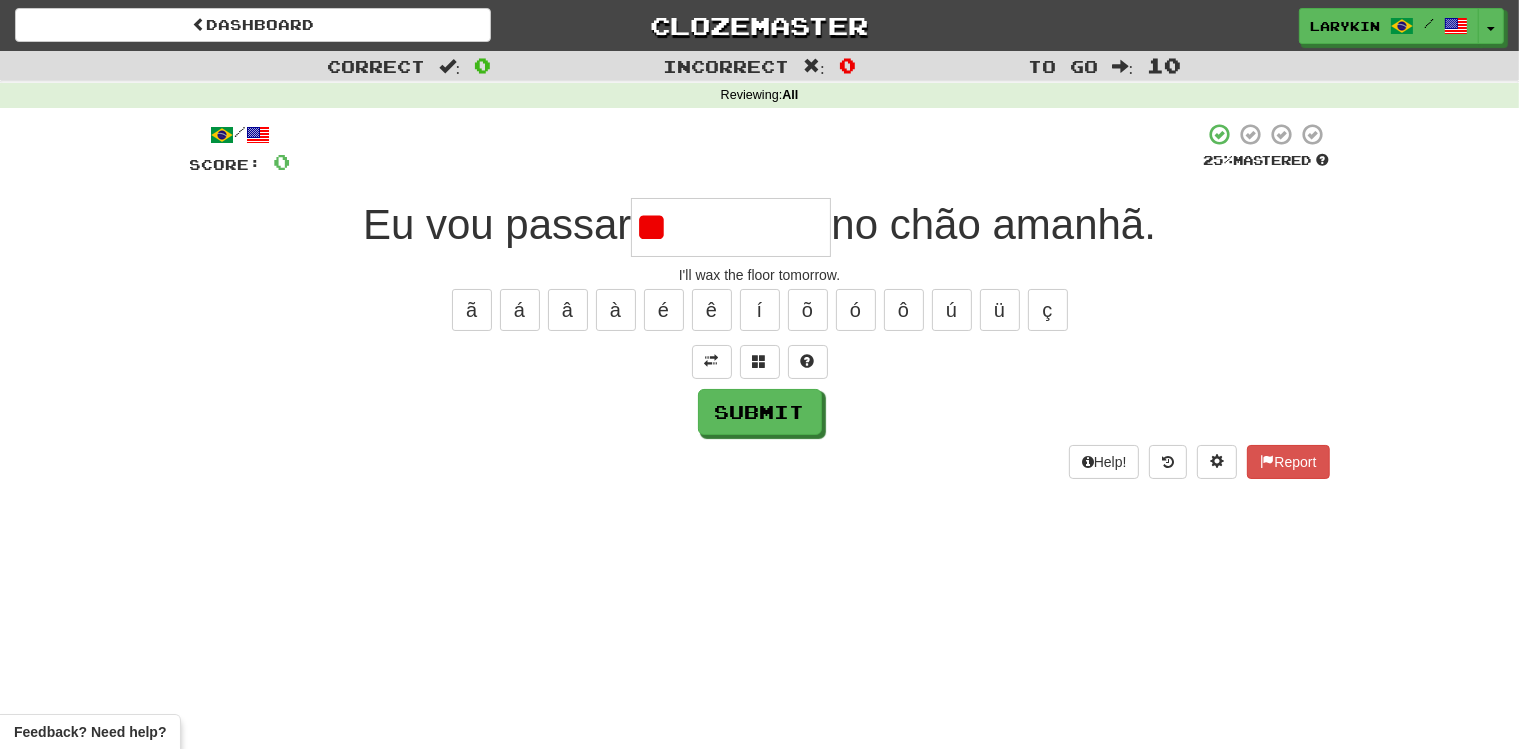 type on "*" 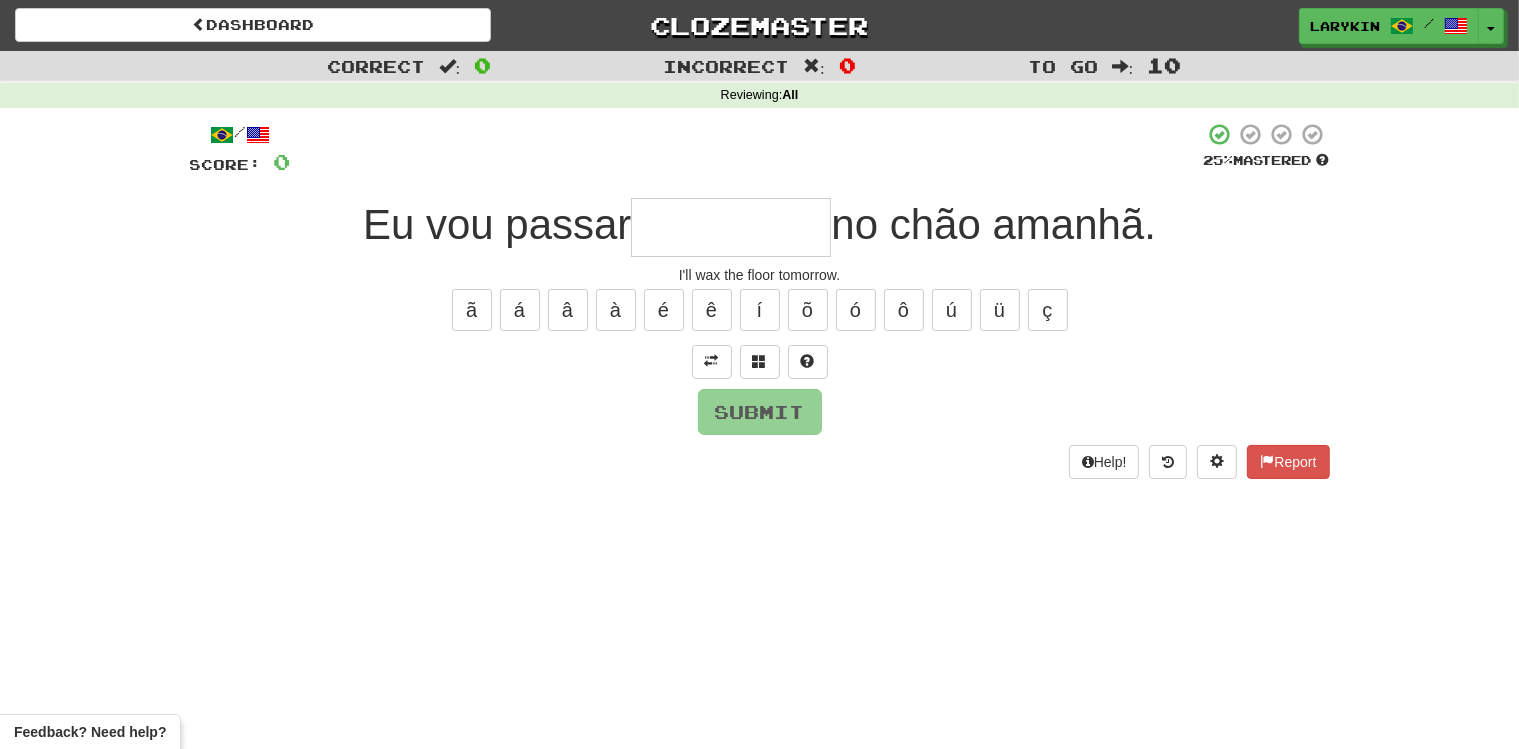 type on "*" 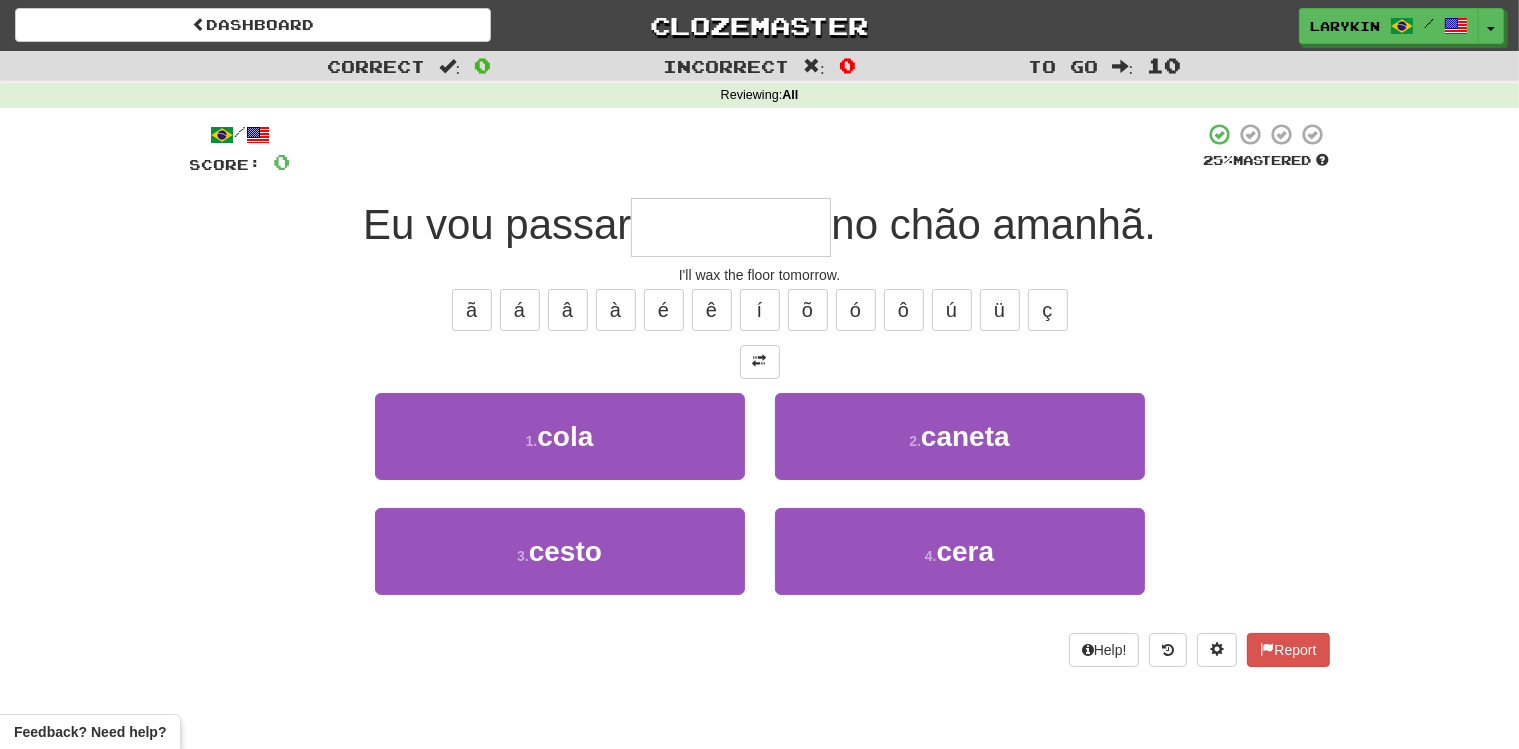type on "****" 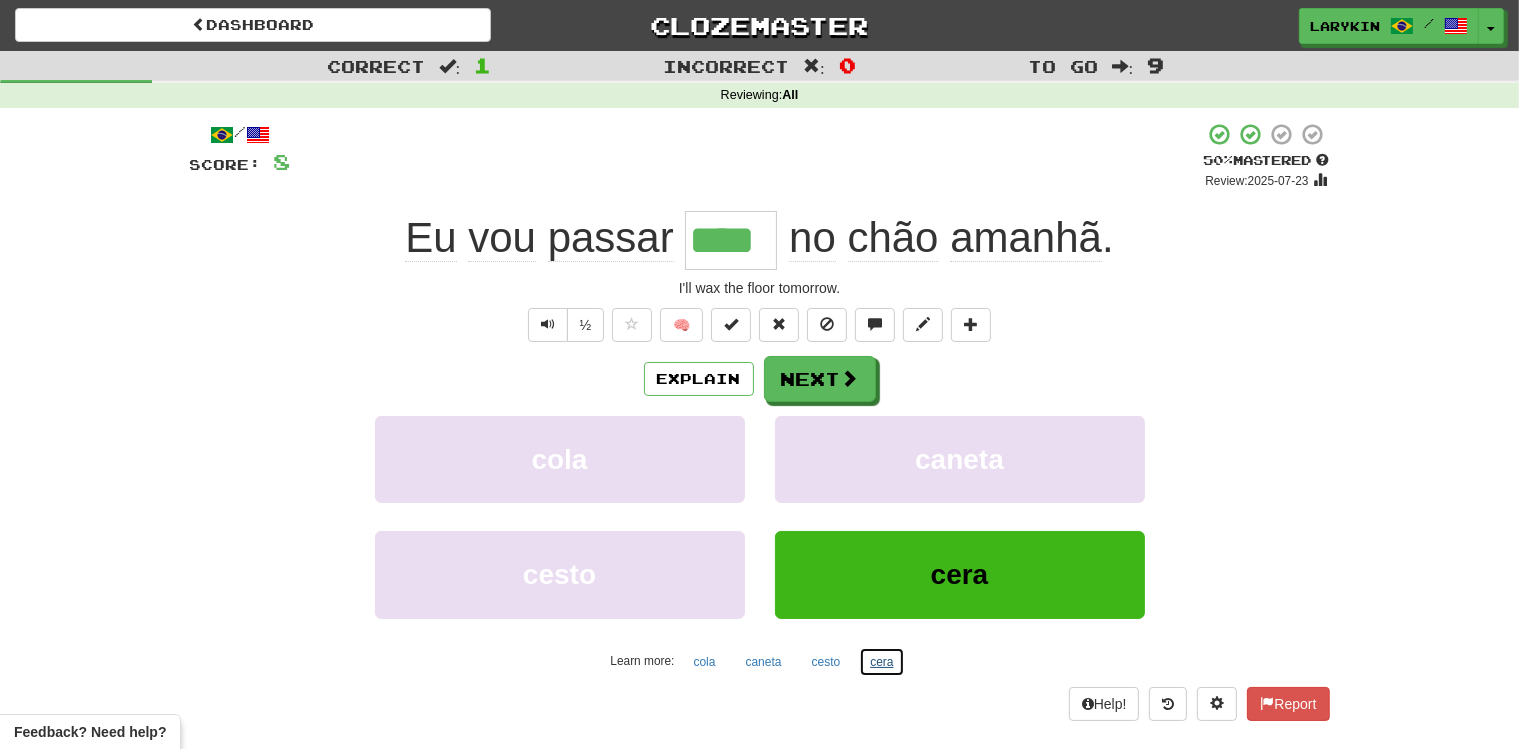 click on "cera" at bounding box center [881, 662] 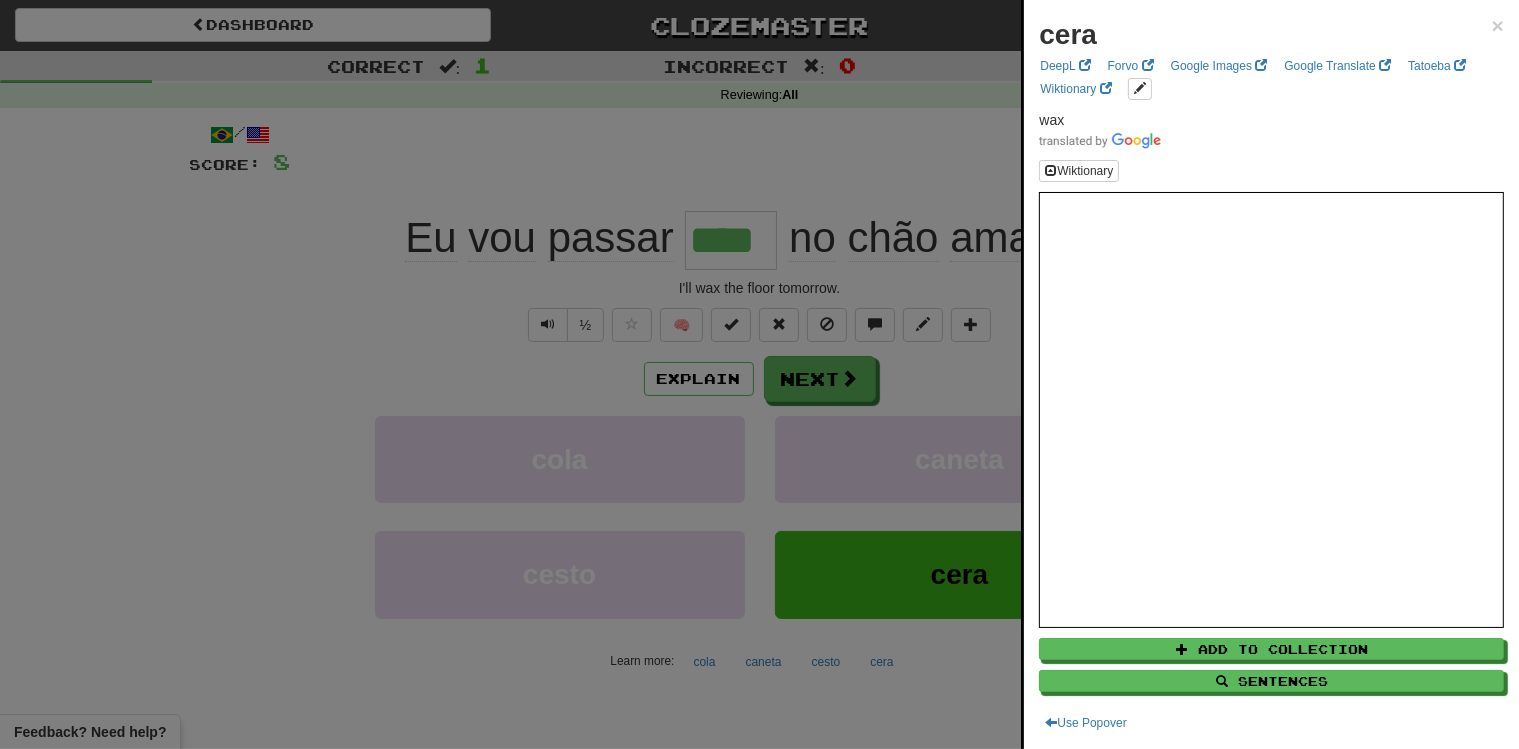 click at bounding box center [759, 374] 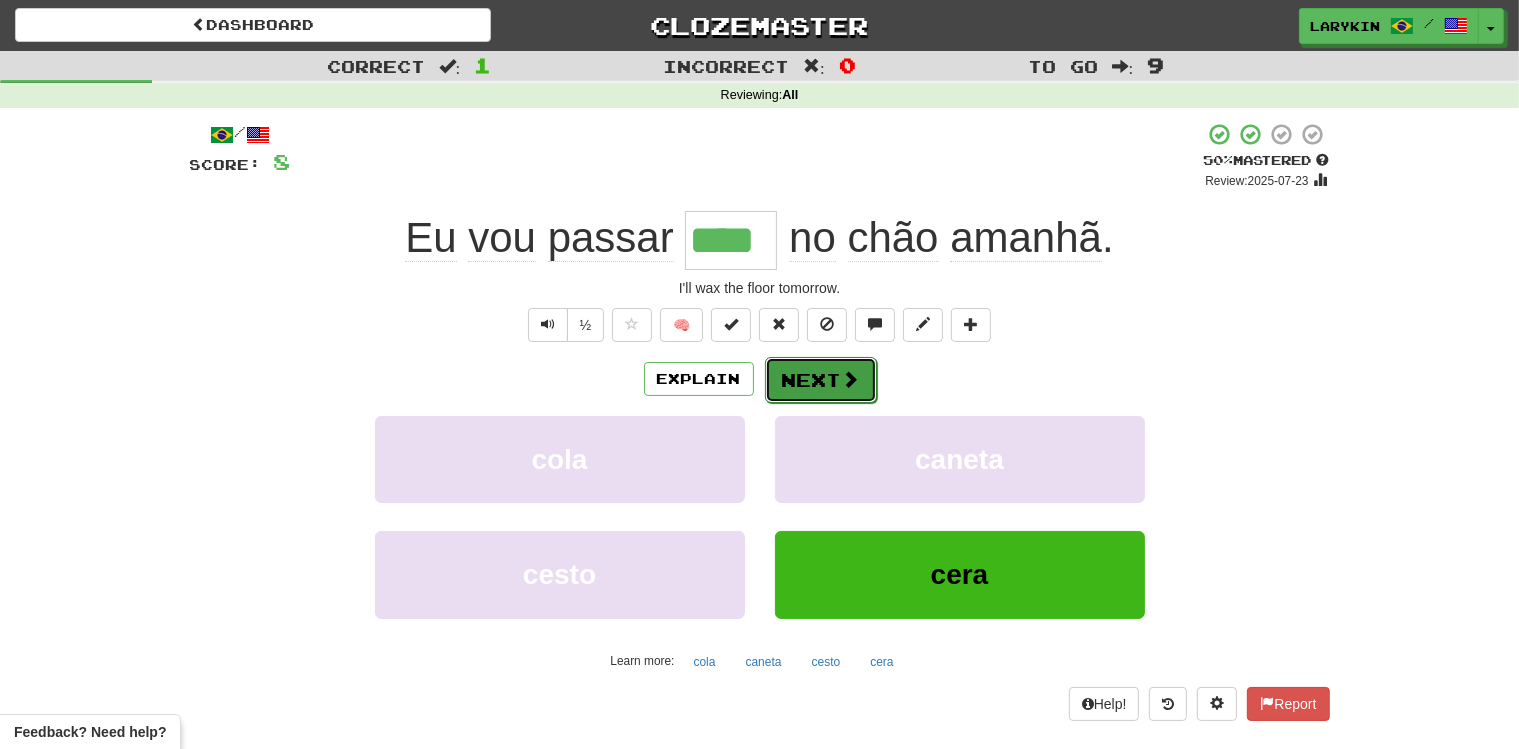click on "Next" at bounding box center [821, 380] 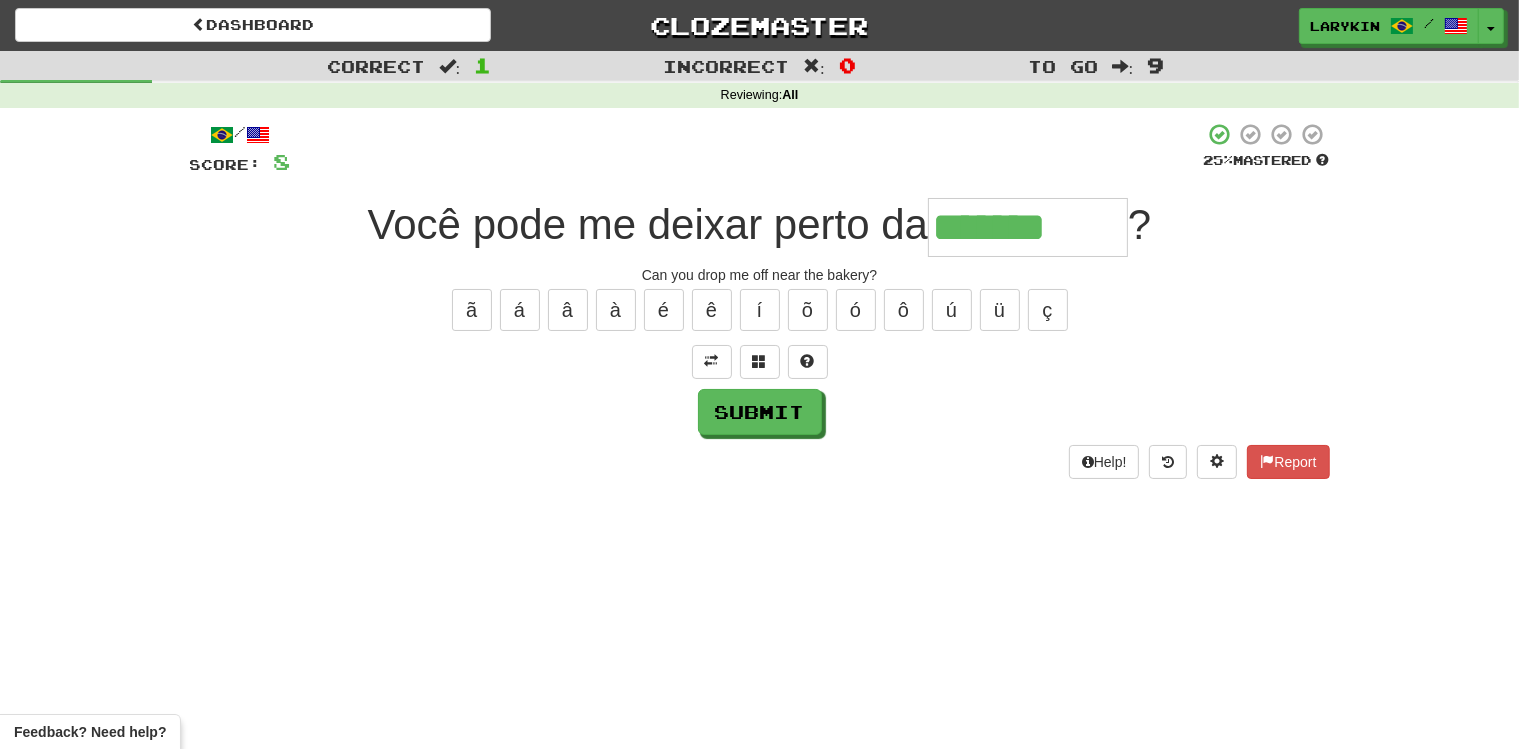 type on "*******" 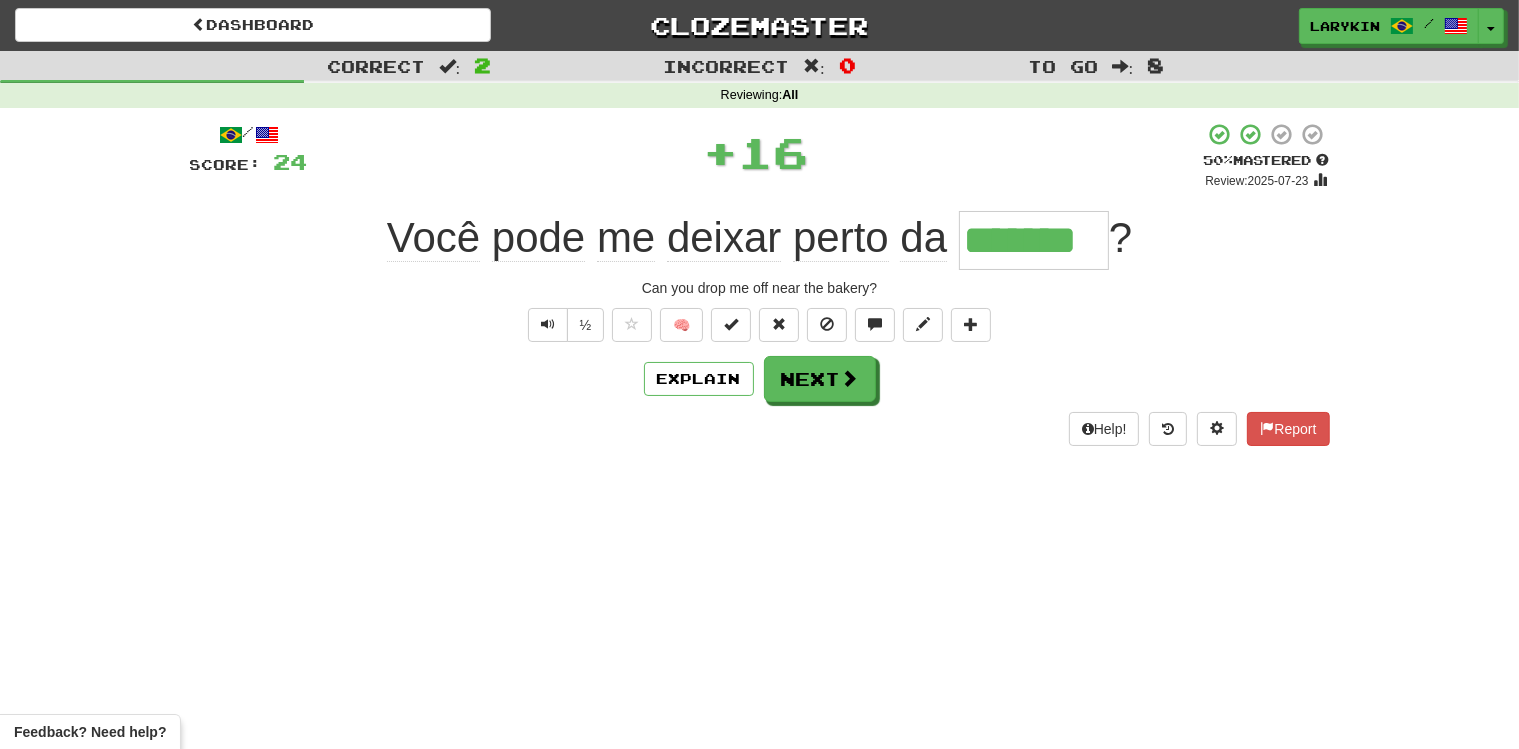 click on "*******" at bounding box center (1034, 240) 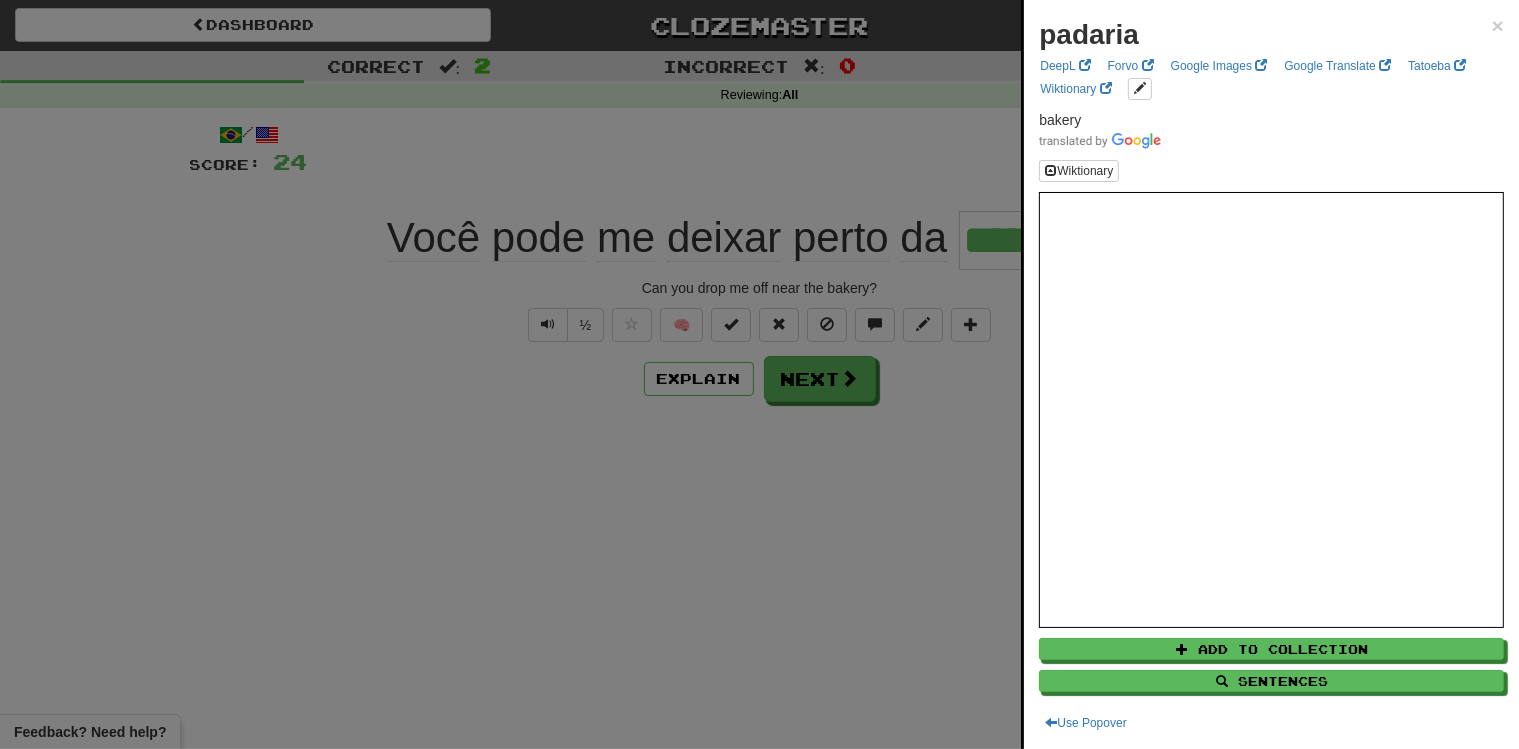 click at bounding box center [759, 374] 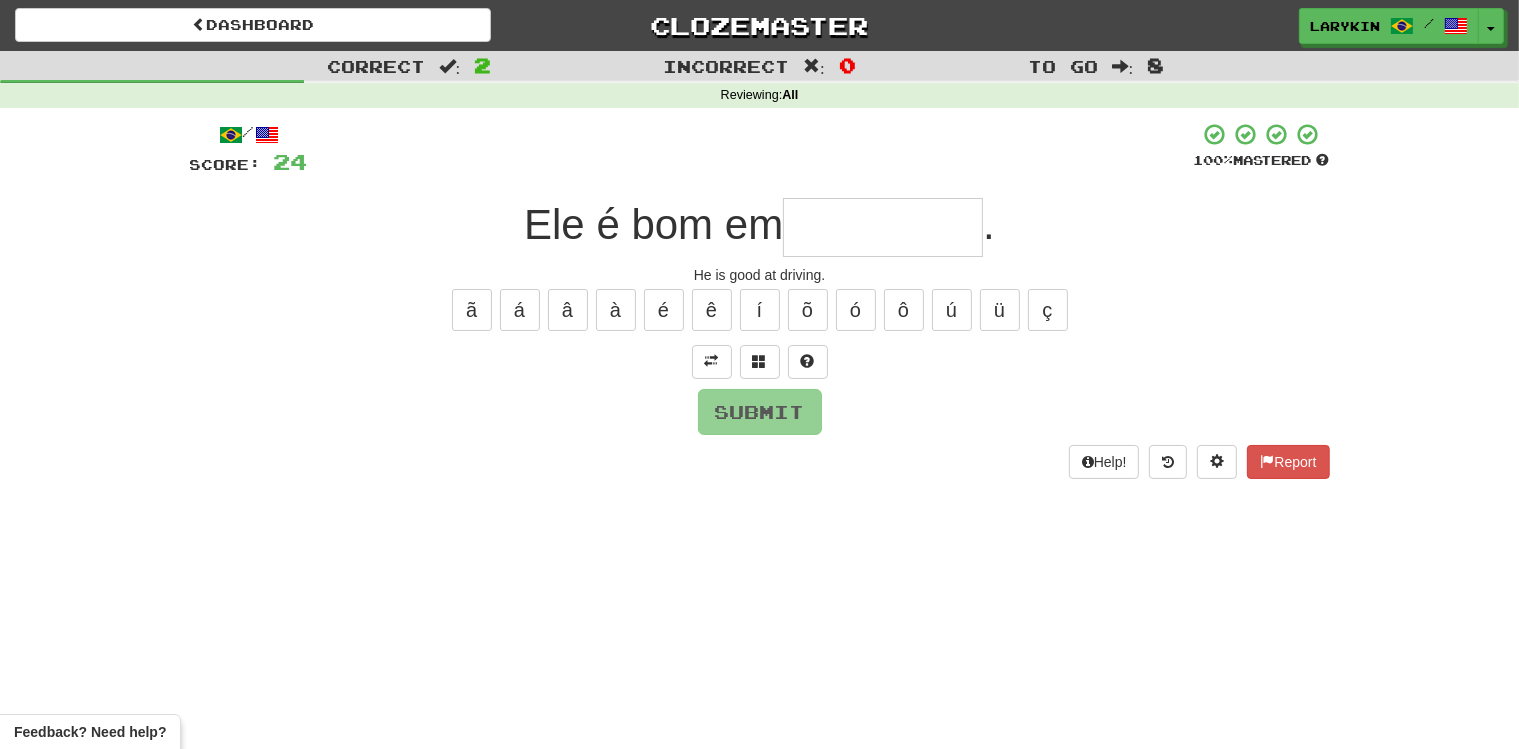 type on "*" 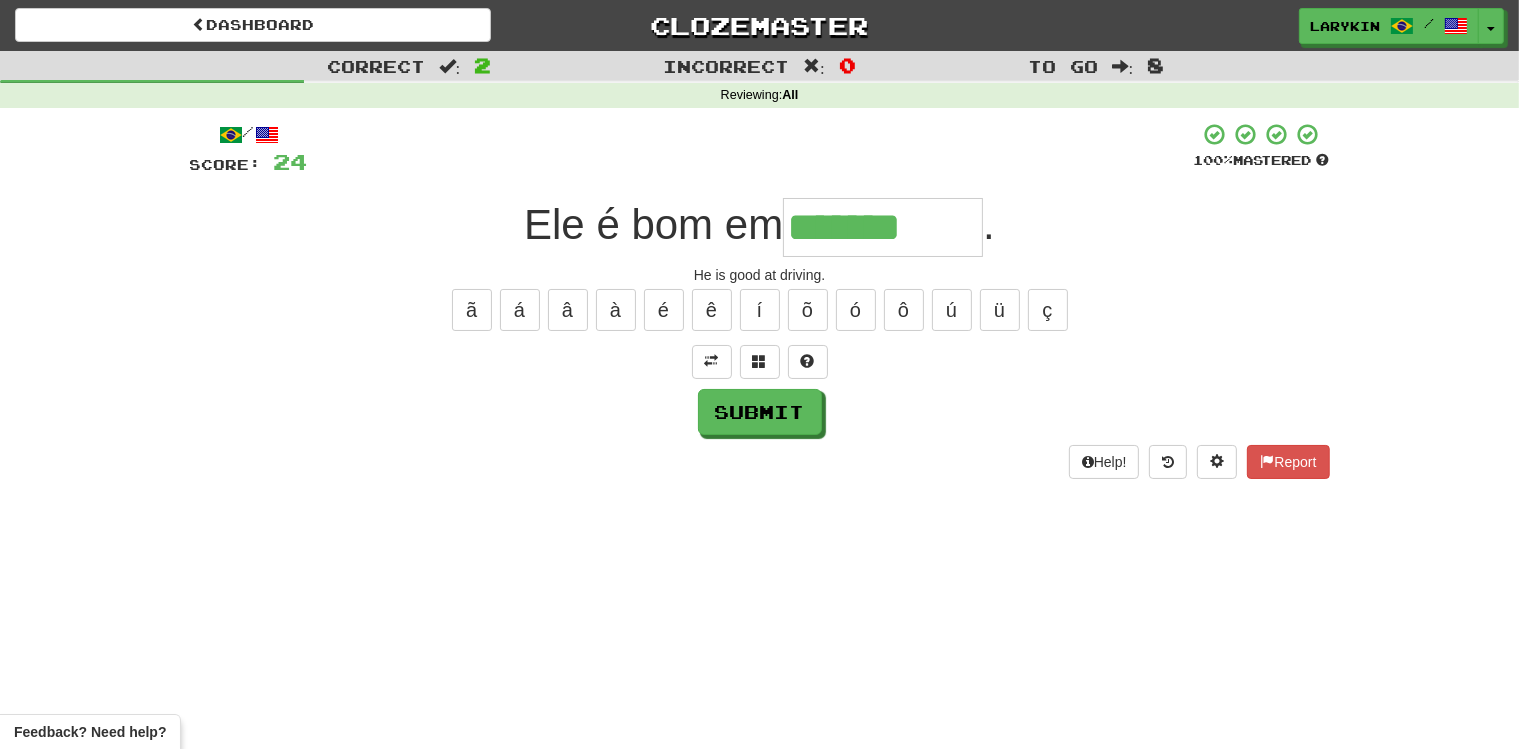 type on "*******" 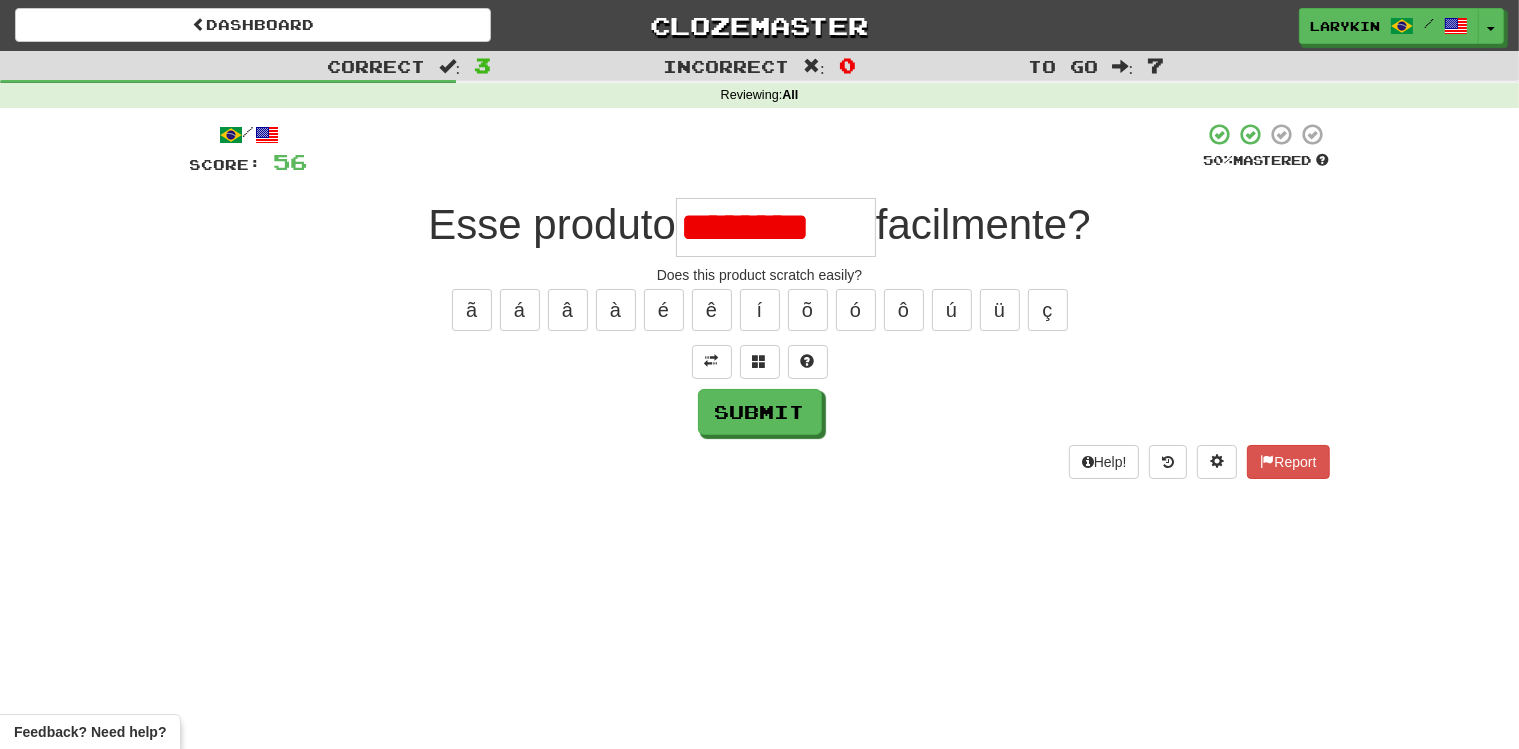 type on "*******" 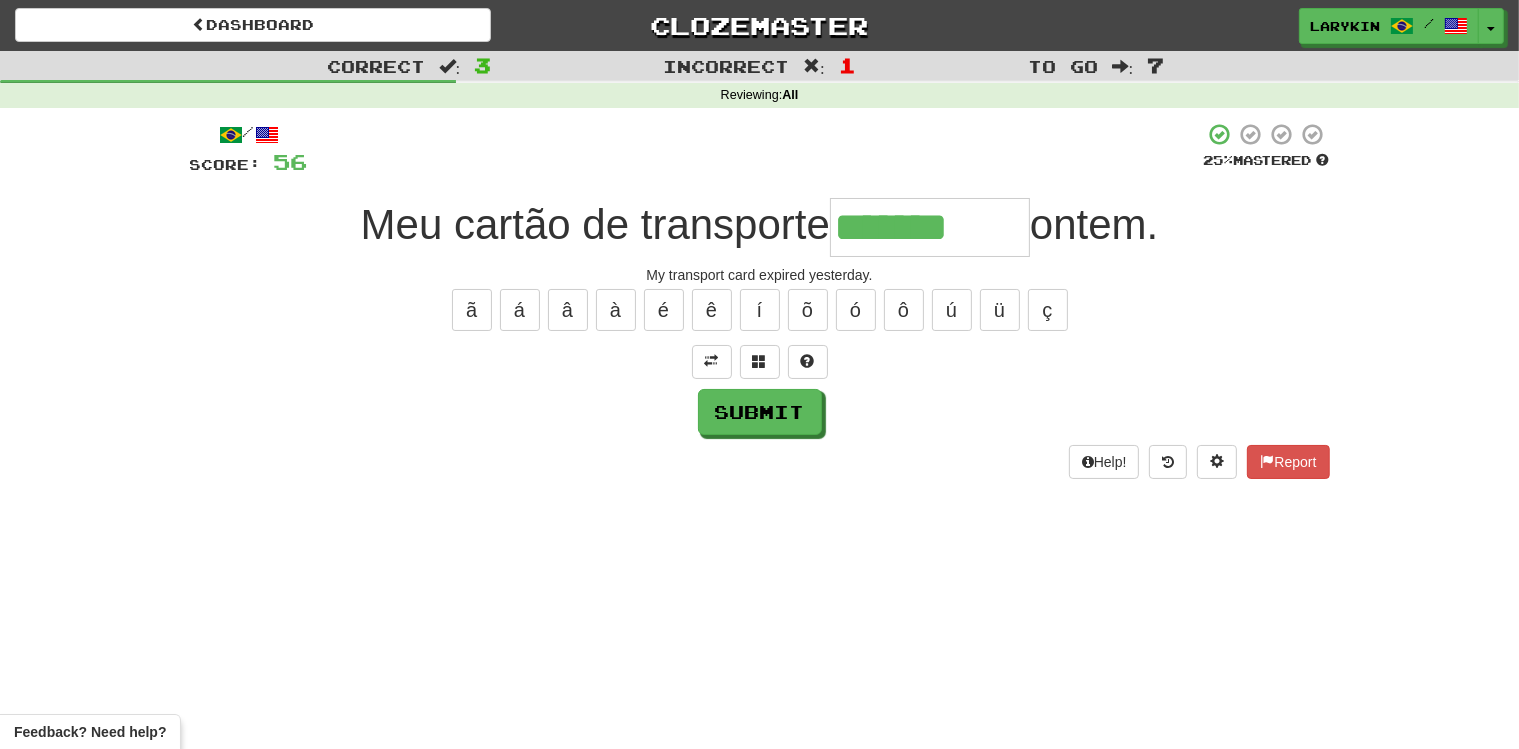 type on "*******" 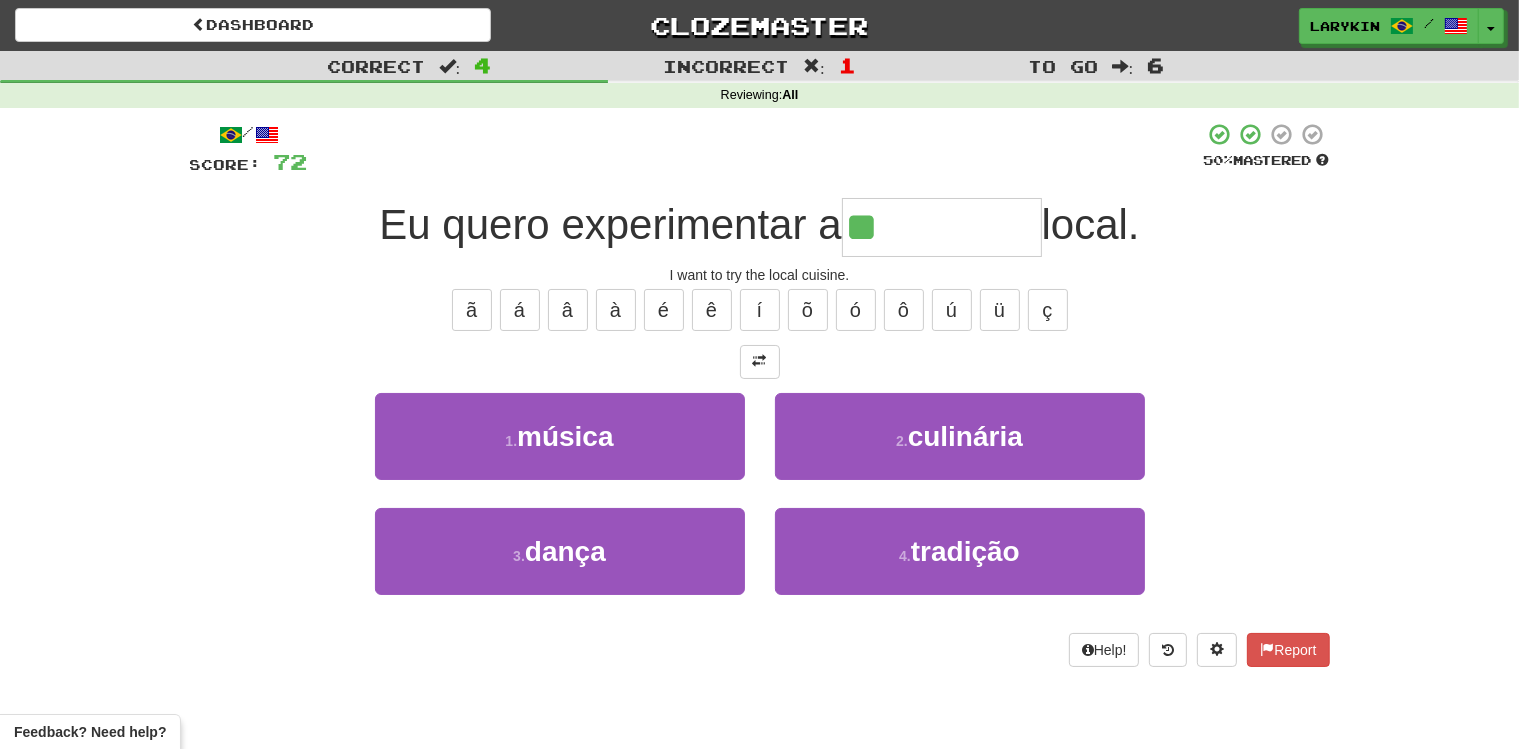 type on "*********" 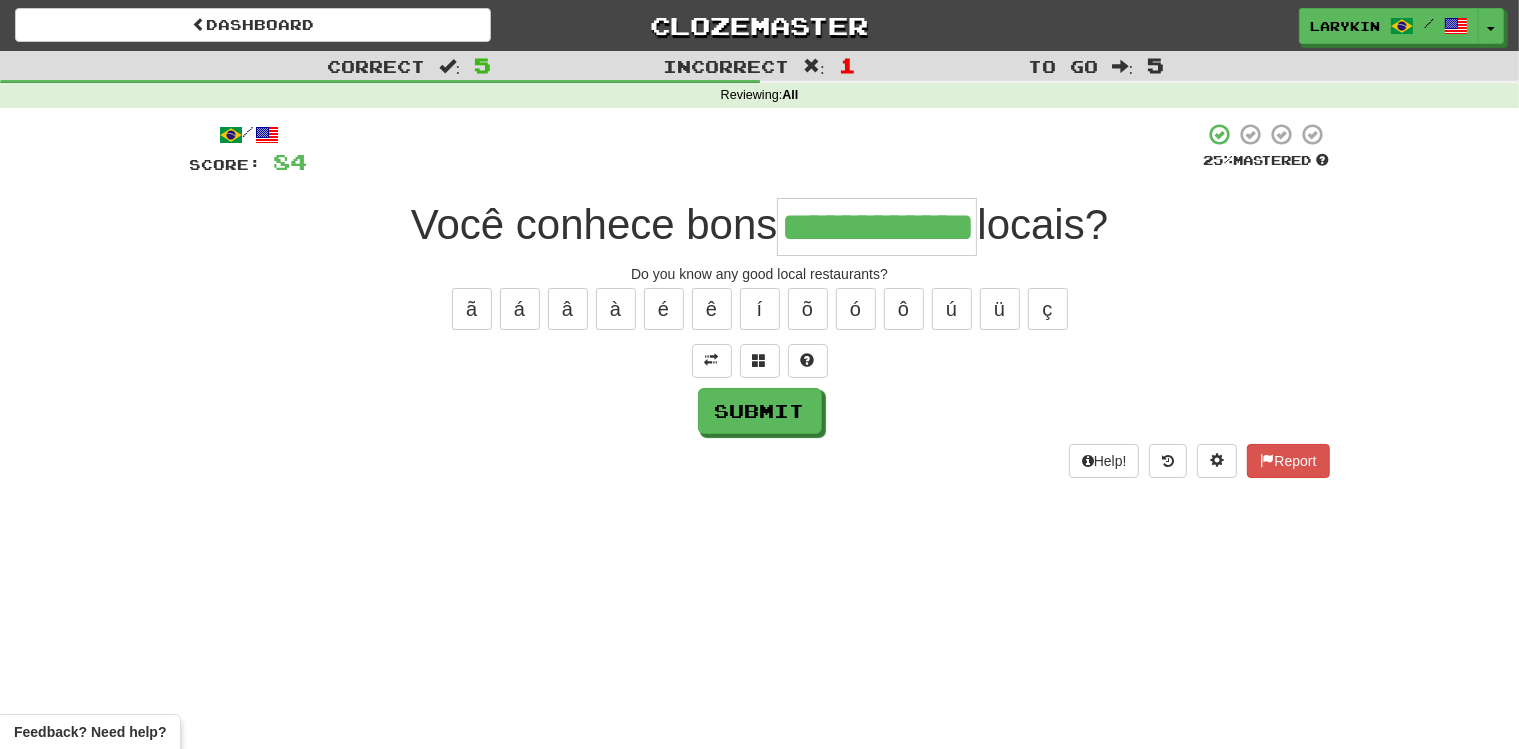 scroll, scrollTop: 0, scrollLeft: 41, axis: horizontal 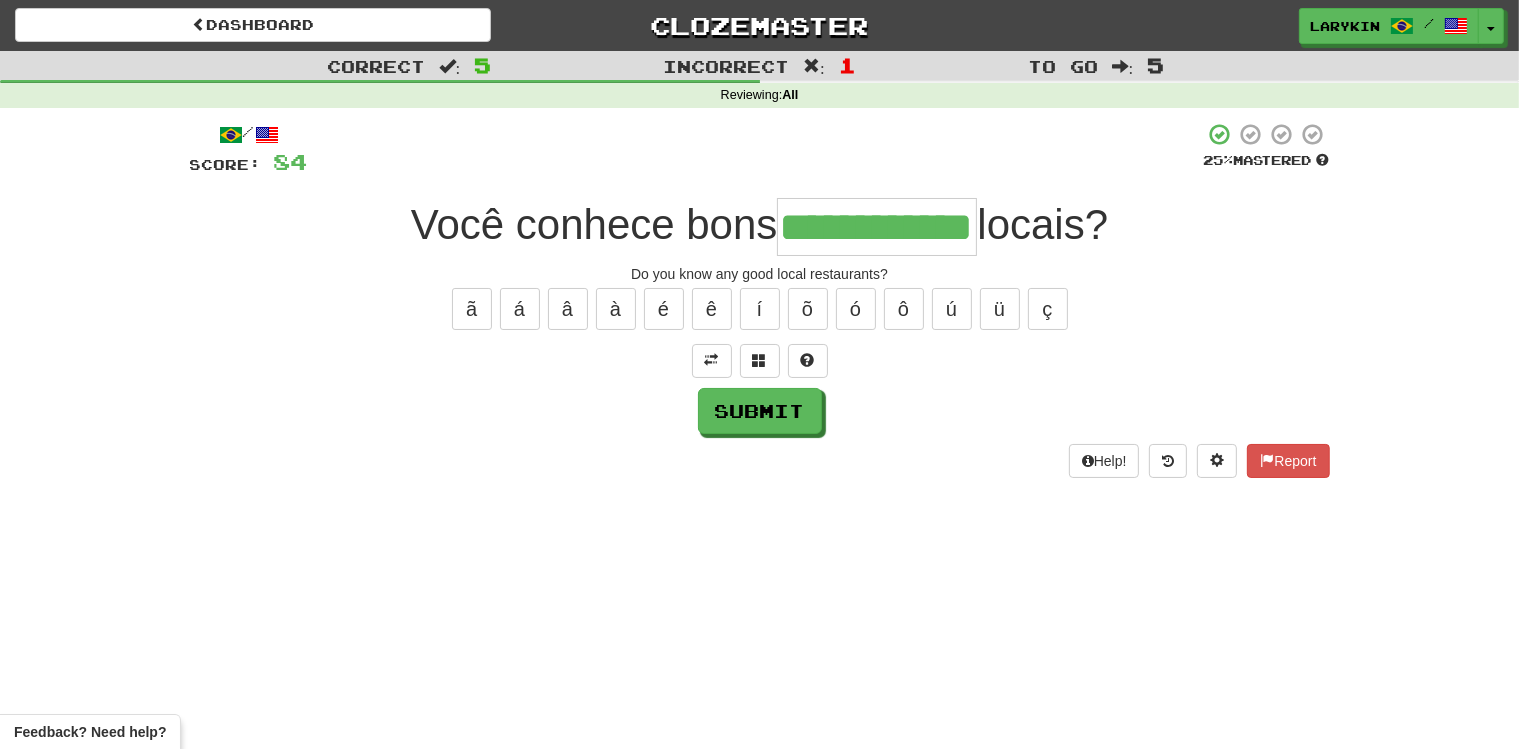 type on "**********" 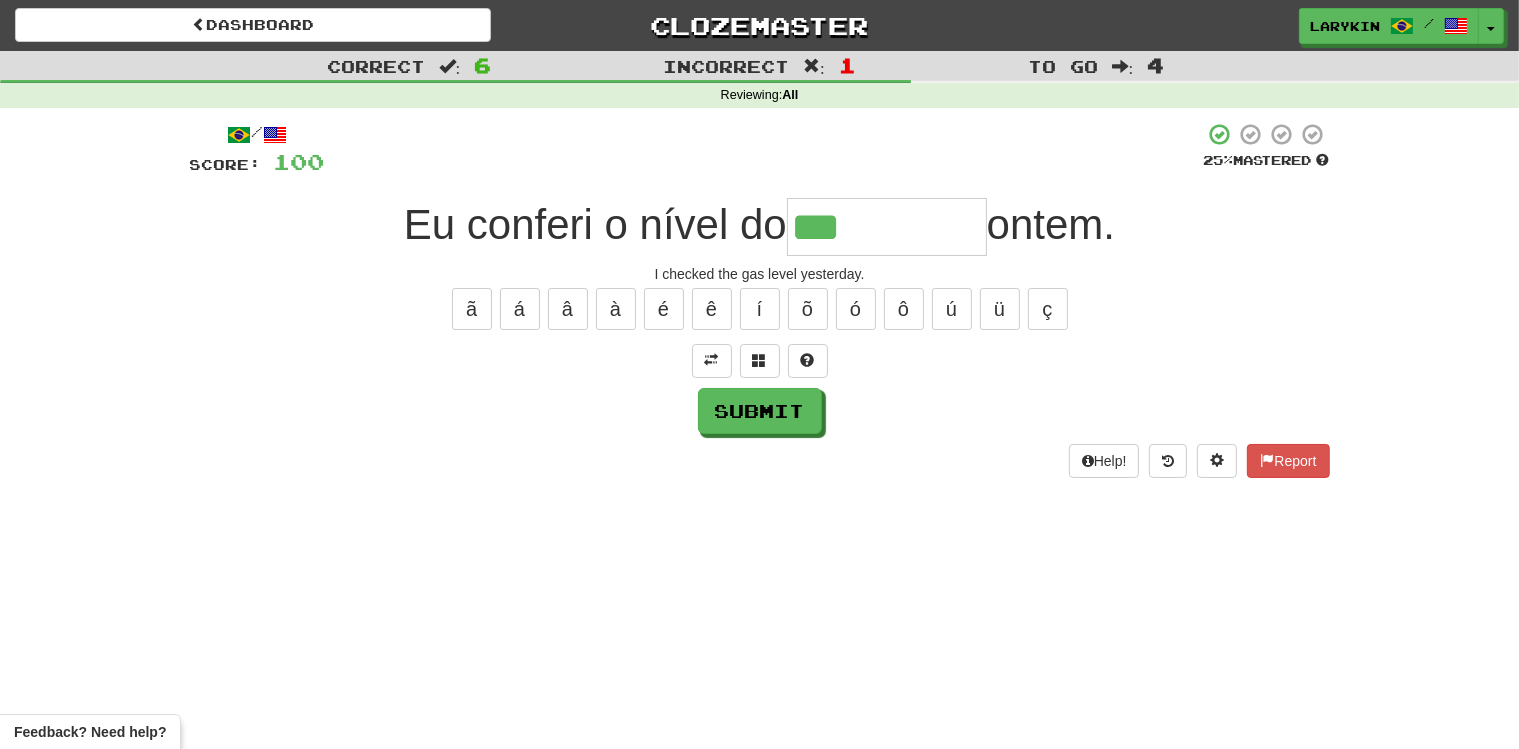 type on "***" 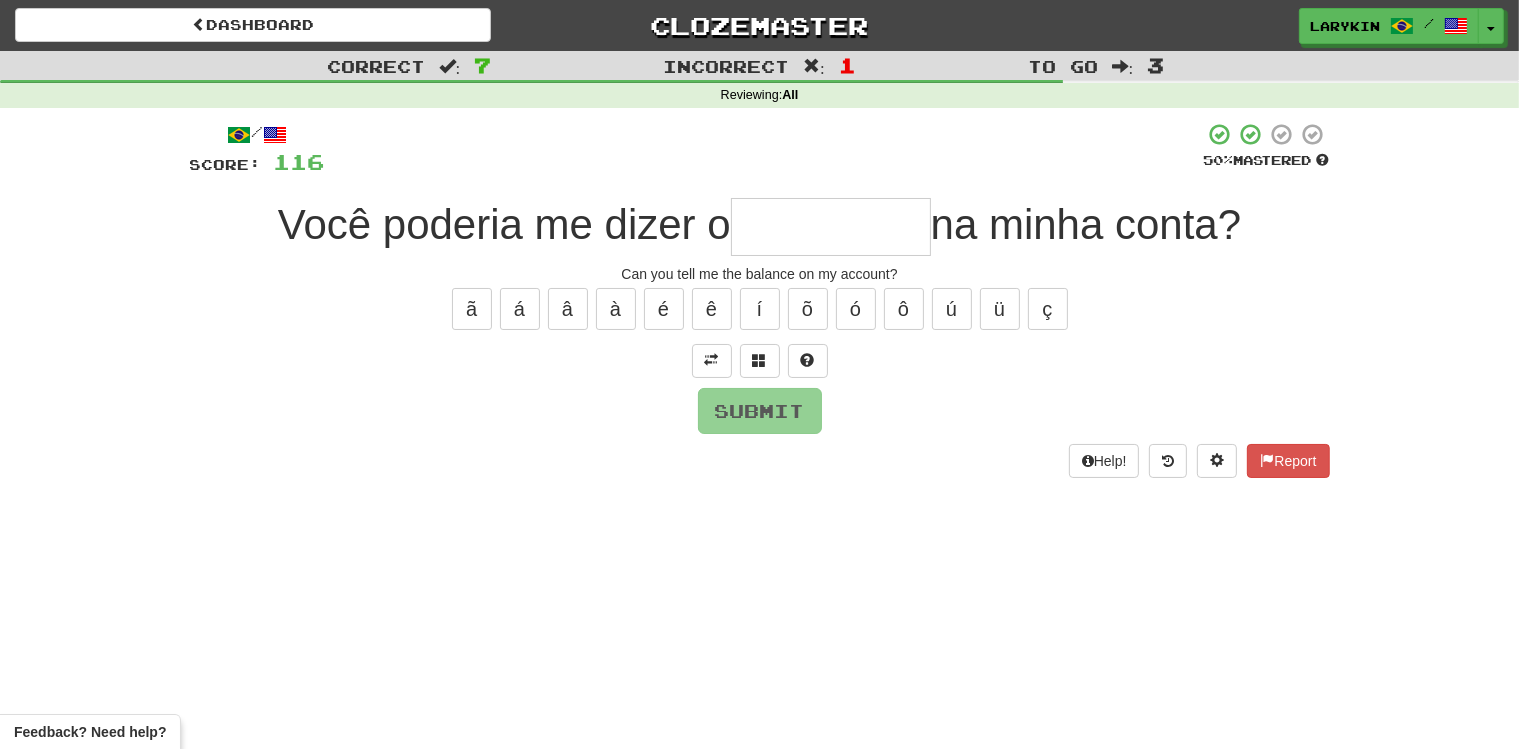 type on "*" 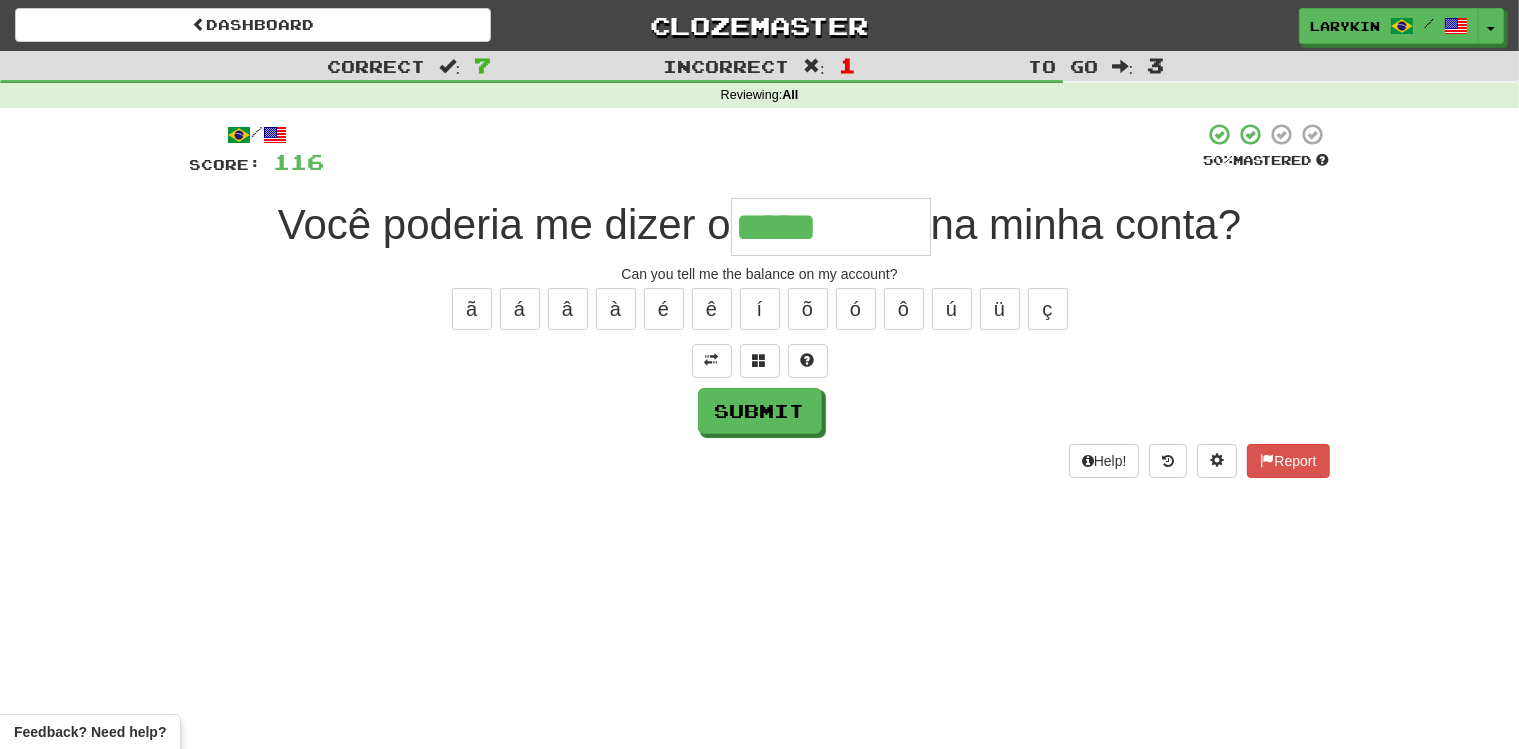 type on "*****" 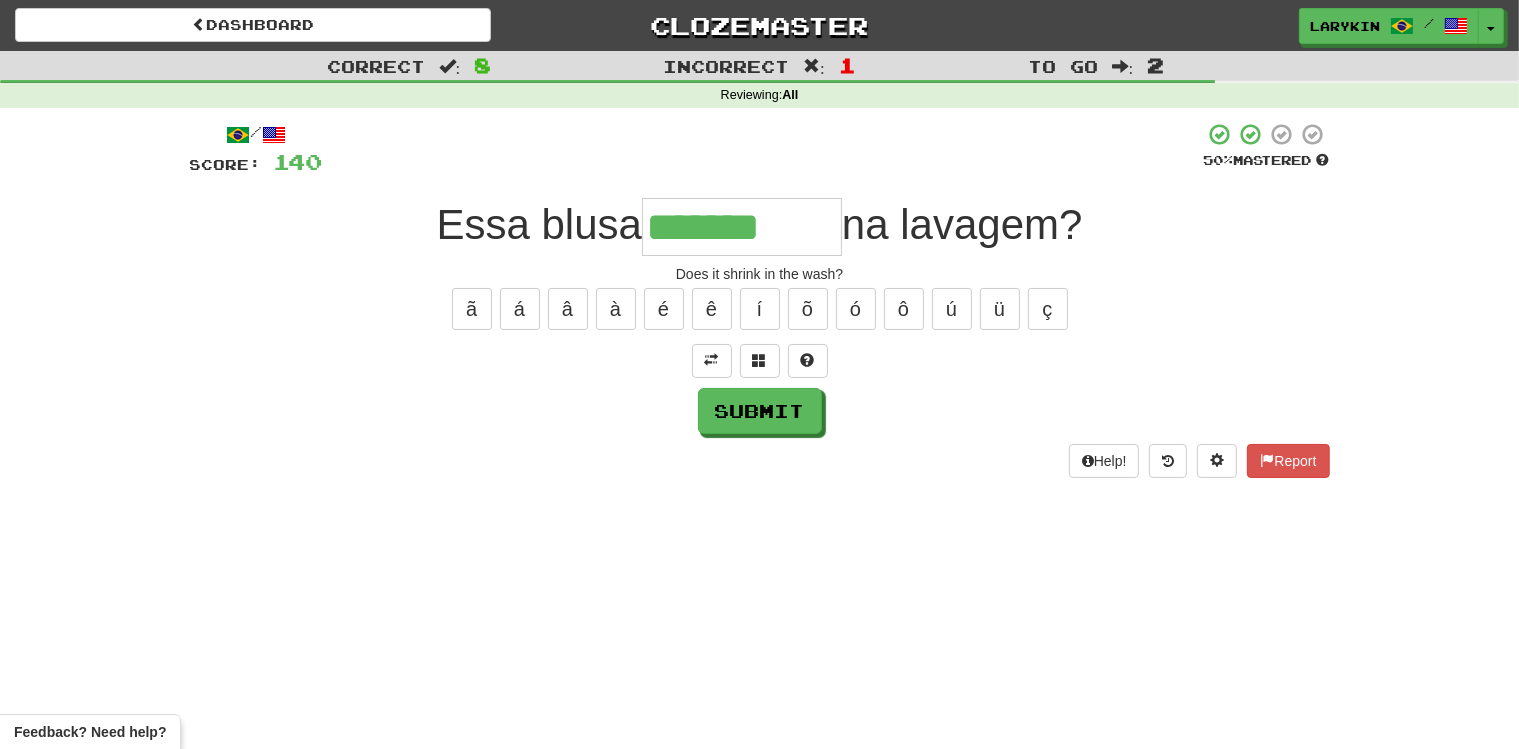 type on "*******" 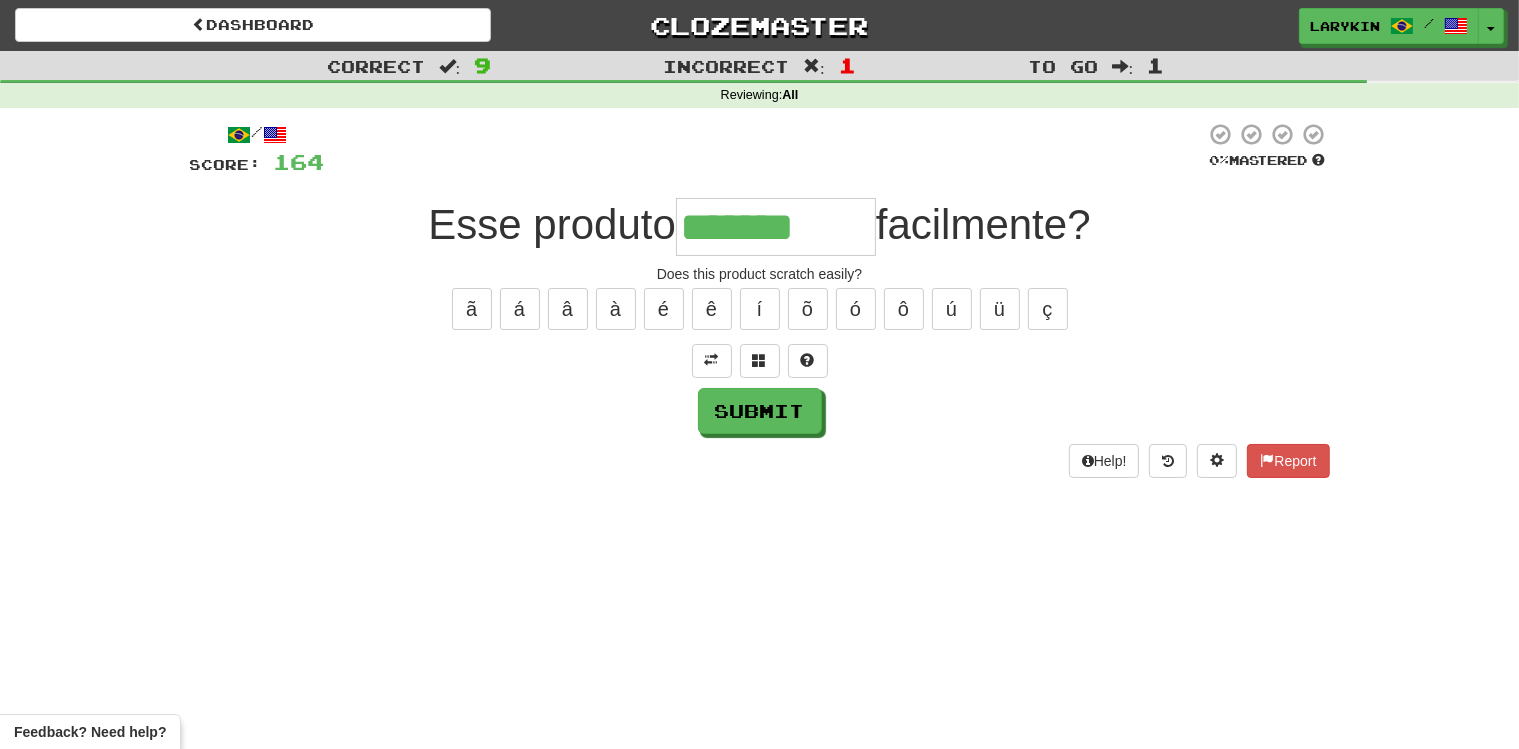 type on "*******" 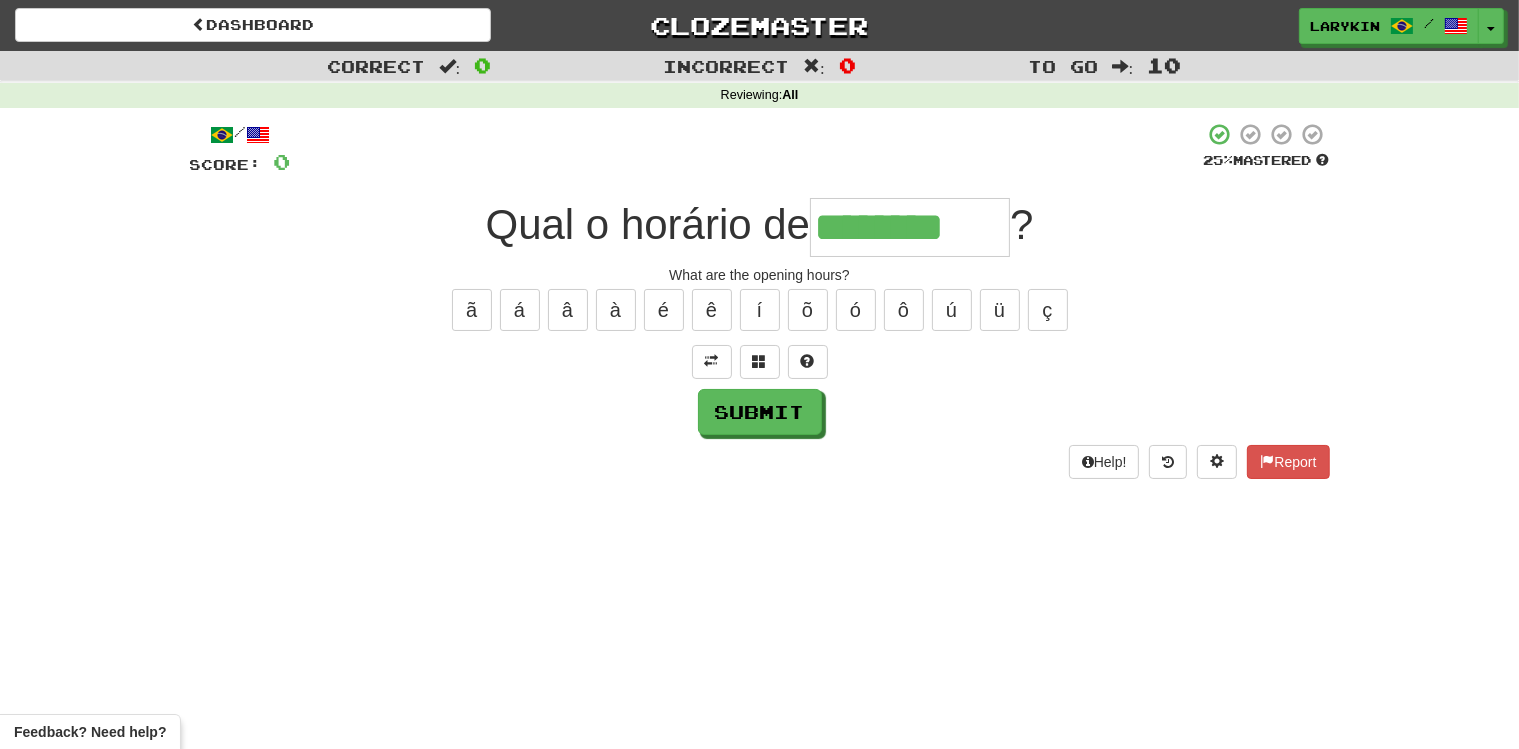 type on "**********" 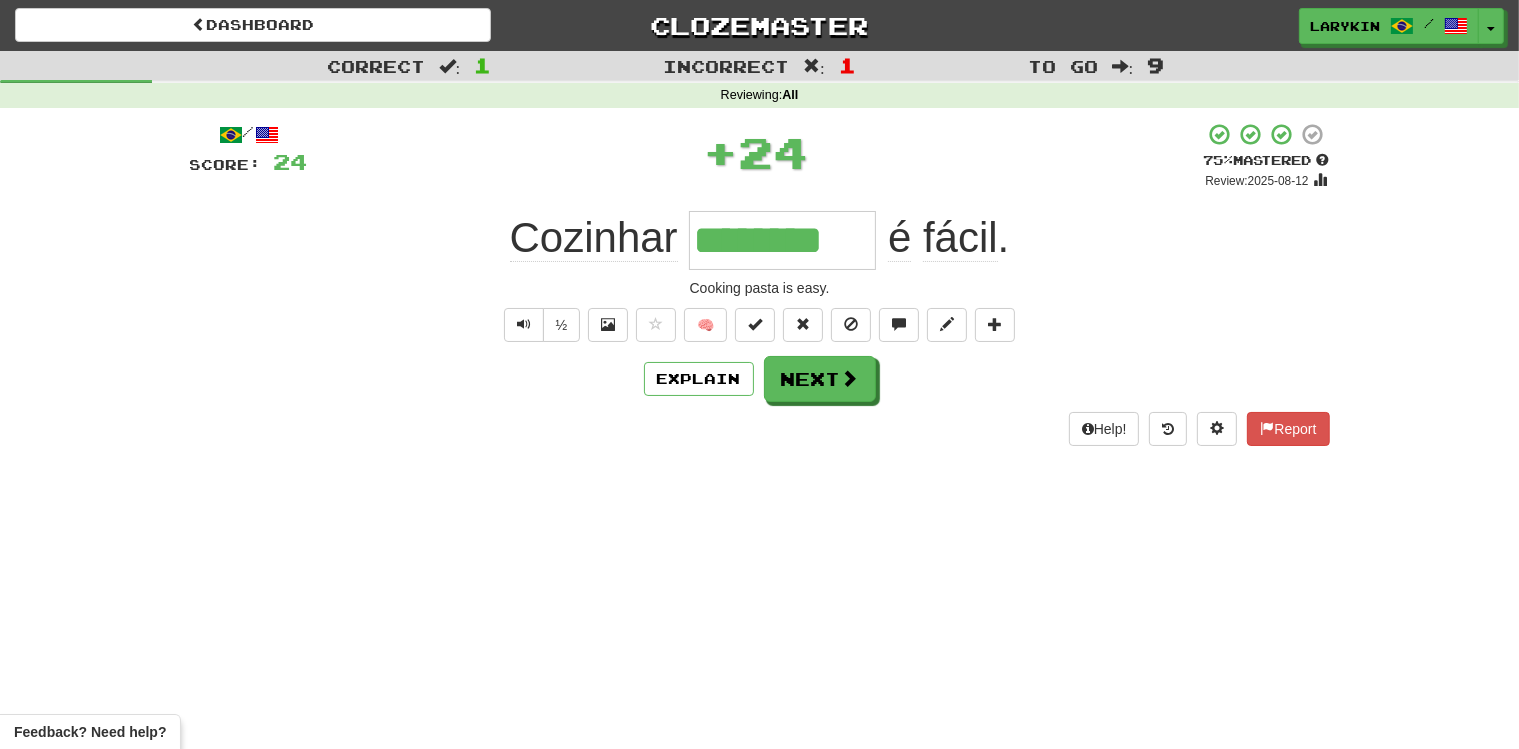 type on "********" 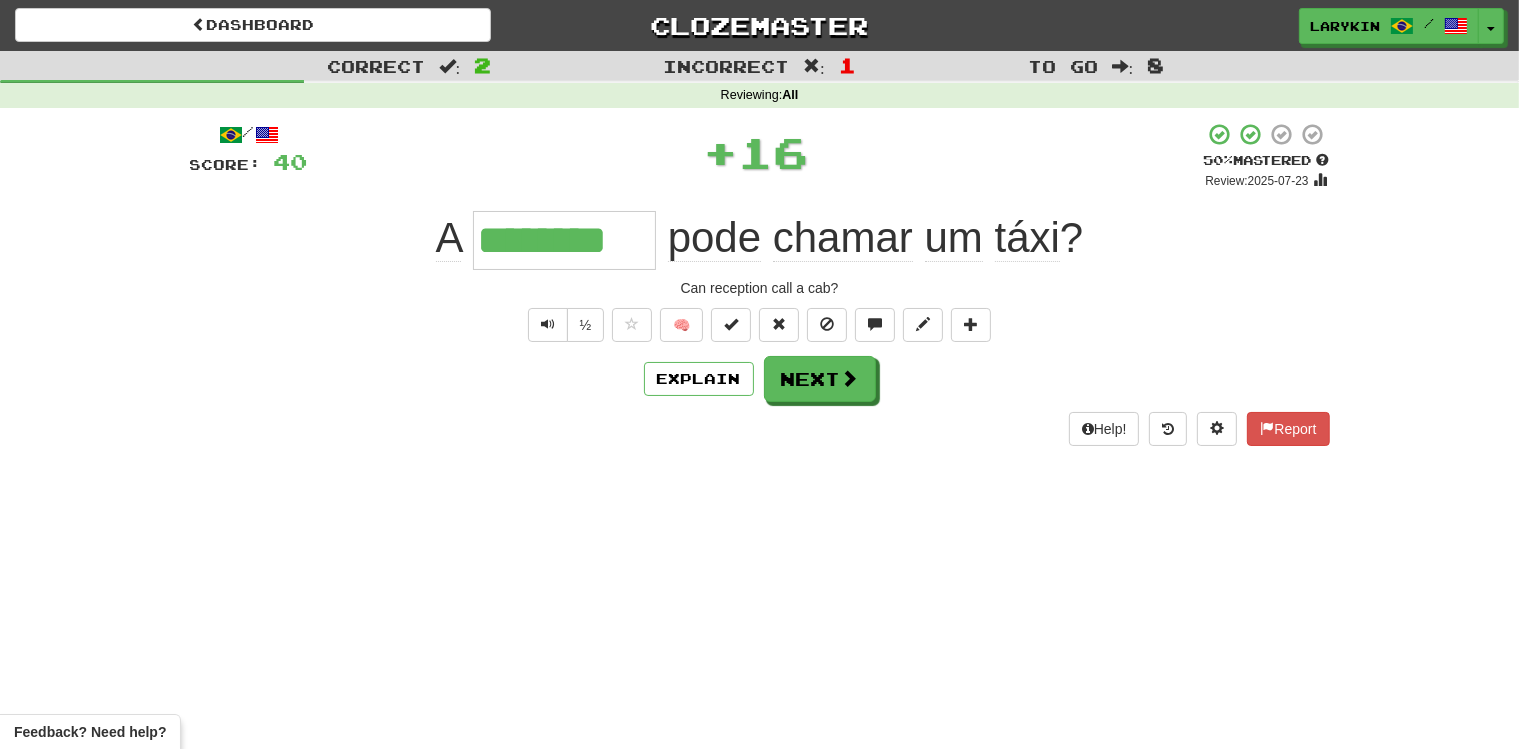 type on "********" 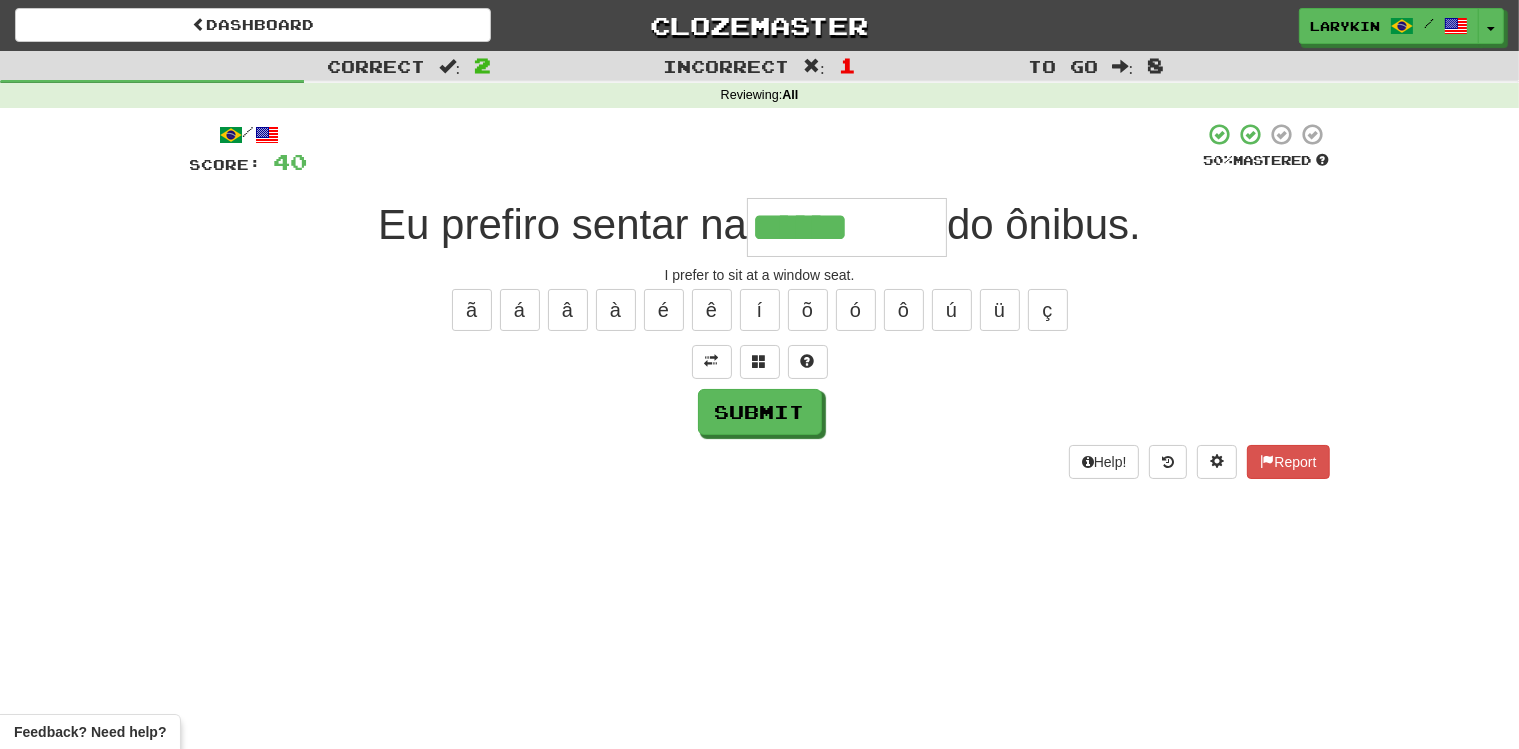 type on "******" 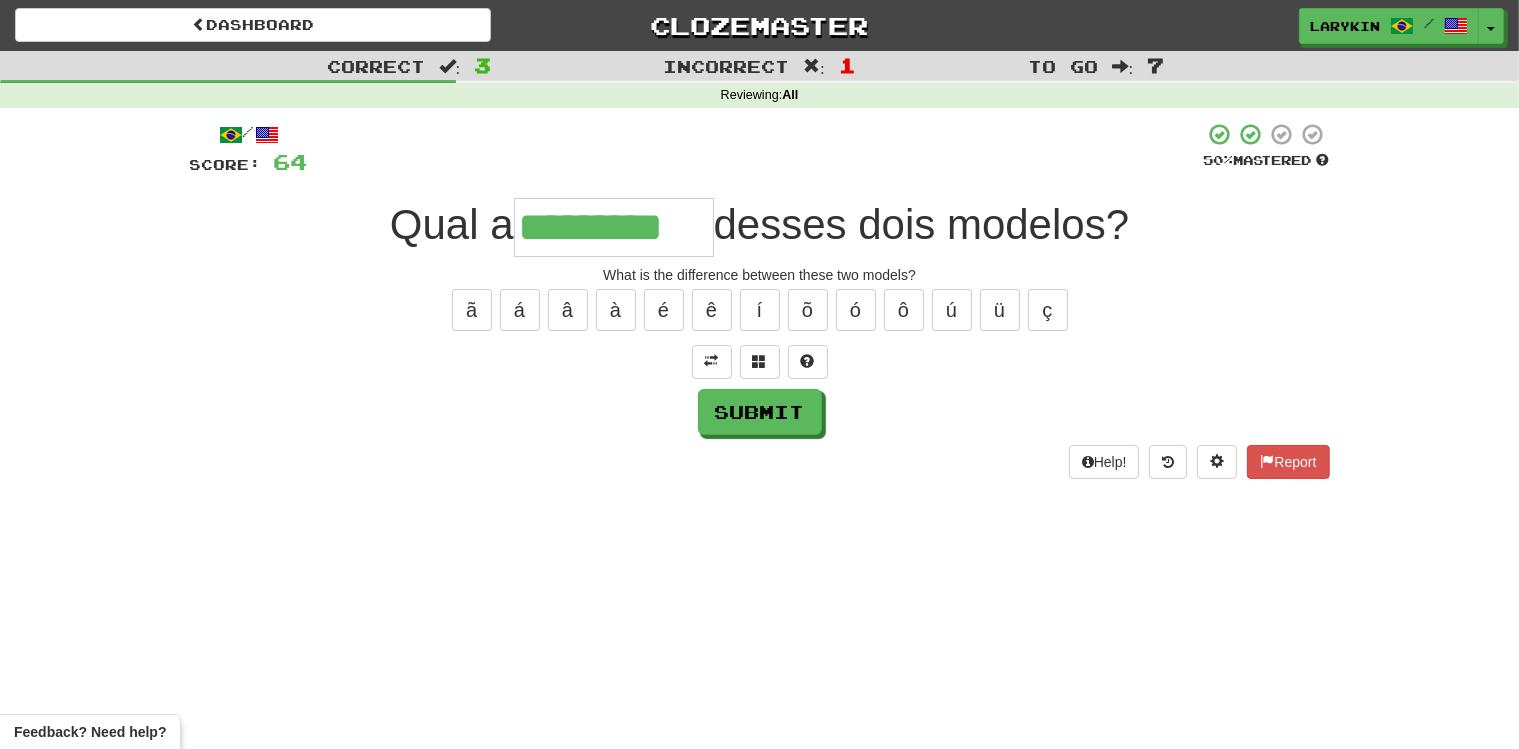 type on "*********" 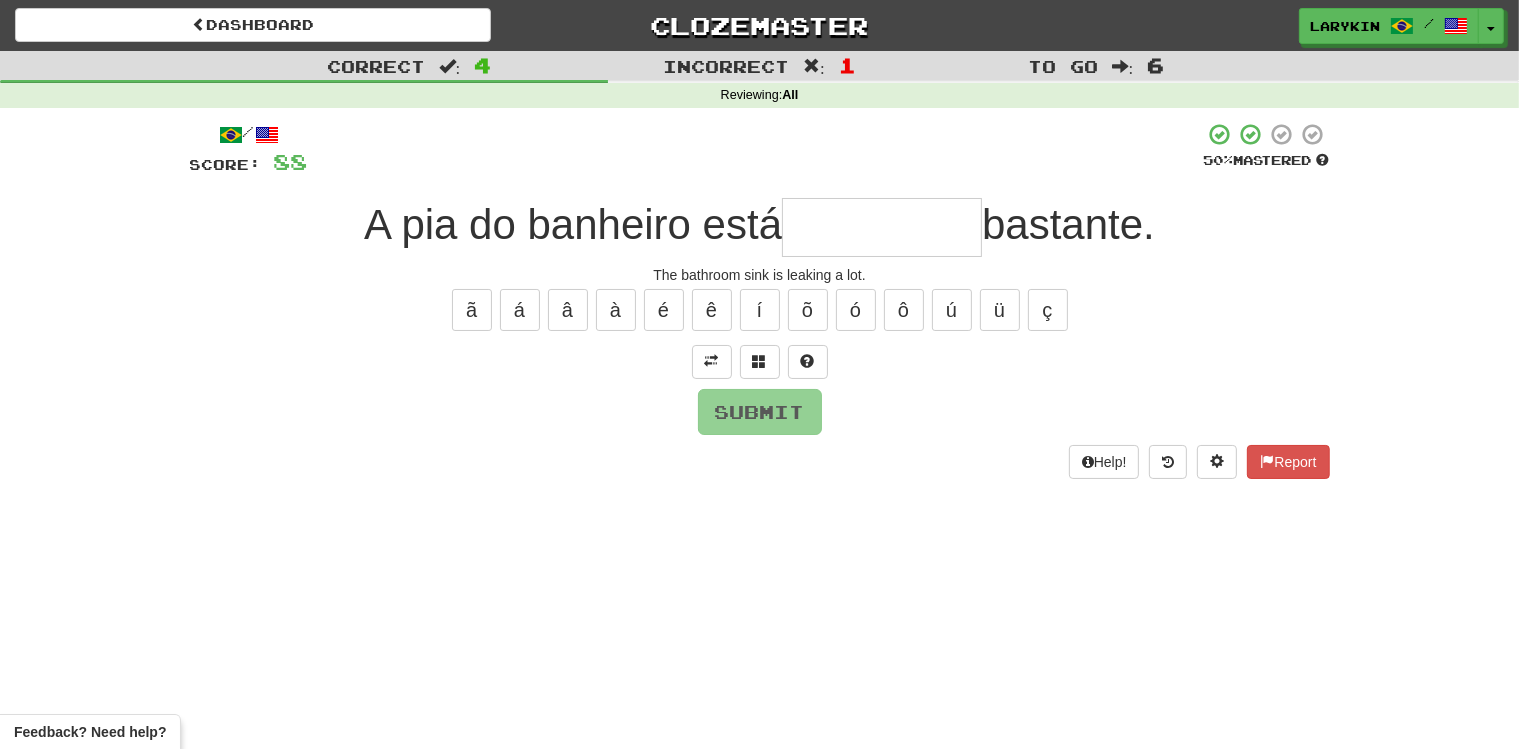 type on "*" 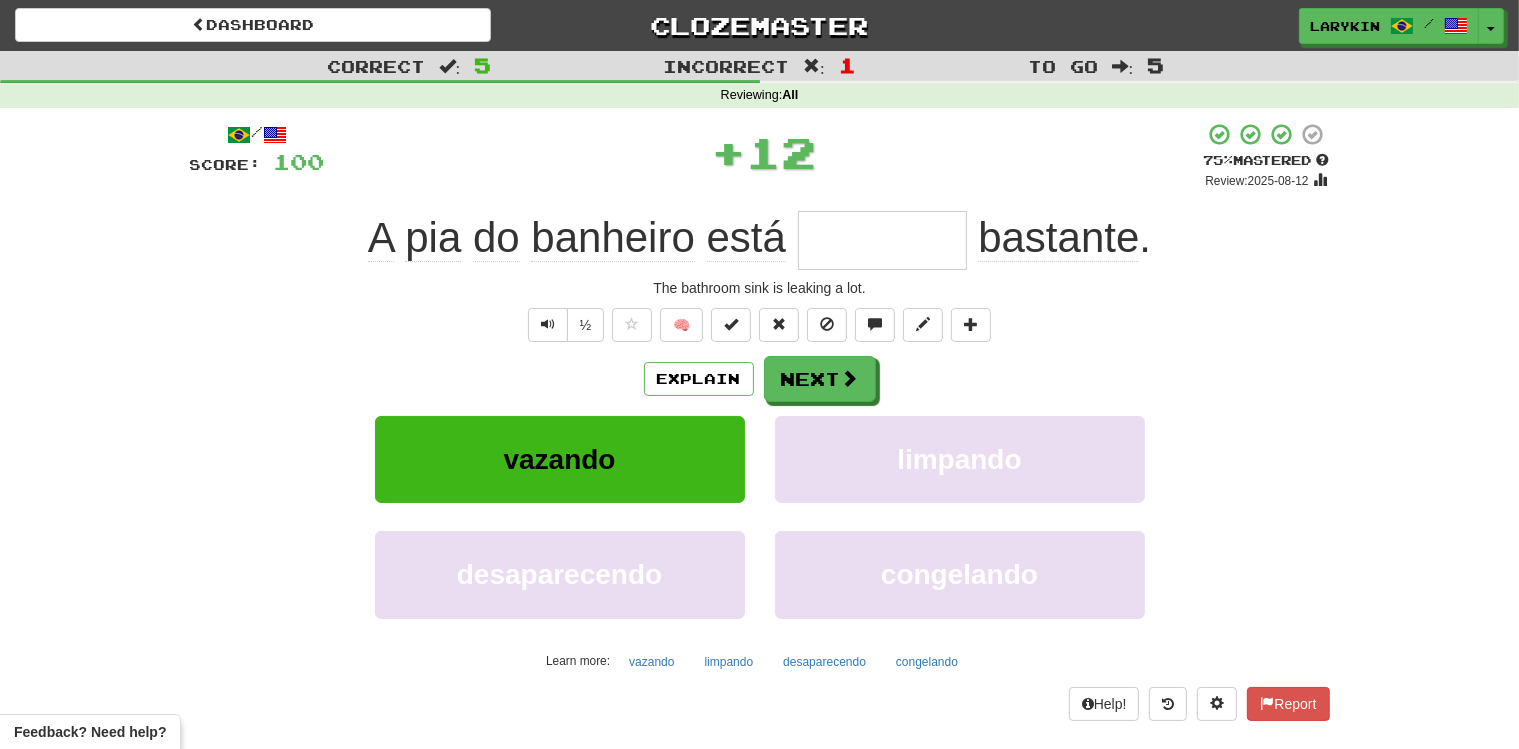 type on "*******" 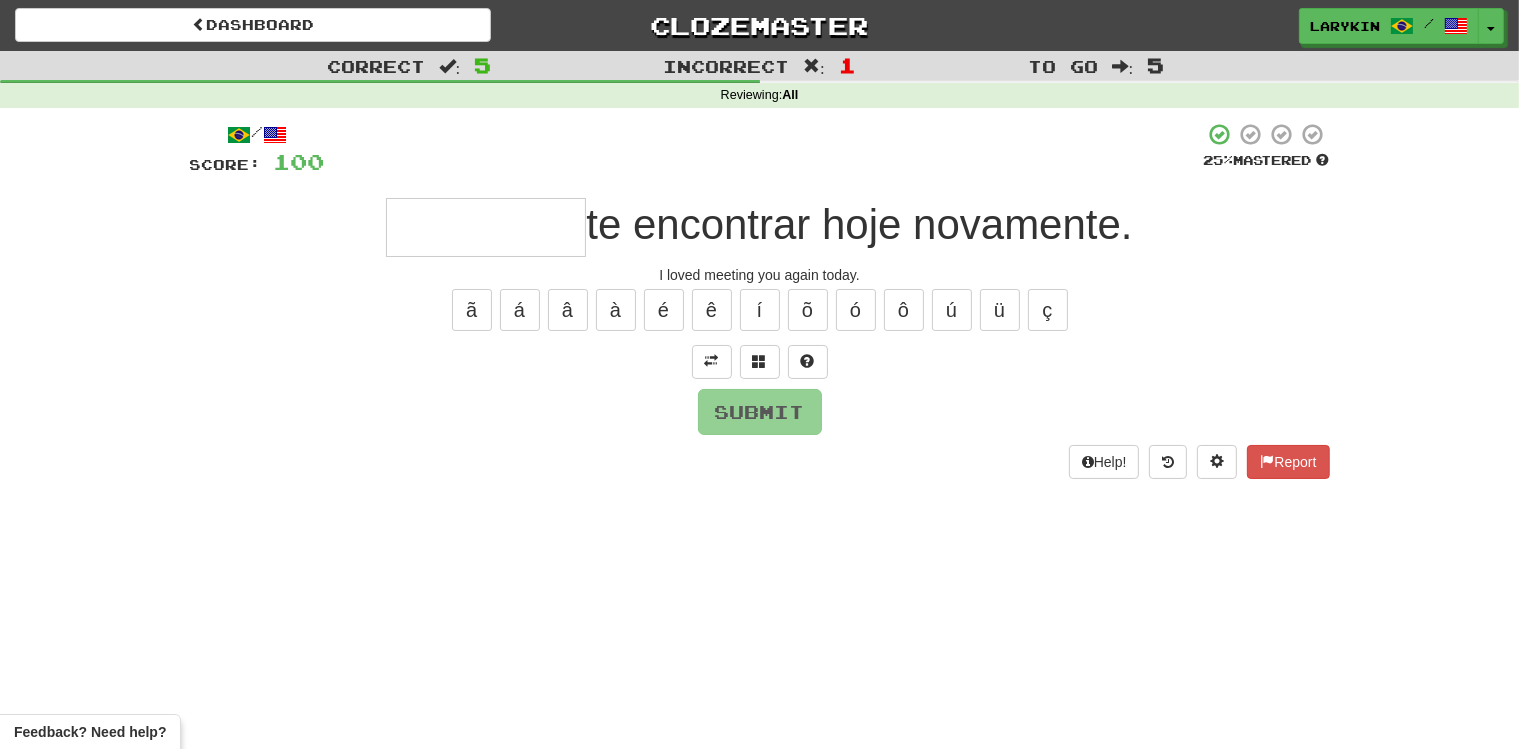 type on "*" 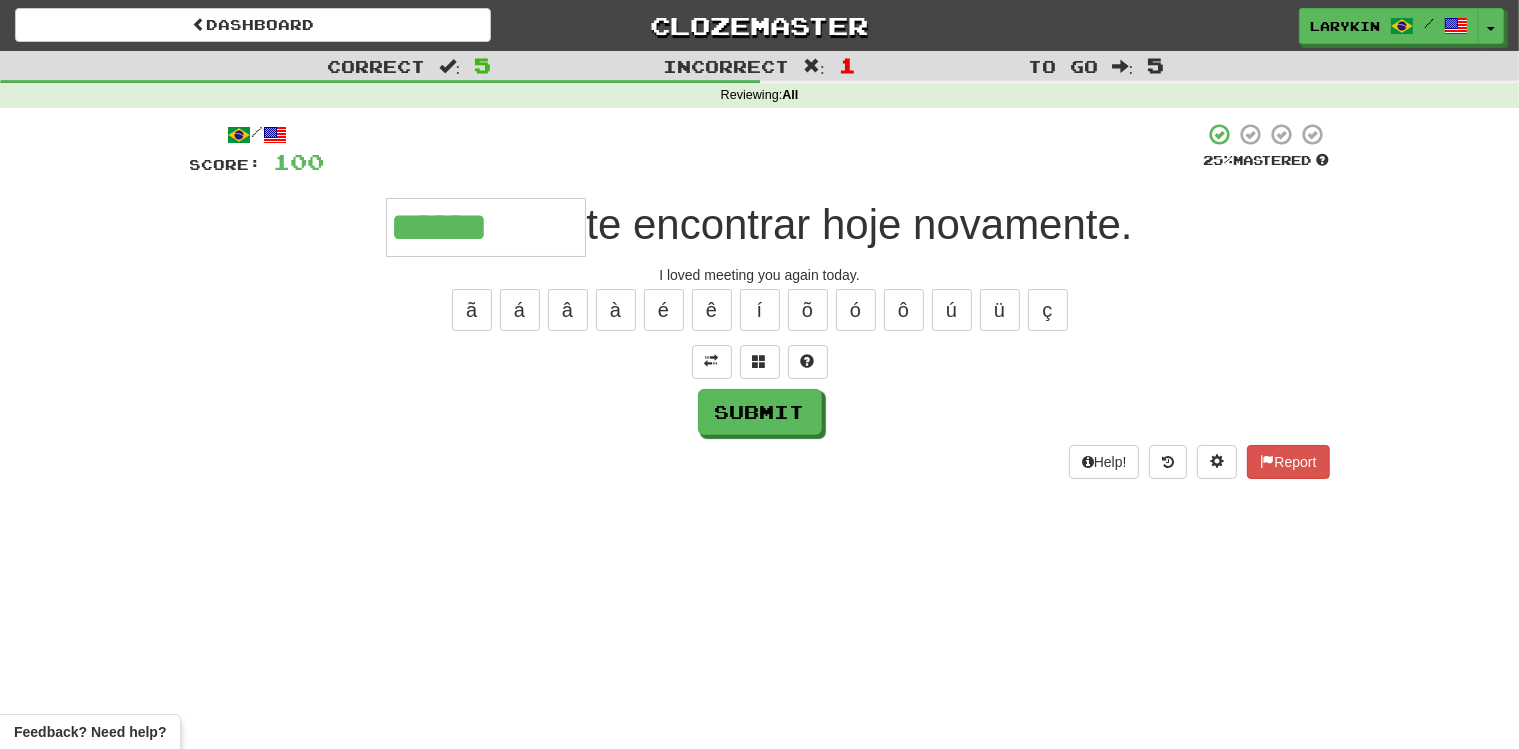 type on "******" 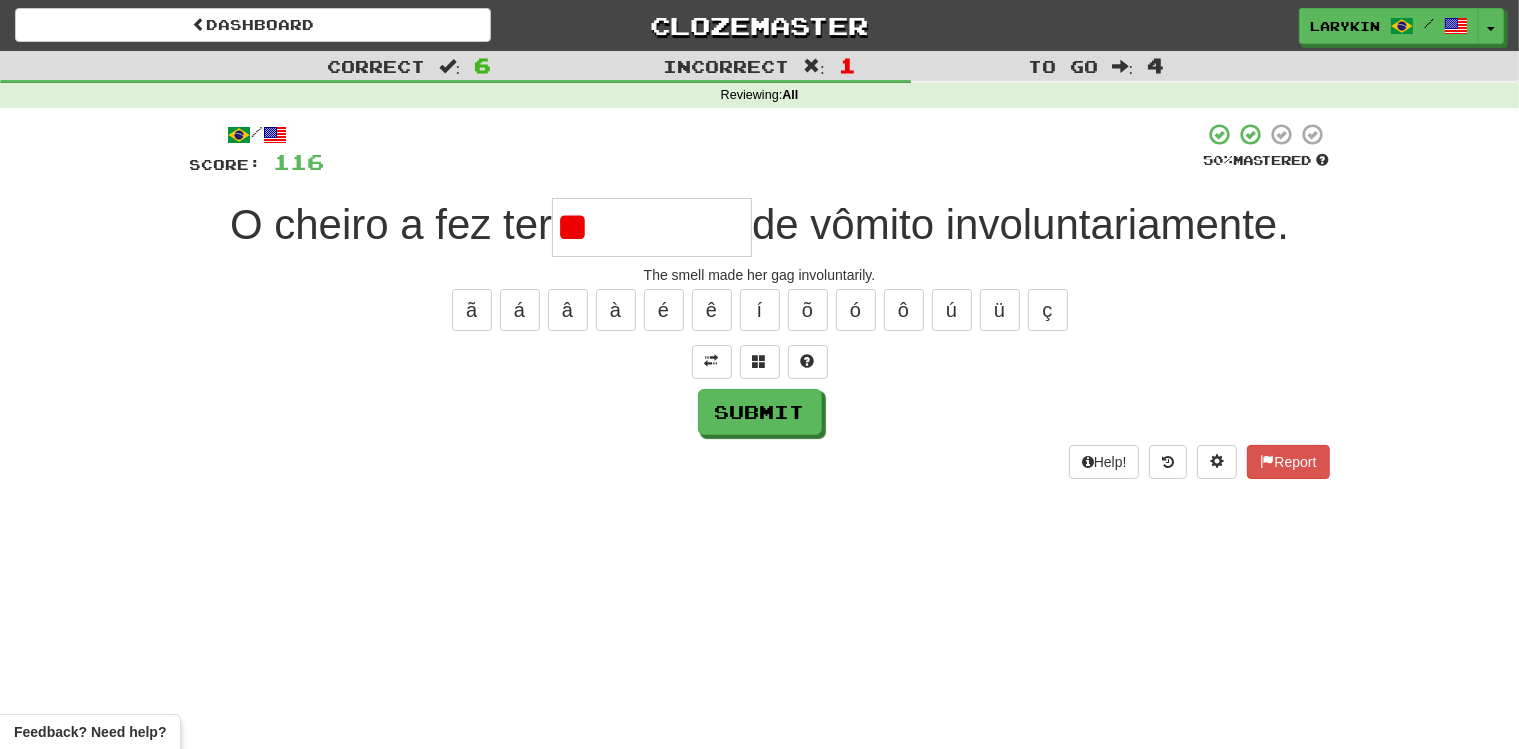 type on "*" 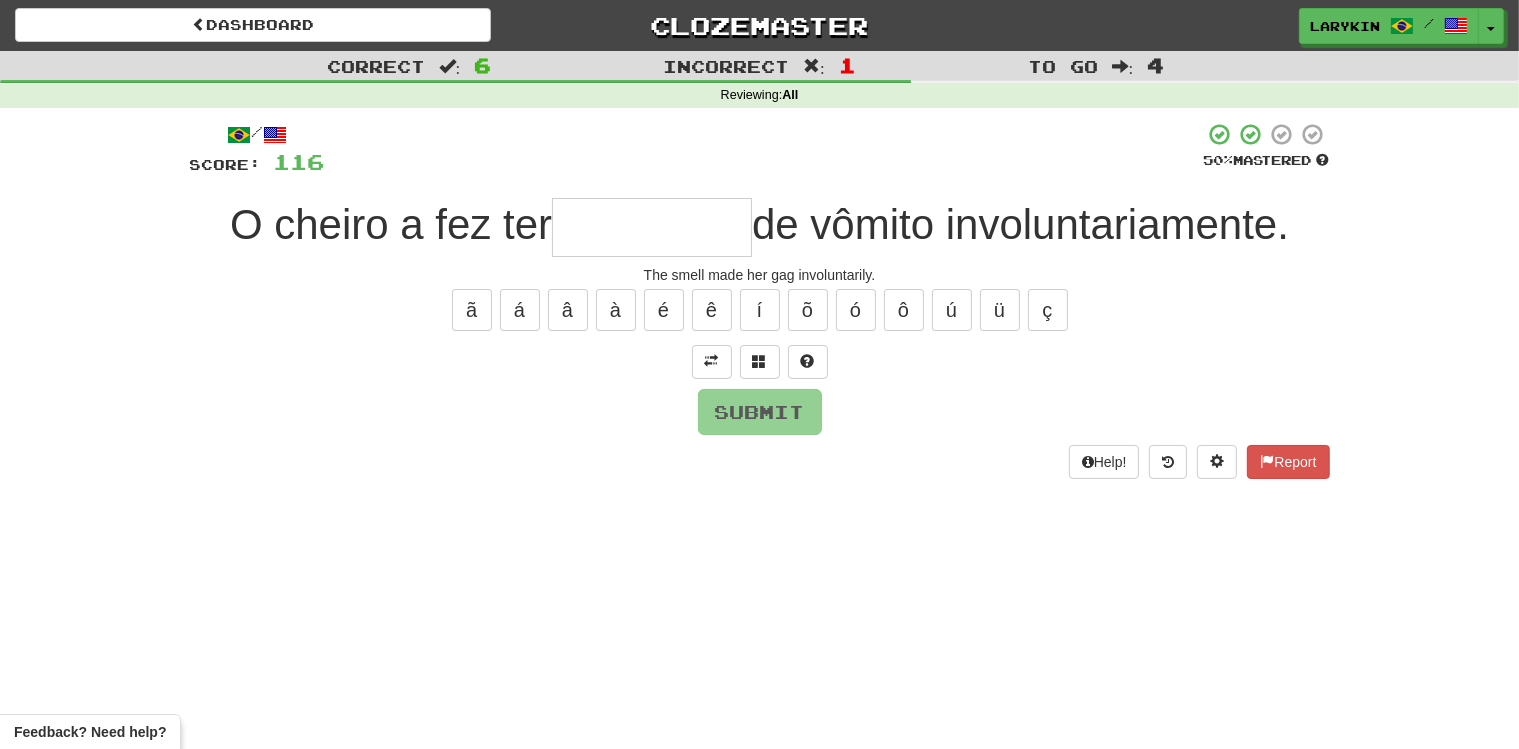 type on "*" 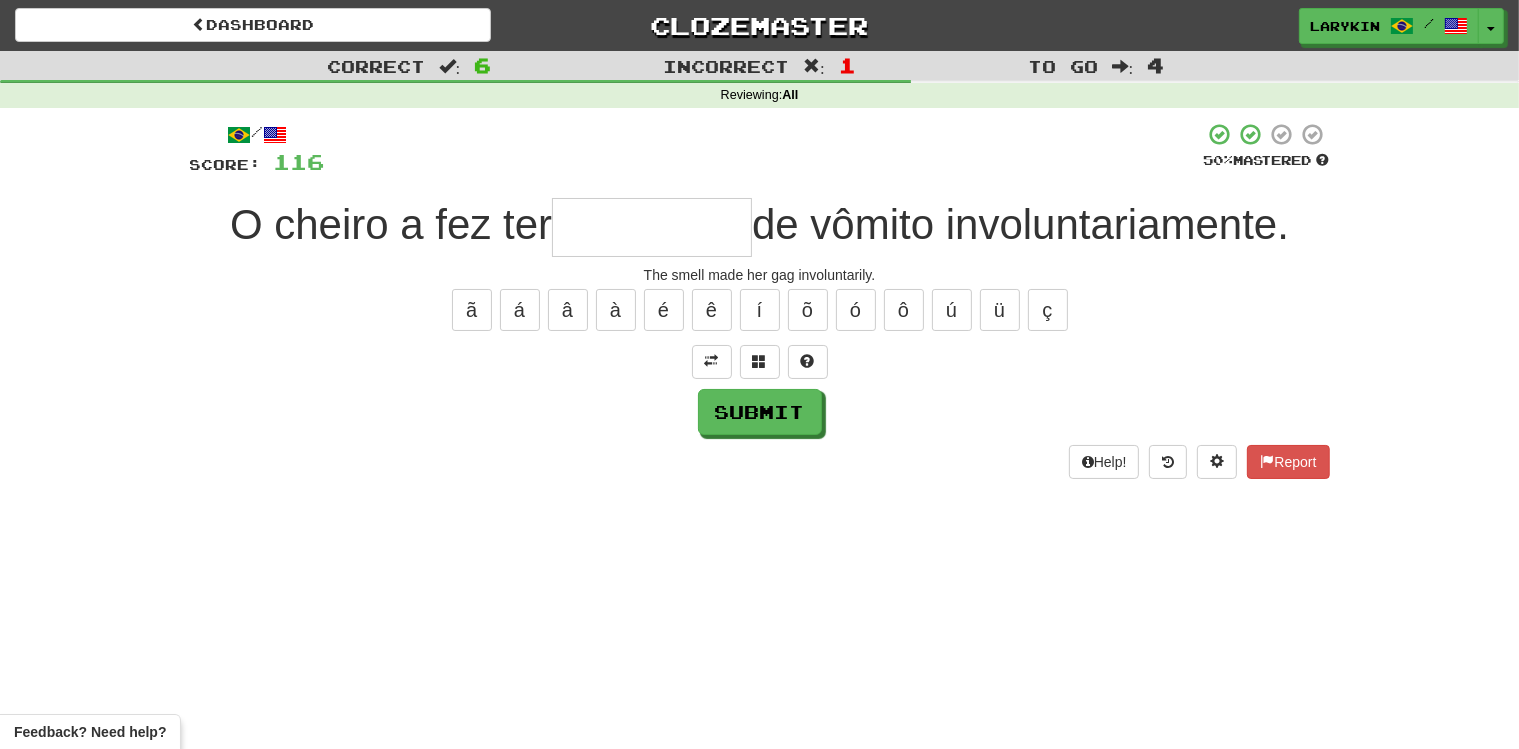 type on "*" 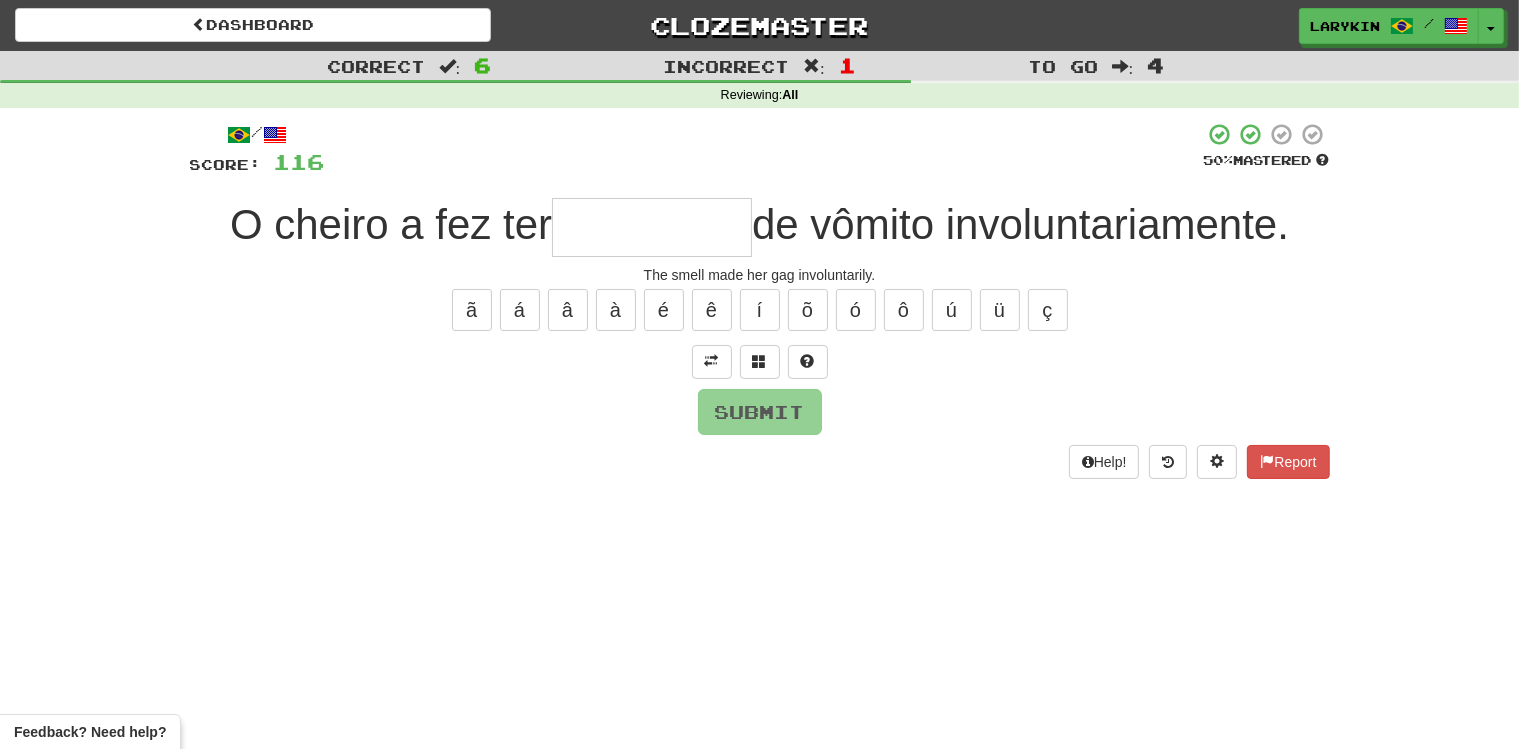 type on "*" 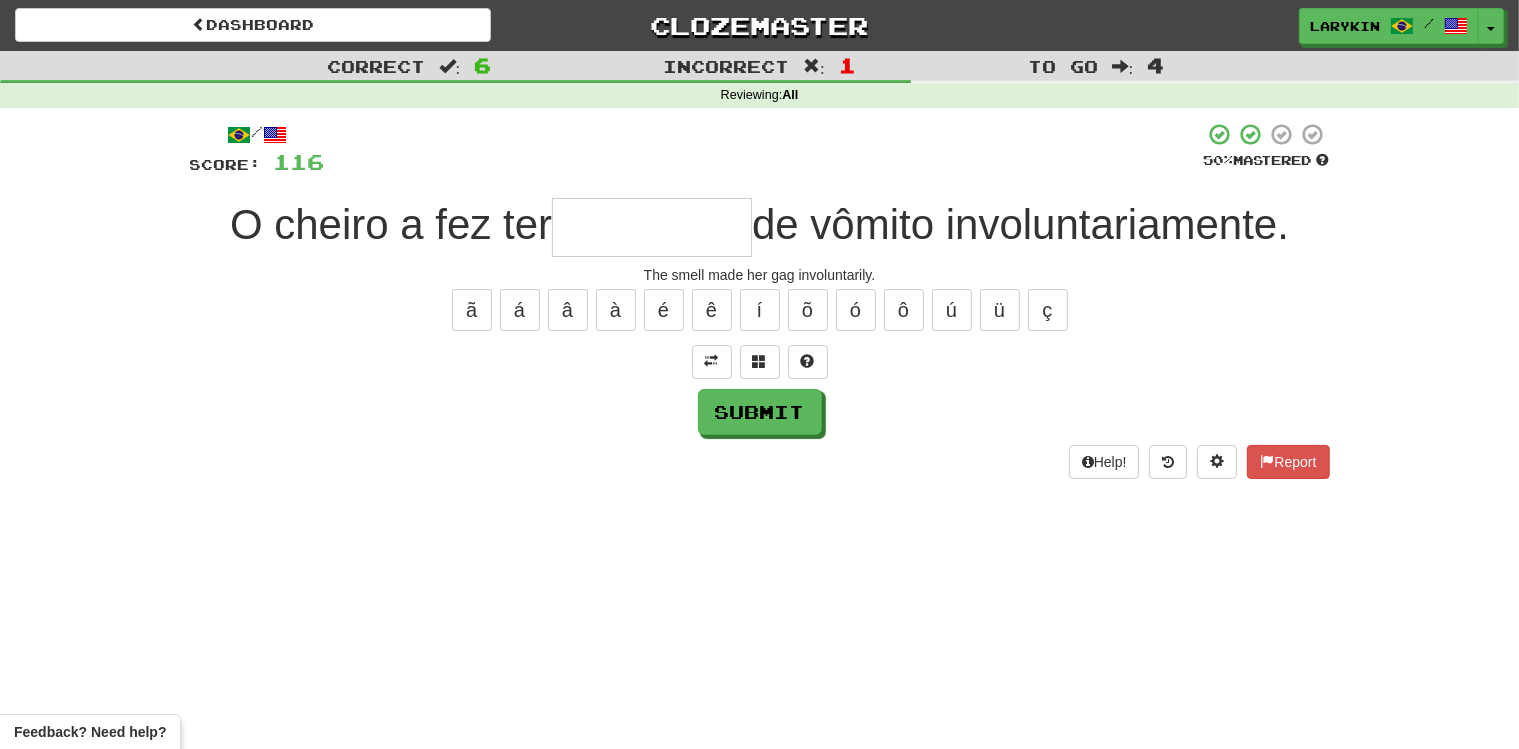 type on "*" 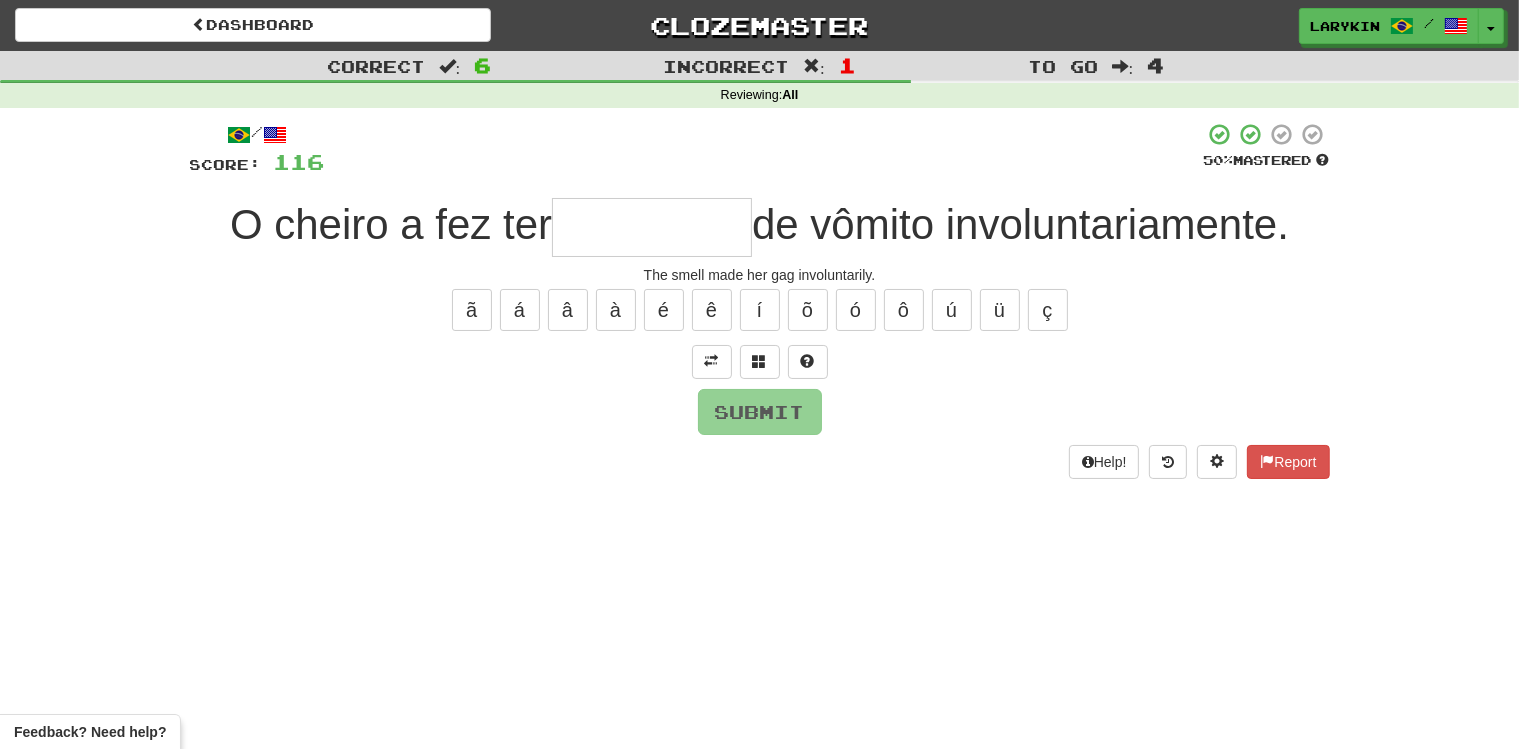 type on "*" 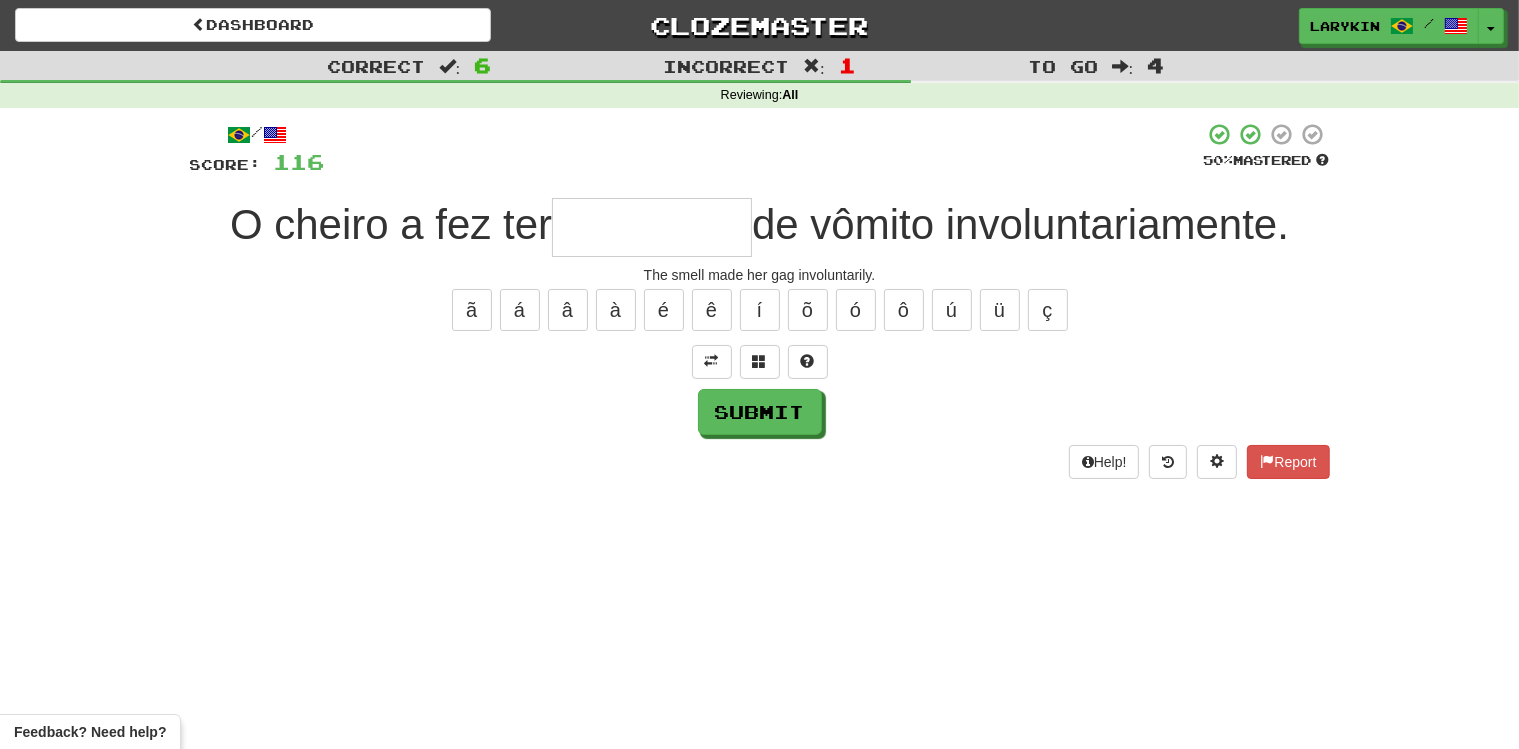 type on "*" 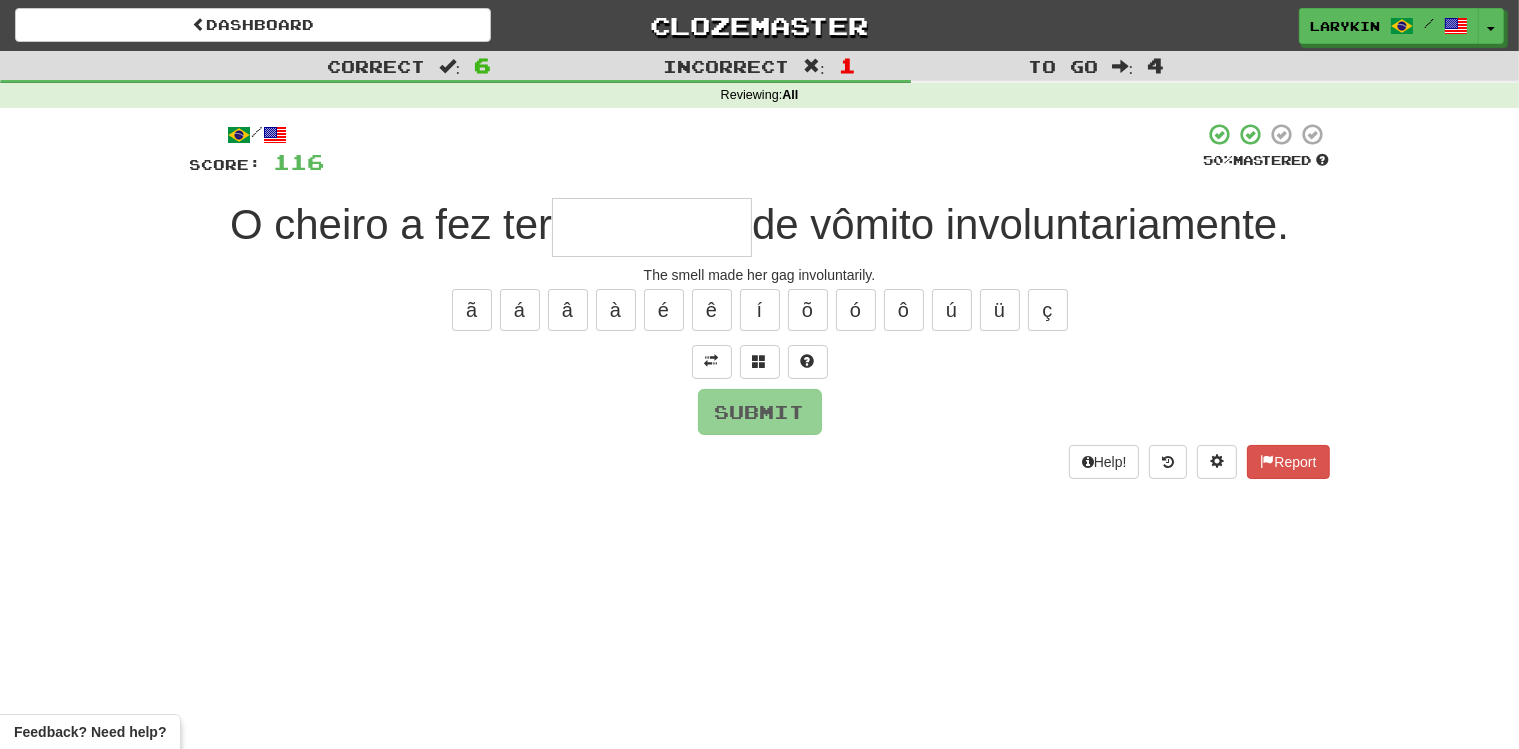 type on "*" 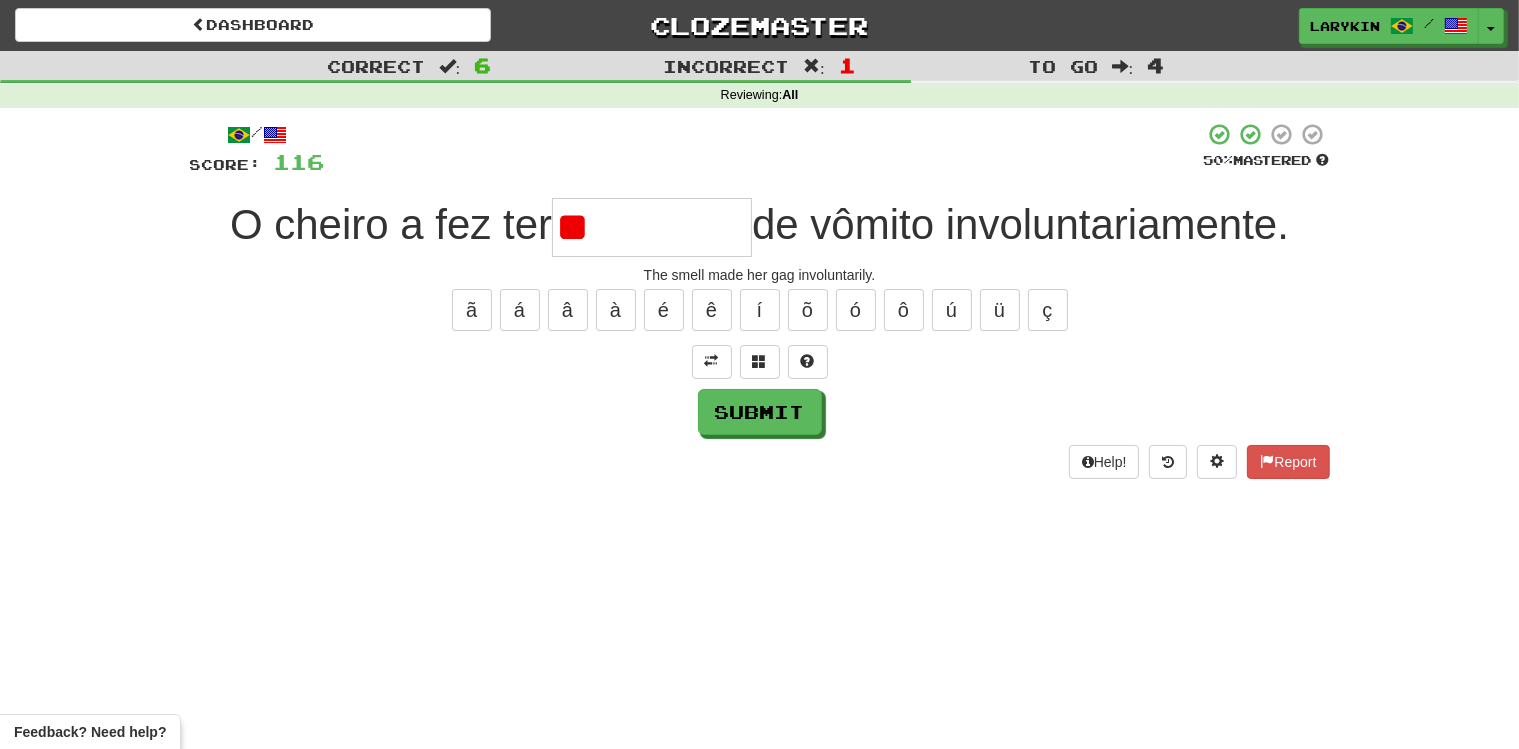 type on "*" 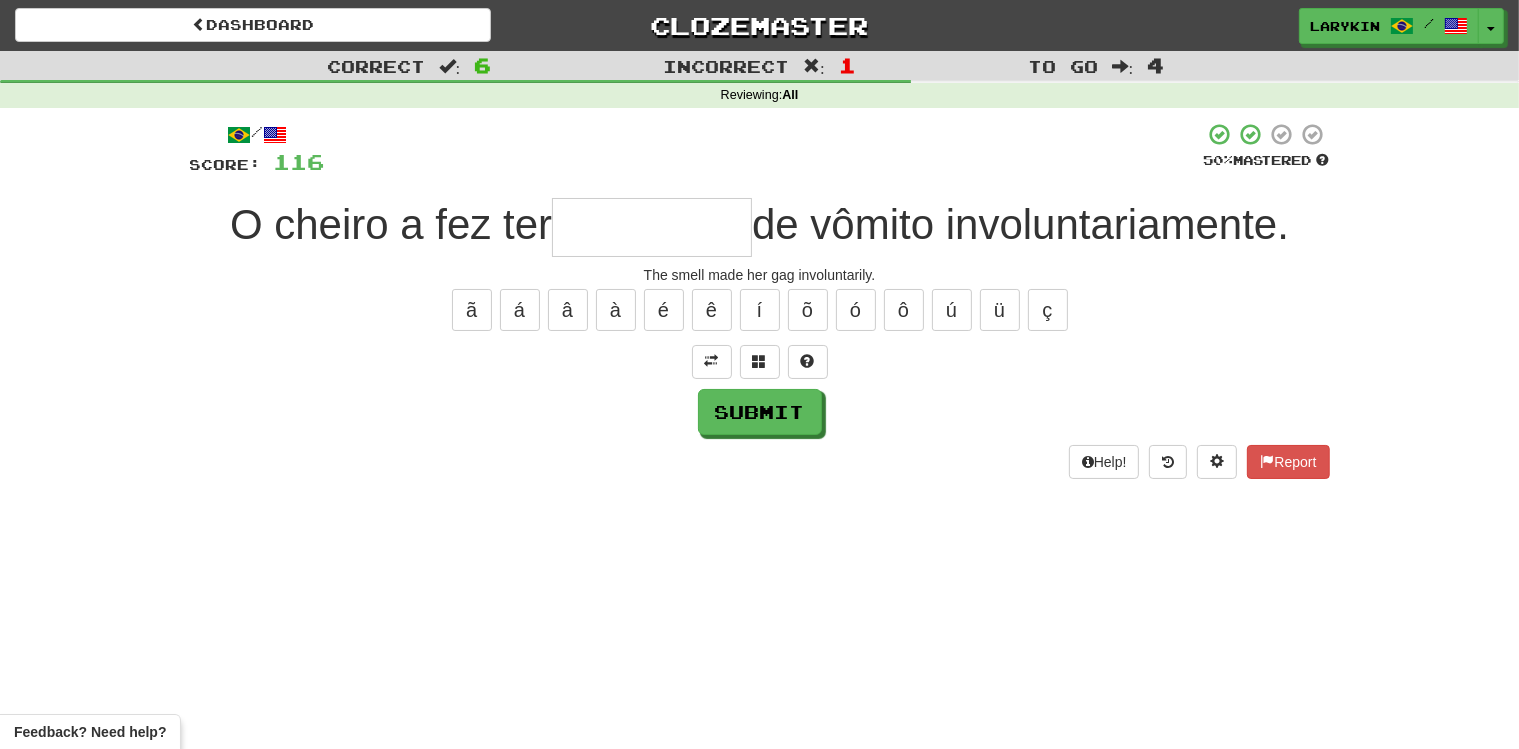 type on "*" 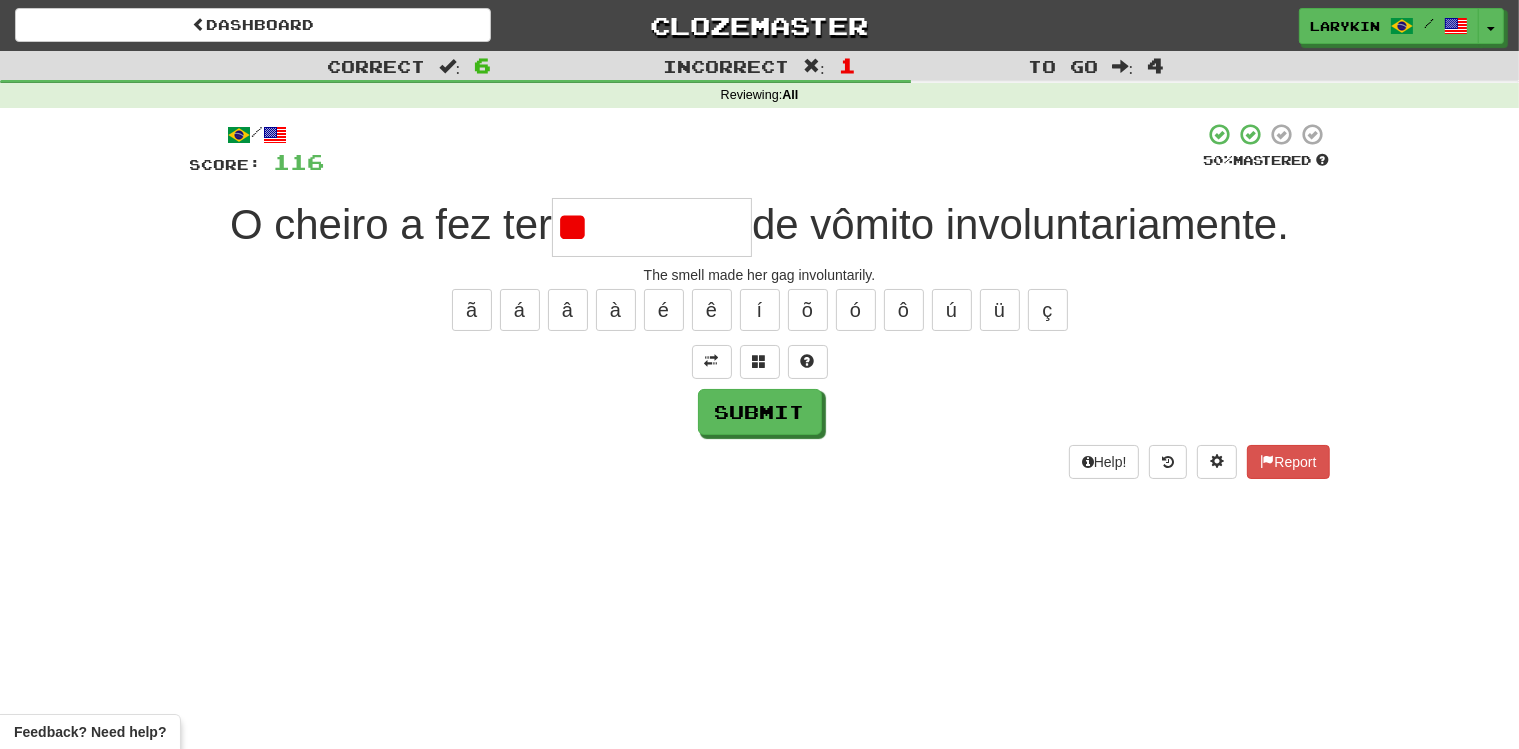 type on "*" 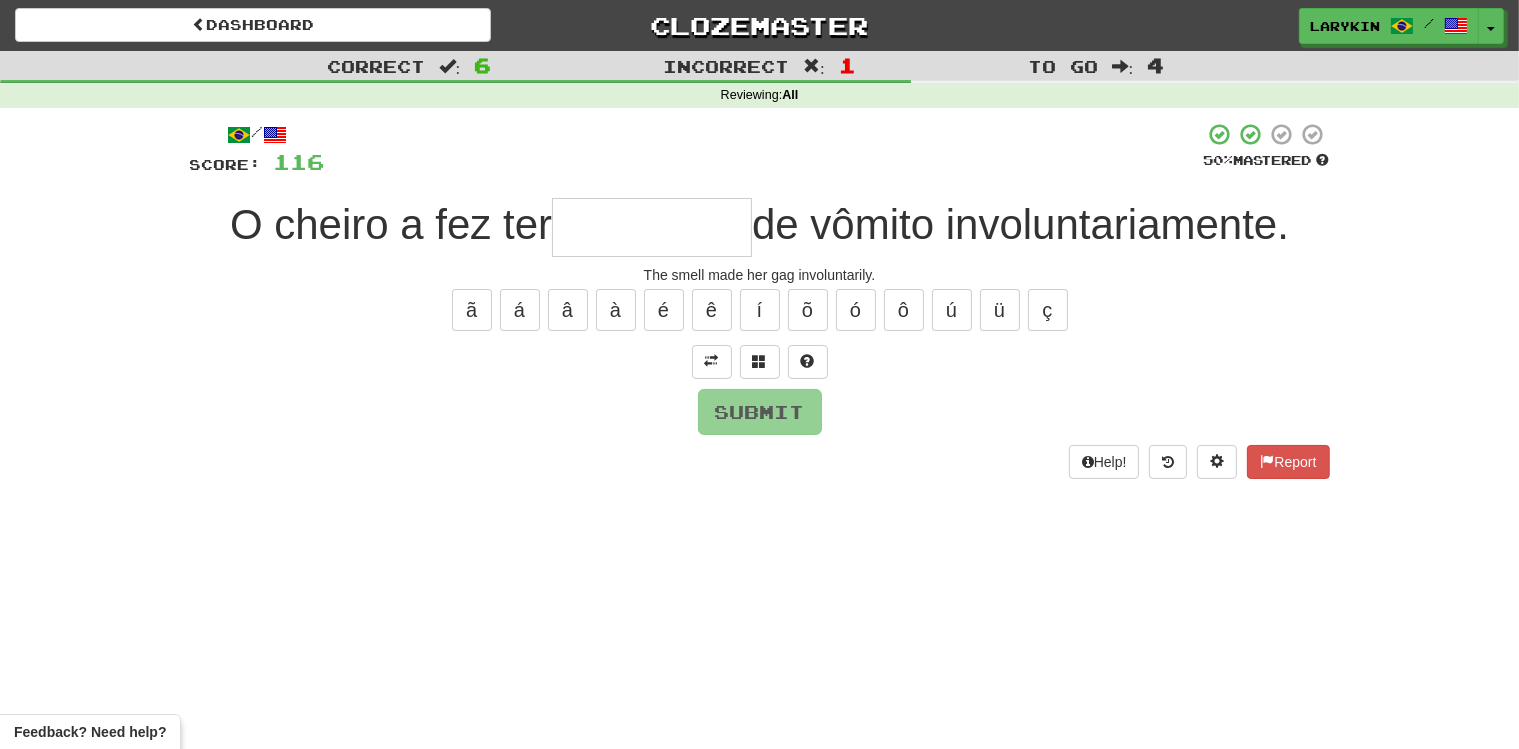 type on "*" 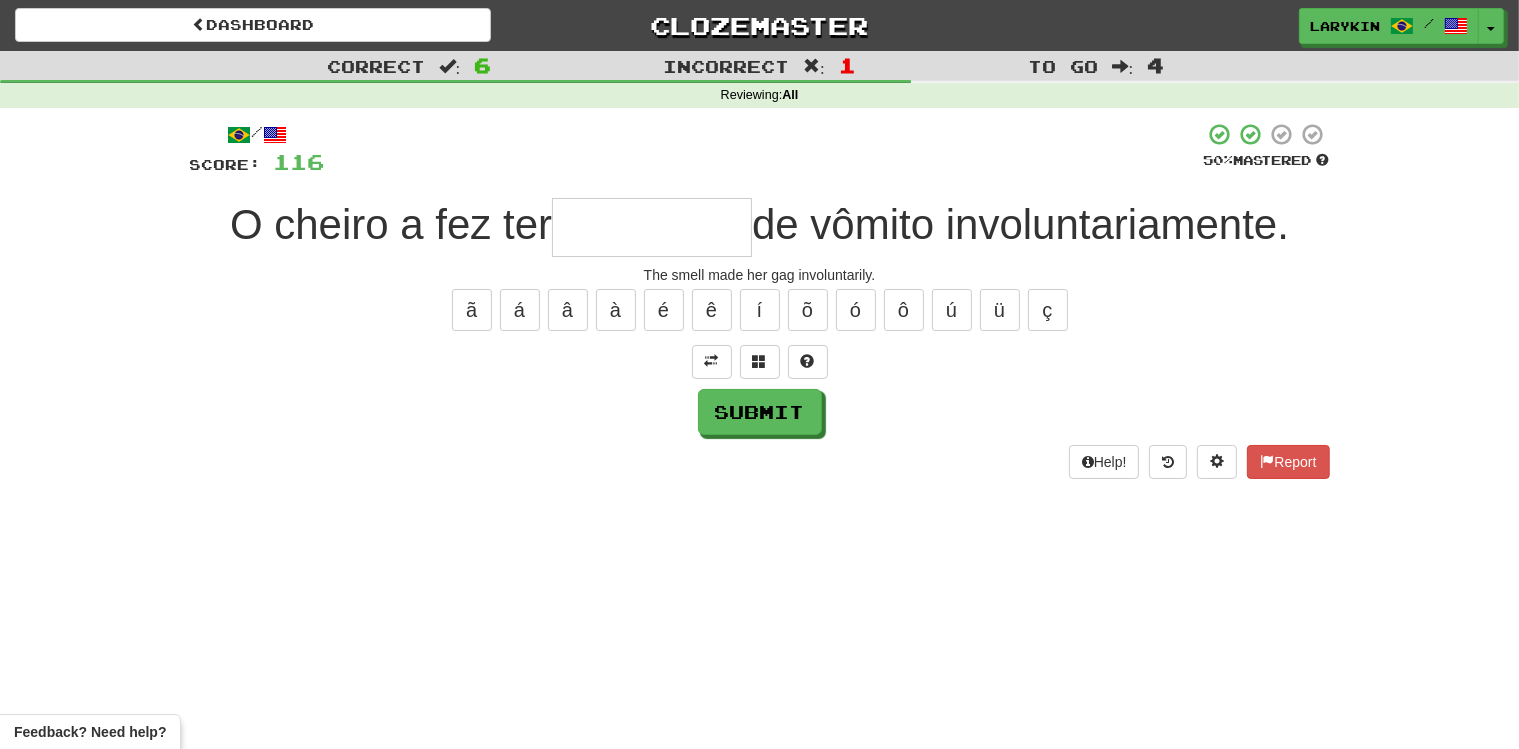 type on "*" 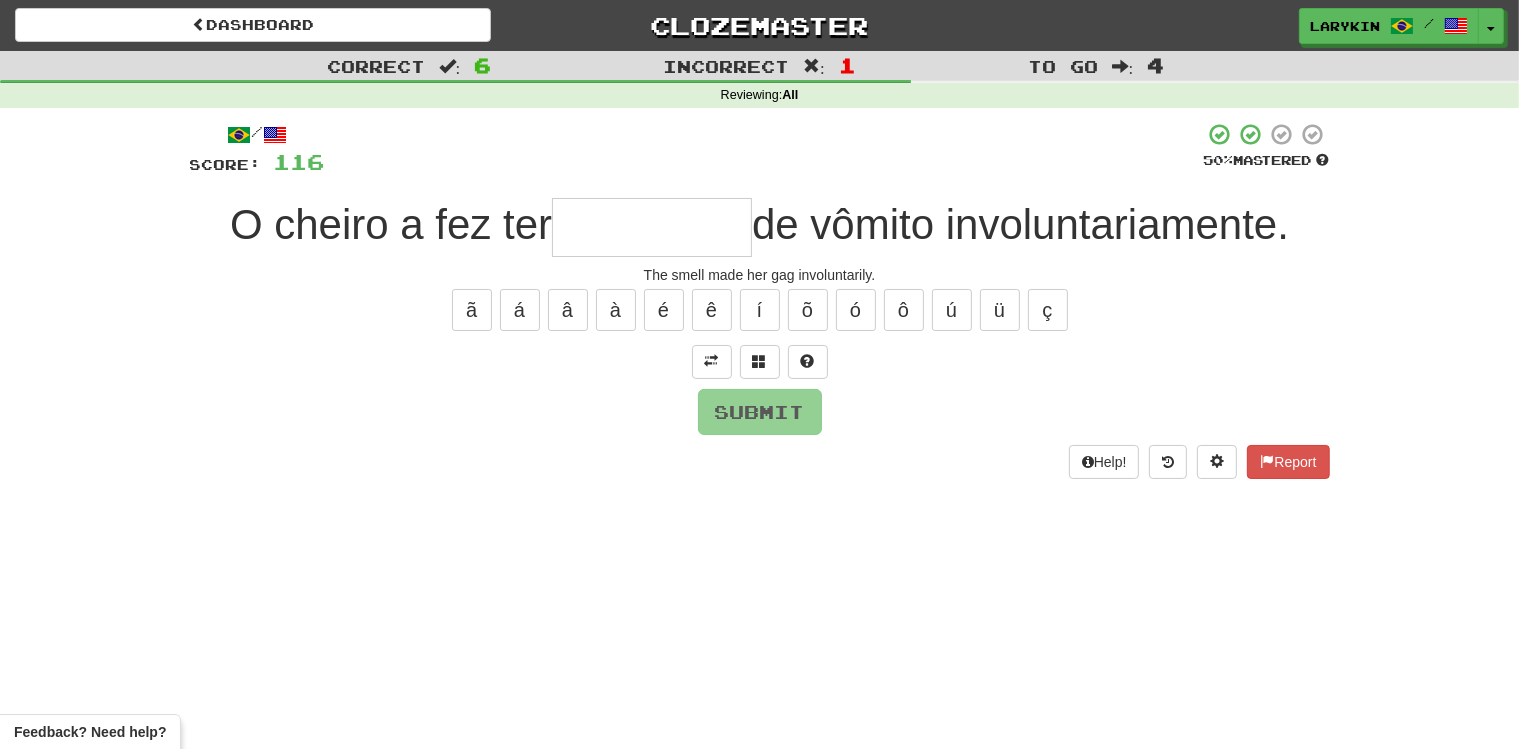 type on "*" 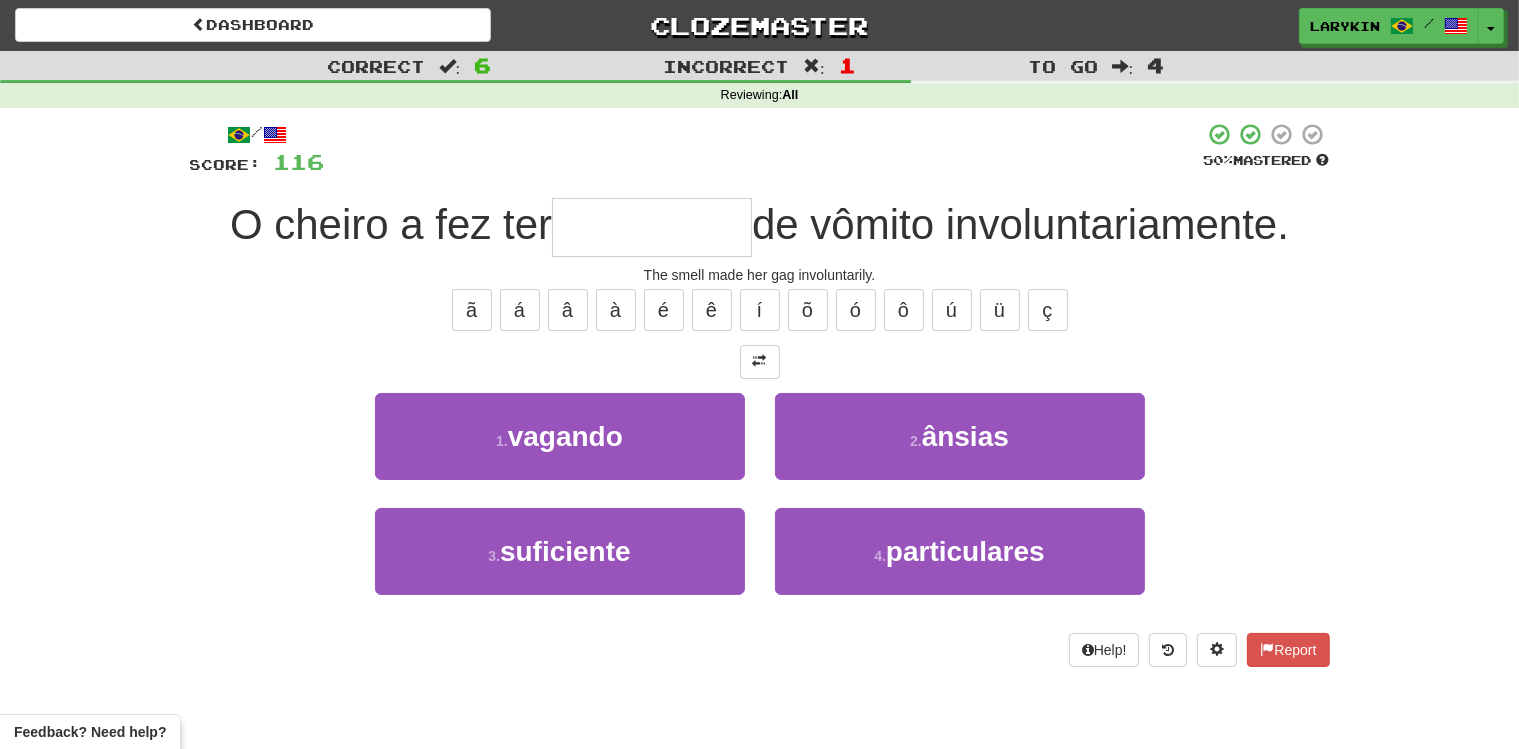 type on "******" 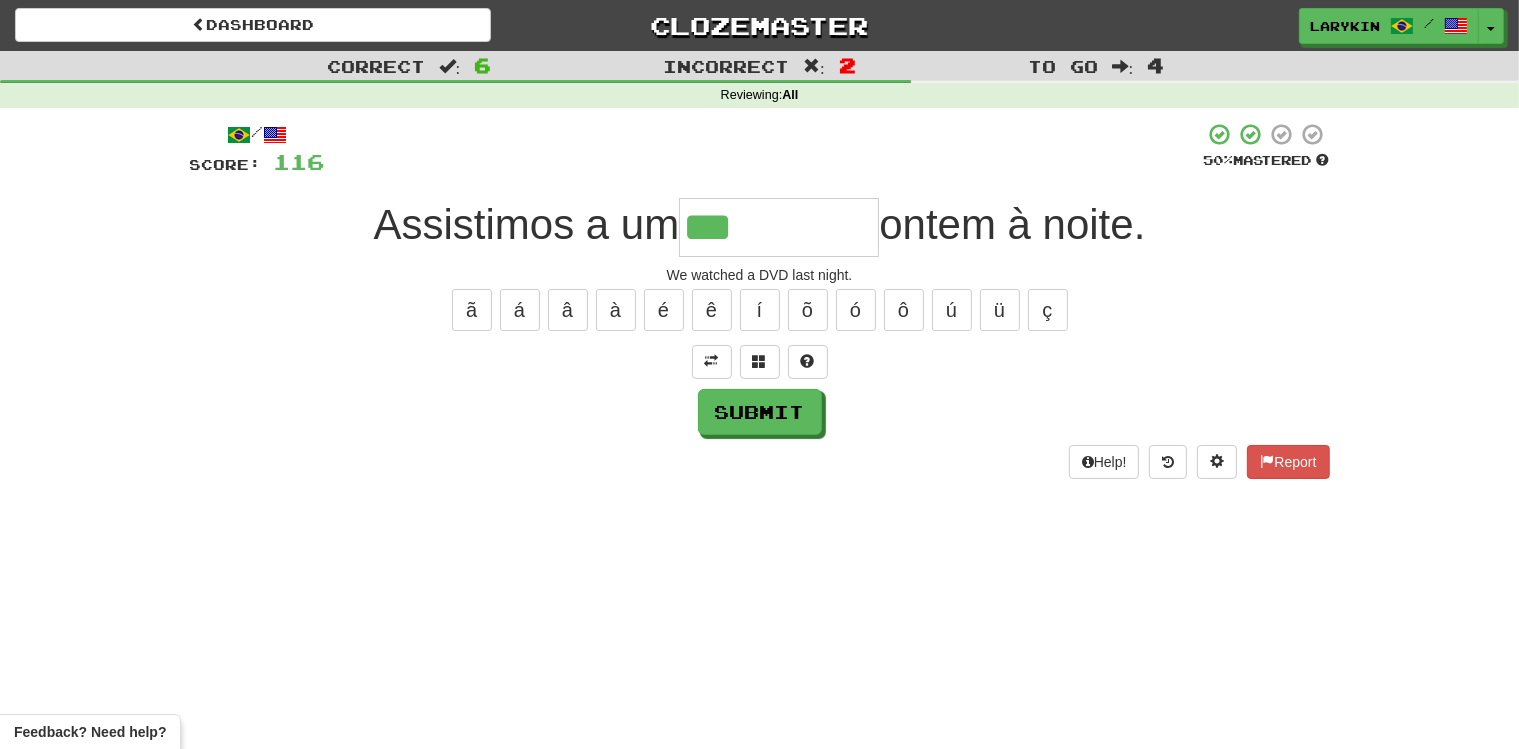 type on "***" 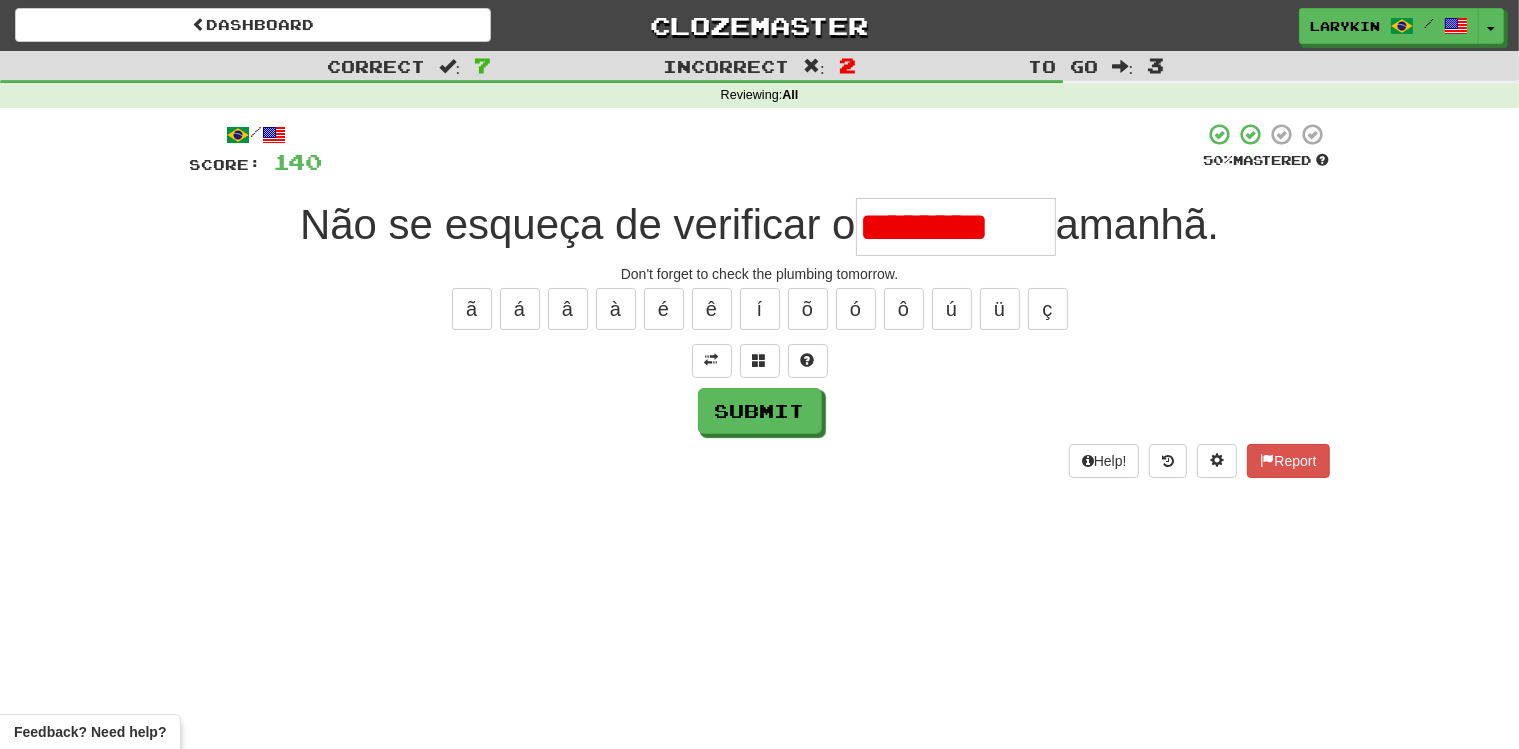 scroll, scrollTop: 0, scrollLeft: 0, axis: both 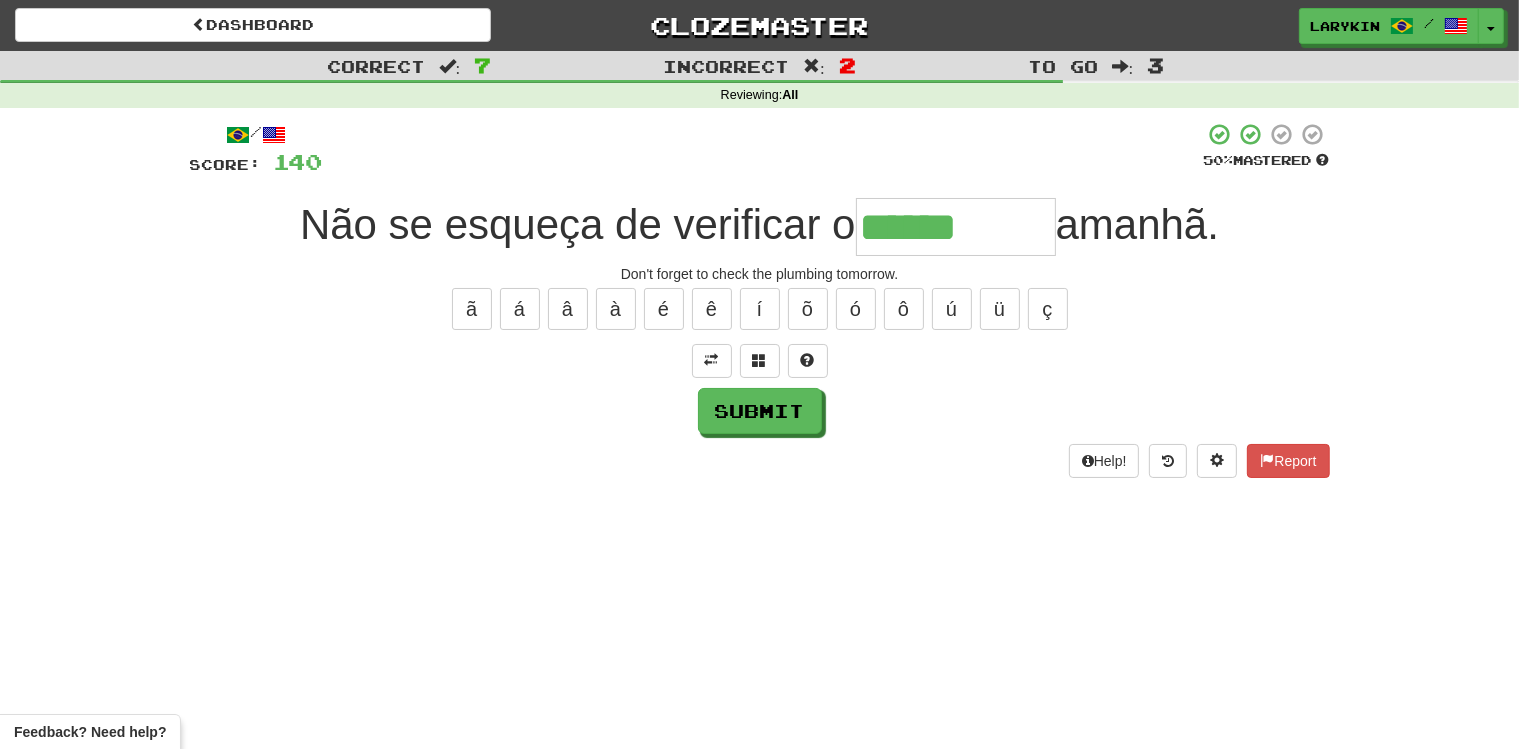 type on "**********" 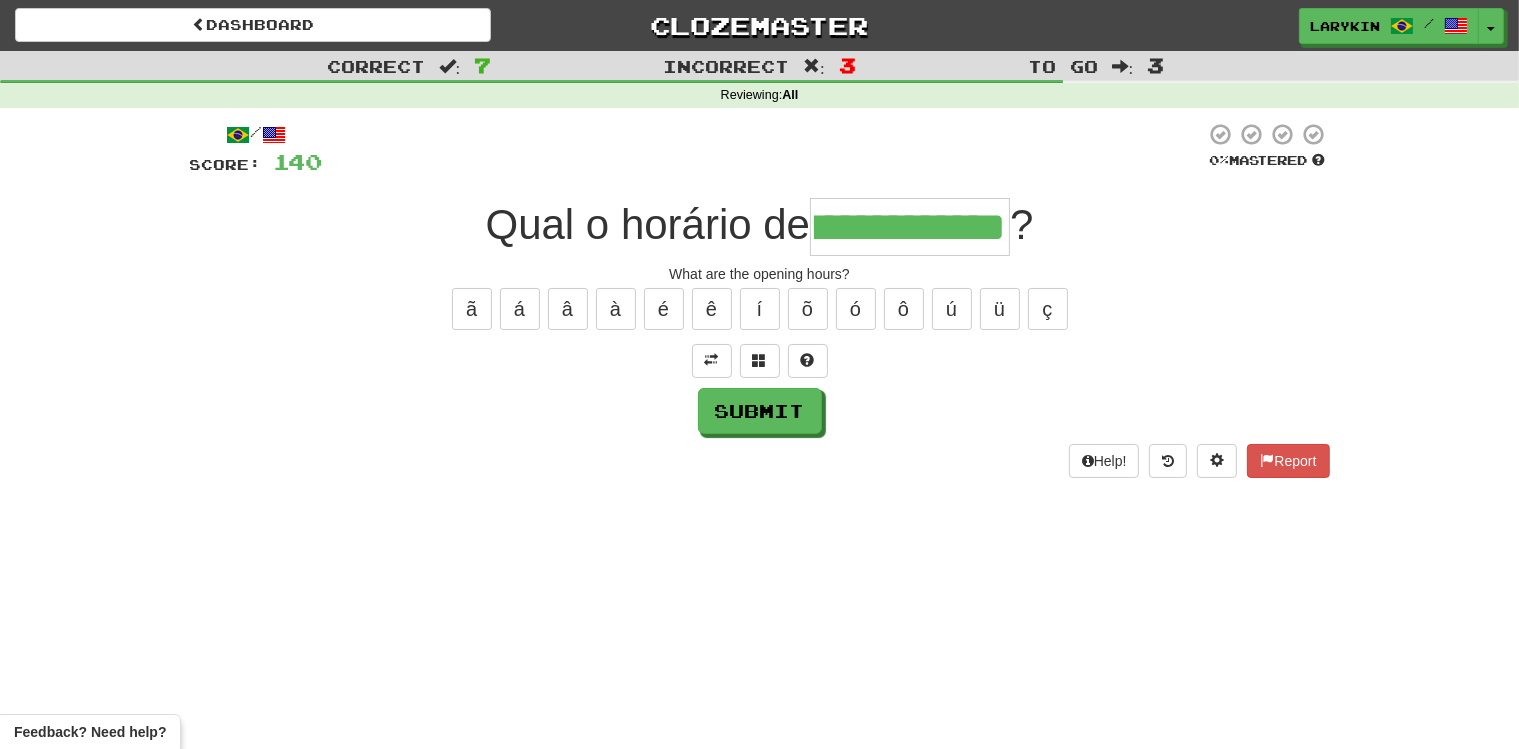 scroll, scrollTop: 0, scrollLeft: 83, axis: horizontal 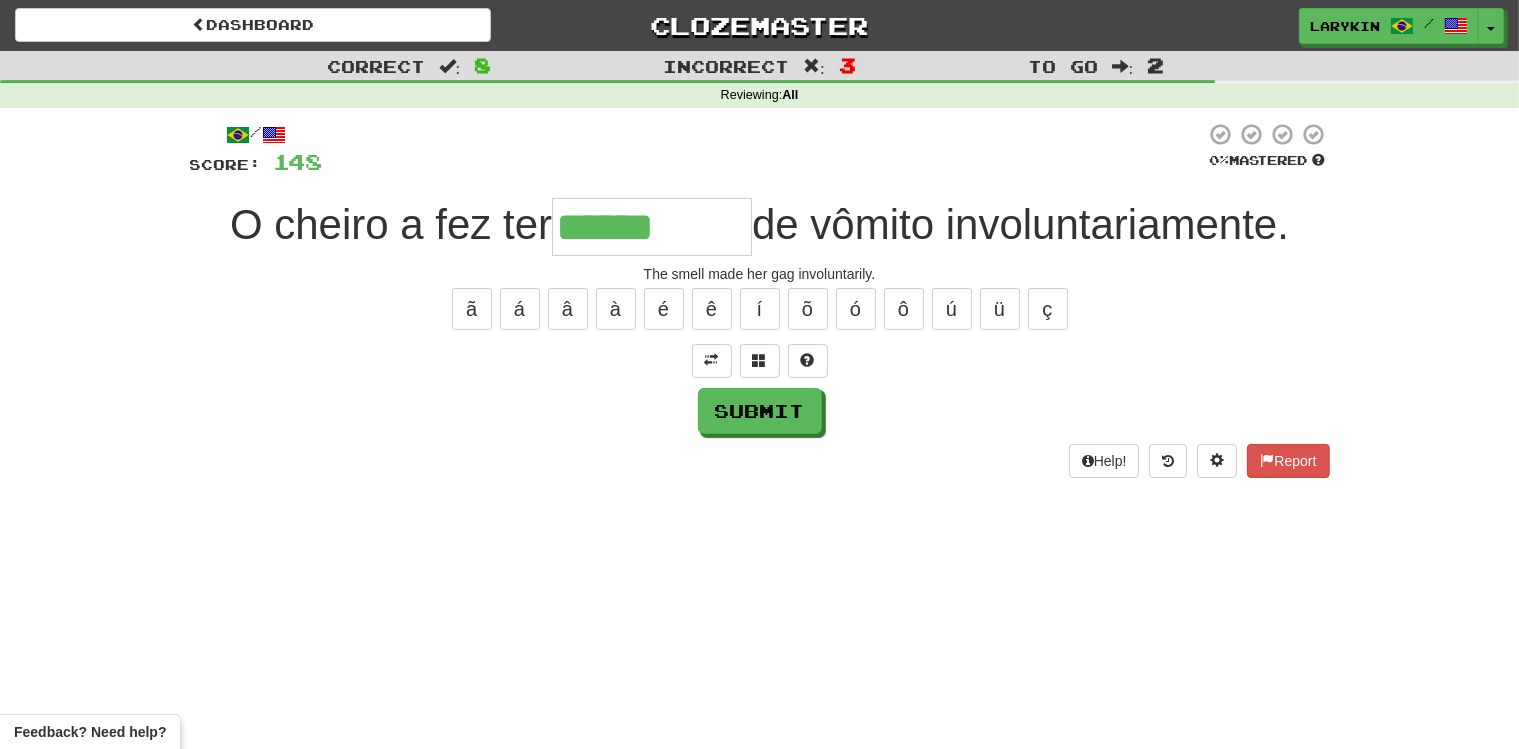 type on "******" 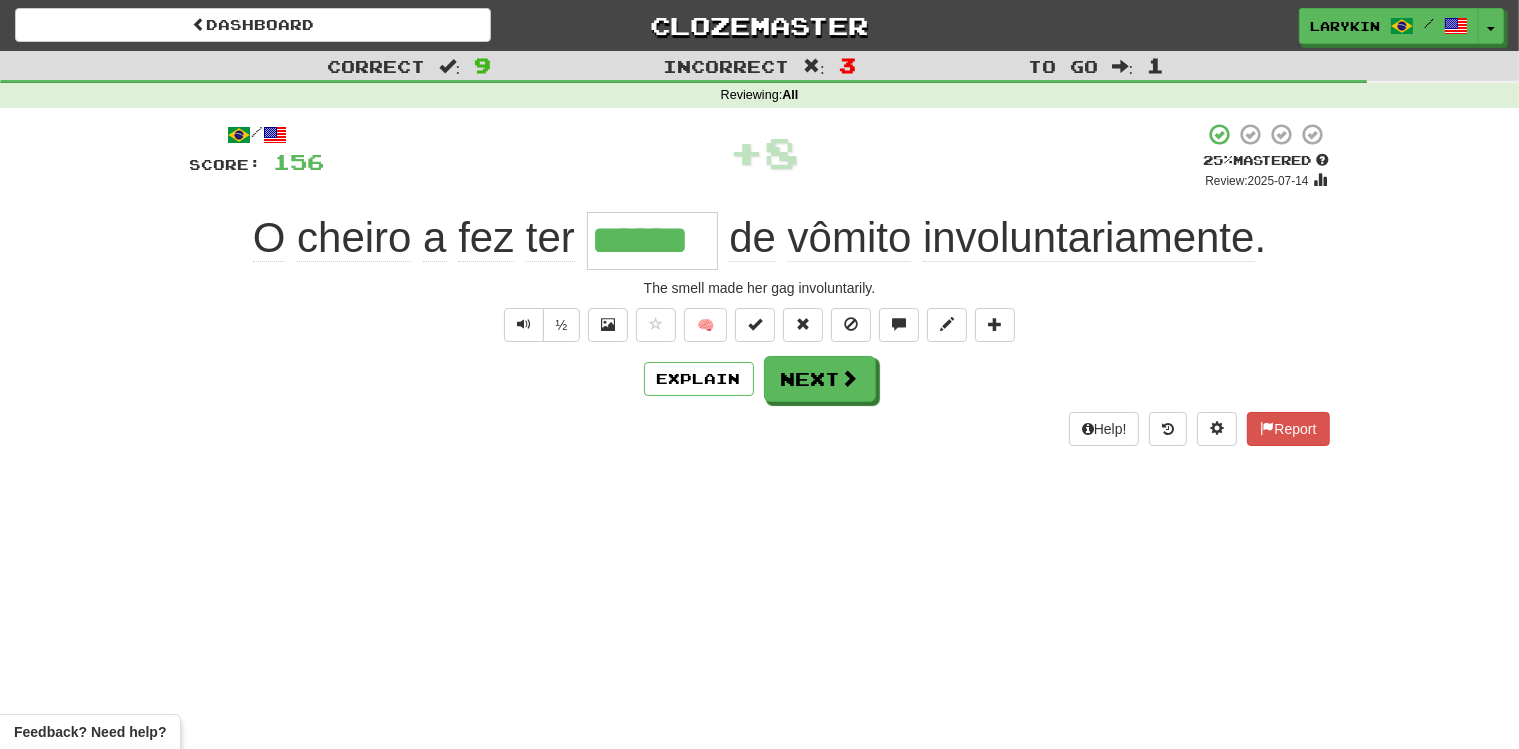 click on "******" at bounding box center (652, 241) 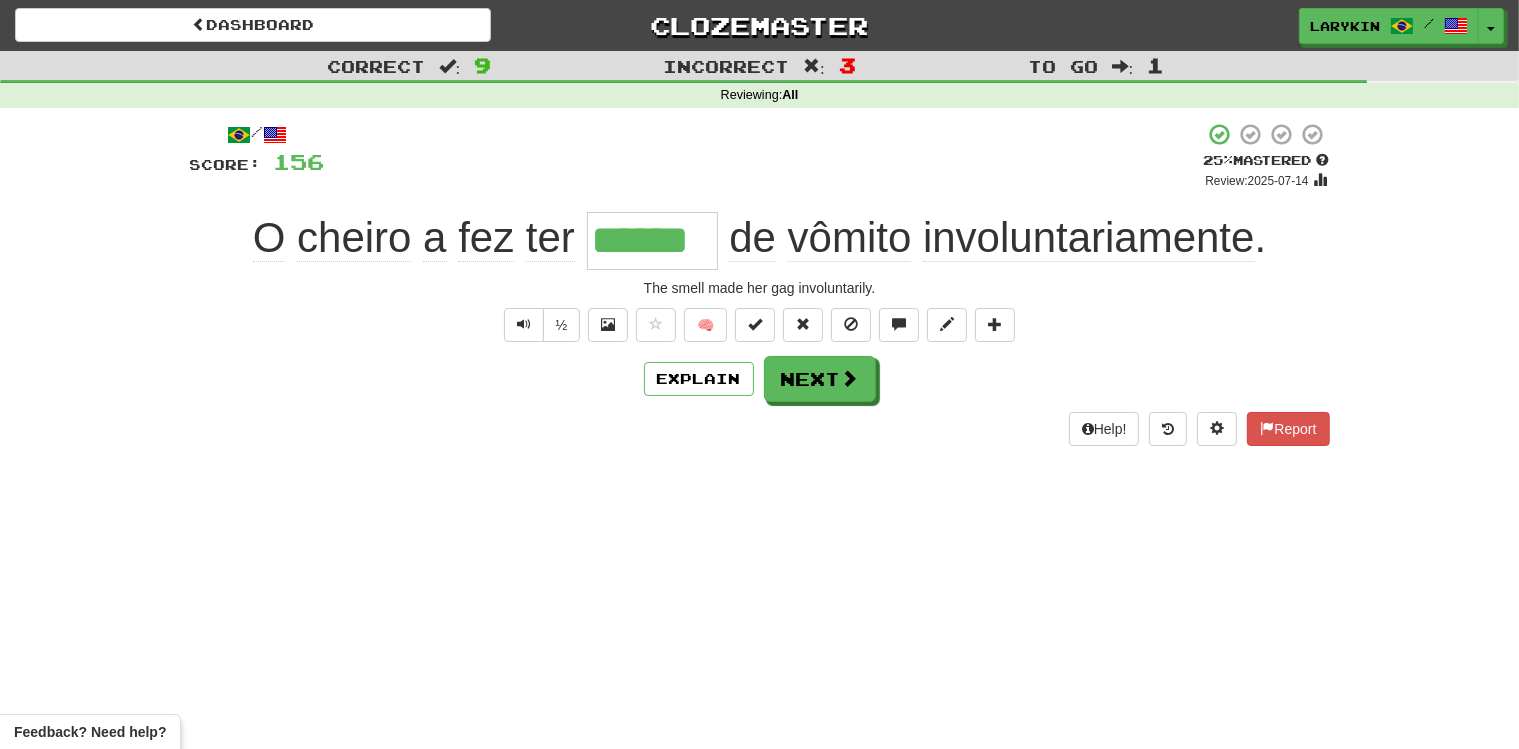 click on "******" at bounding box center [652, 241] 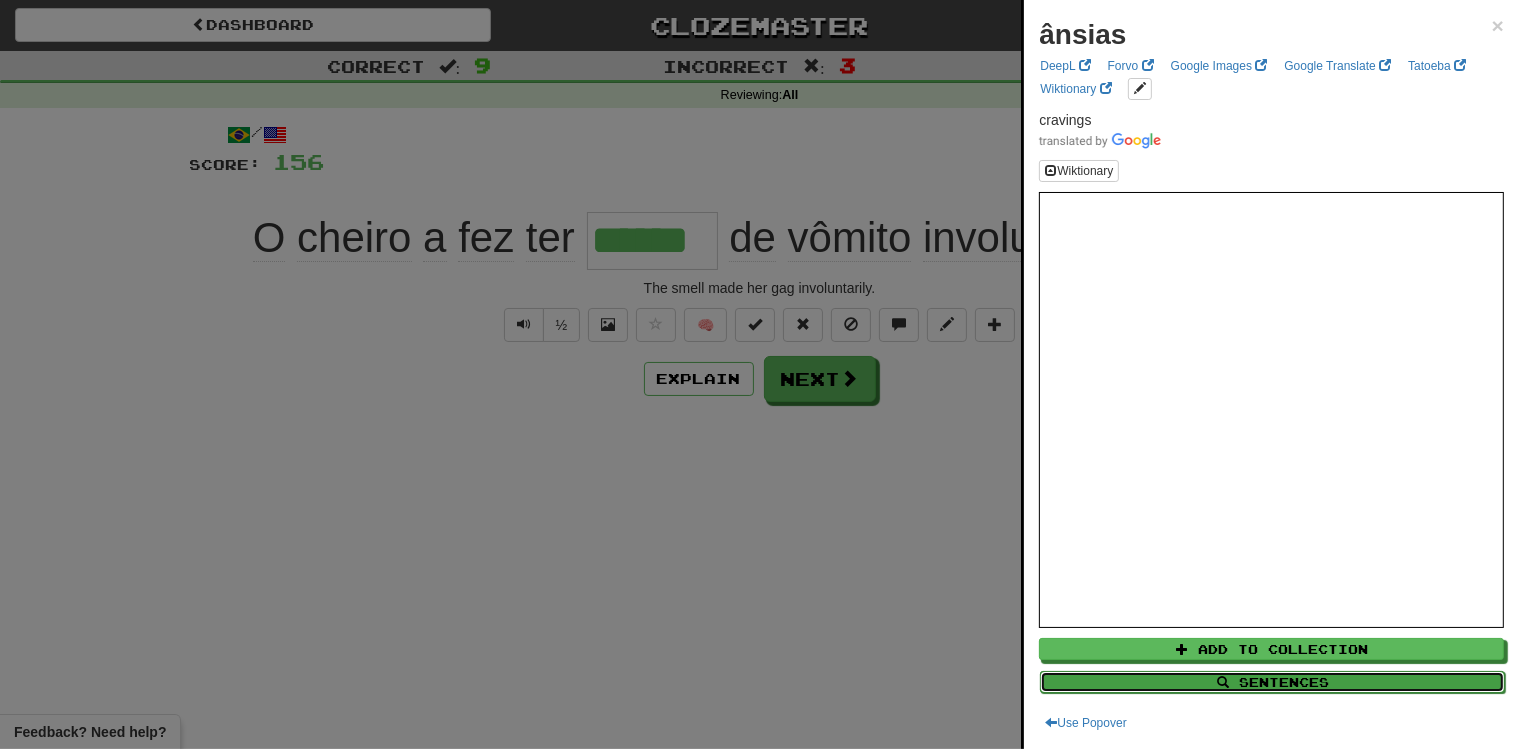 click on "Sentences" at bounding box center [1272, 682] 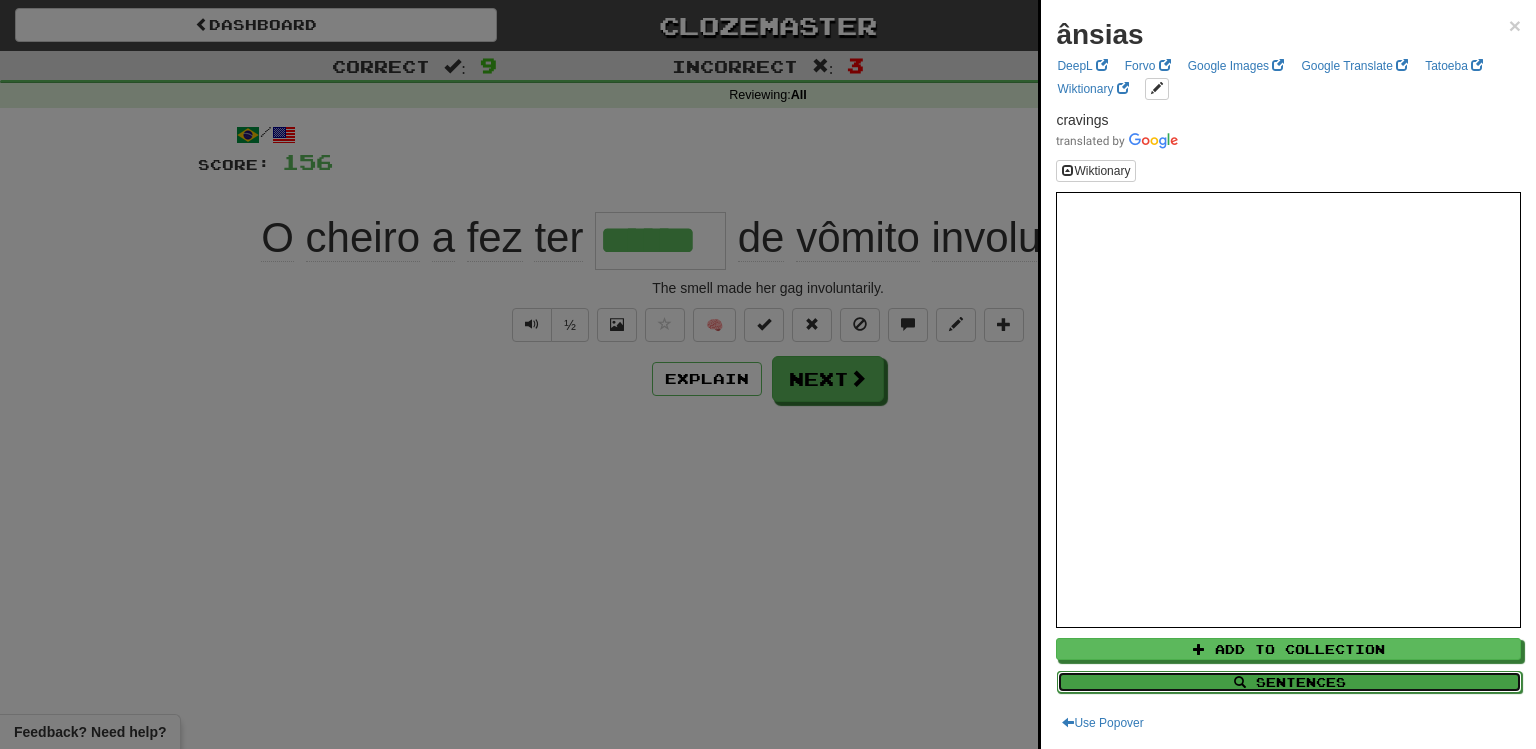 select on "****" 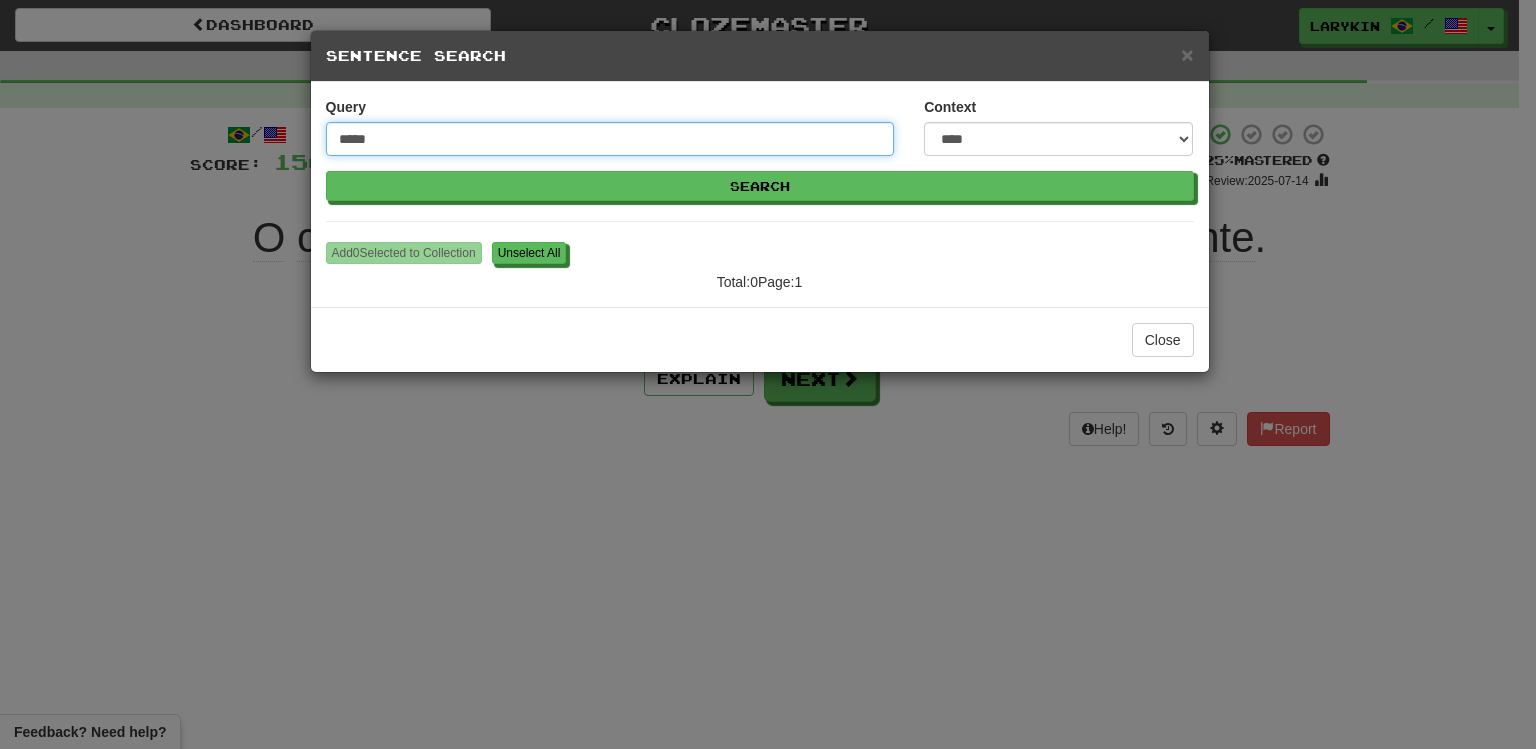 type on "*****" 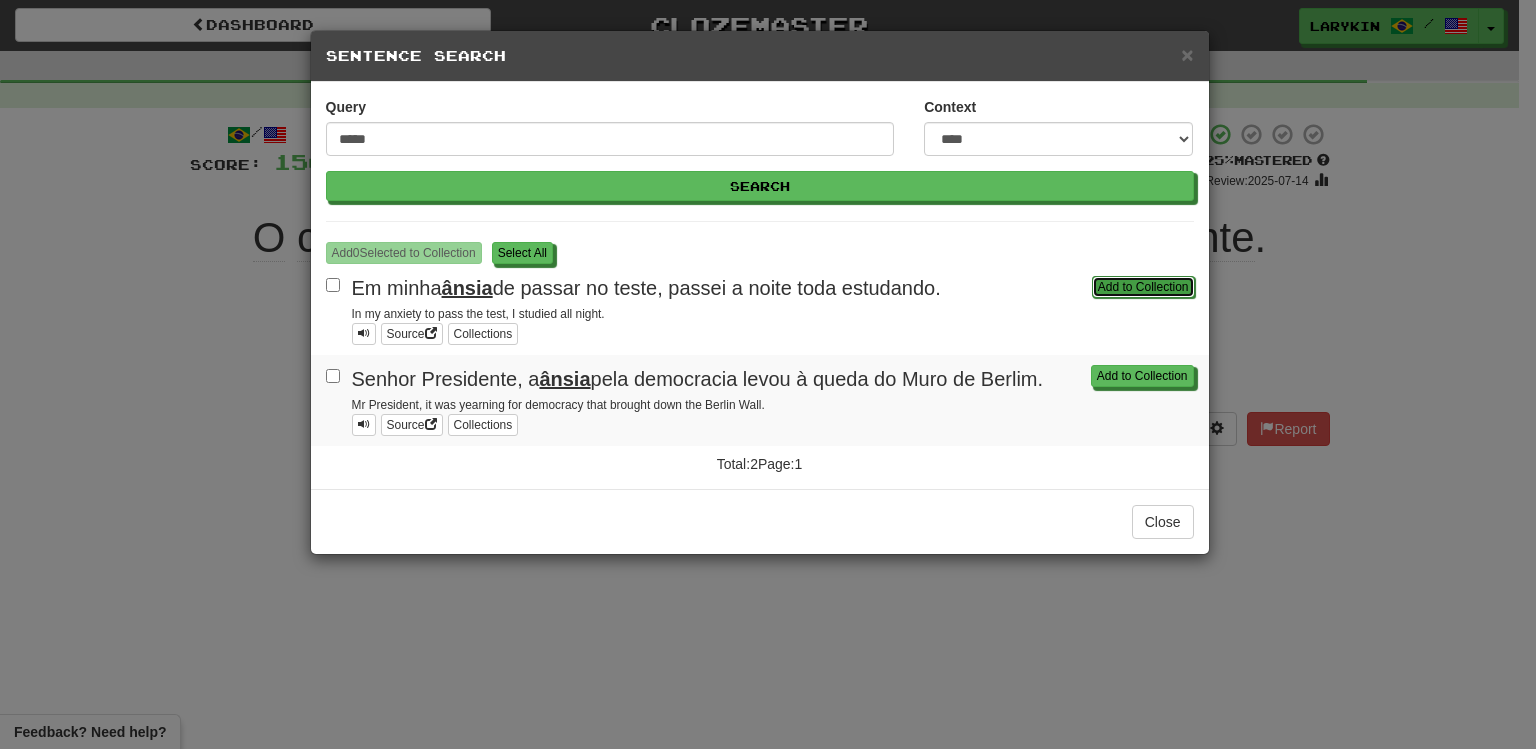 click on "Add to Collection" at bounding box center (1143, 287) 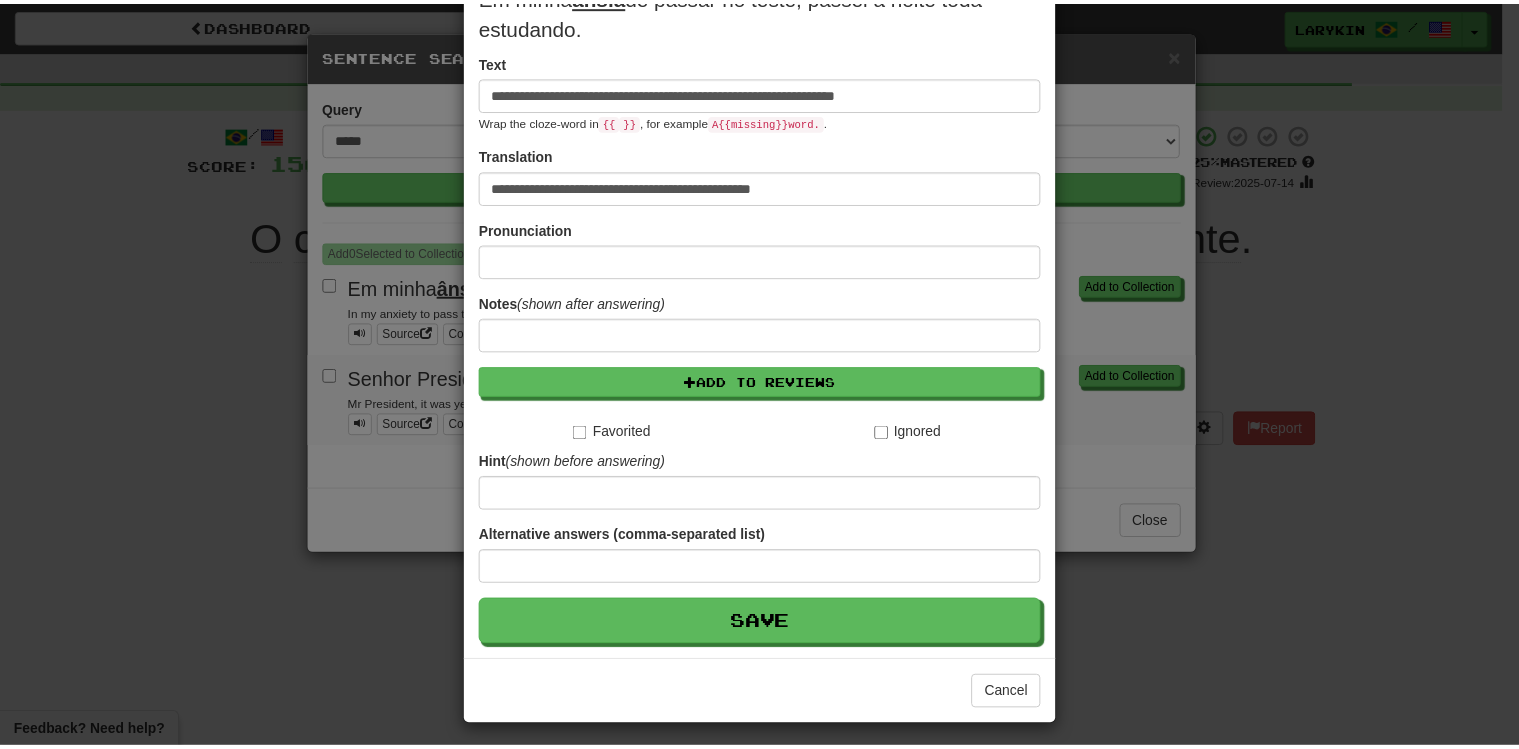 scroll, scrollTop: 256, scrollLeft: 0, axis: vertical 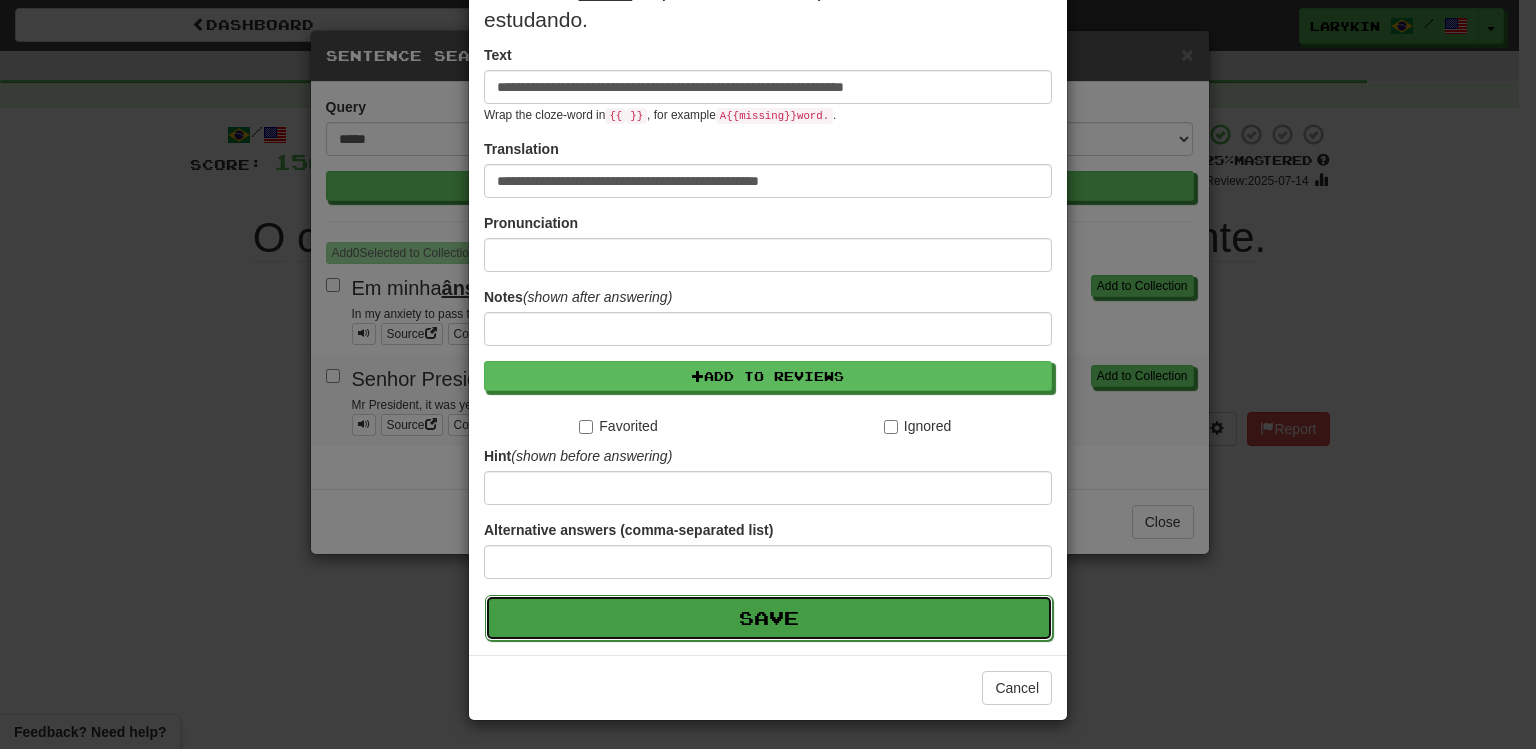 click on "Save" at bounding box center [769, 618] 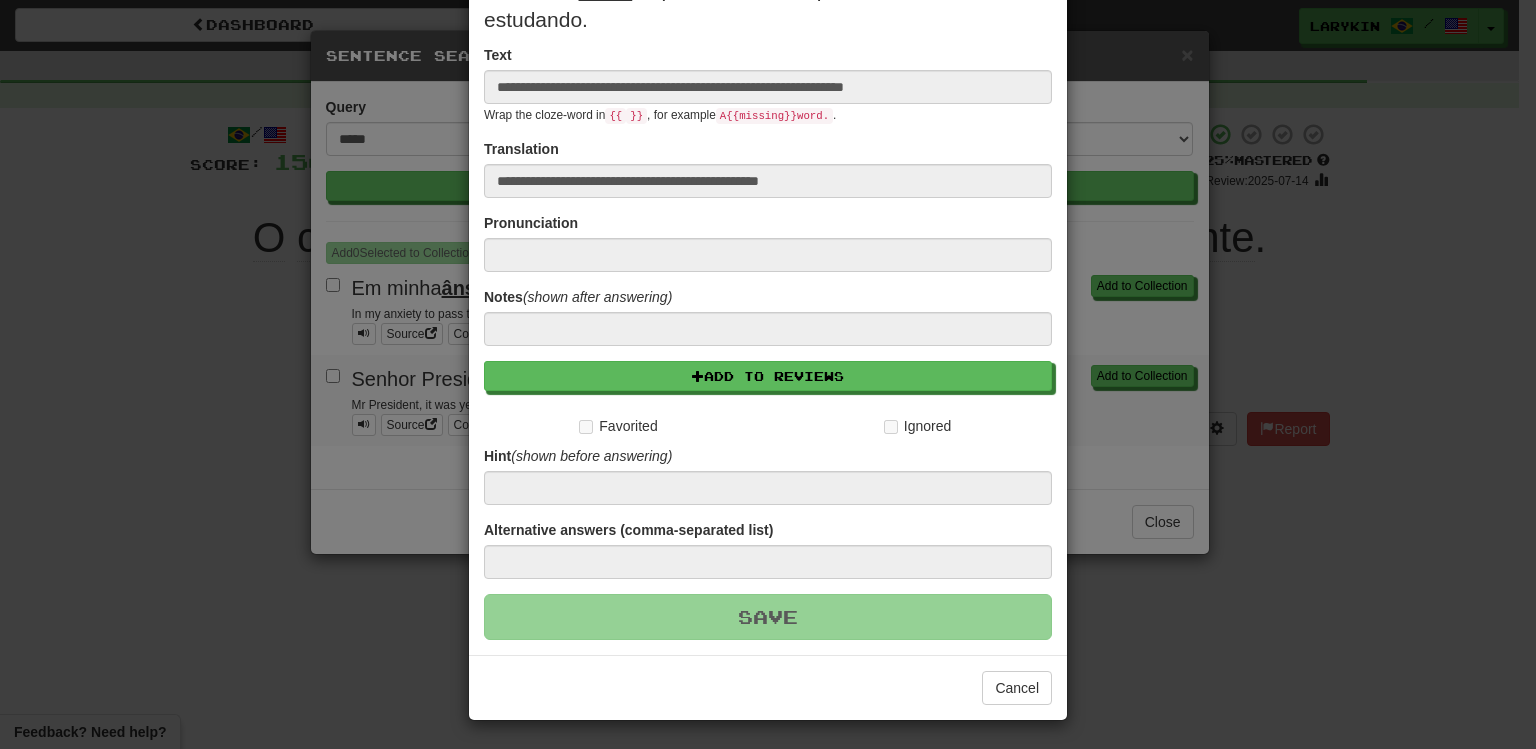click on "**********" at bounding box center (768, 374) 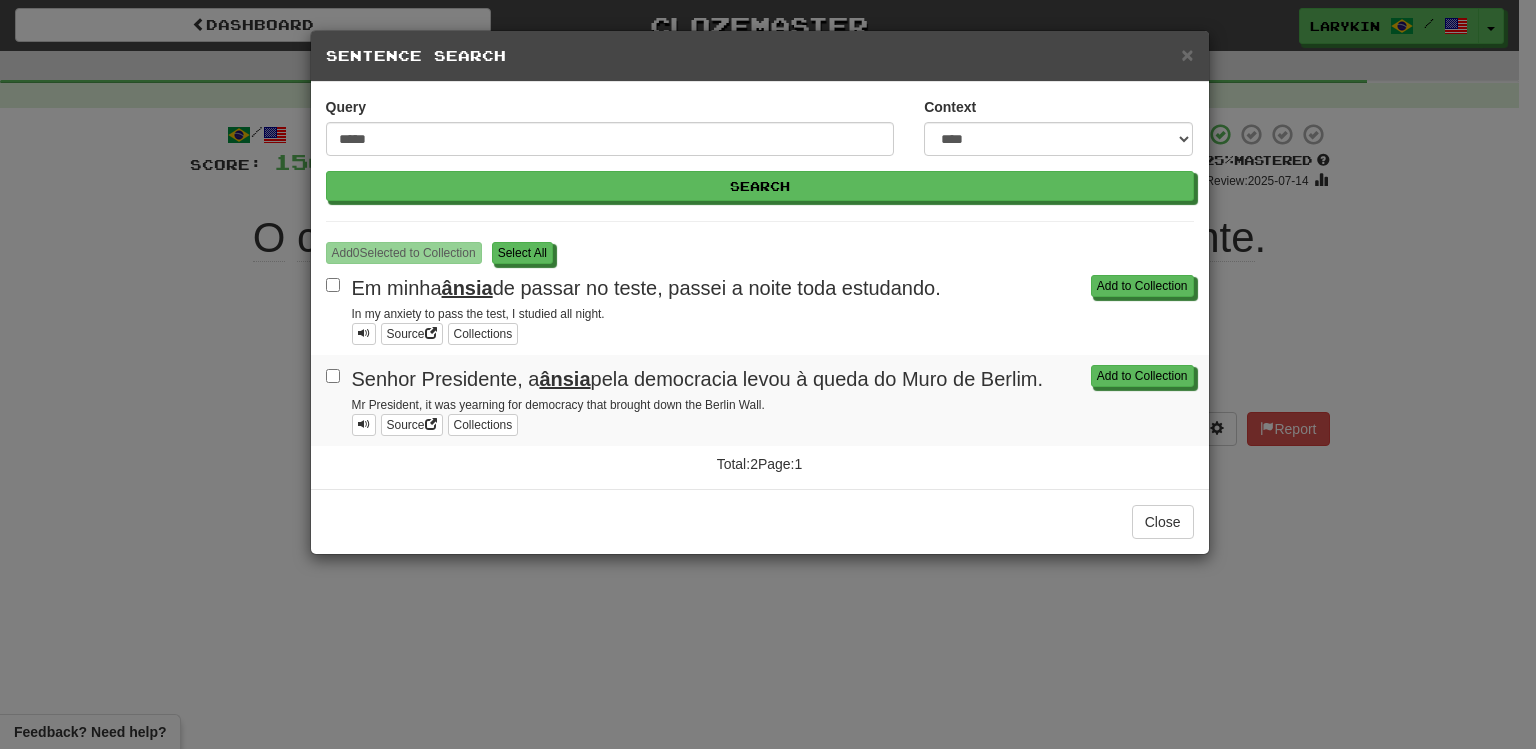 click on "**********" at bounding box center (768, 374) 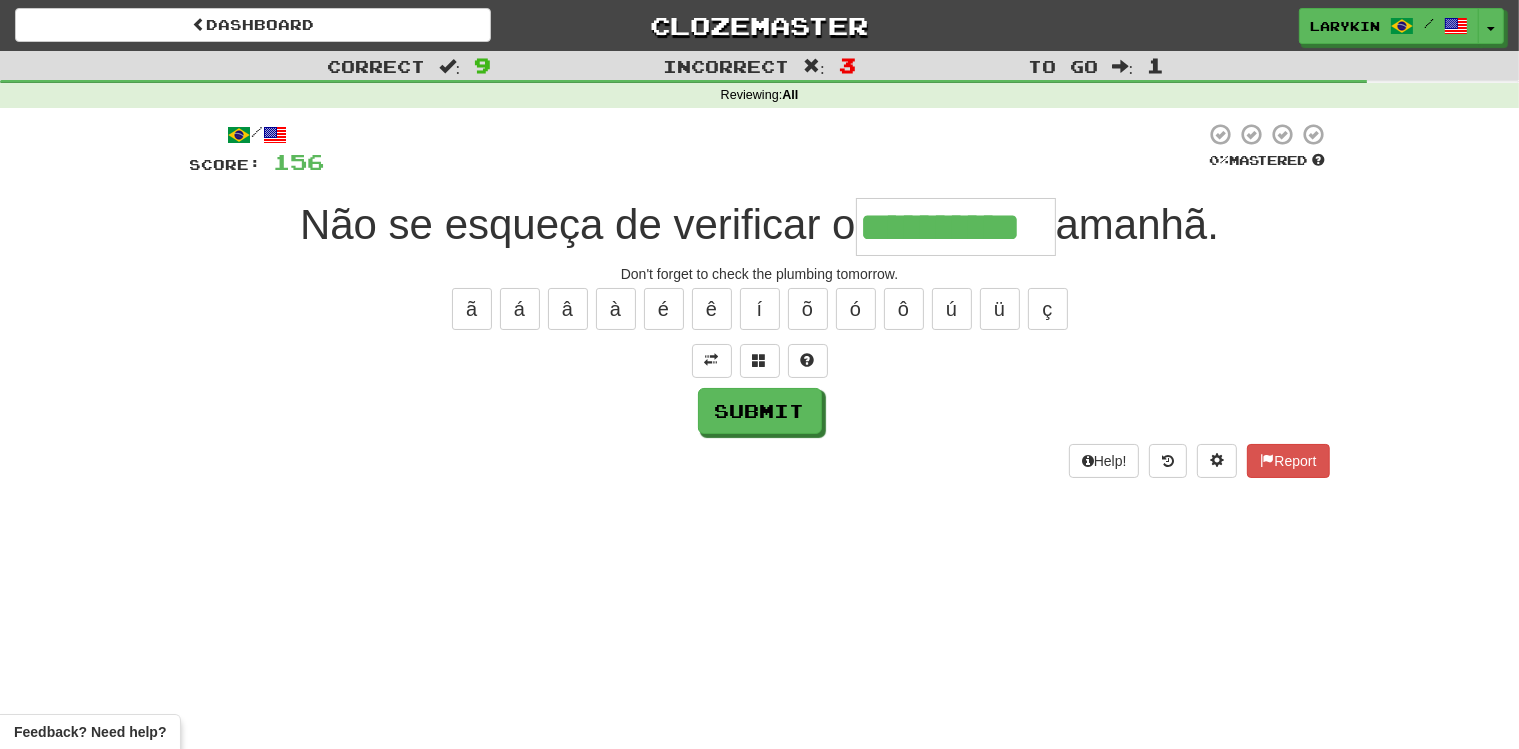 scroll, scrollTop: 0, scrollLeft: 62, axis: horizontal 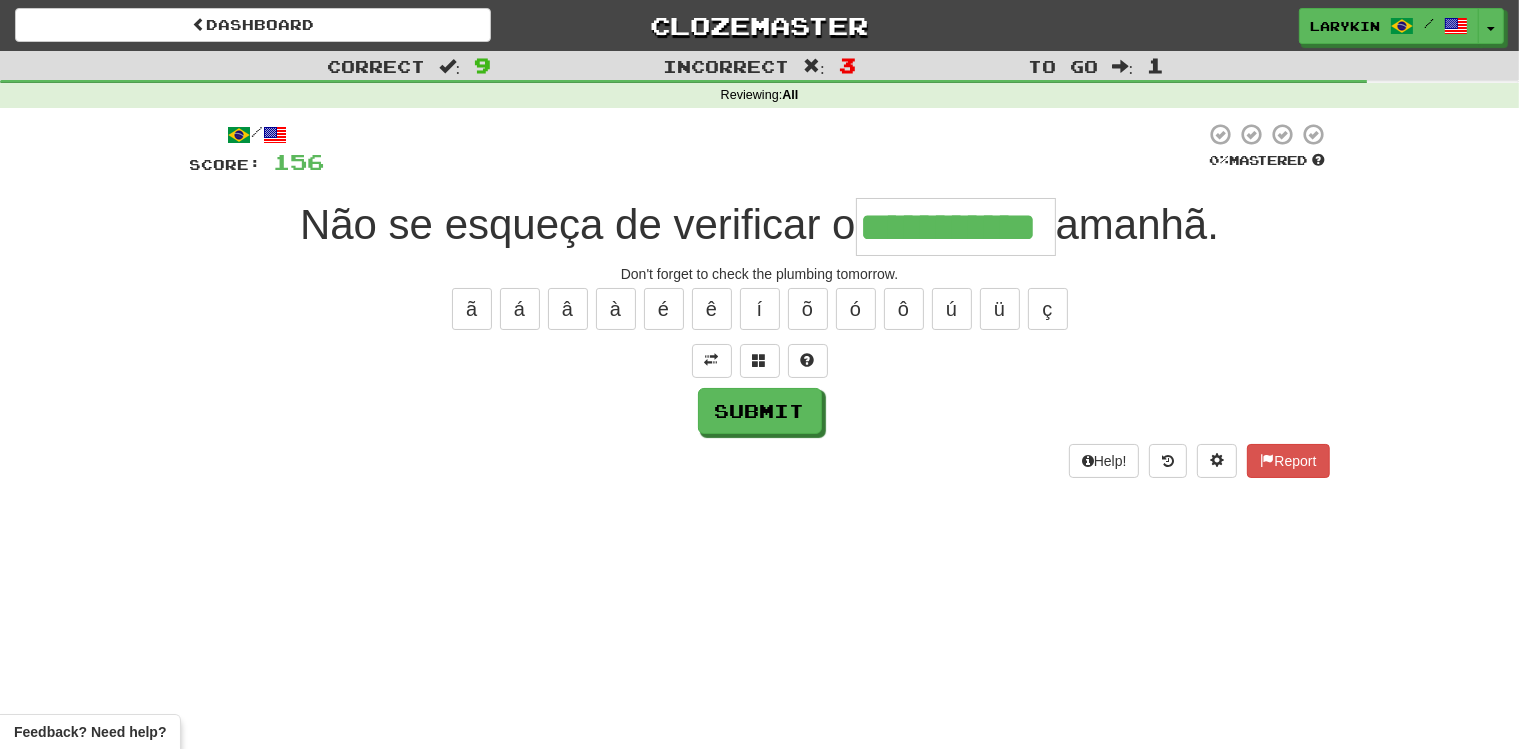 type on "**********" 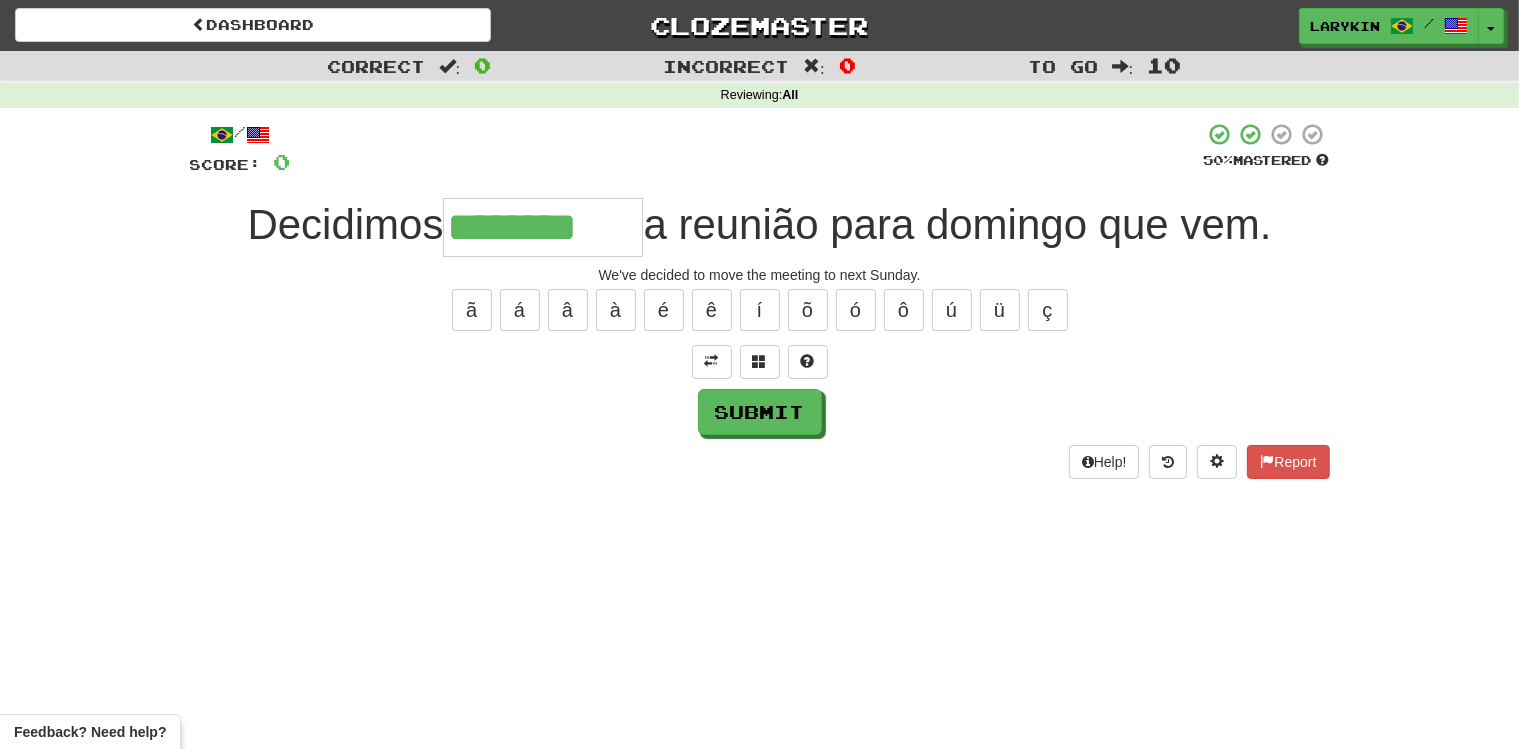 type on "********" 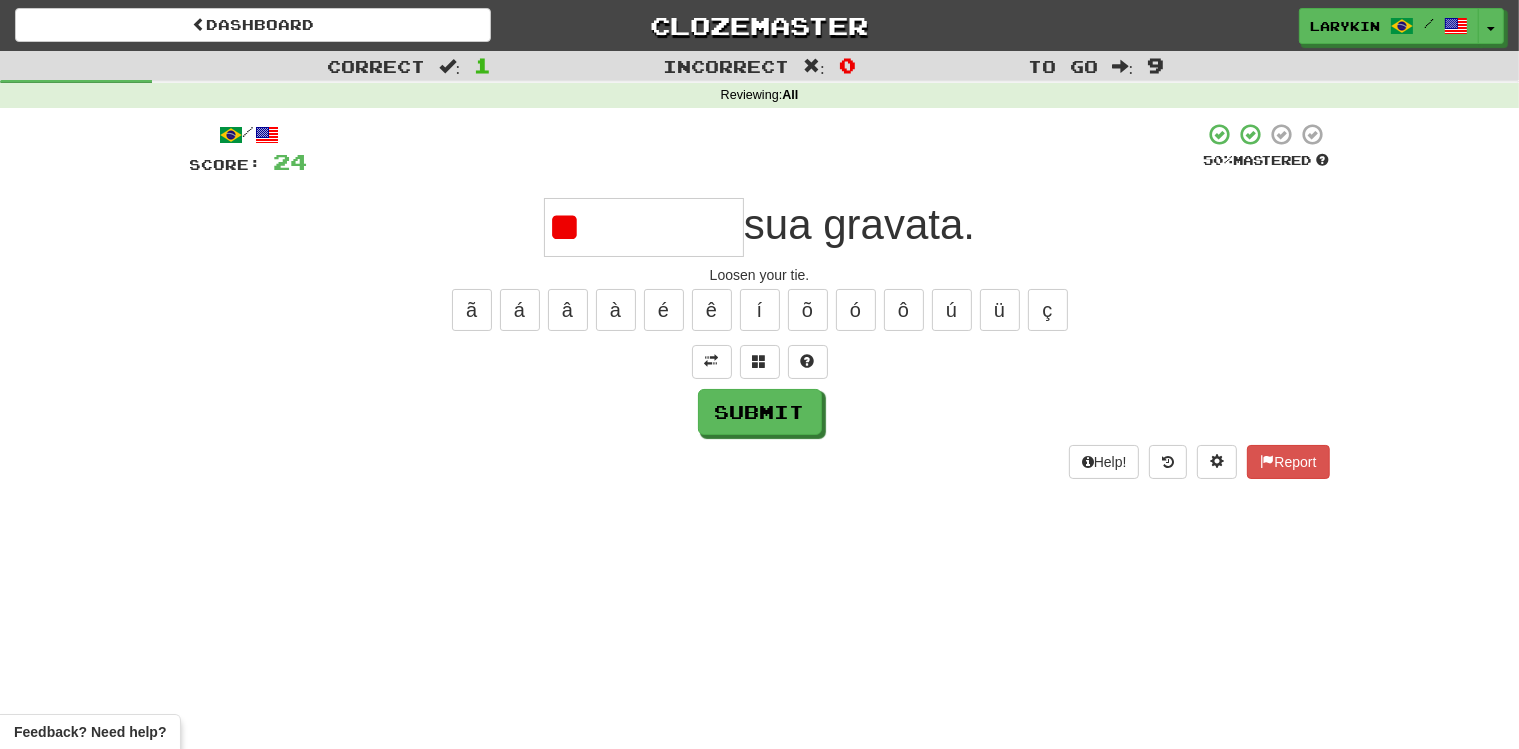 type on "*" 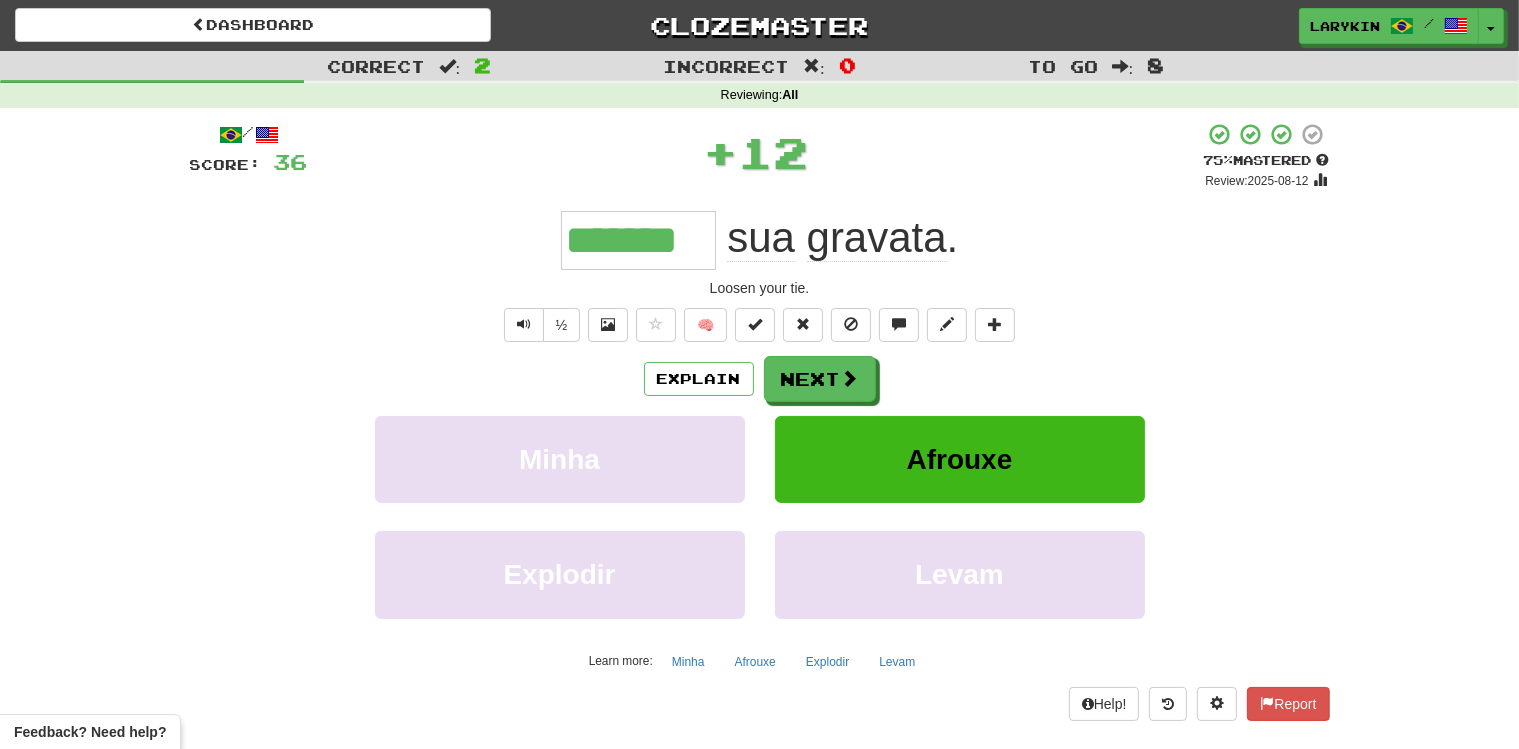 click on "*******" at bounding box center (638, 240) 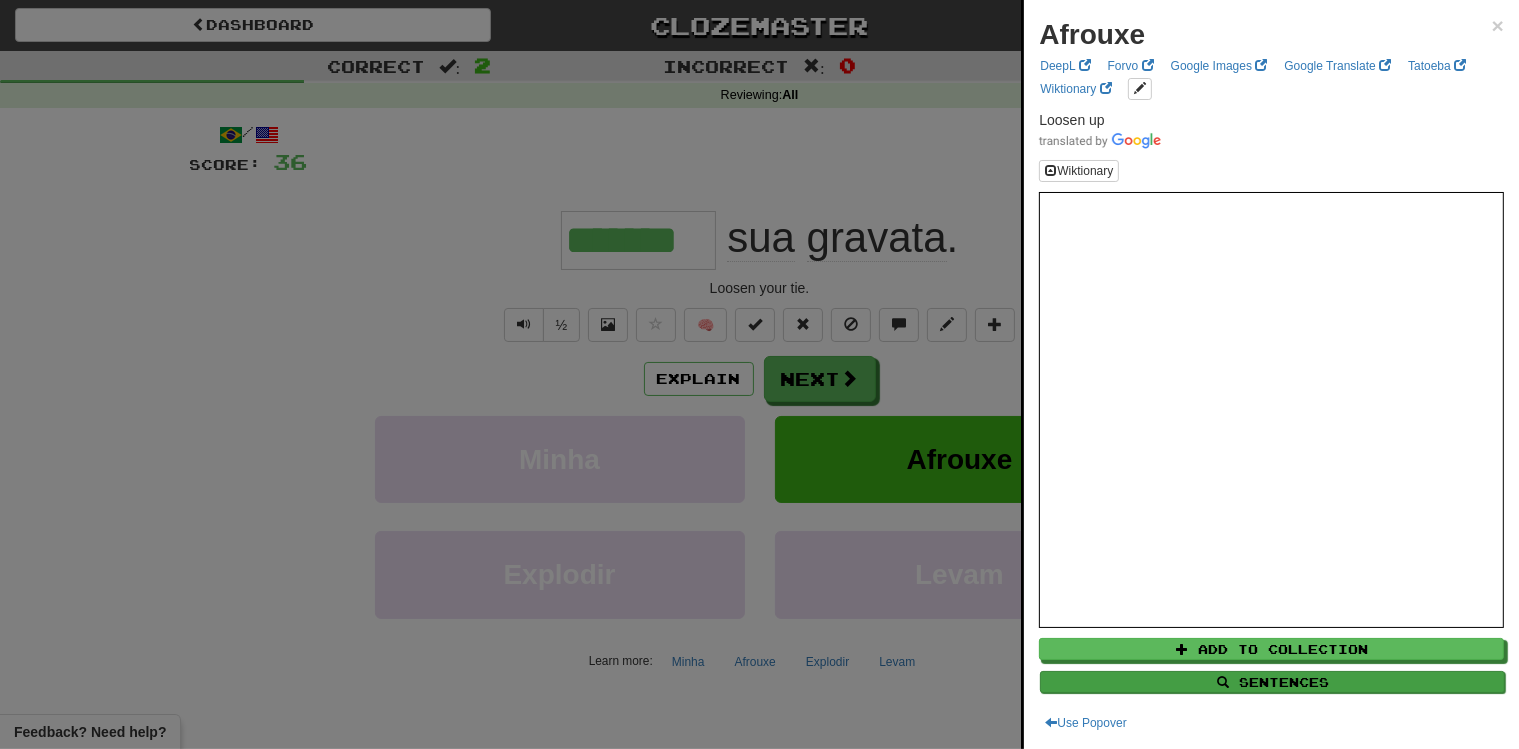 type on "*******" 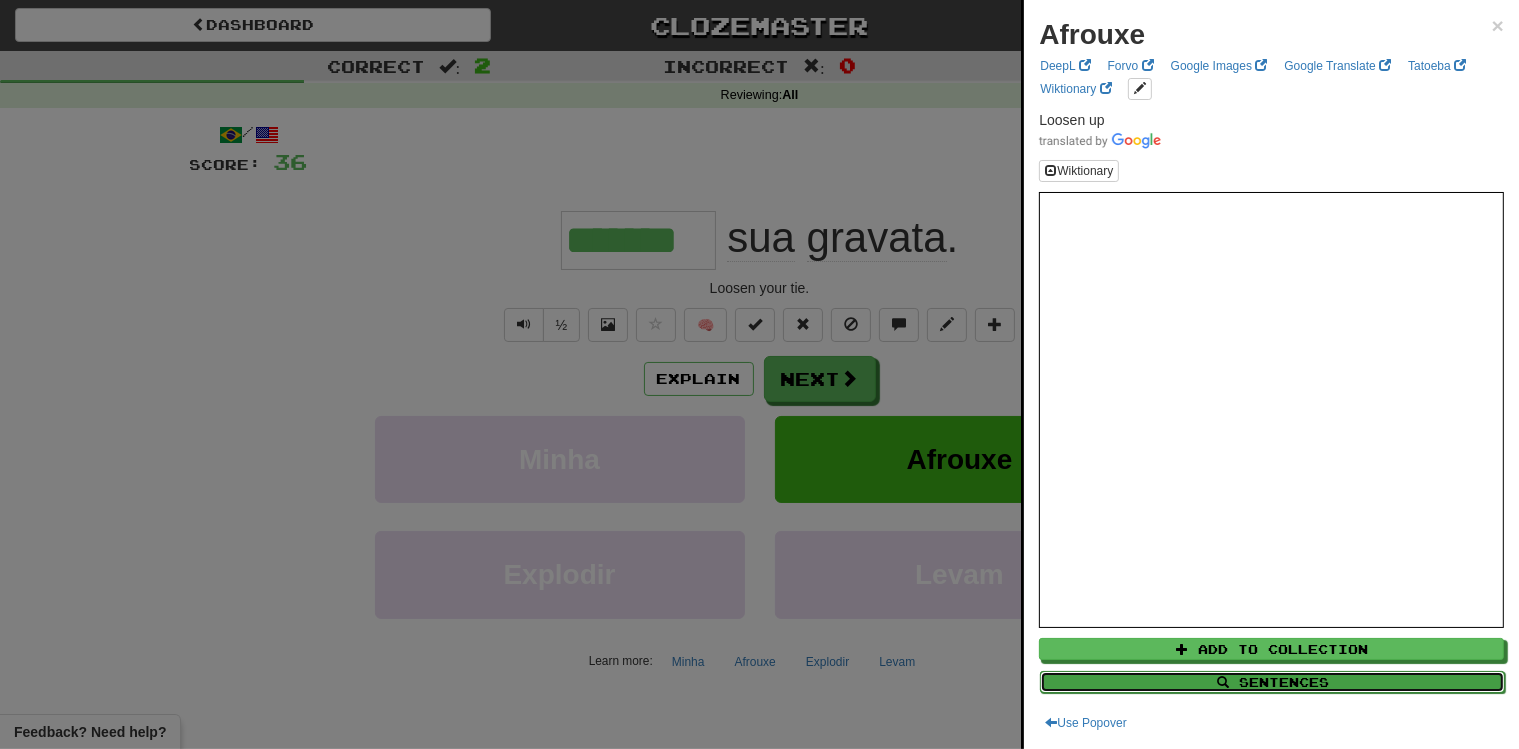 click on "Sentences" at bounding box center (1272, 682) 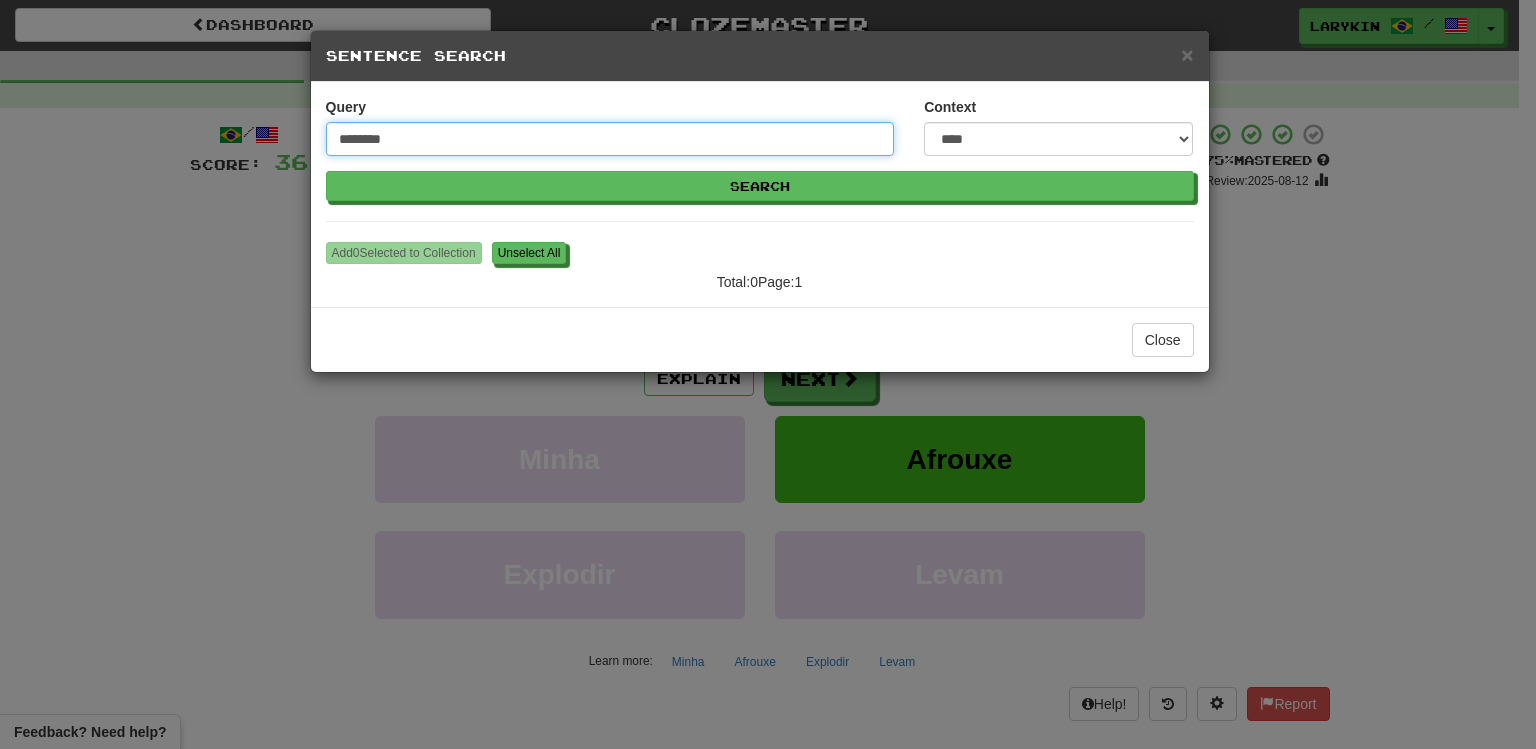 click on "Search" at bounding box center [760, 186] 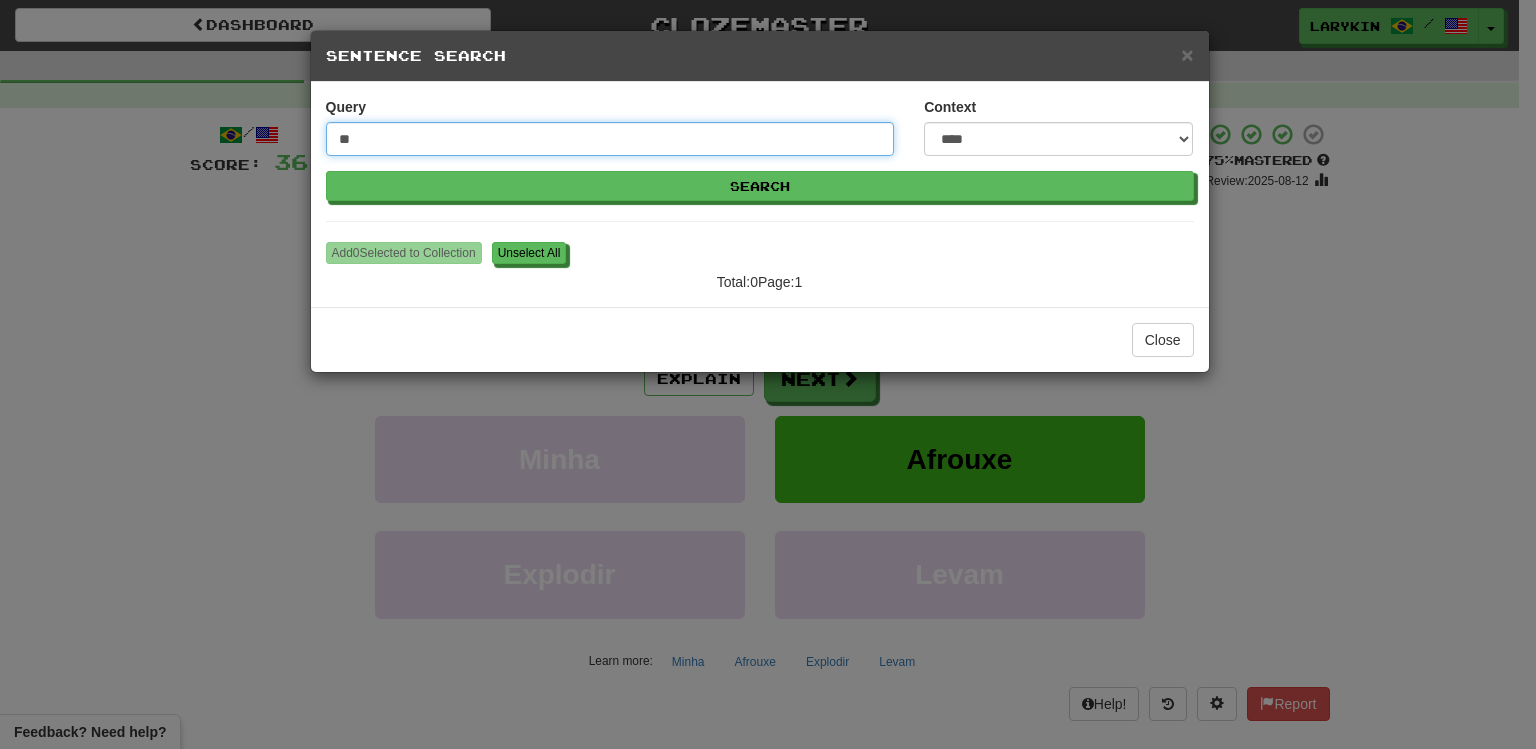 type on "*" 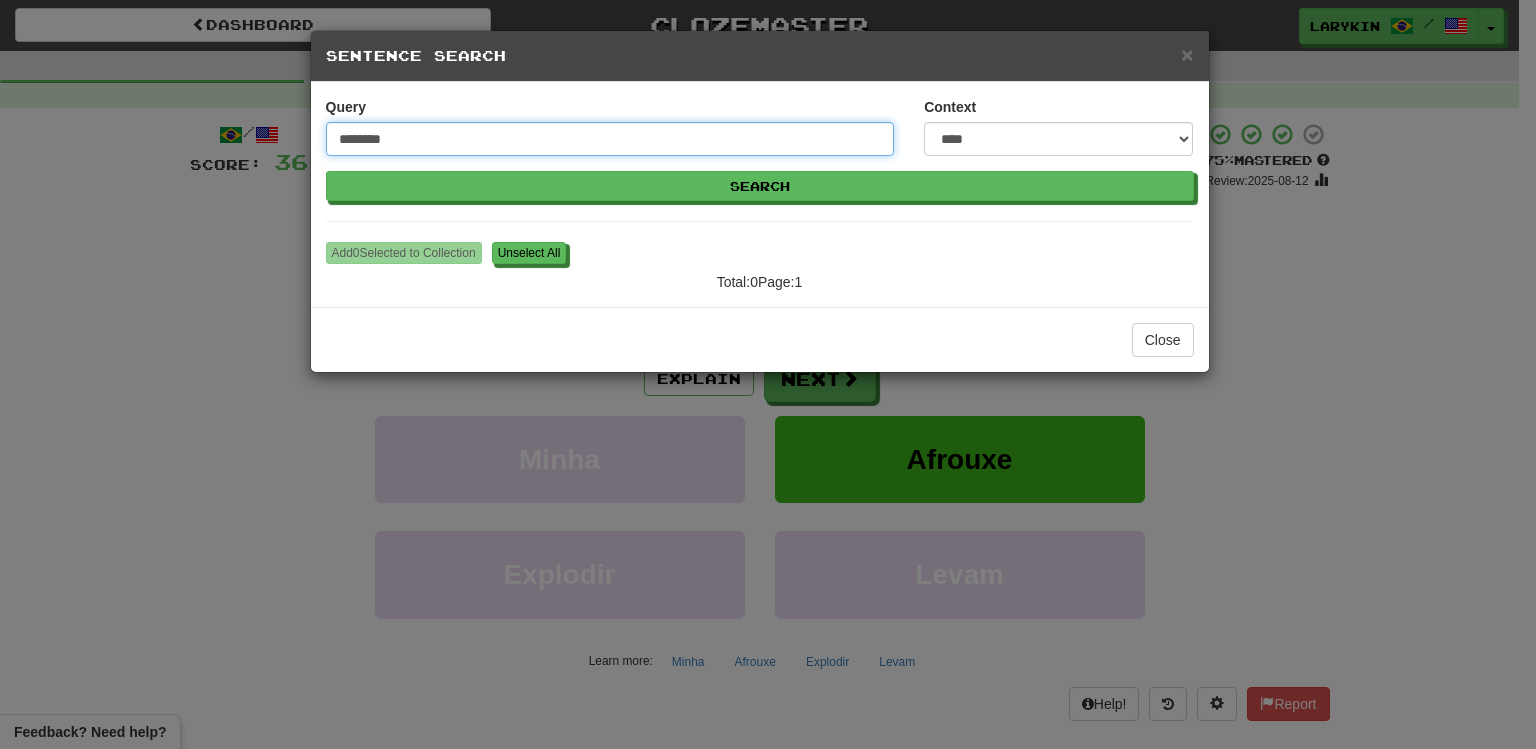click on "Search" at bounding box center [760, 186] 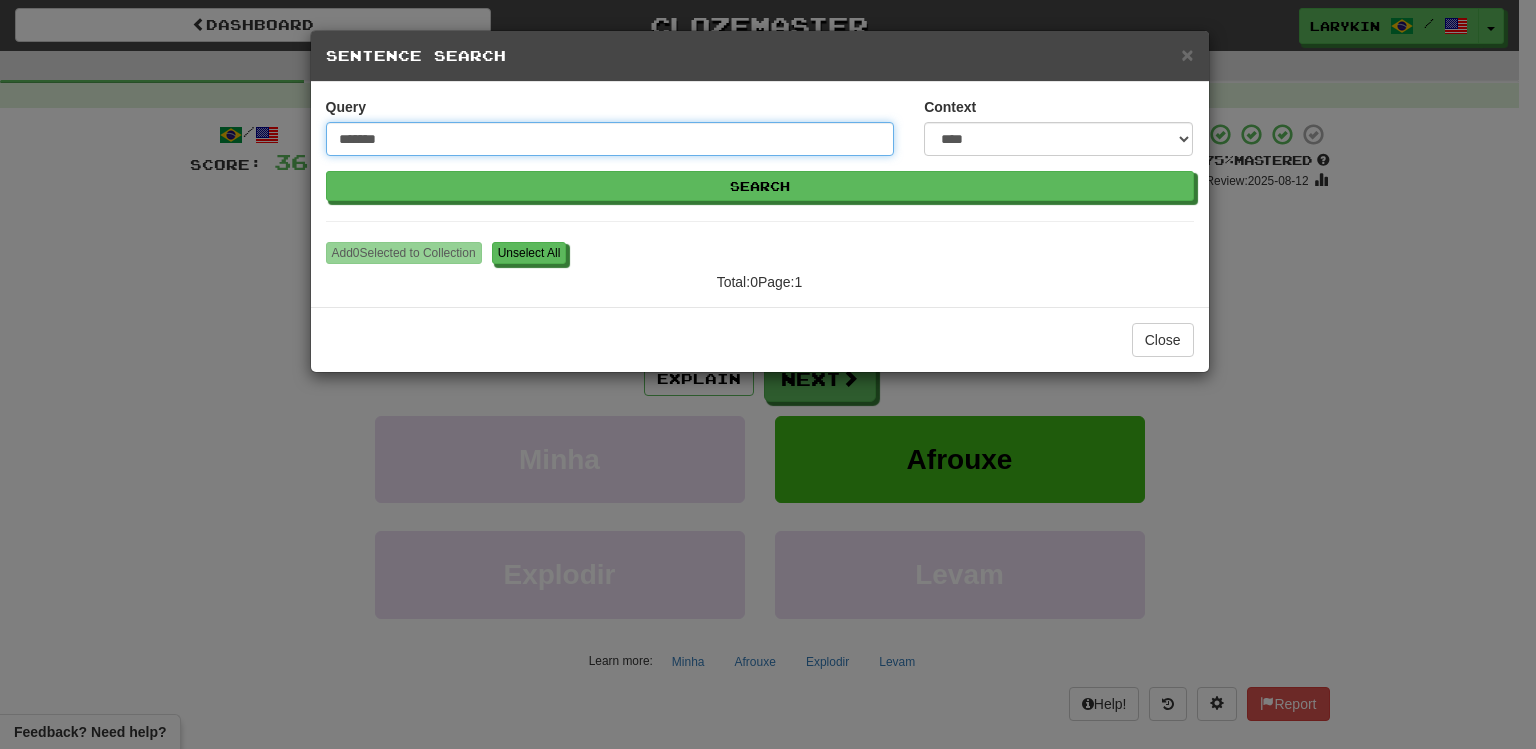 type on "*******" 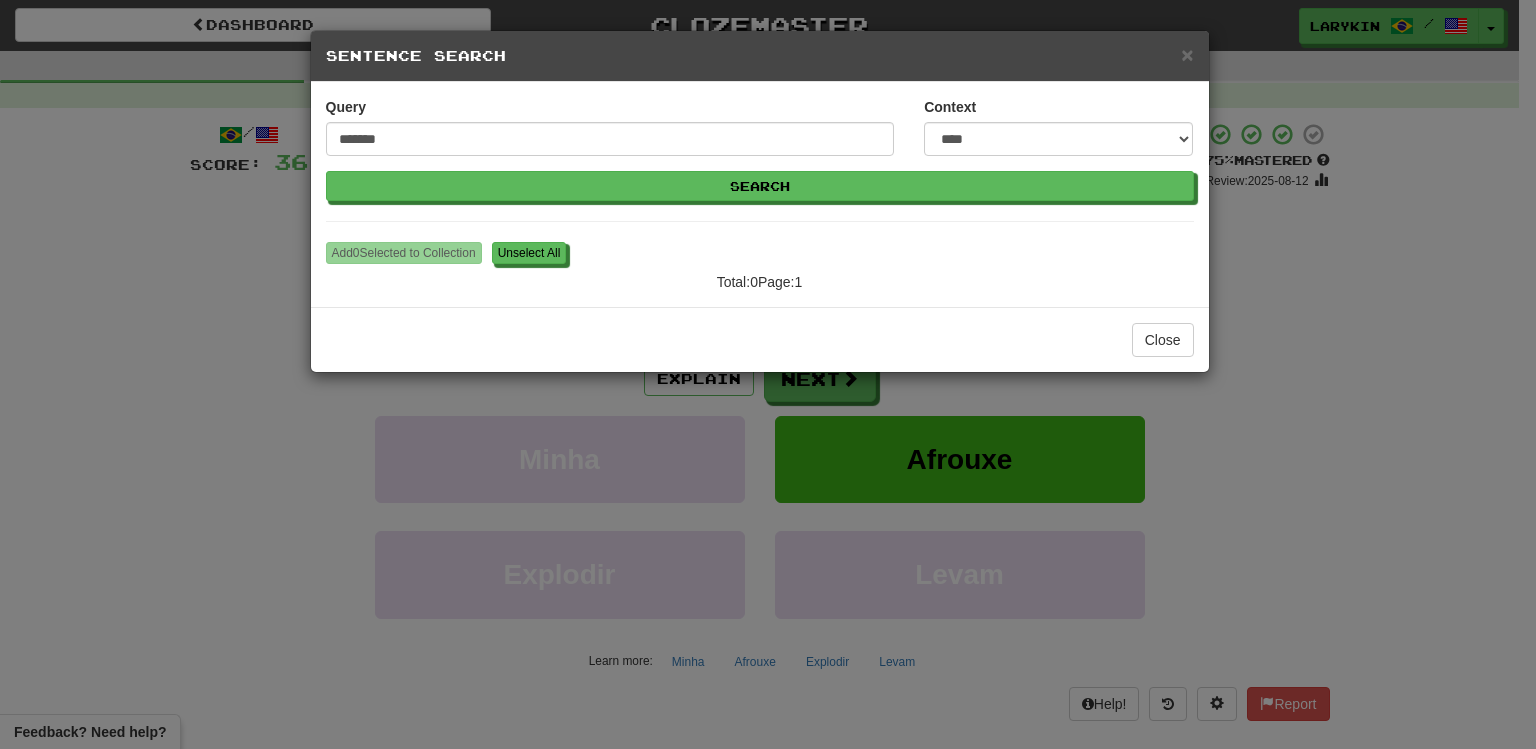 click on "**********" at bounding box center [768, 374] 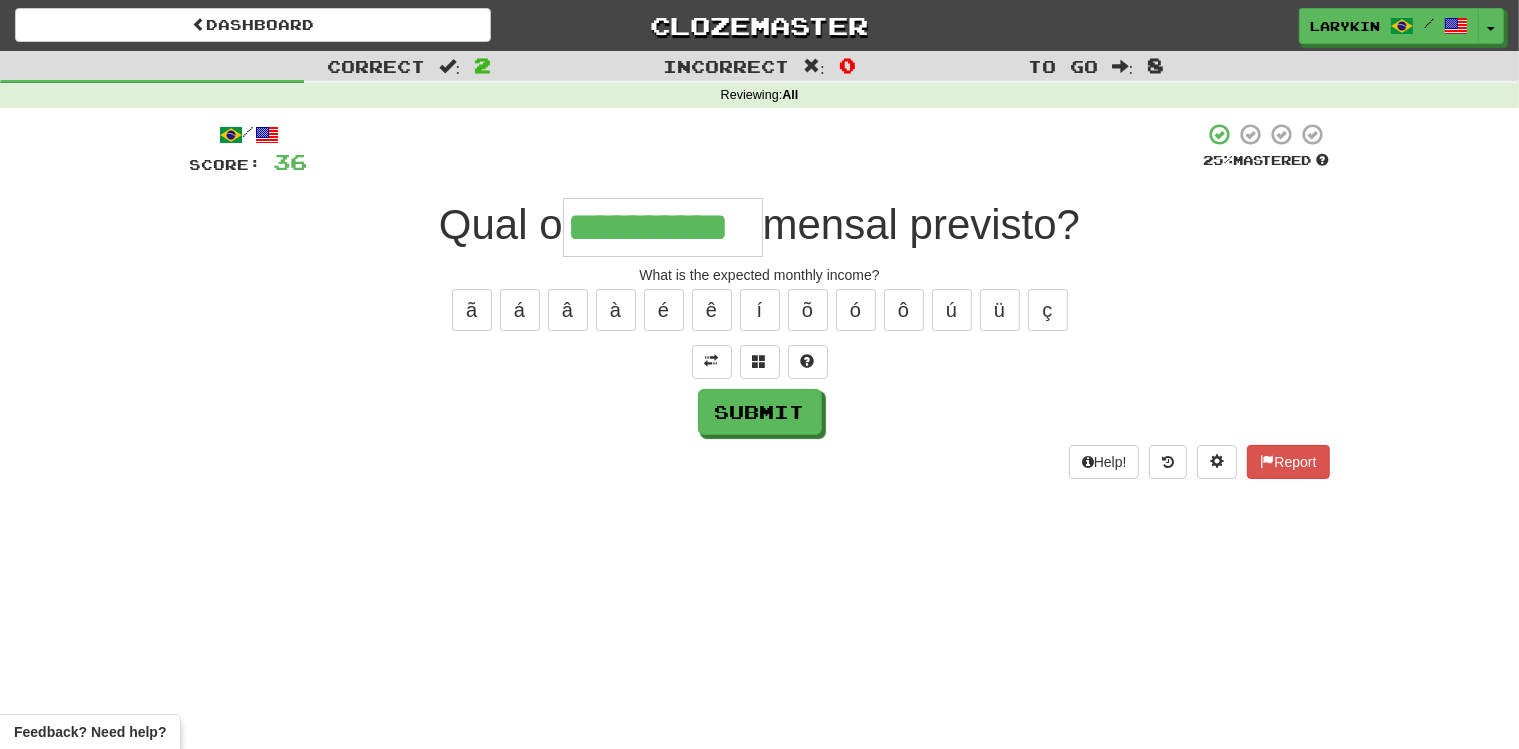 scroll, scrollTop: 0, scrollLeft: 18, axis: horizontal 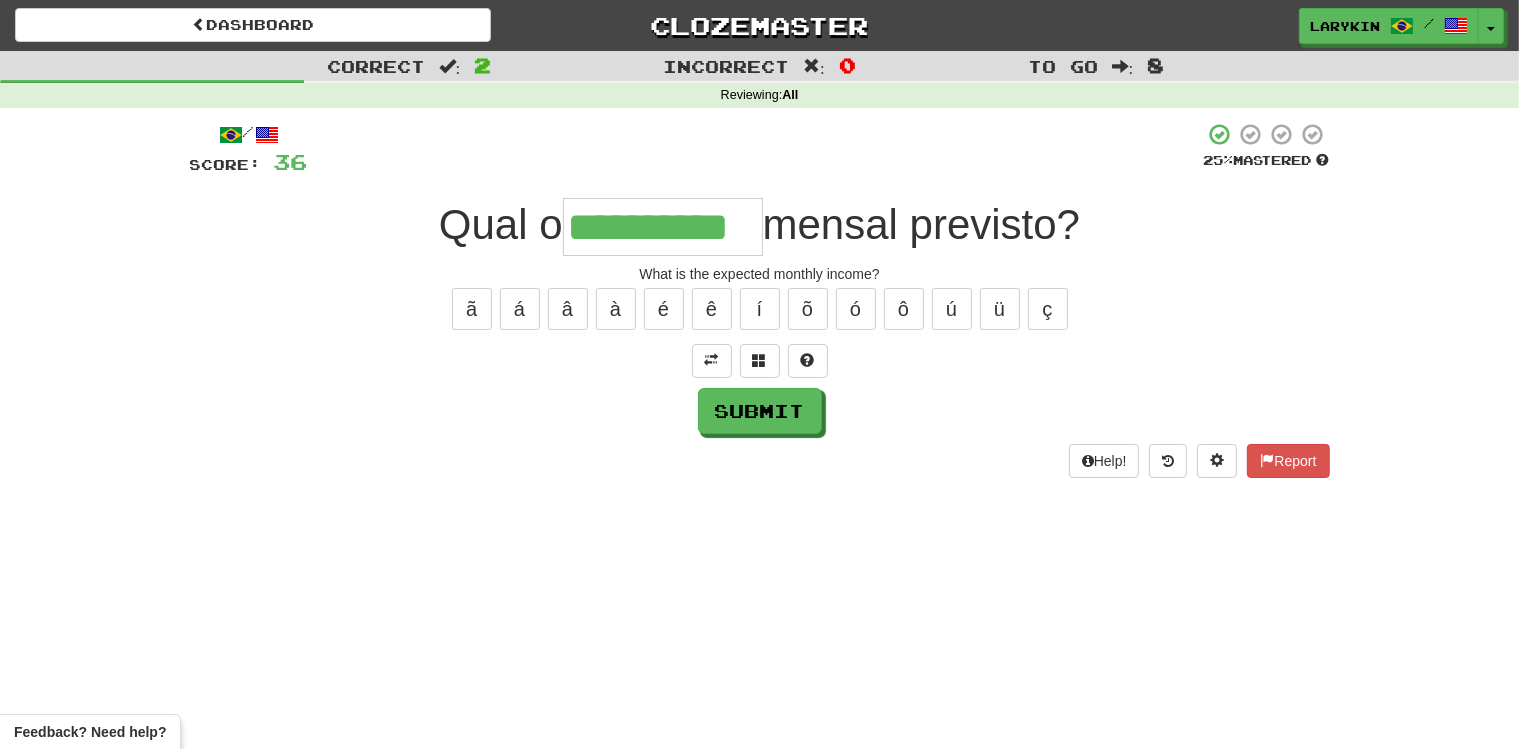 type on "**********" 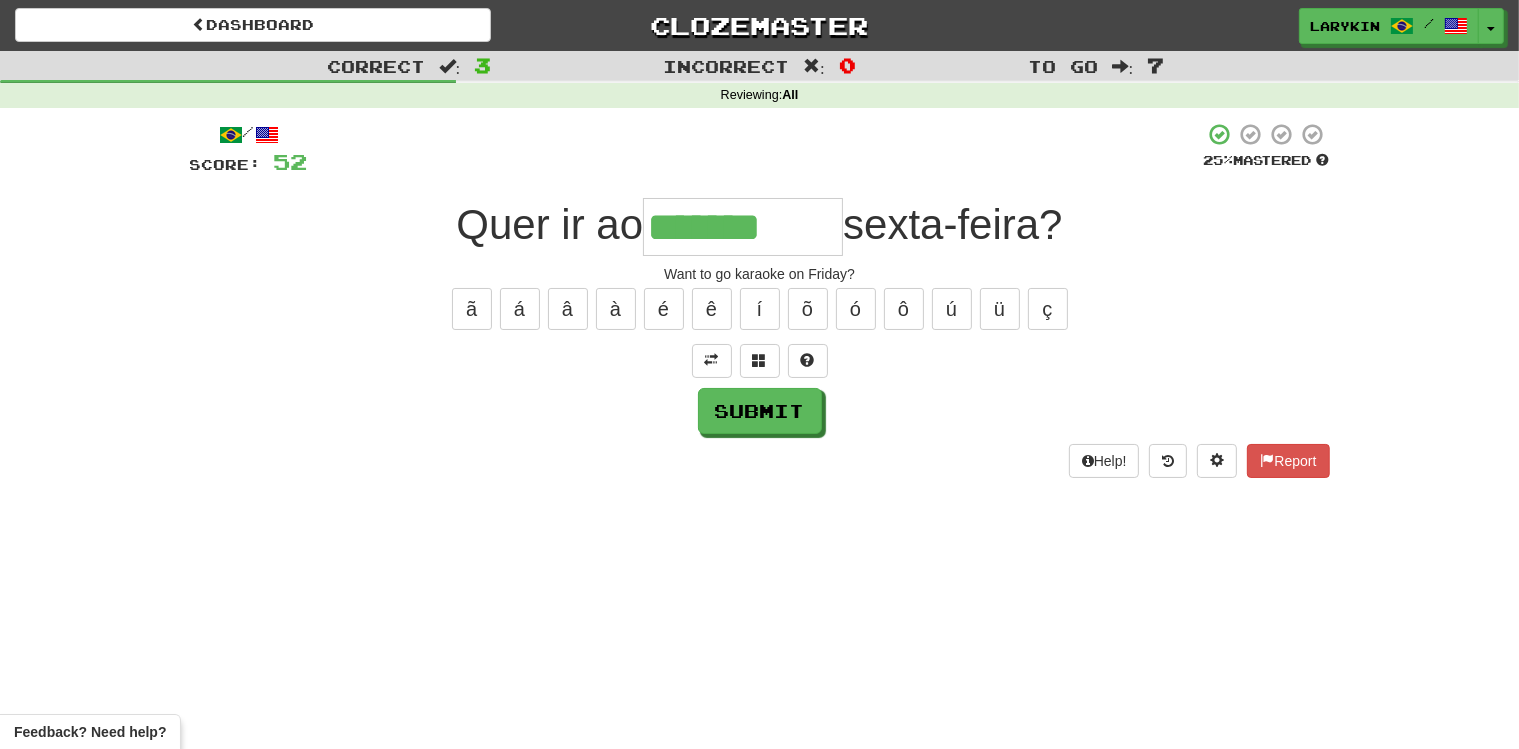 type on "*******" 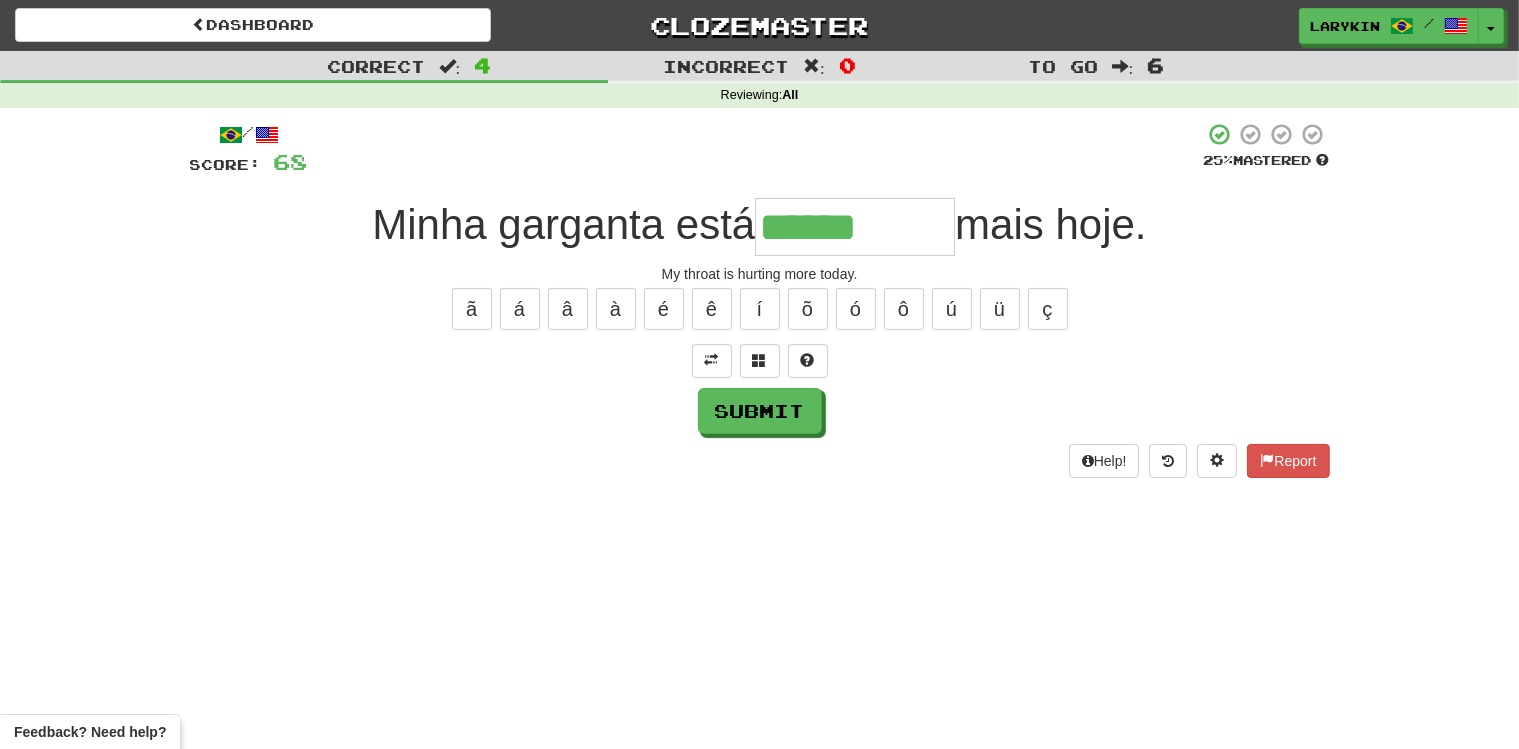 type on "******" 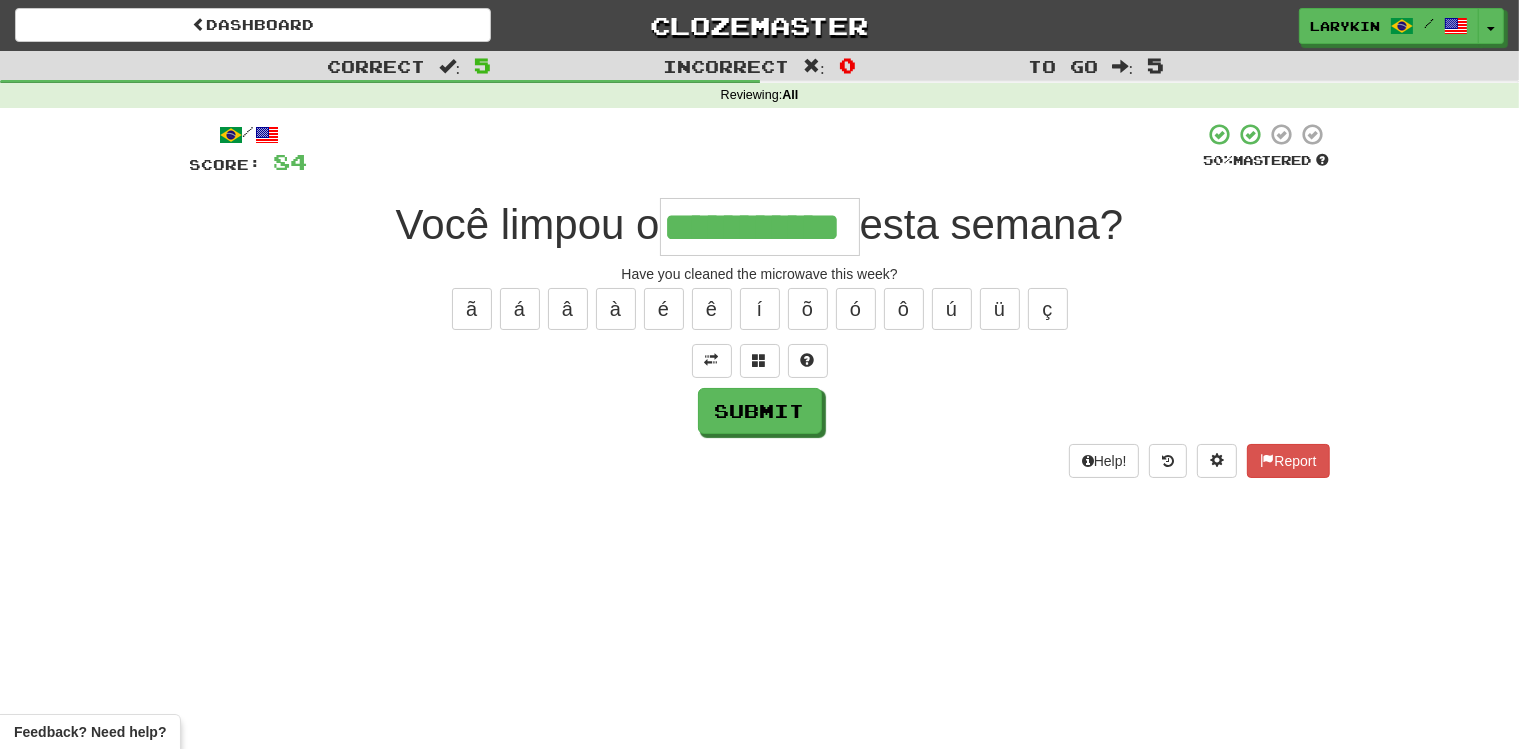 scroll, scrollTop: 0, scrollLeft: 38, axis: horizontal 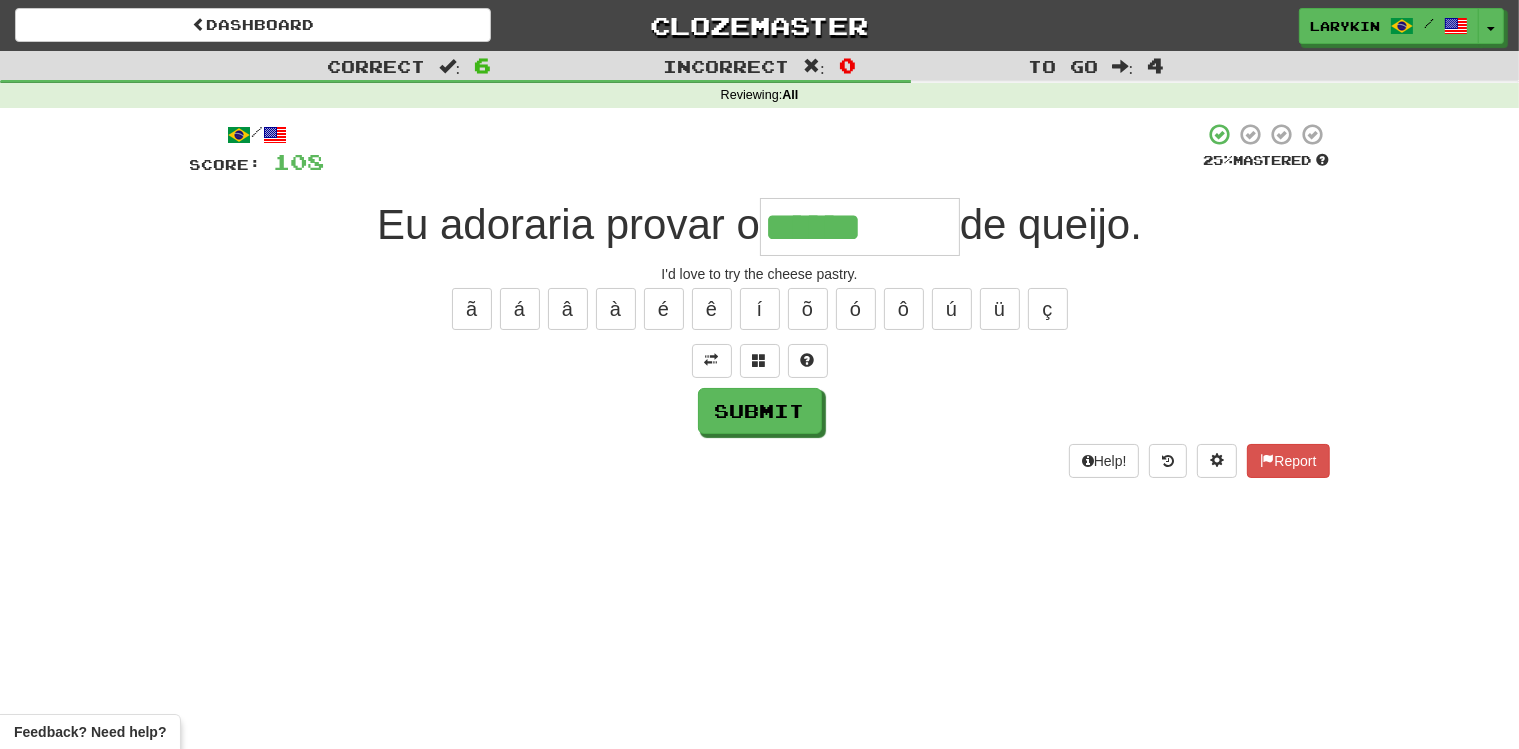 type on "******" 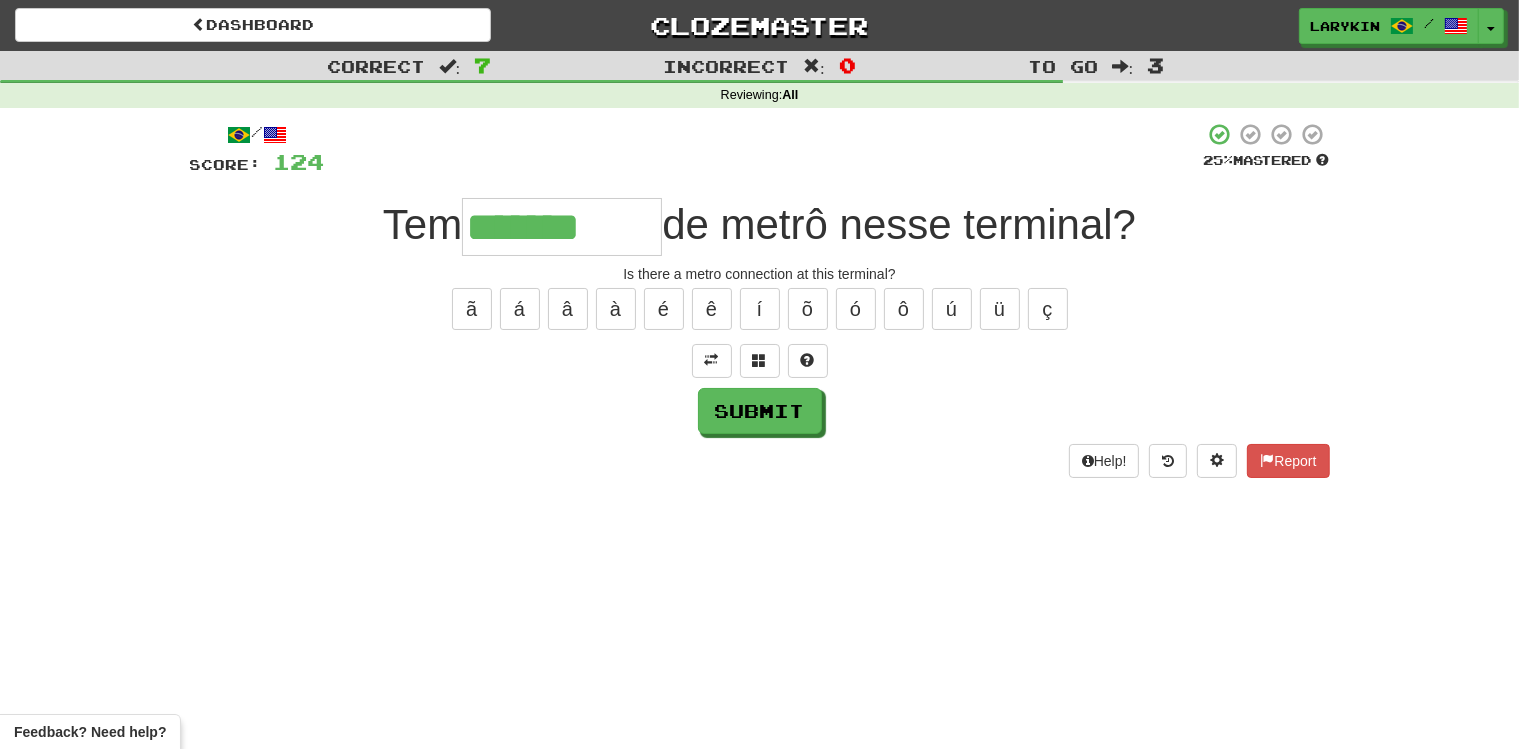 type on "*******" 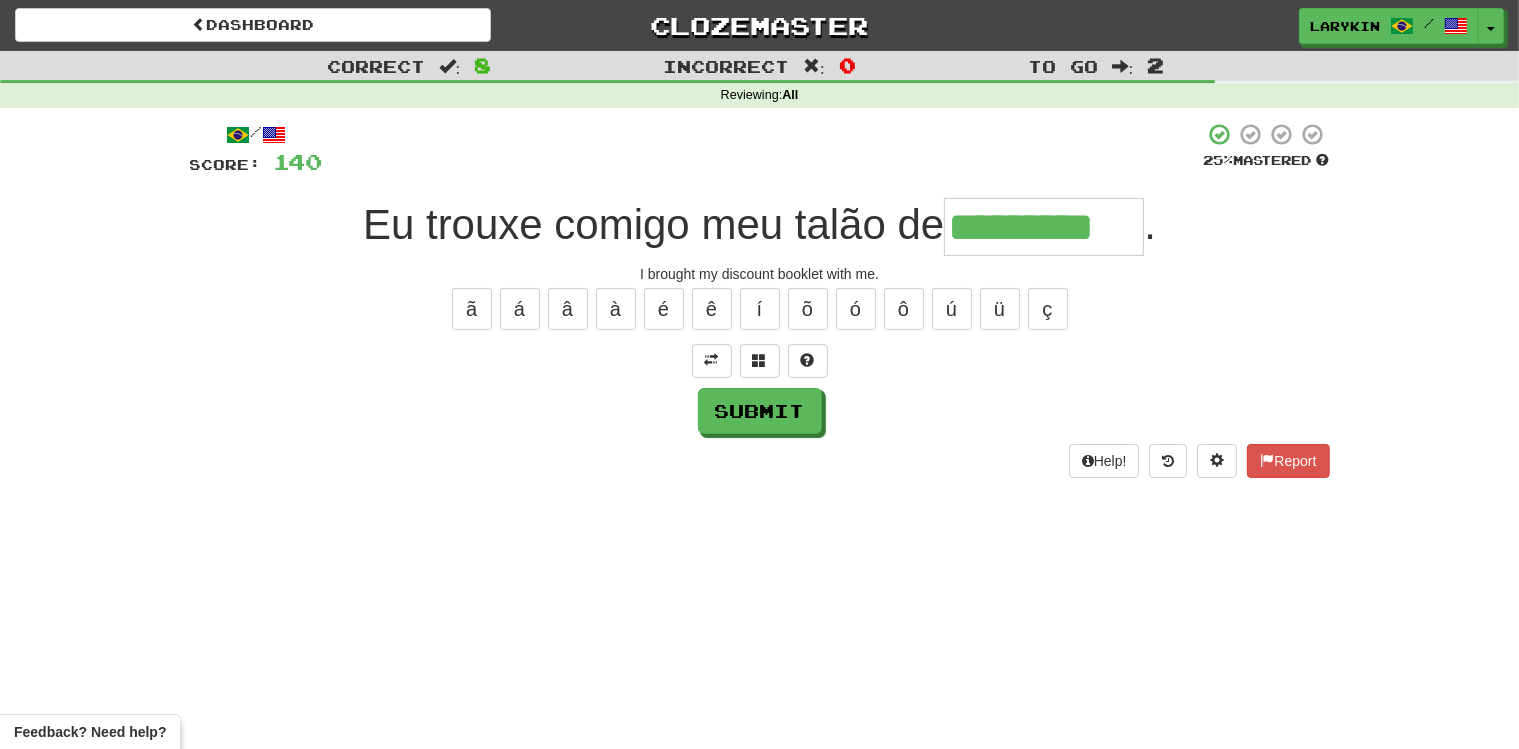 type on "*********" 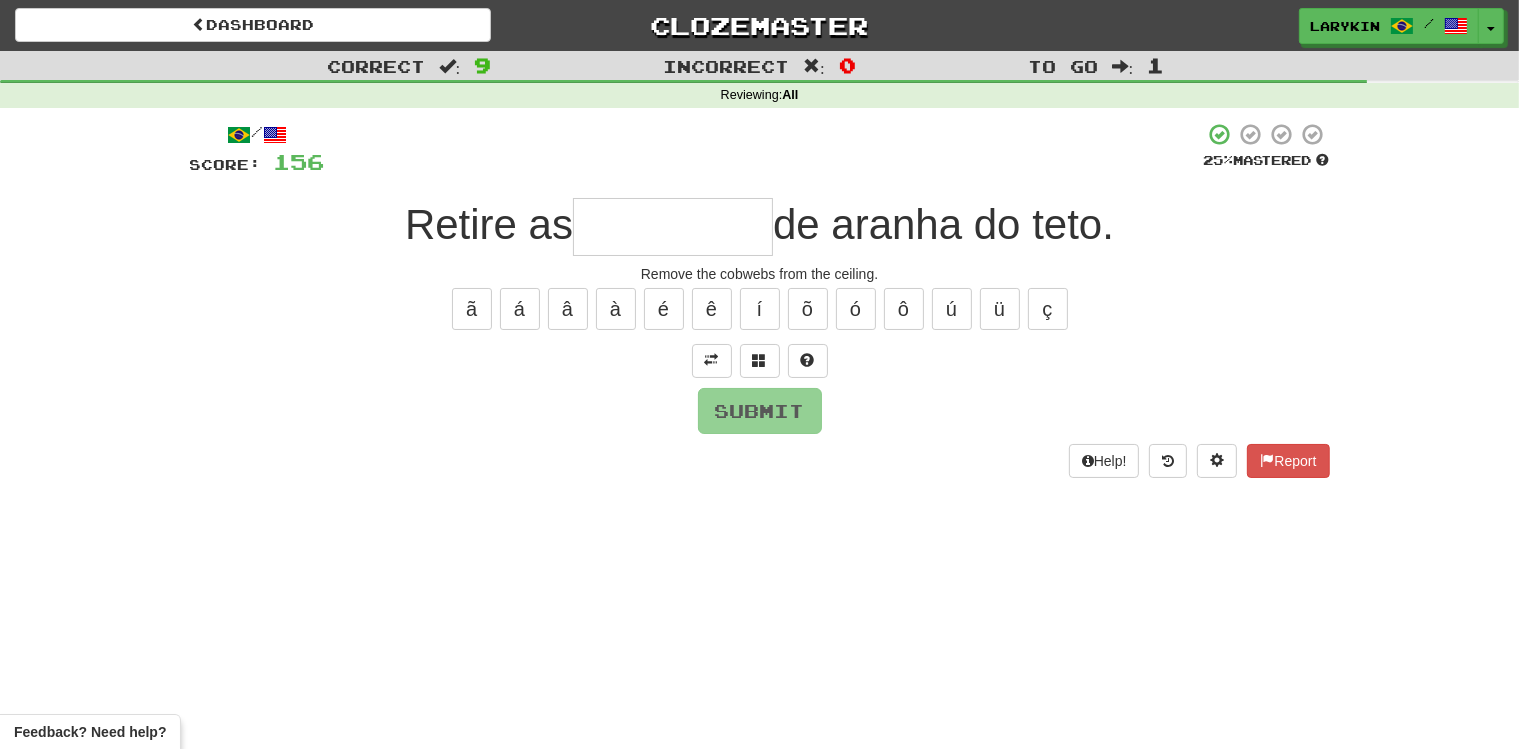 type on "*" 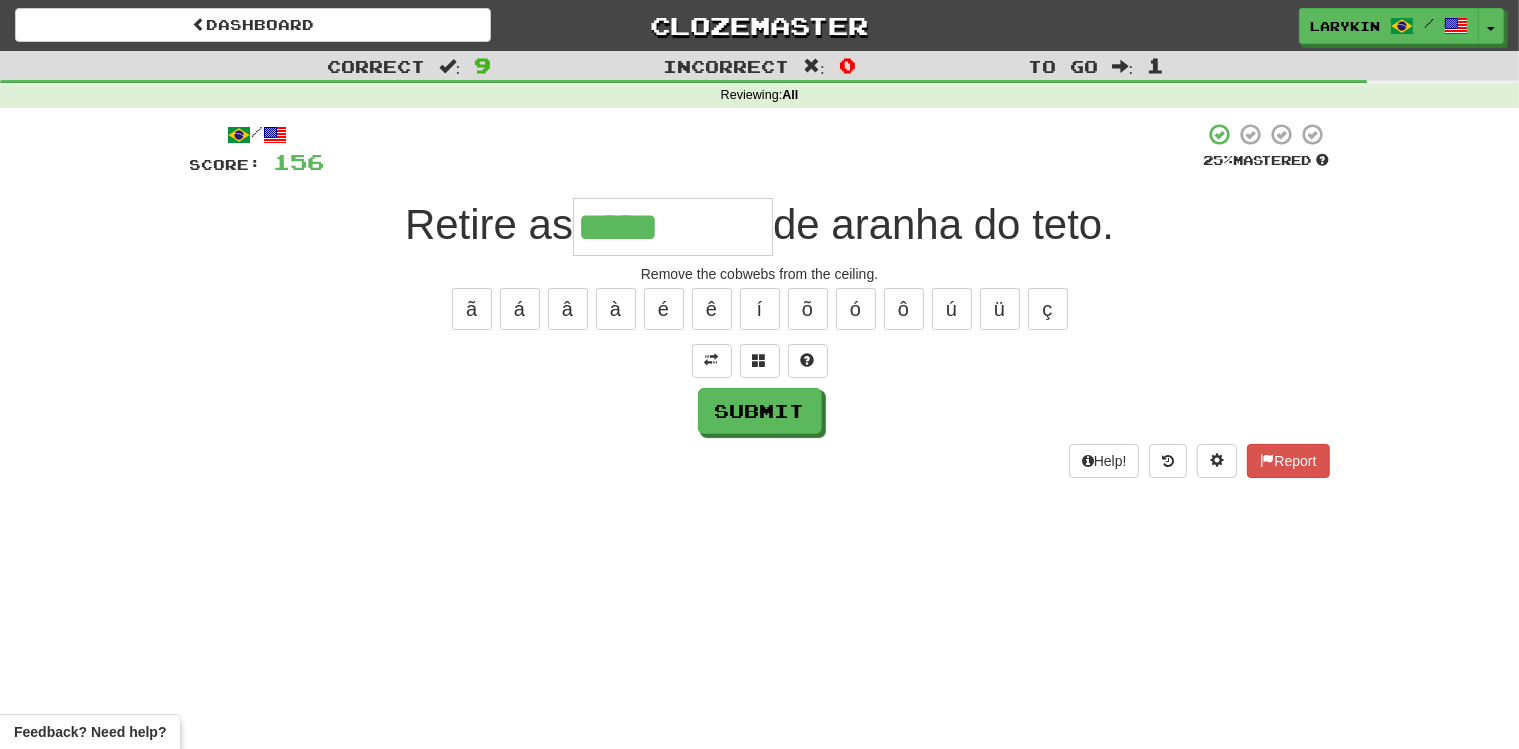 type on "*****" 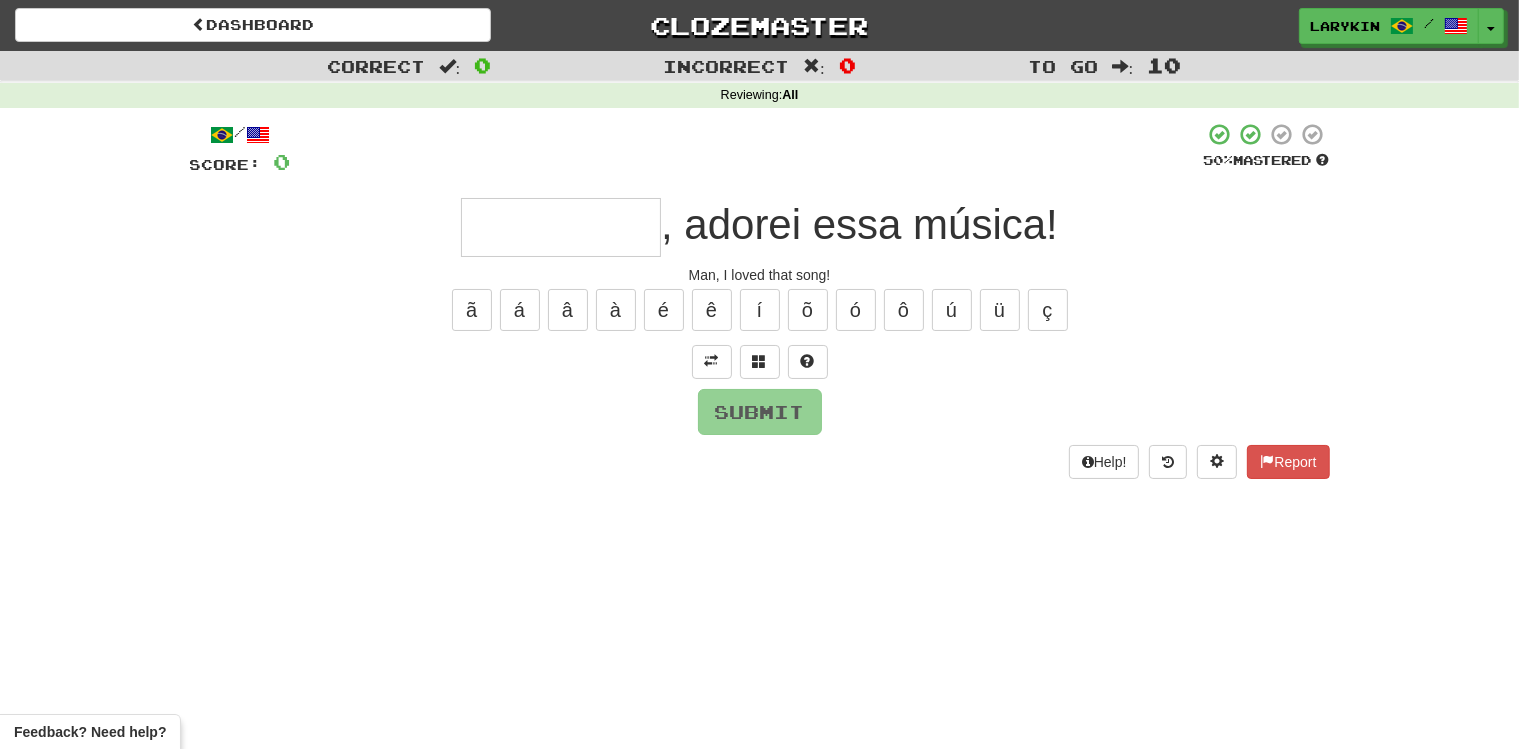 type on "*" 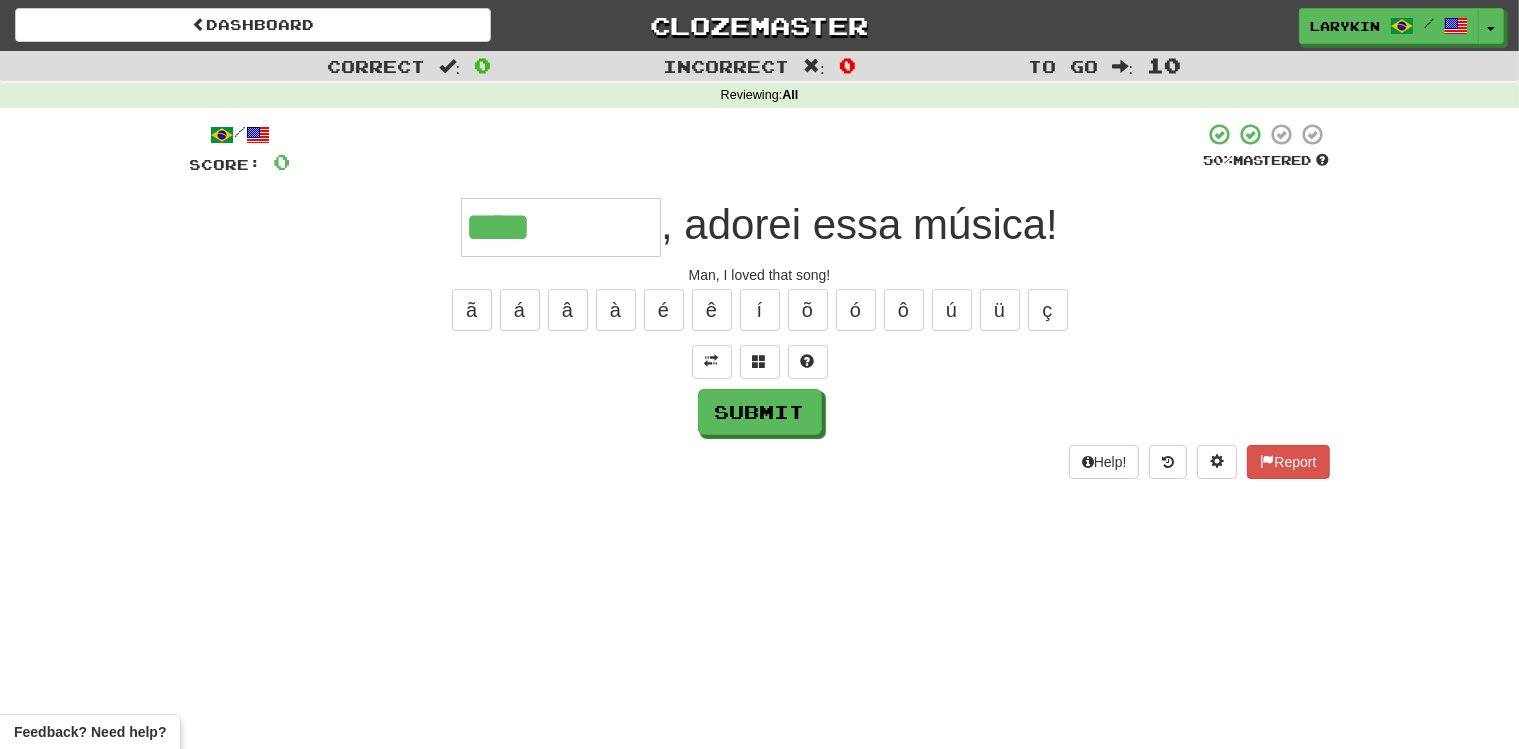 type on "****" 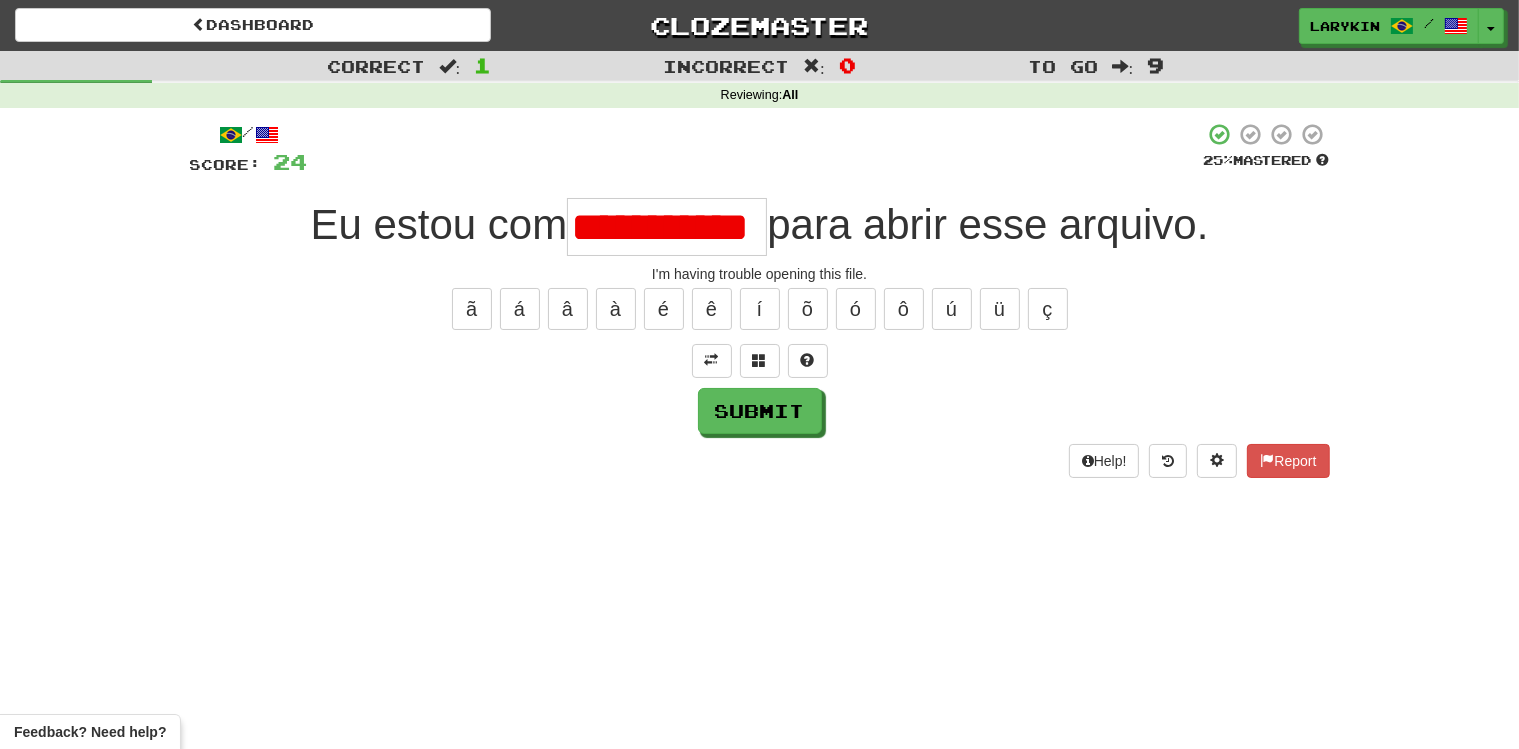 scroll, scrollTop: 0, scrollLeft: 9, axis: horizontal 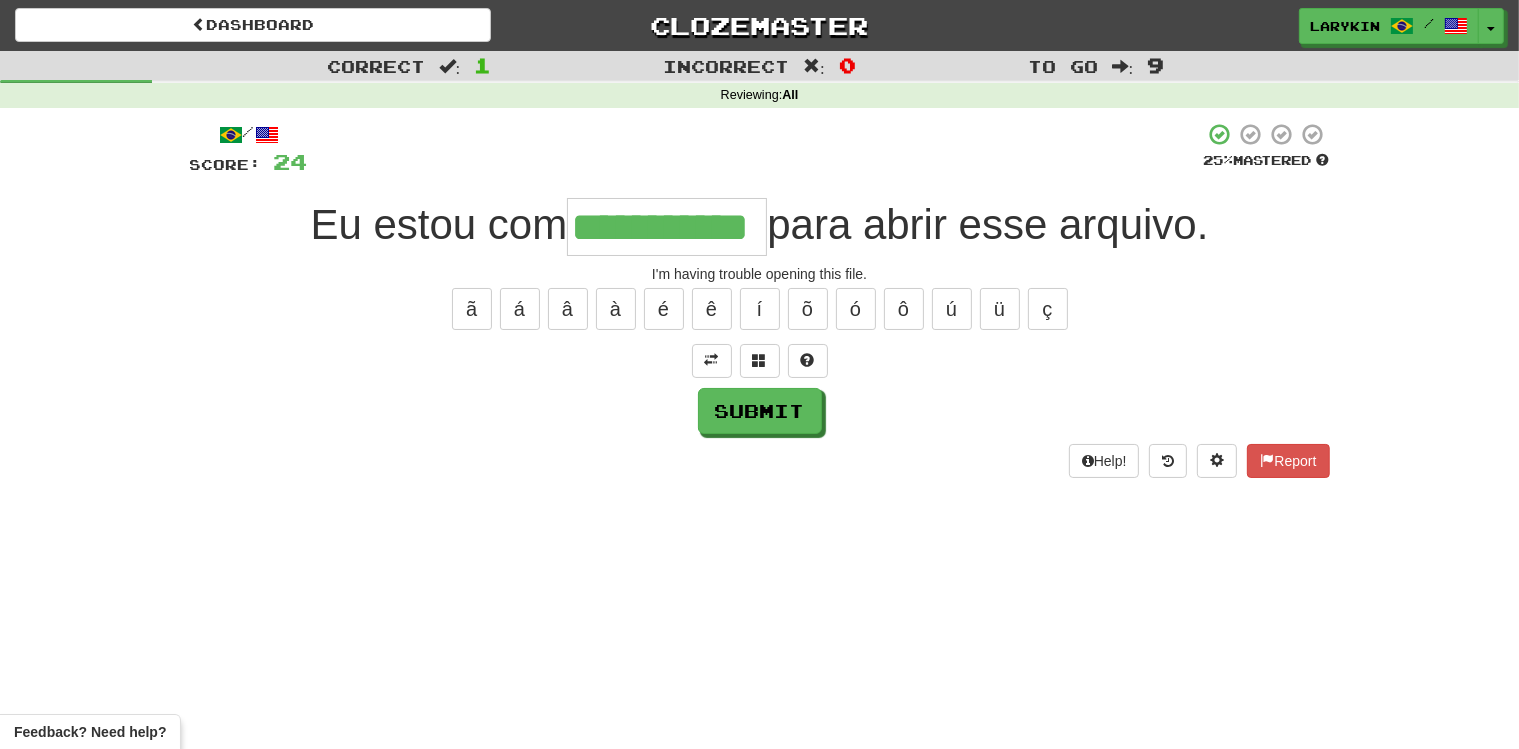 type on "**********" 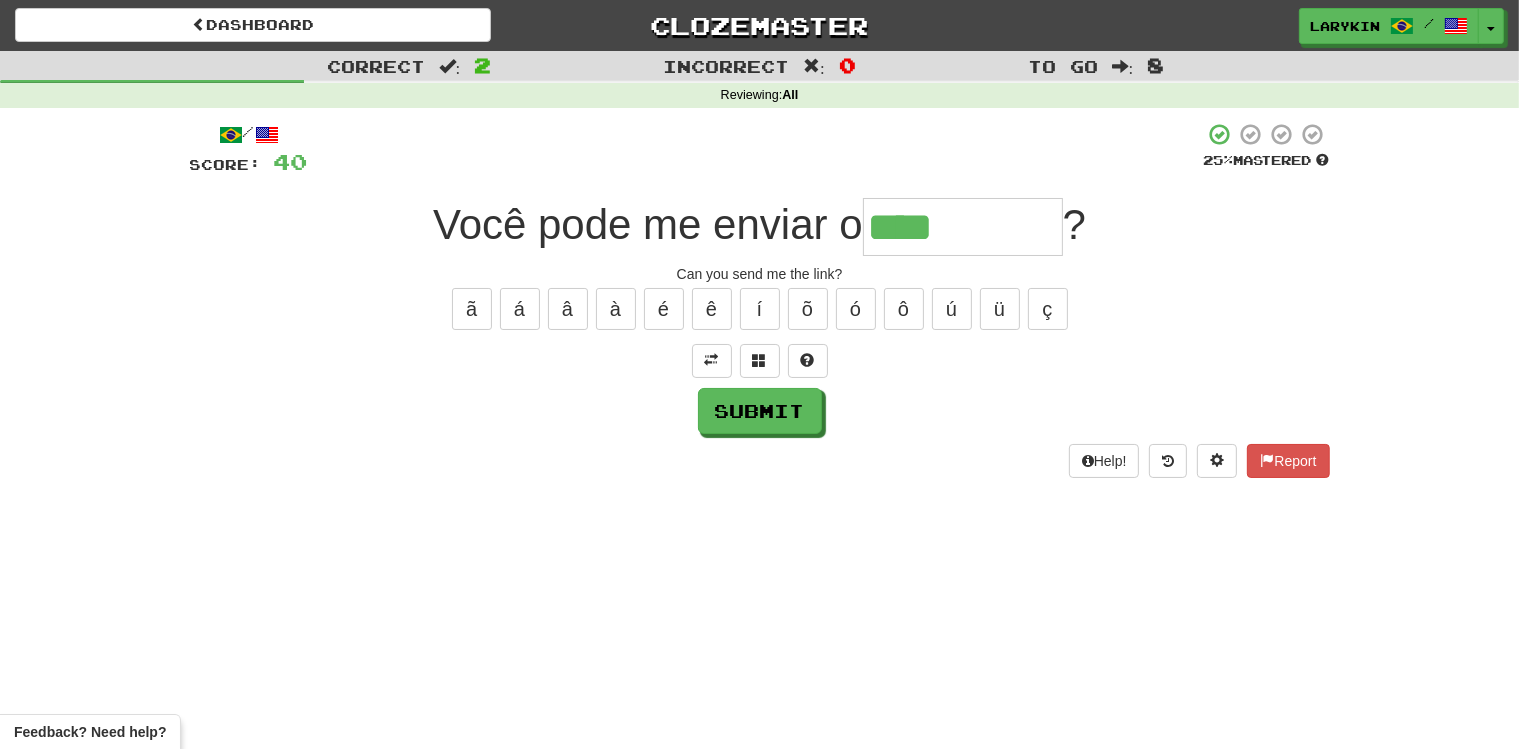 type on "****" 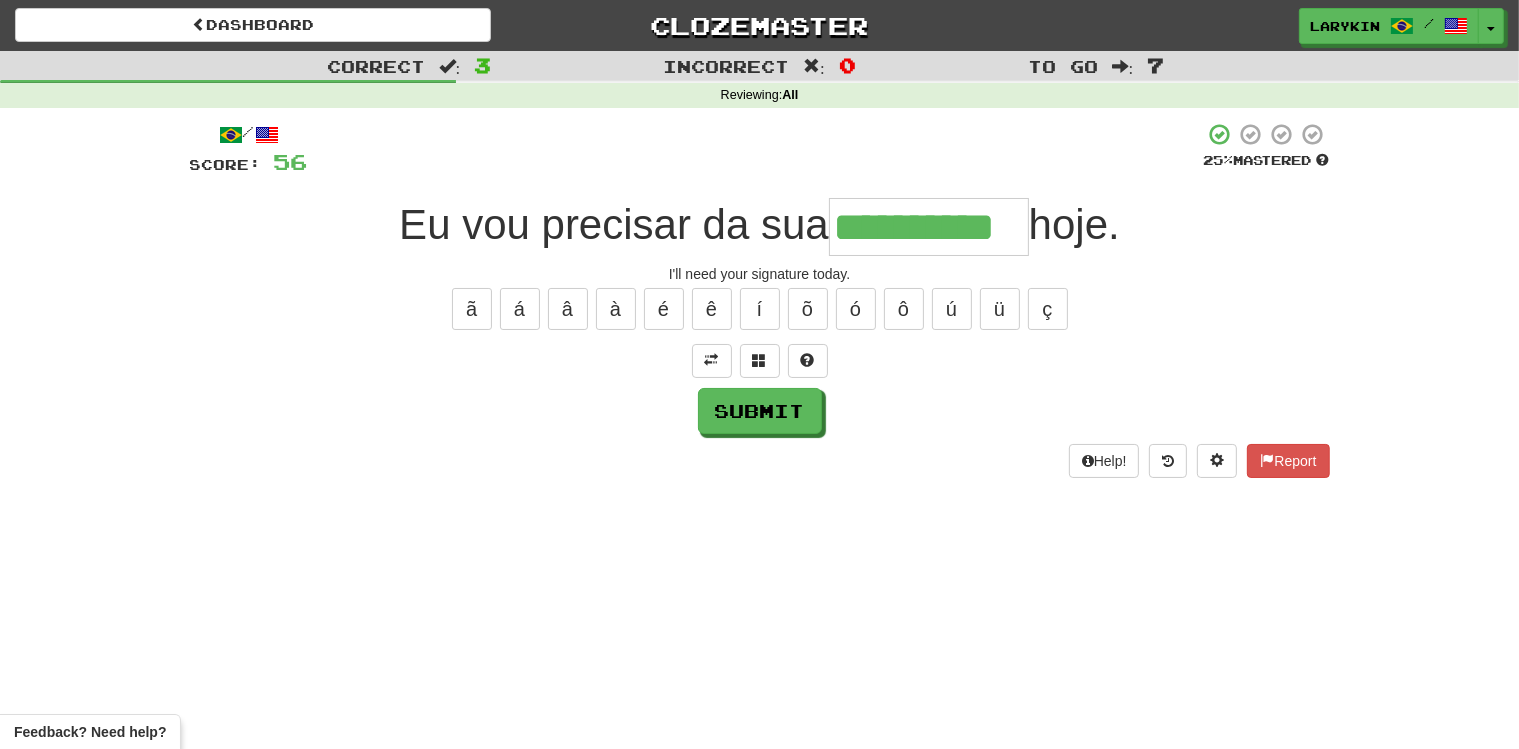 scroll, scrollTop: 0, scrollLeft: 2, axis: horizontal 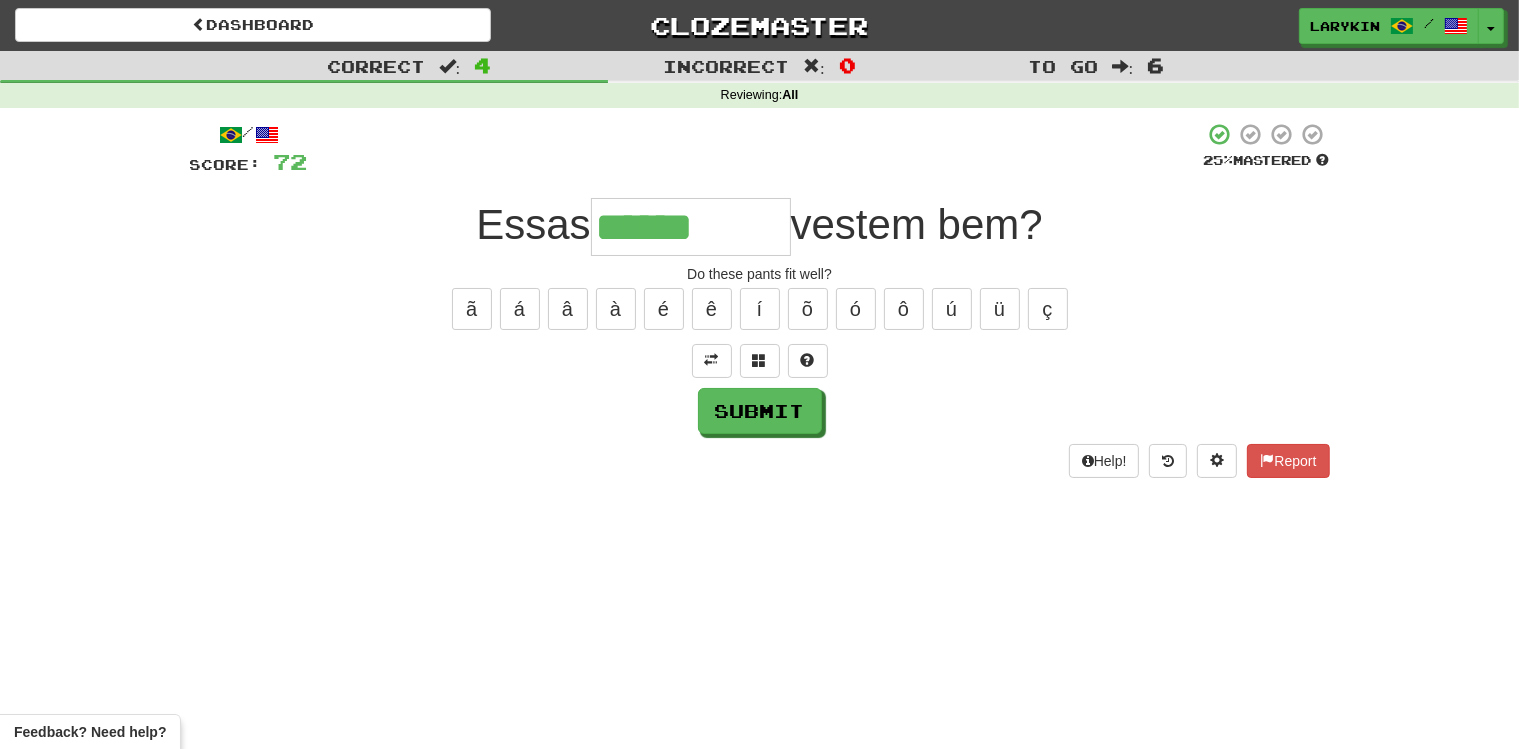type on "******" 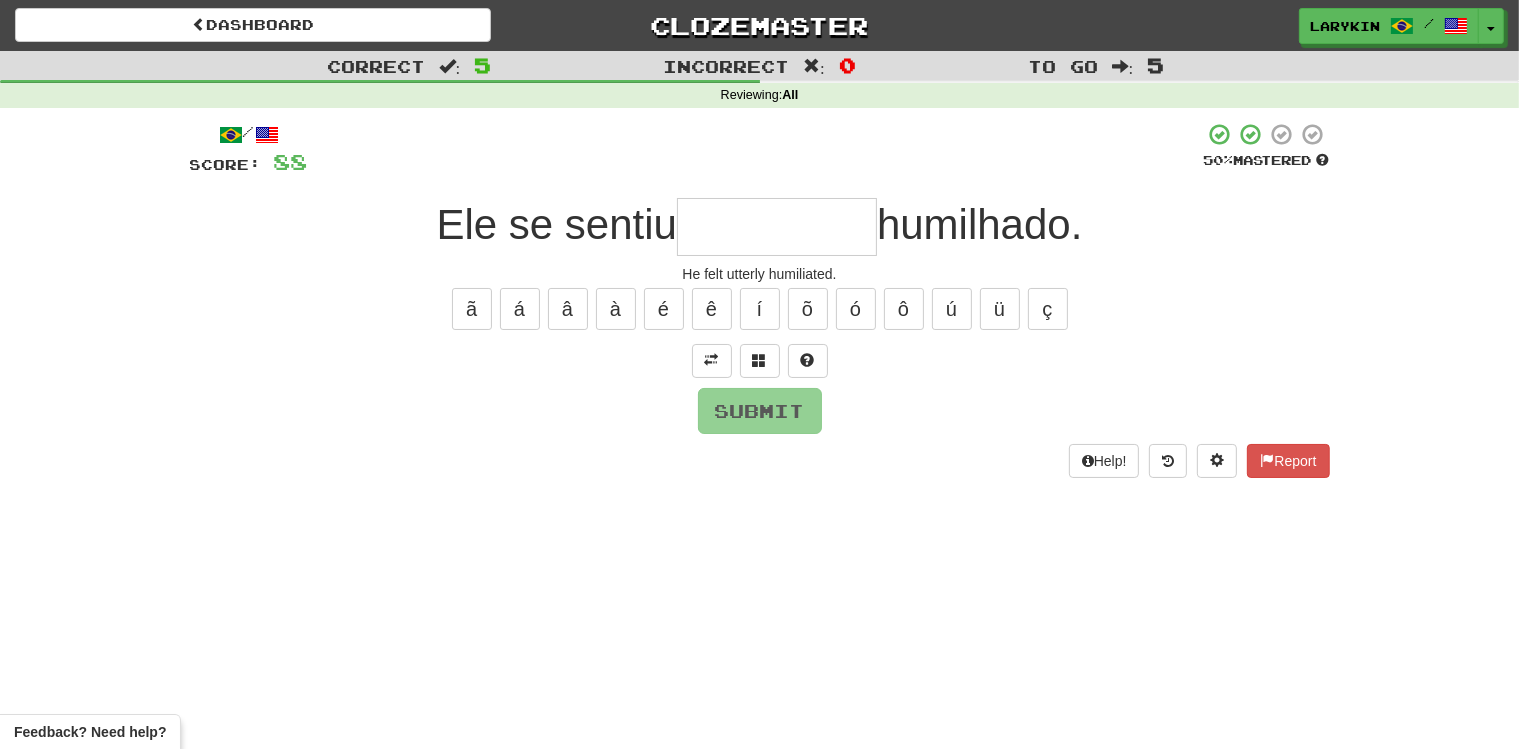 type on "*" 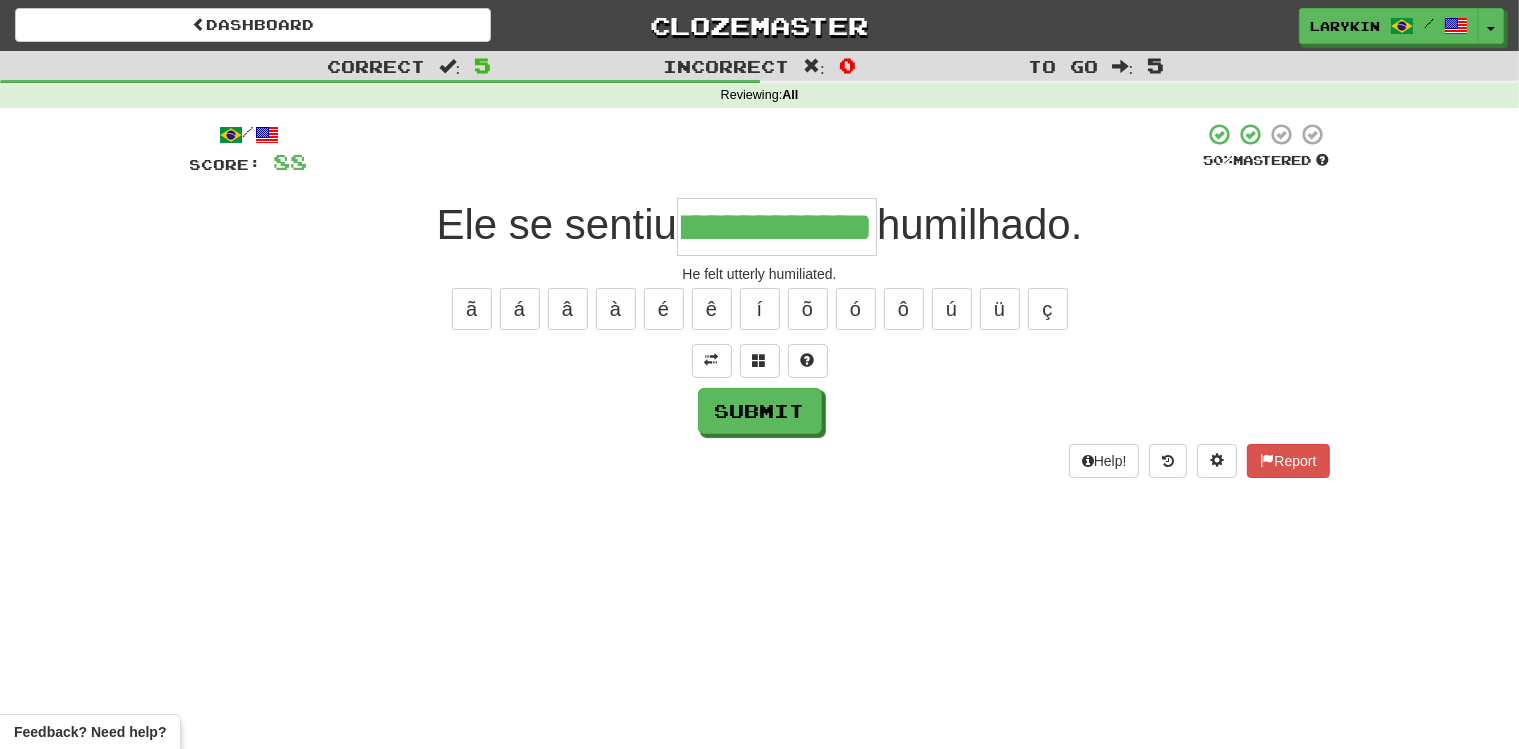 scroll, scrollTop: 0, scrollLeft: 95, axis: horizontal 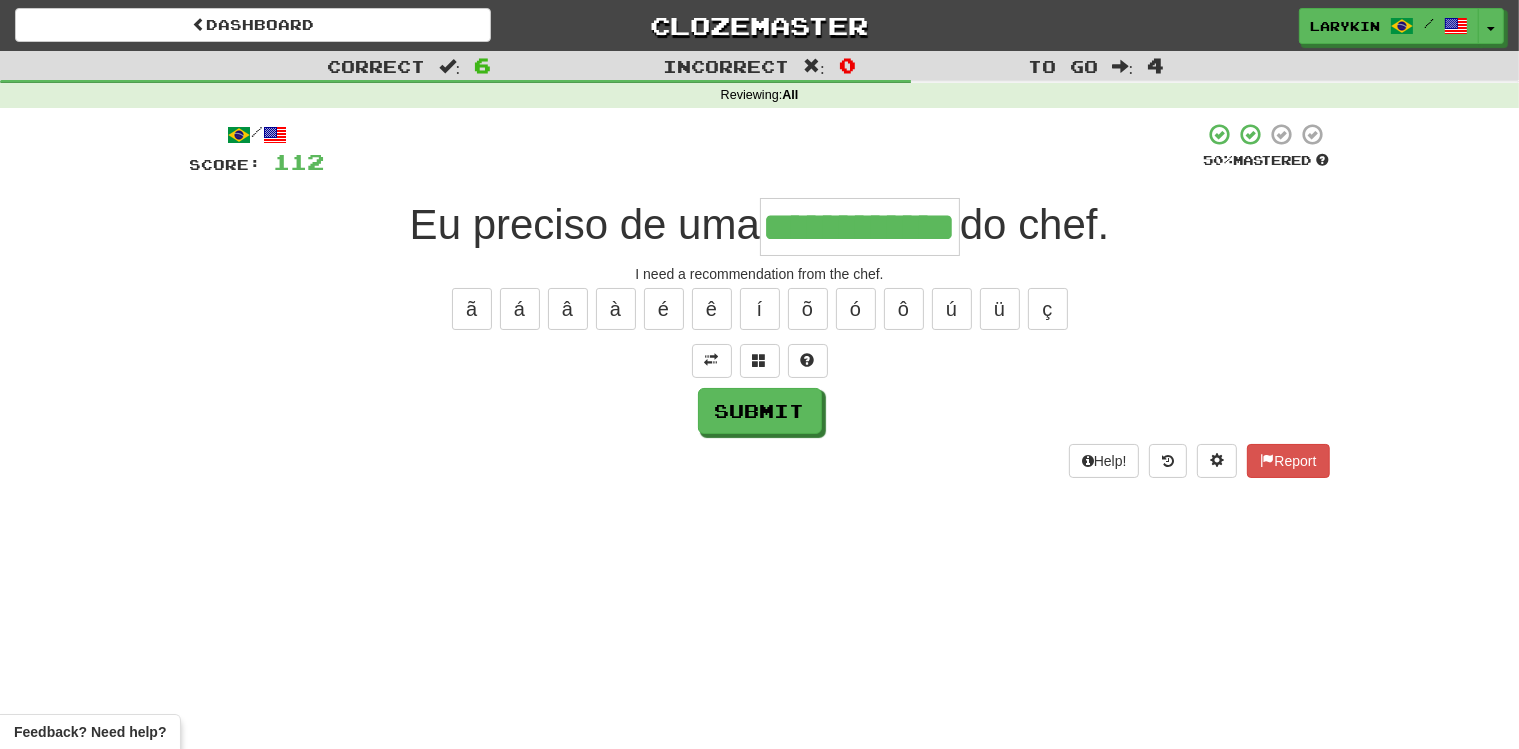 type on "**********" 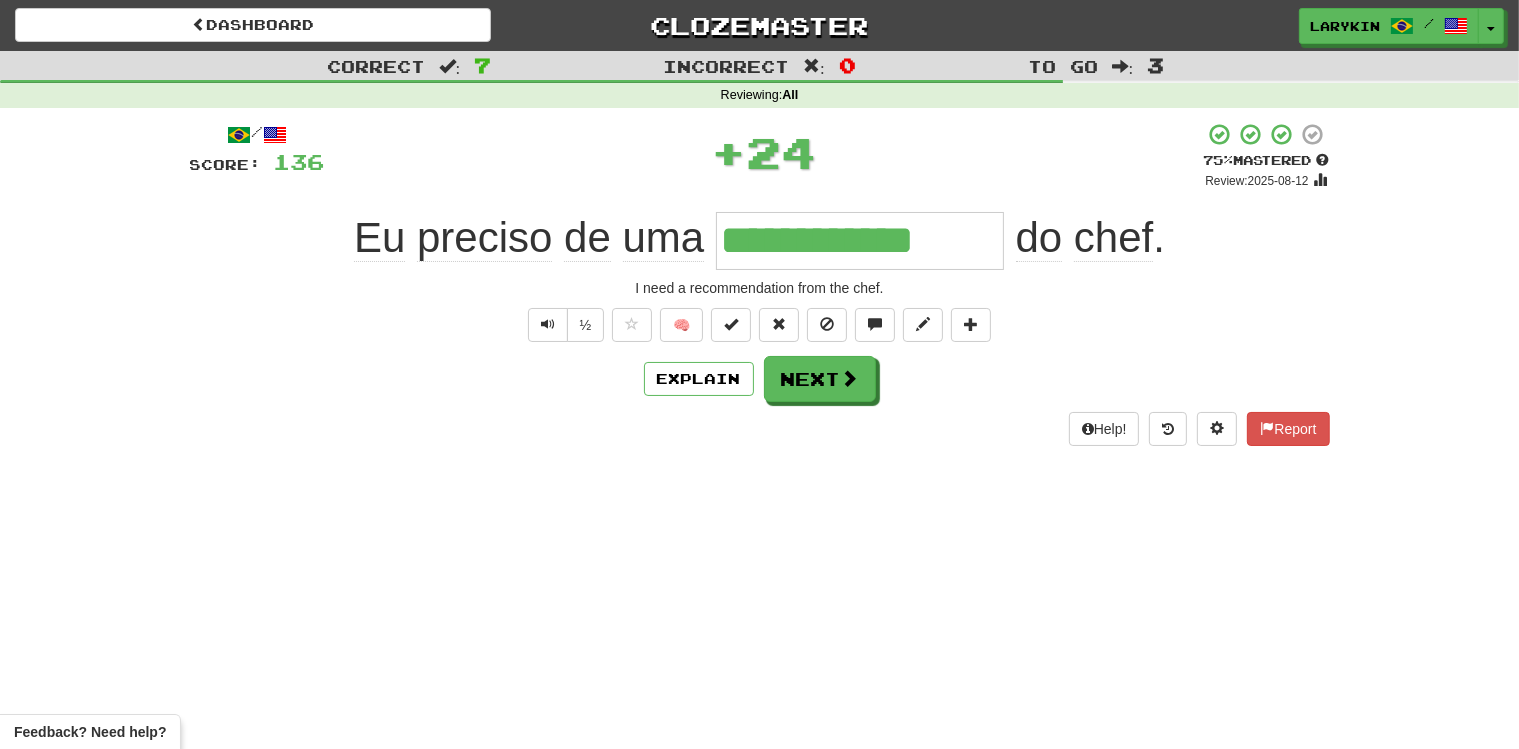 scroll, scrollTop: 0, scrollLeft: 0, axis: both 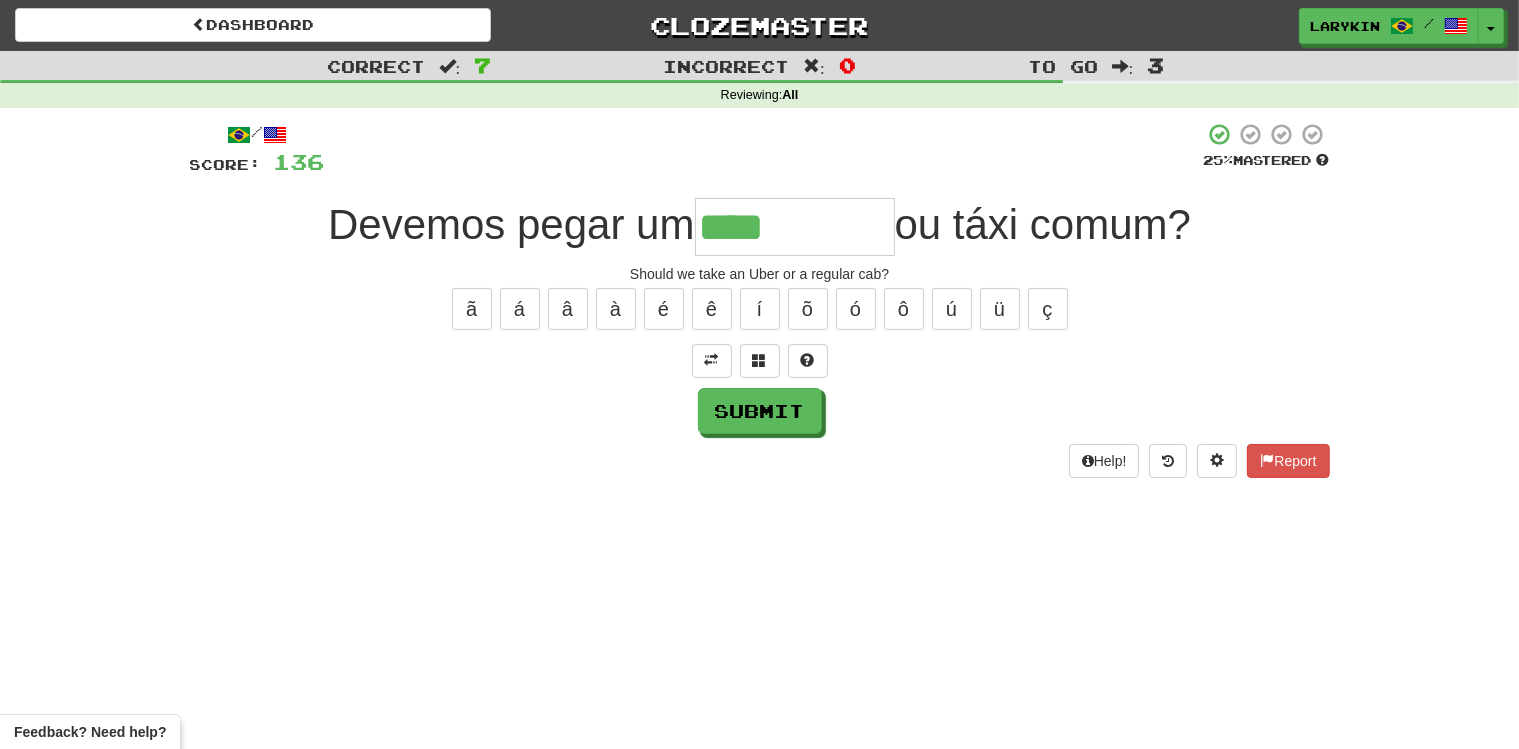 type on "****" 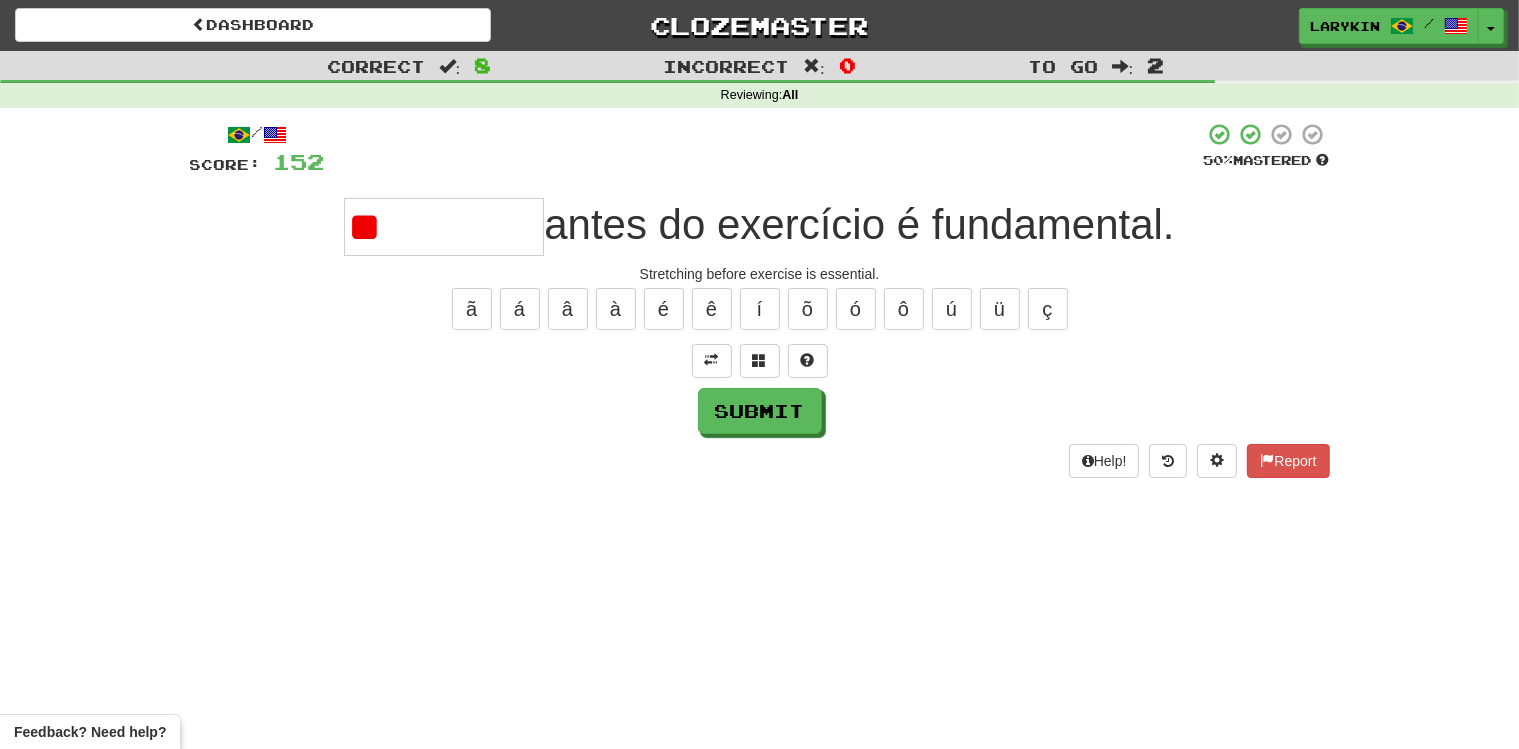 type on "*" 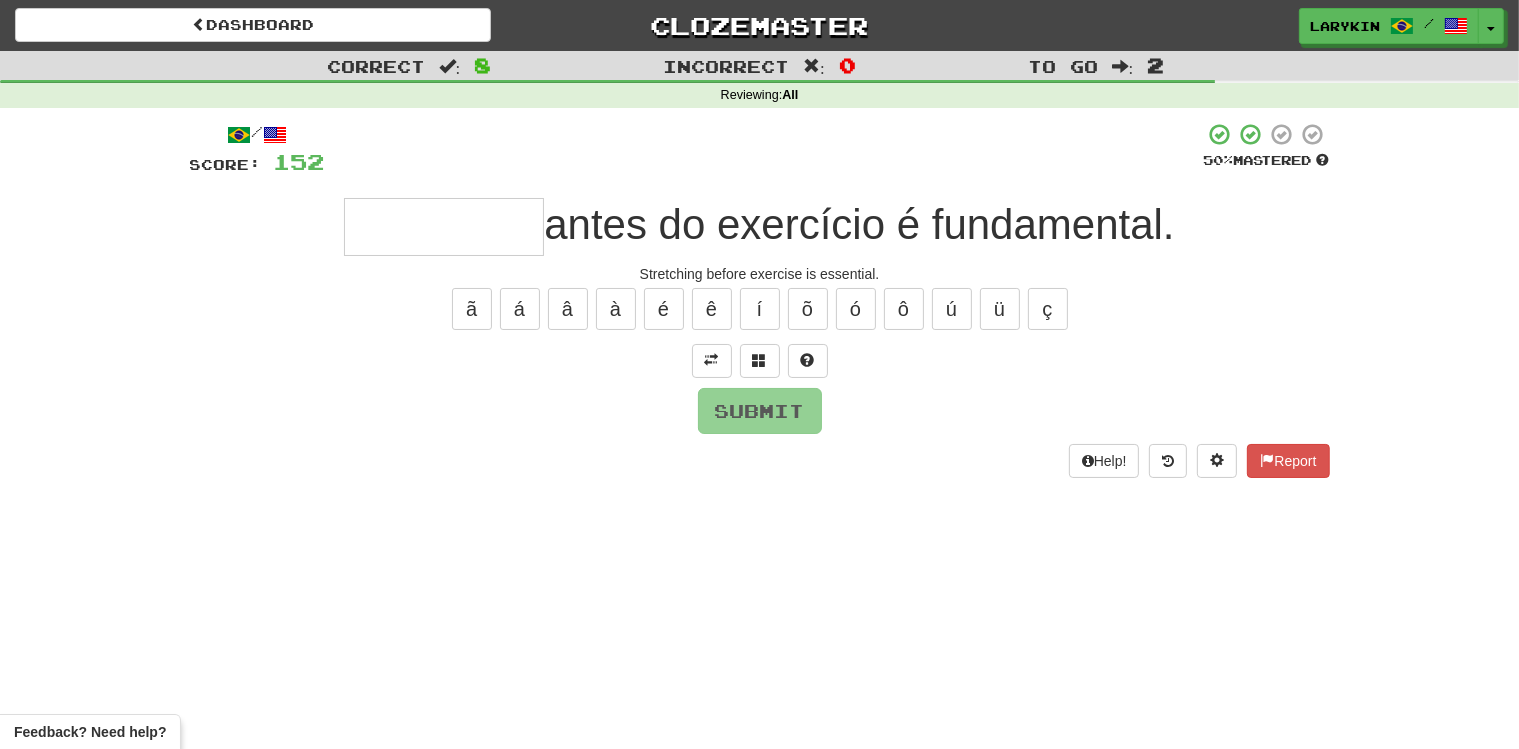 type on "*" 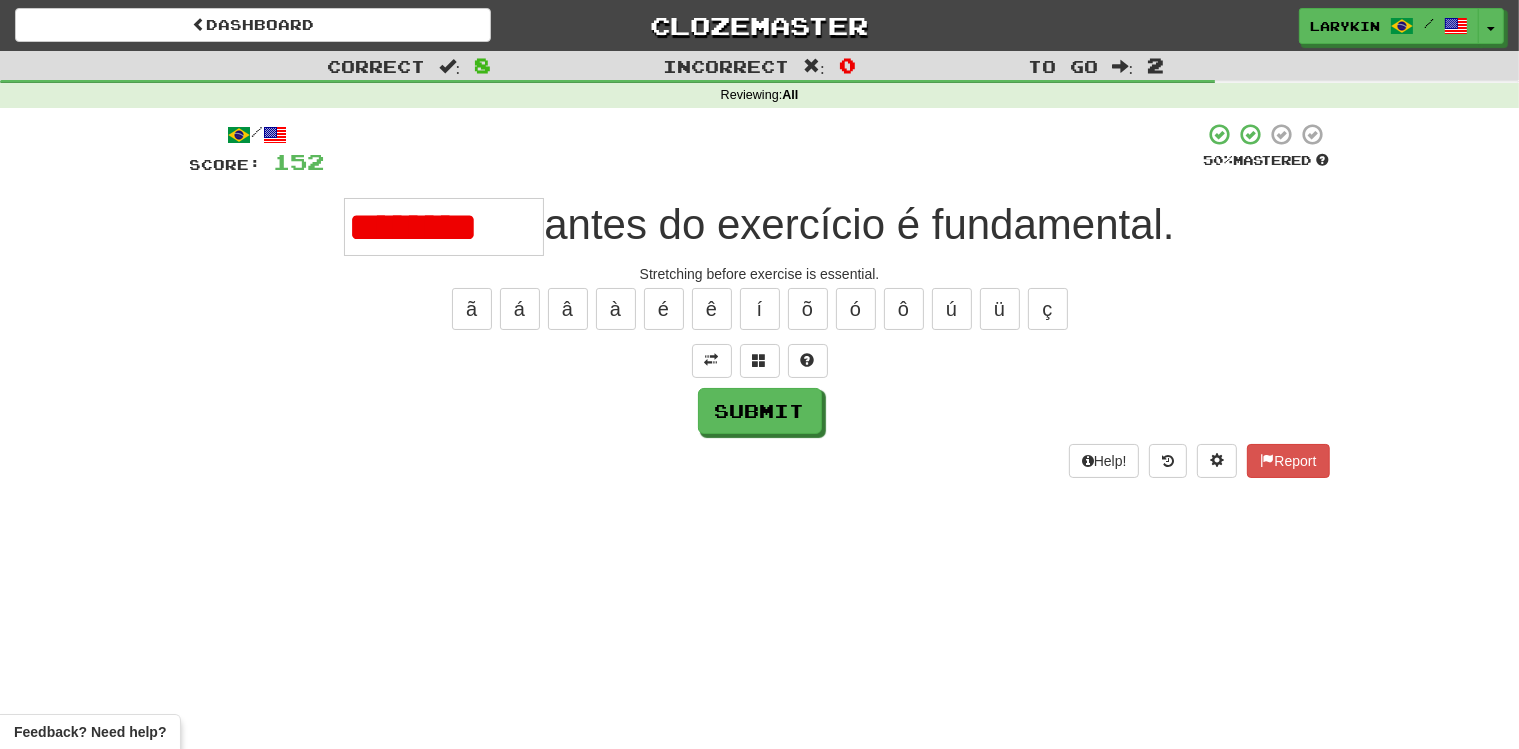 scroll, scrollTop: 0, scrollLeft: 0, axis: both 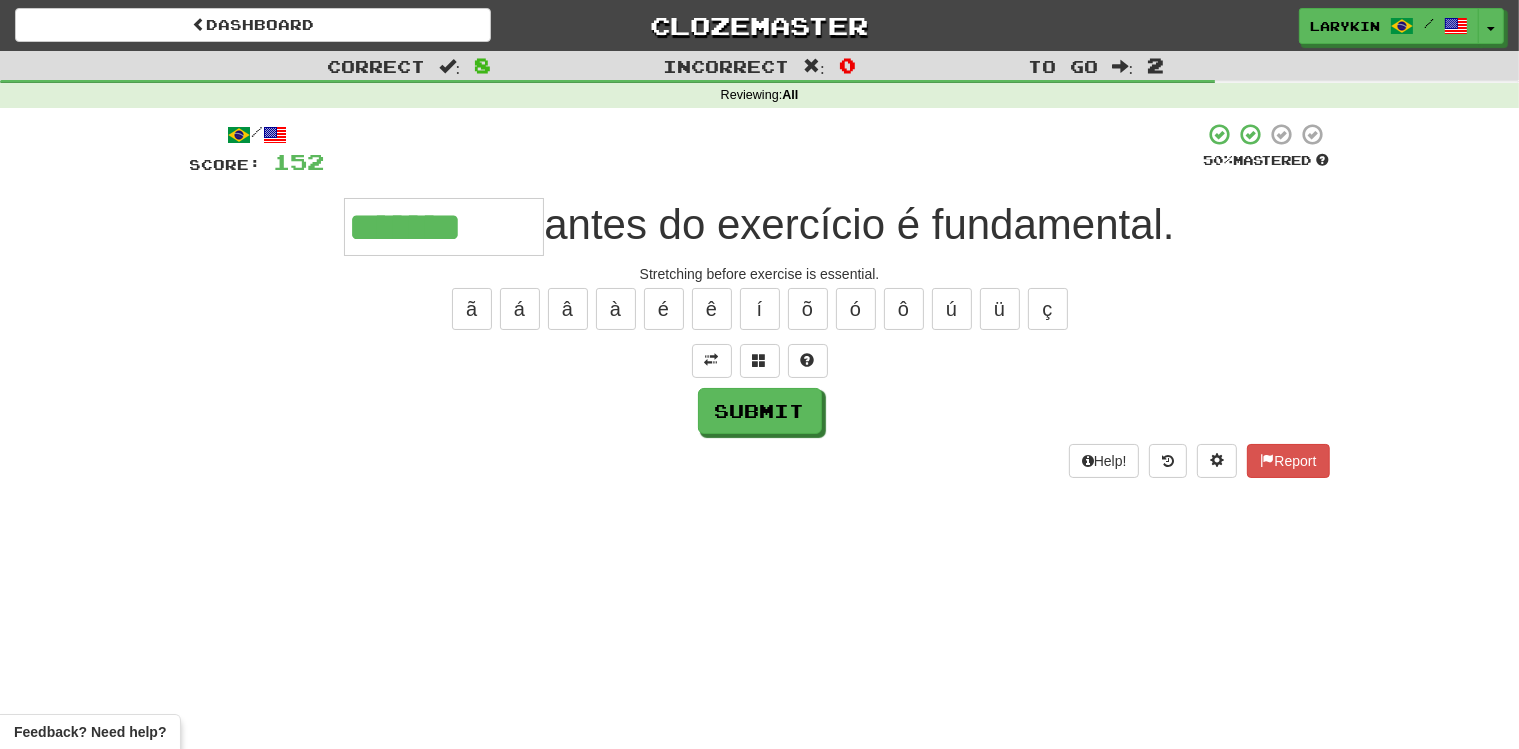 type on "*******" 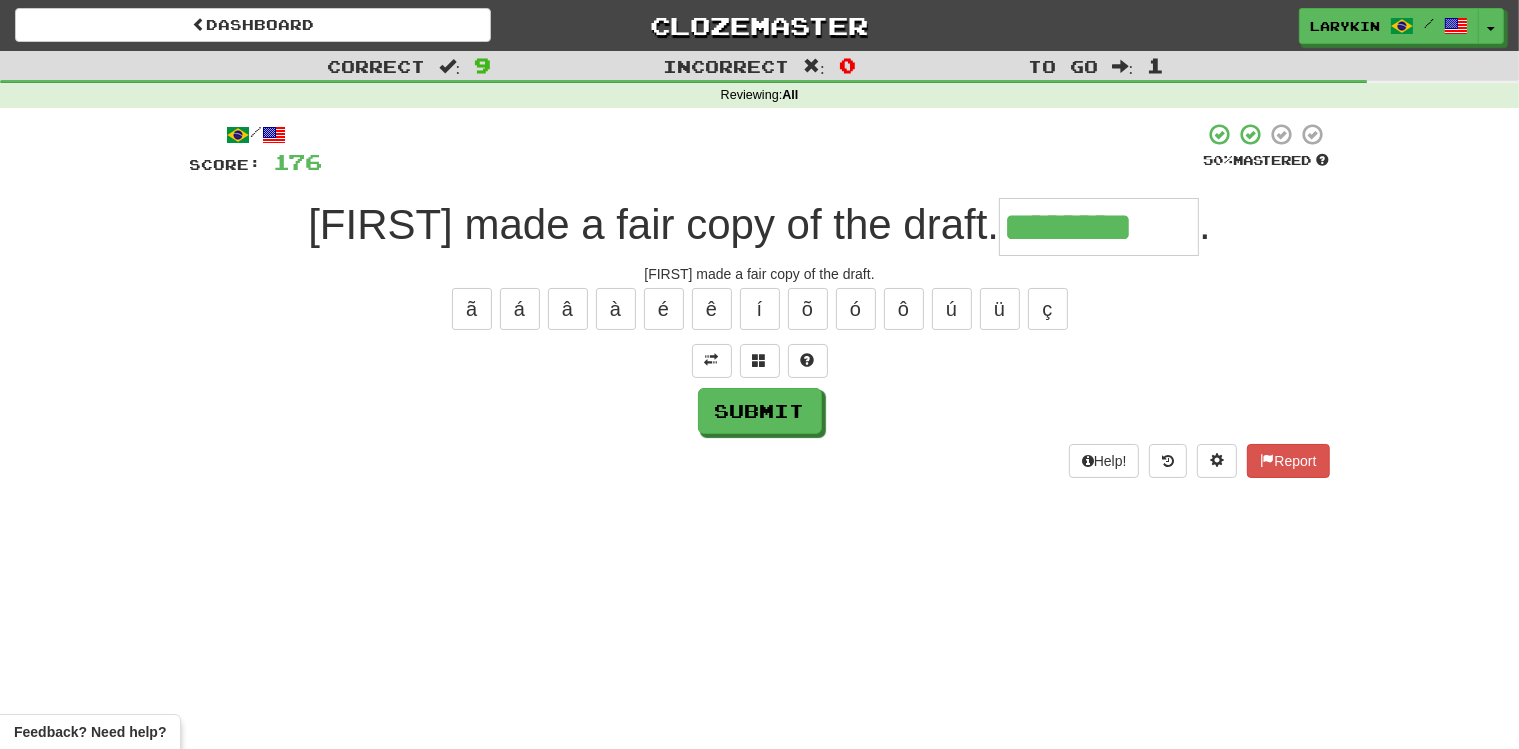 type on "********" 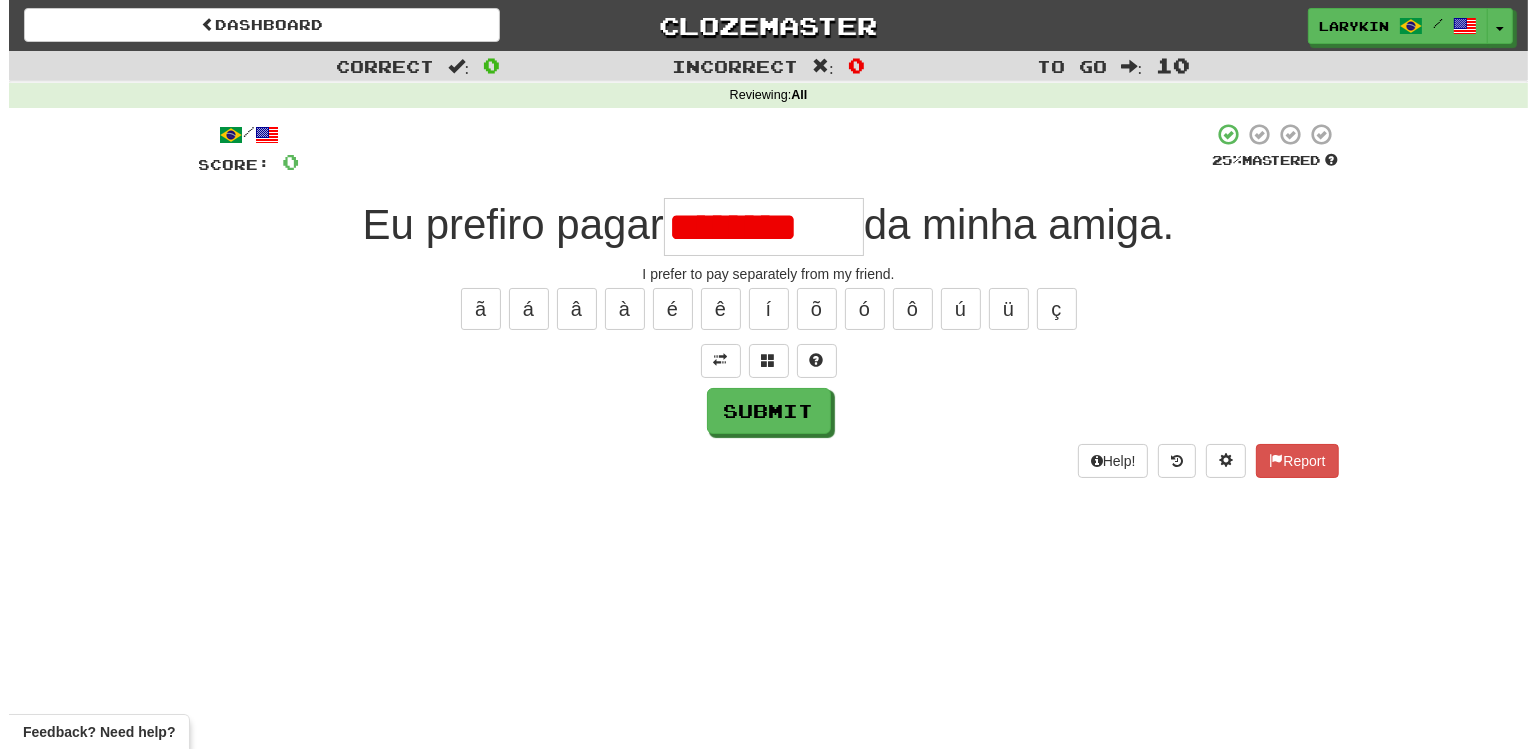 scroll, scrollTop: 0, scrollLeft: 0, axis: both 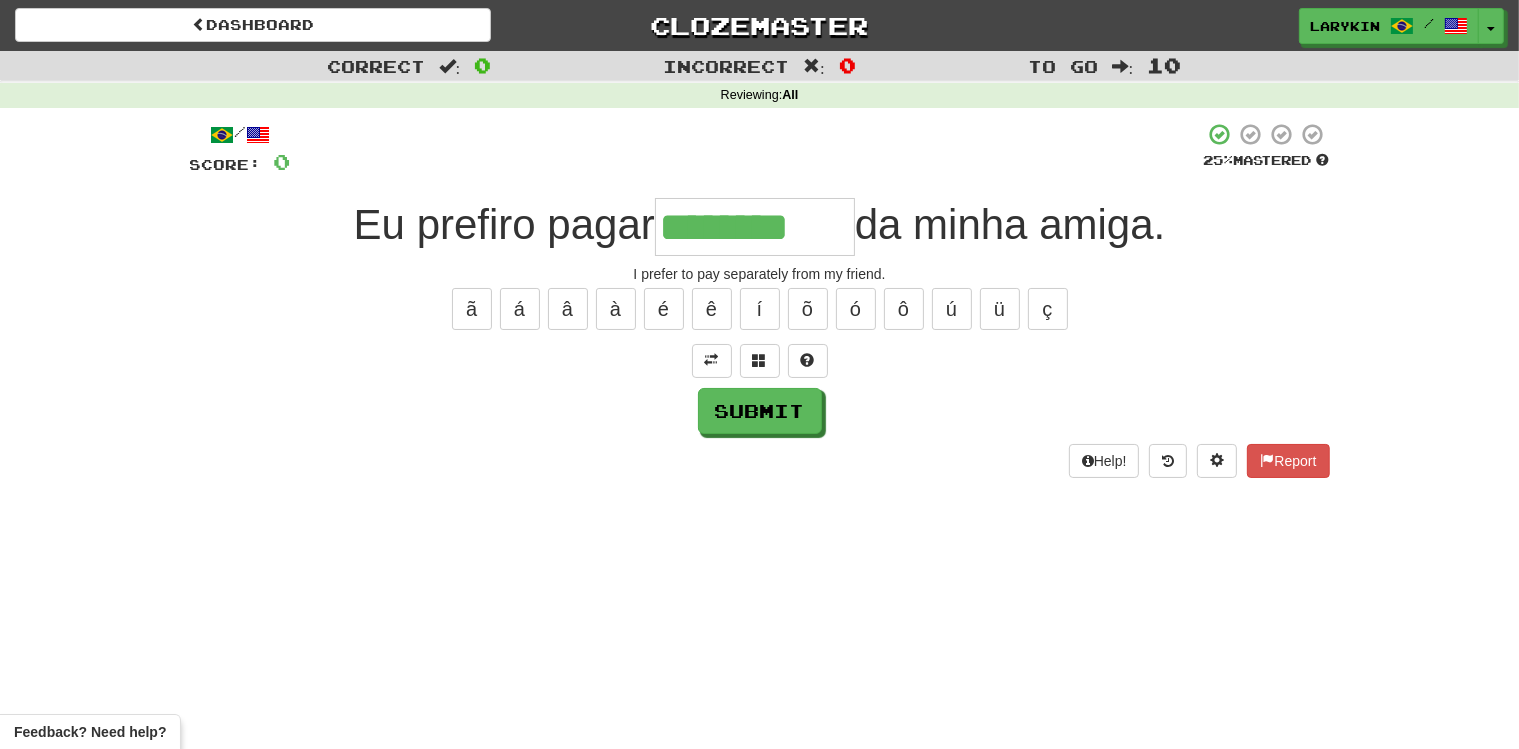 type on "********" 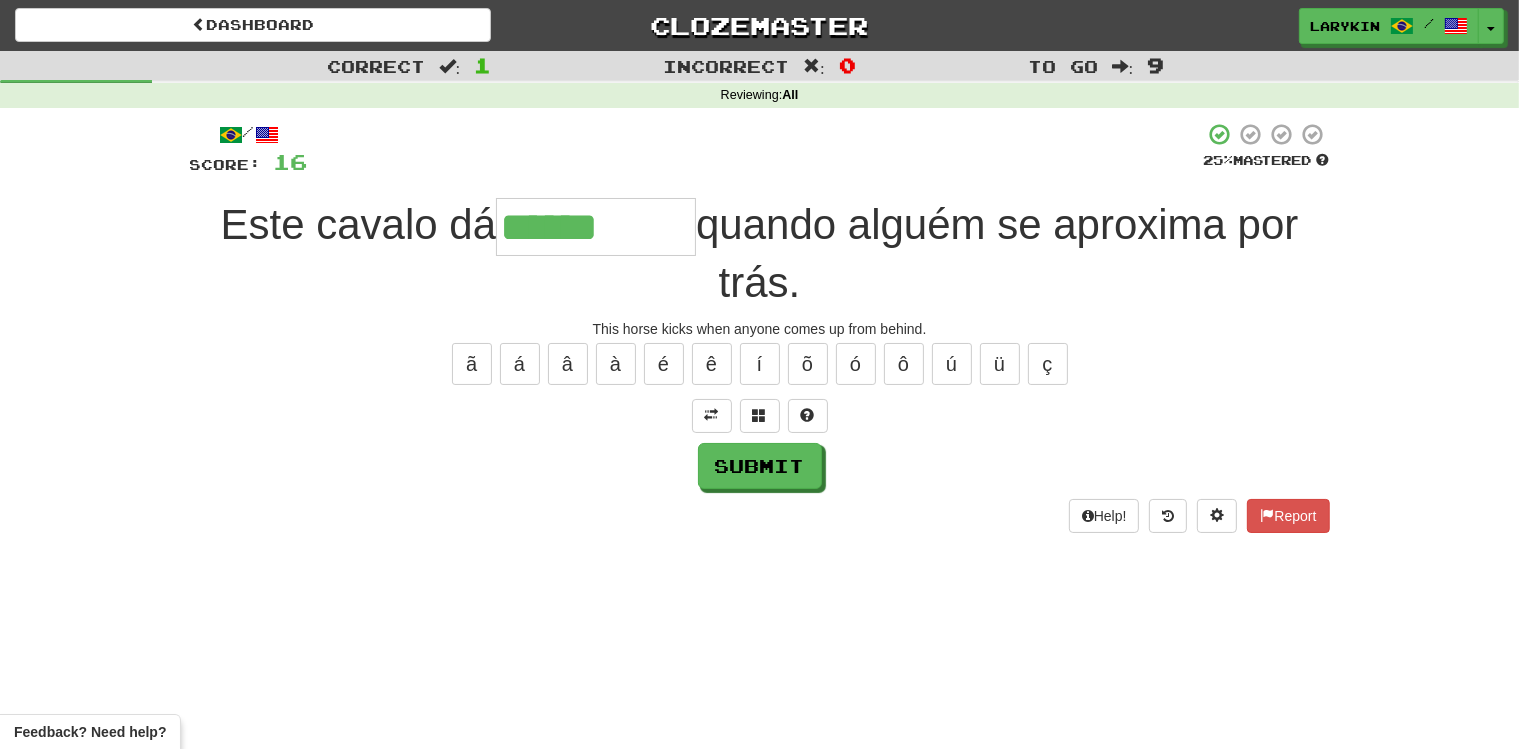 type on "******" 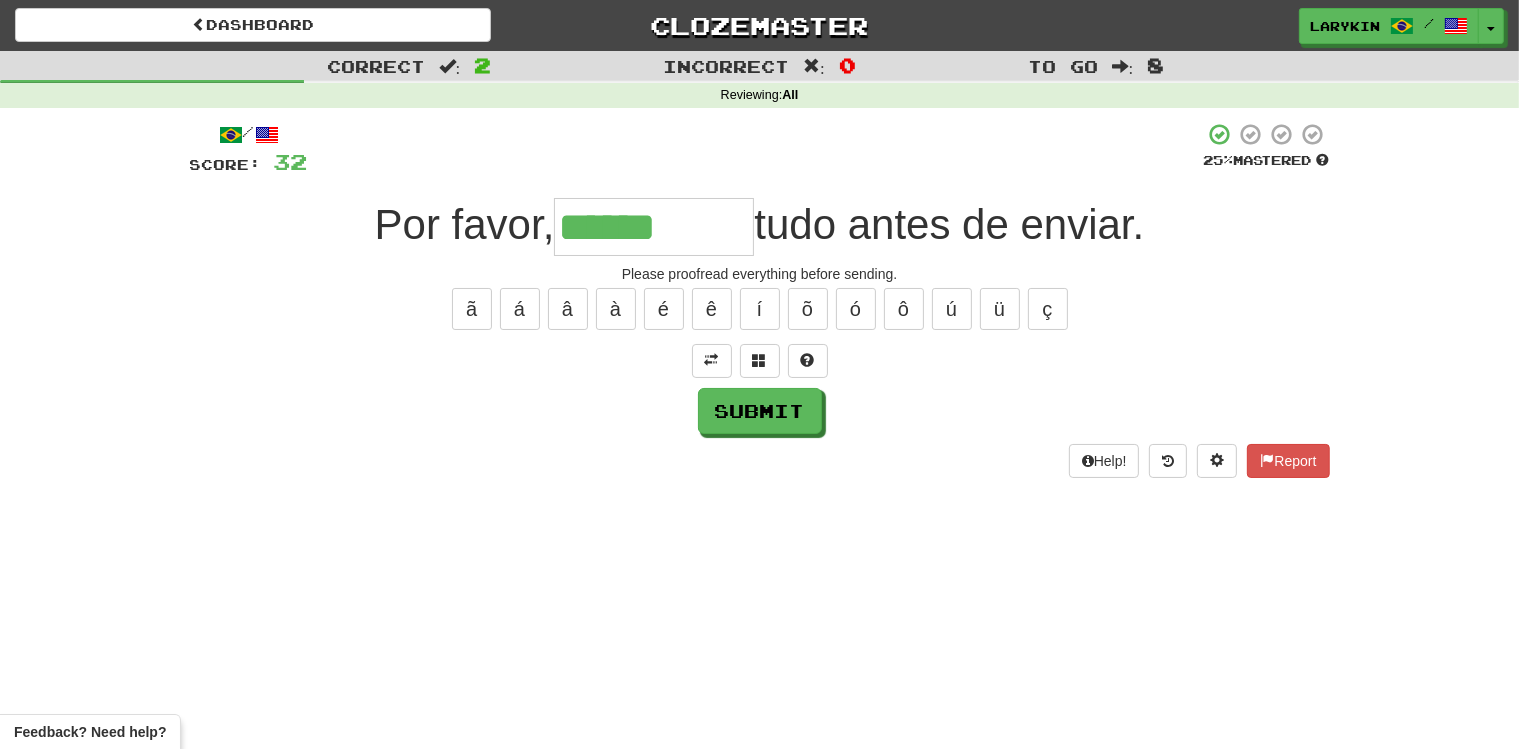 type on "******" 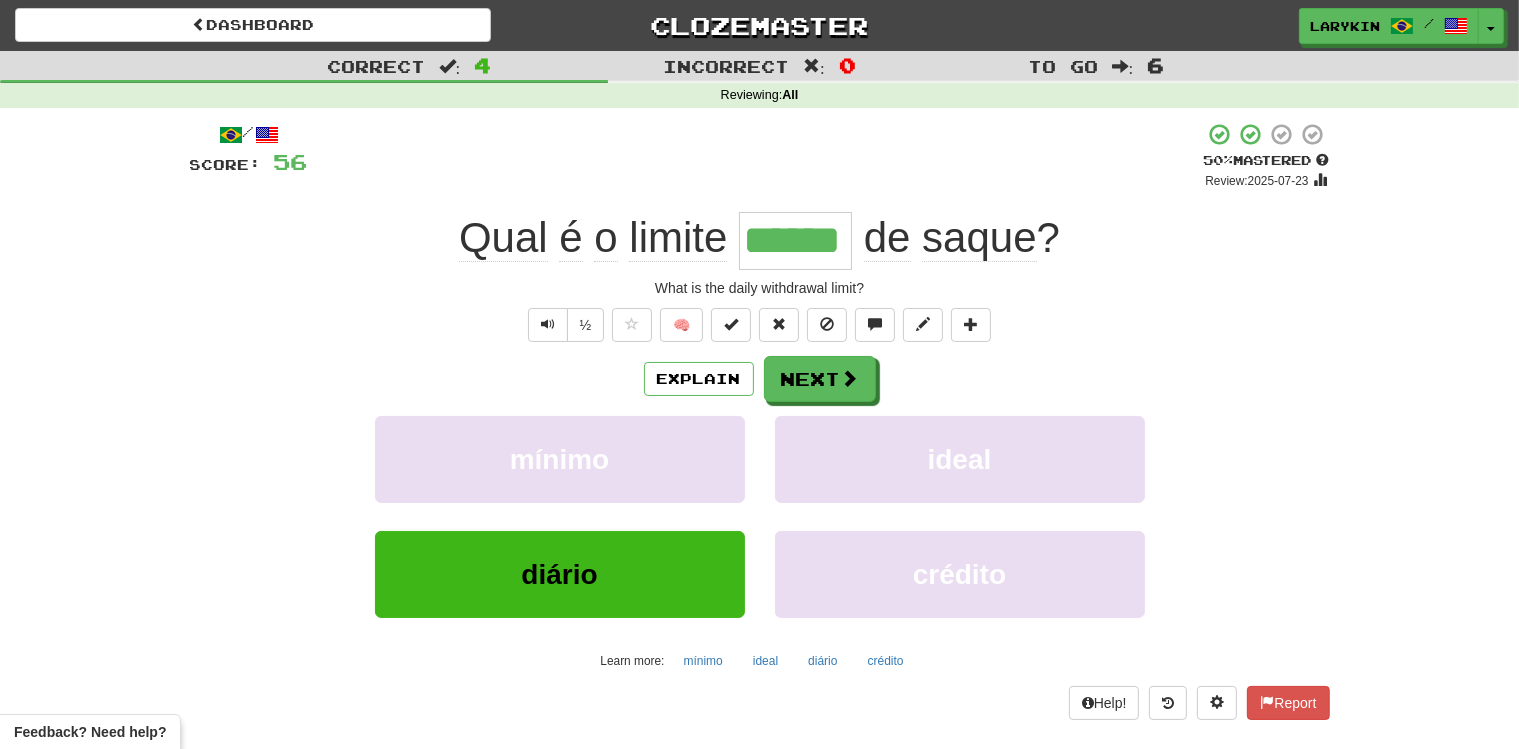 type on "******" 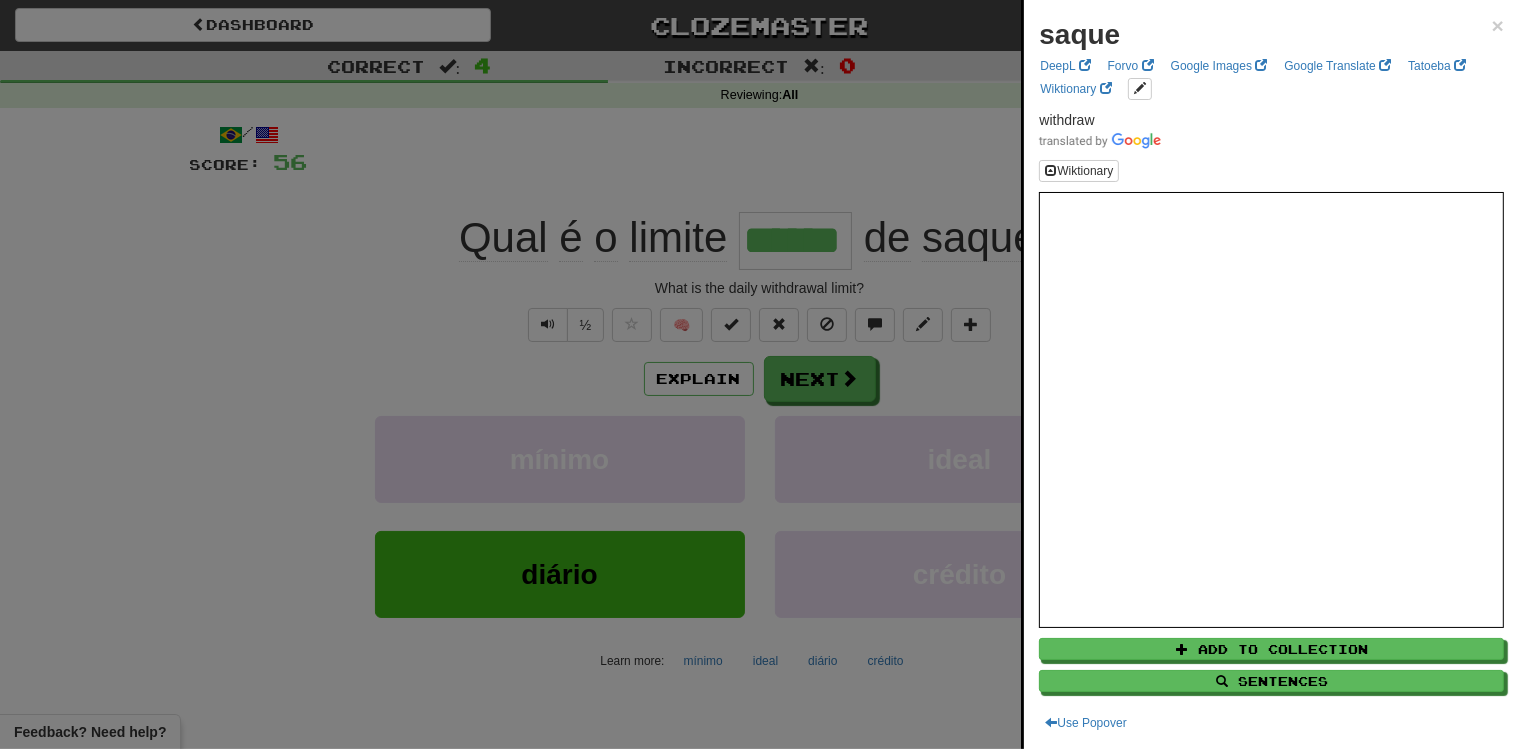 click at bounding box center [759, 374] 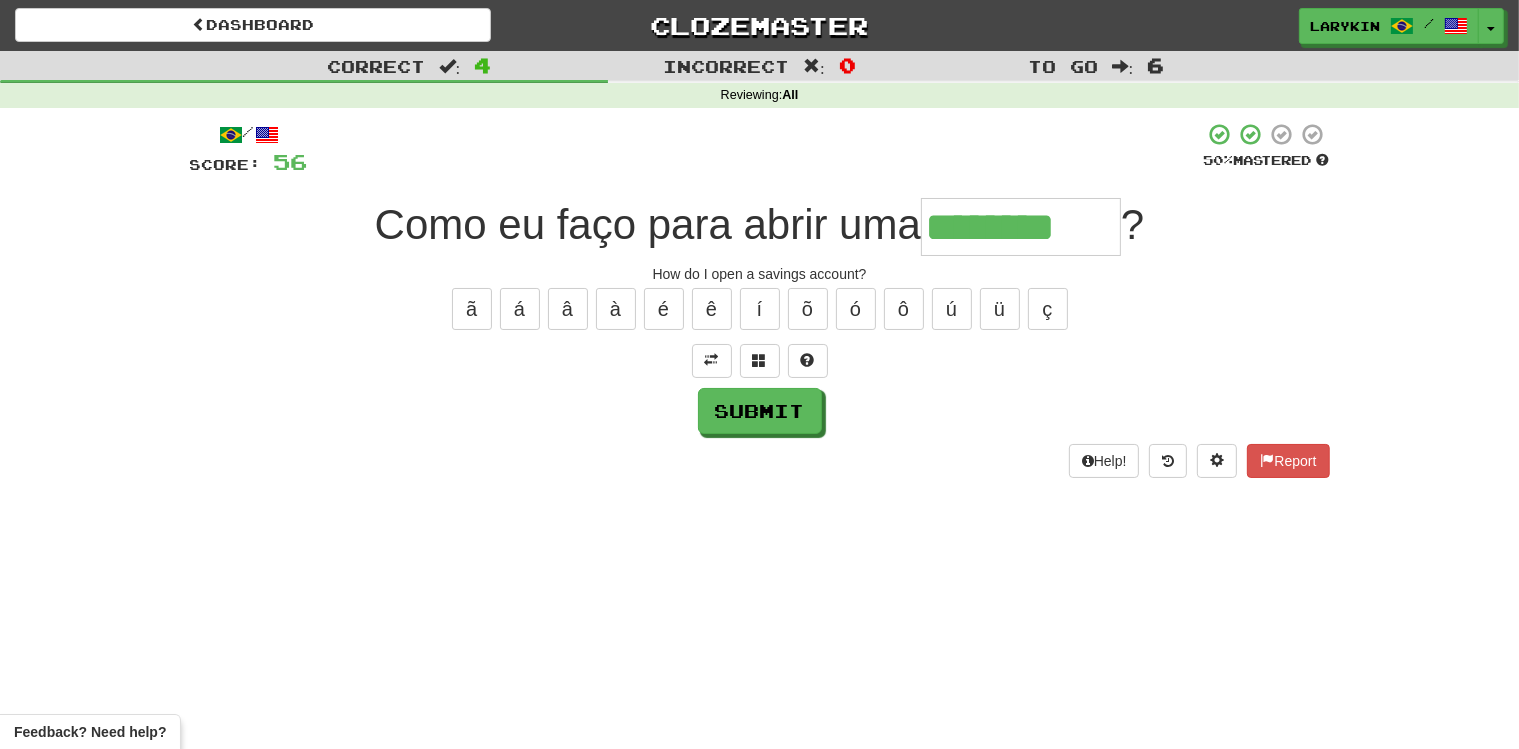 type on "********" 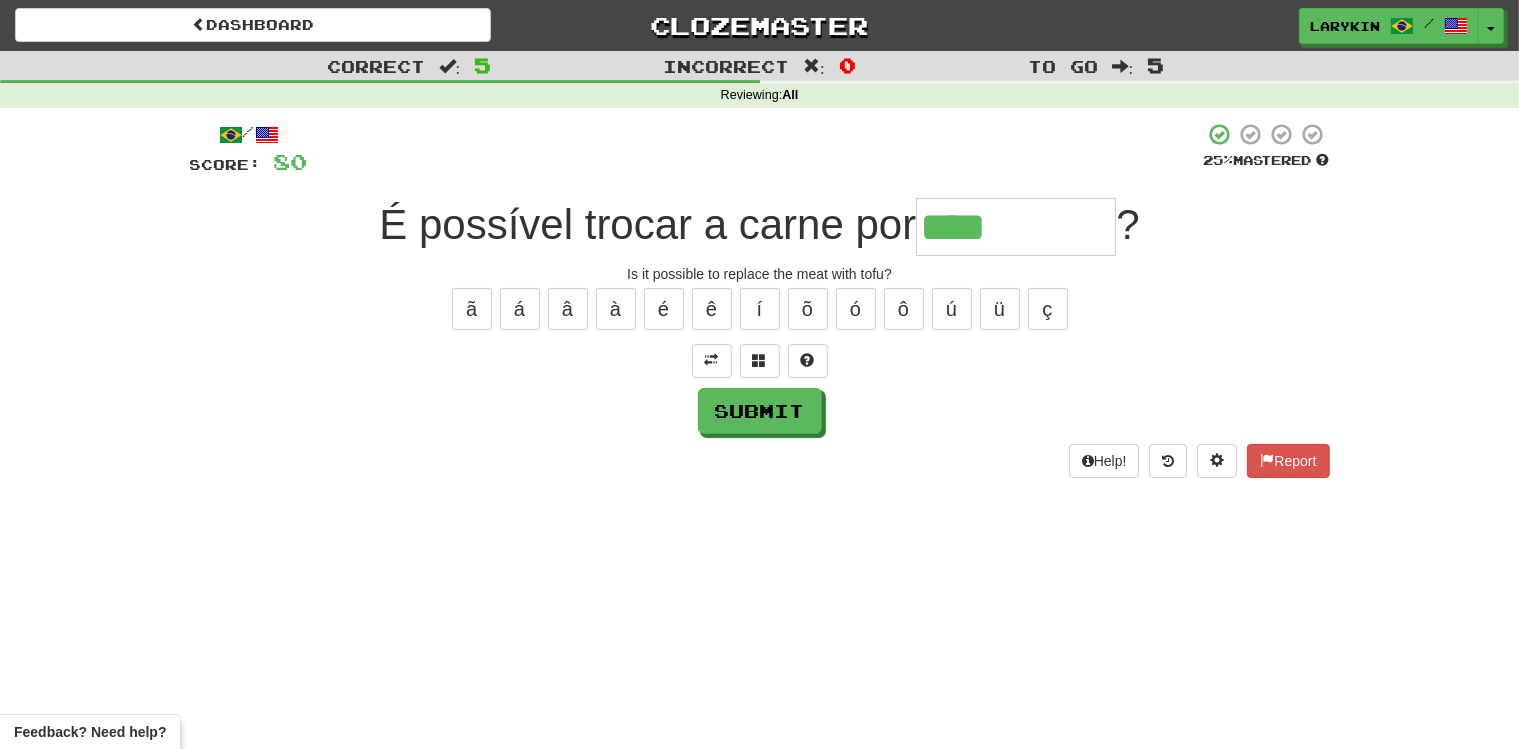 type on "****" 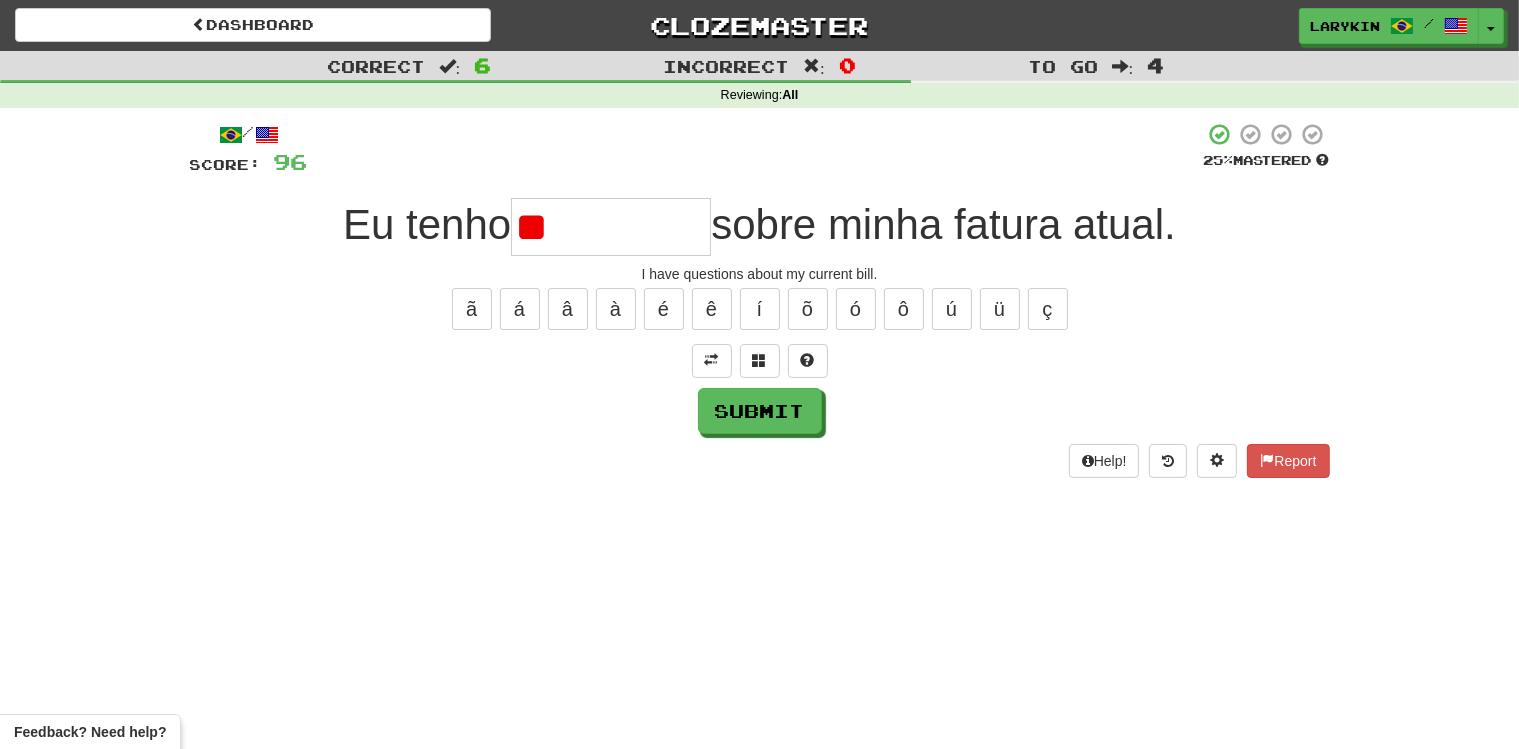 type on "*" 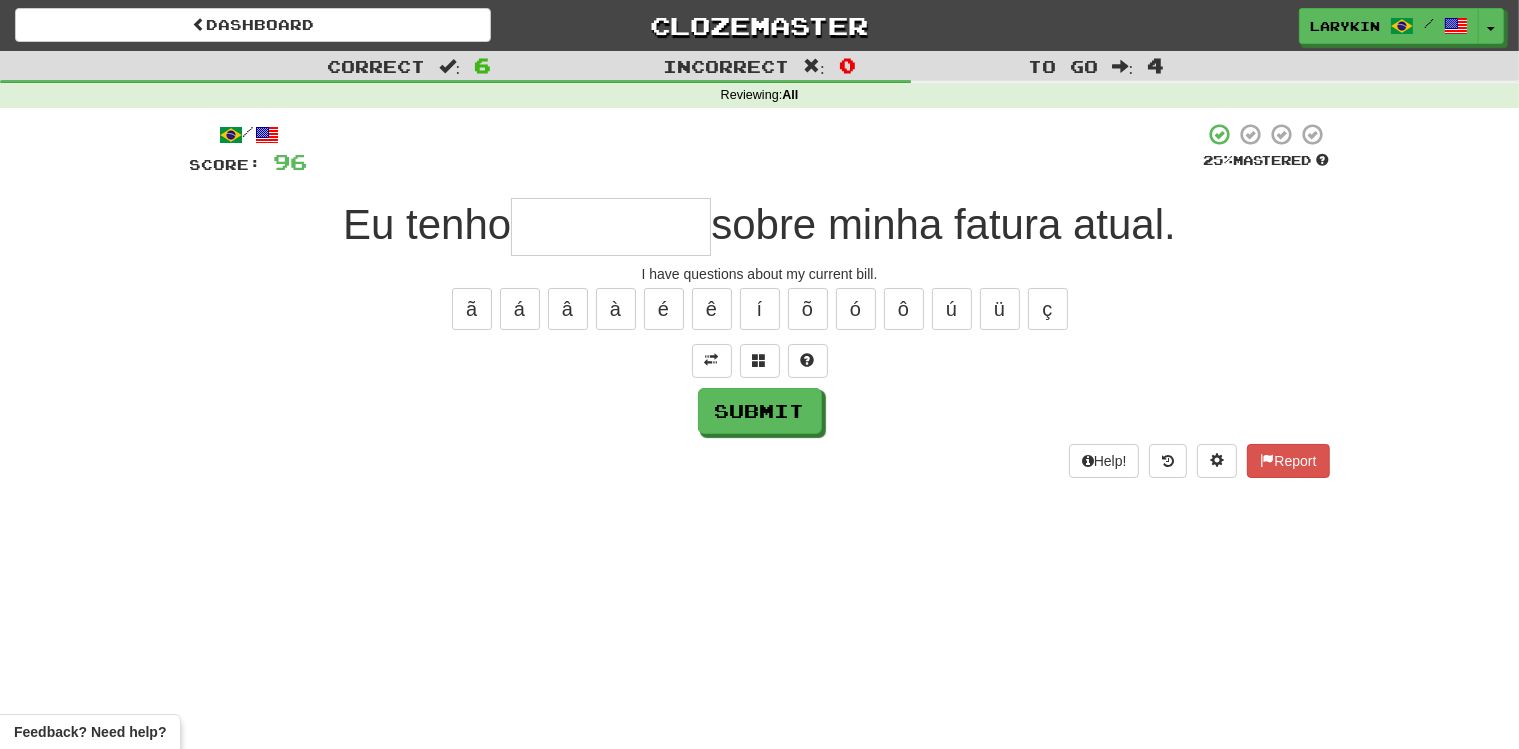 type on "*" 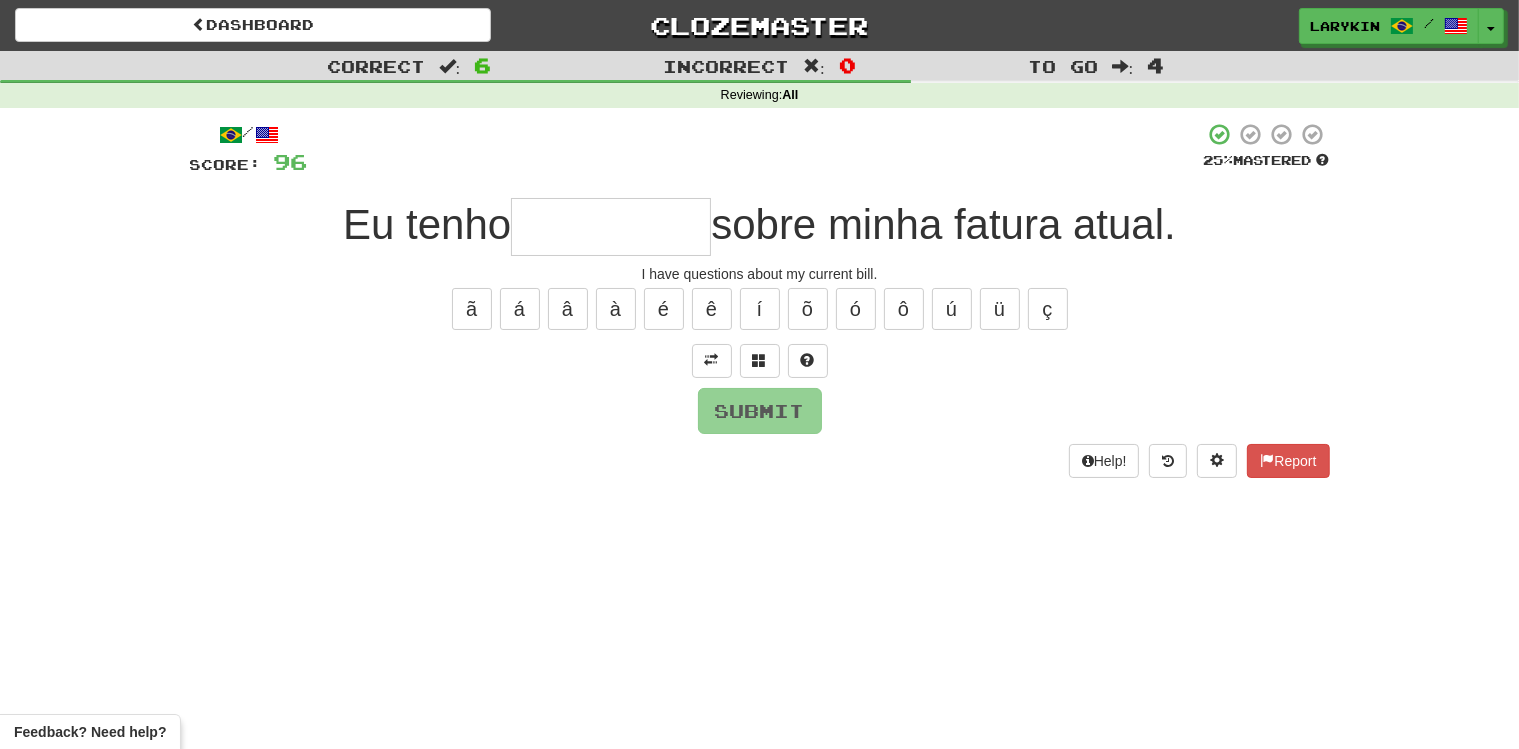 type on "*" 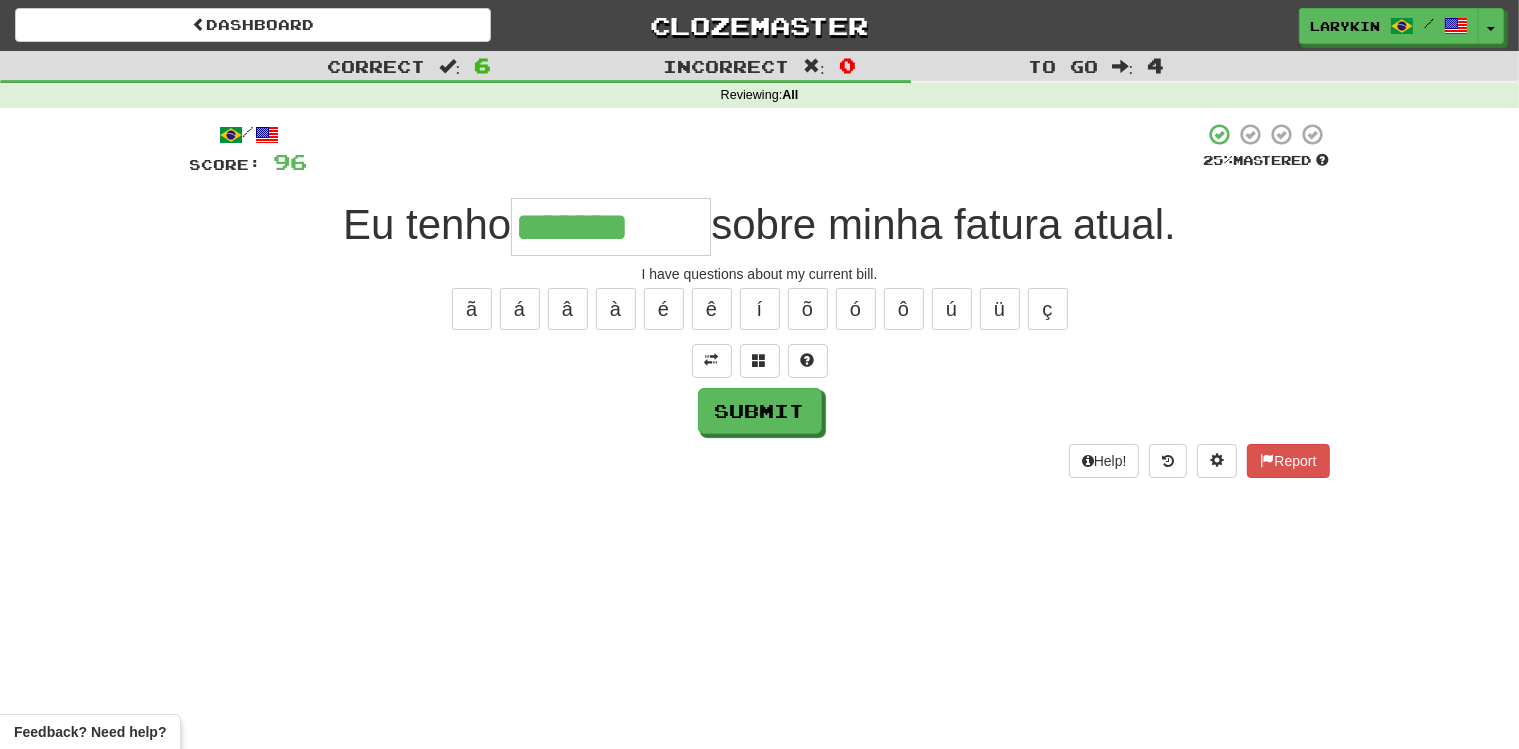 type on "*******" 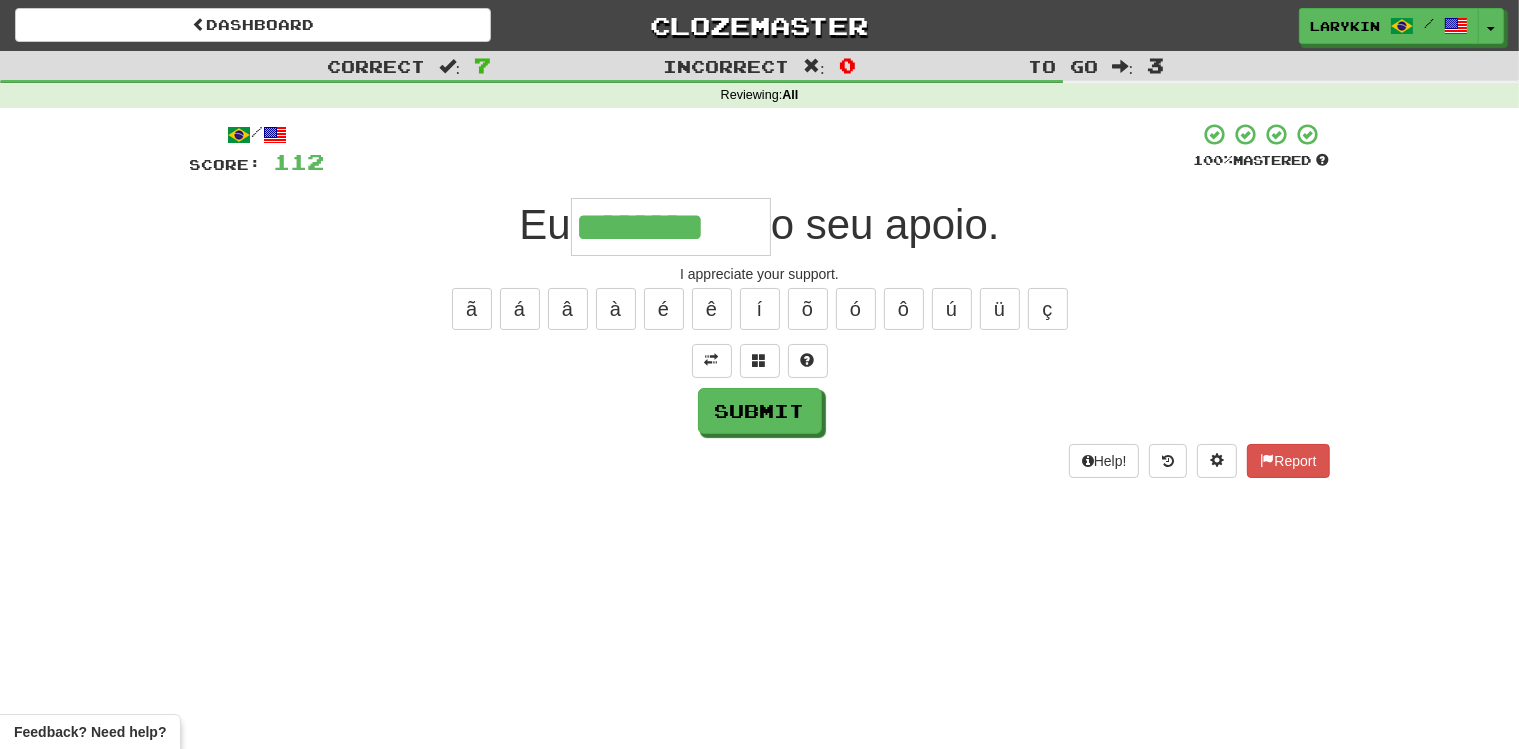 type on "********" 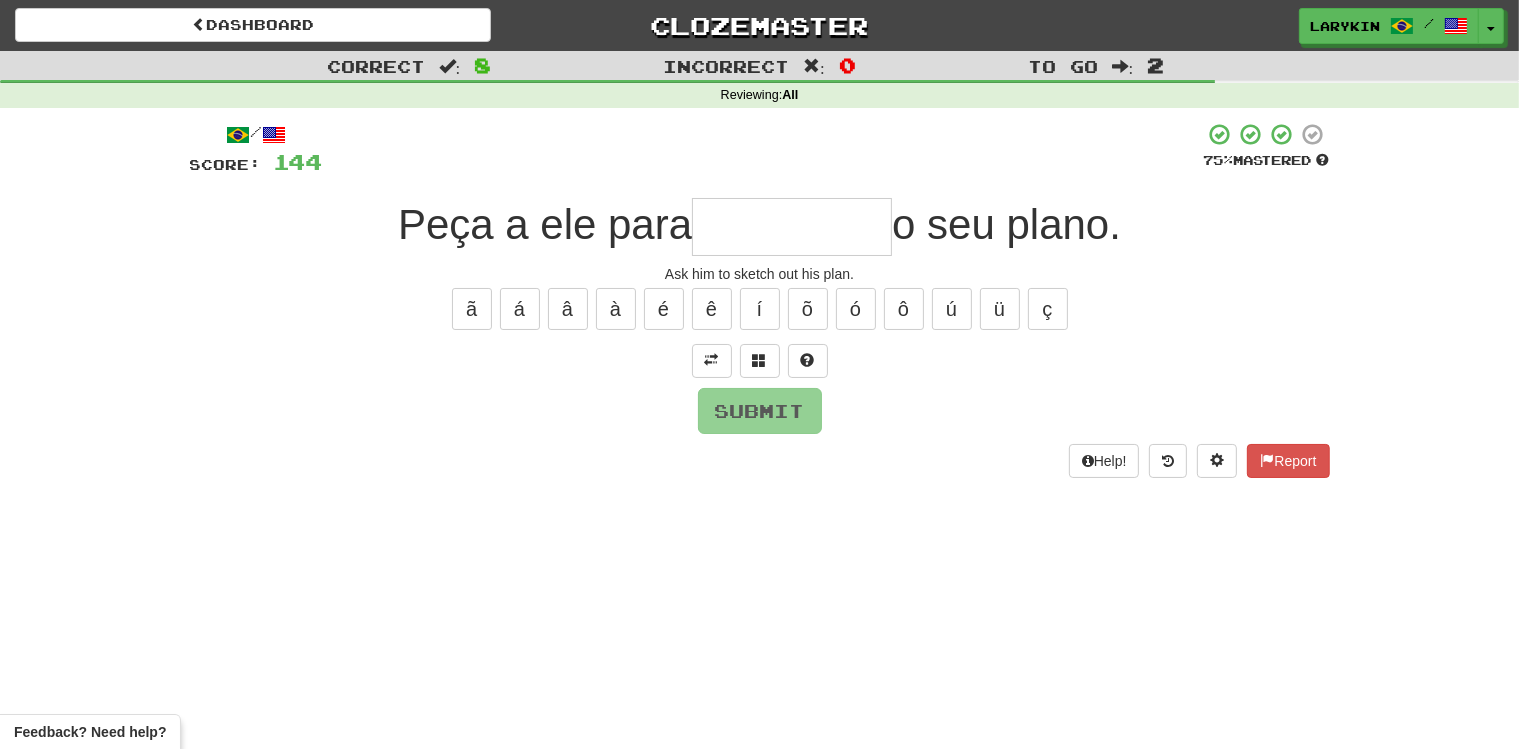 type on "*" 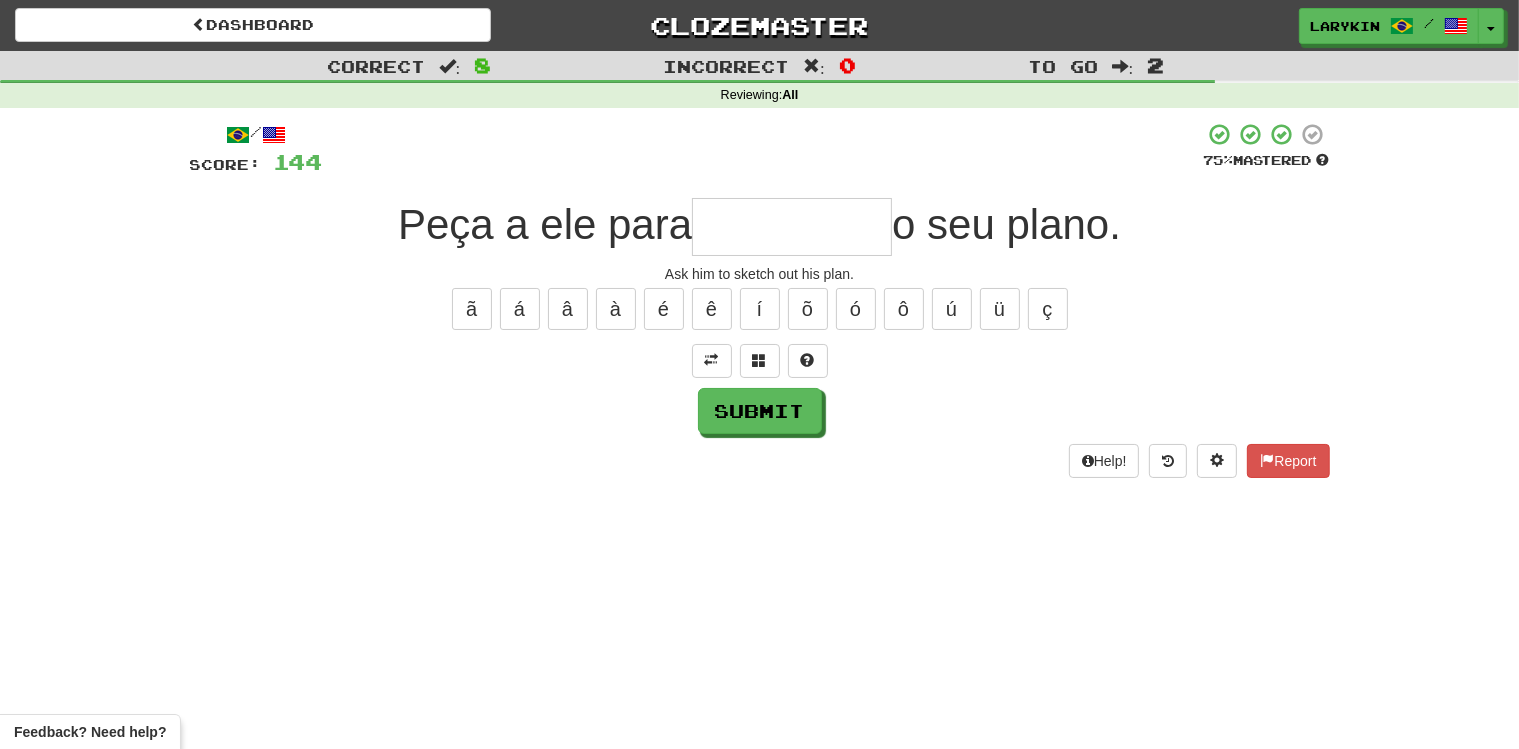 type on "*" 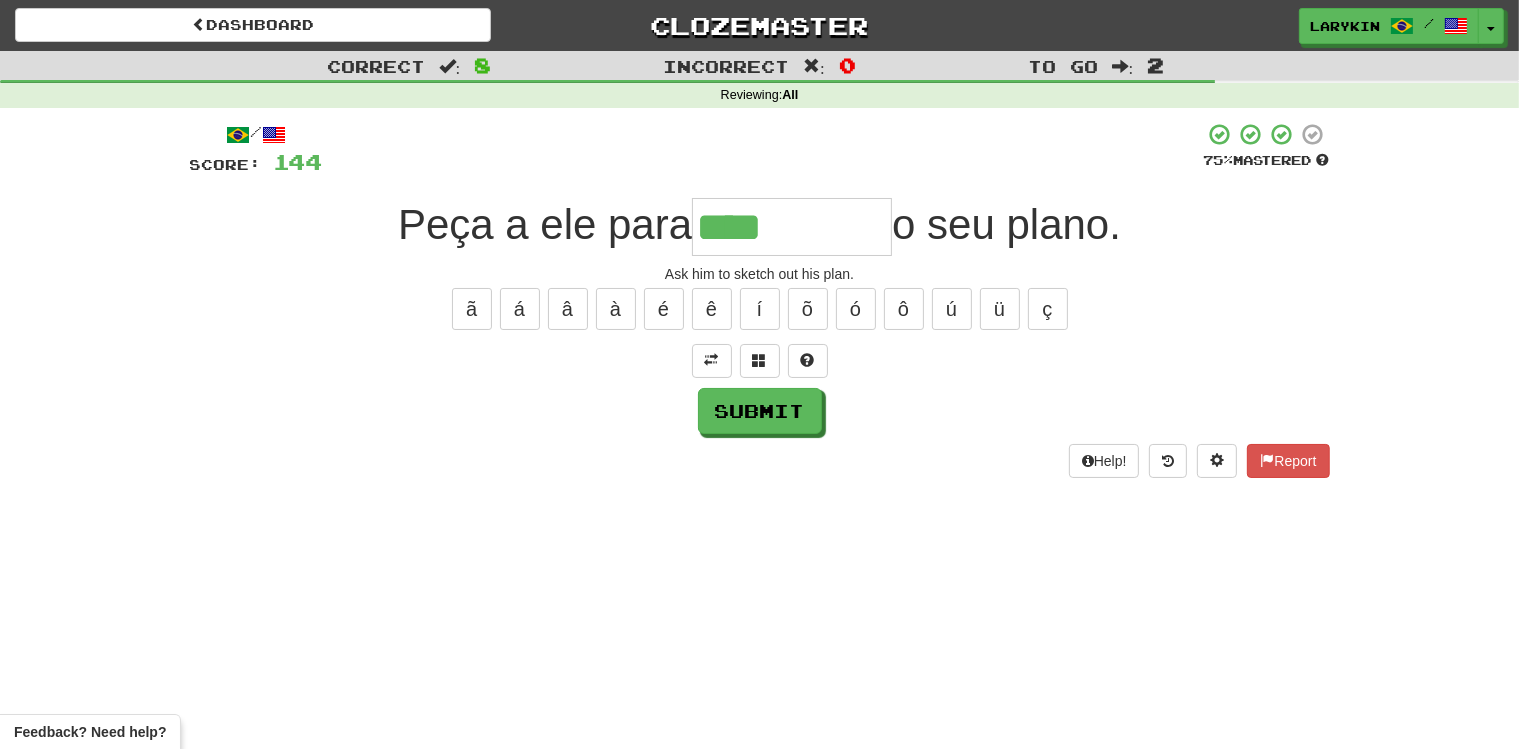 type on "*******" 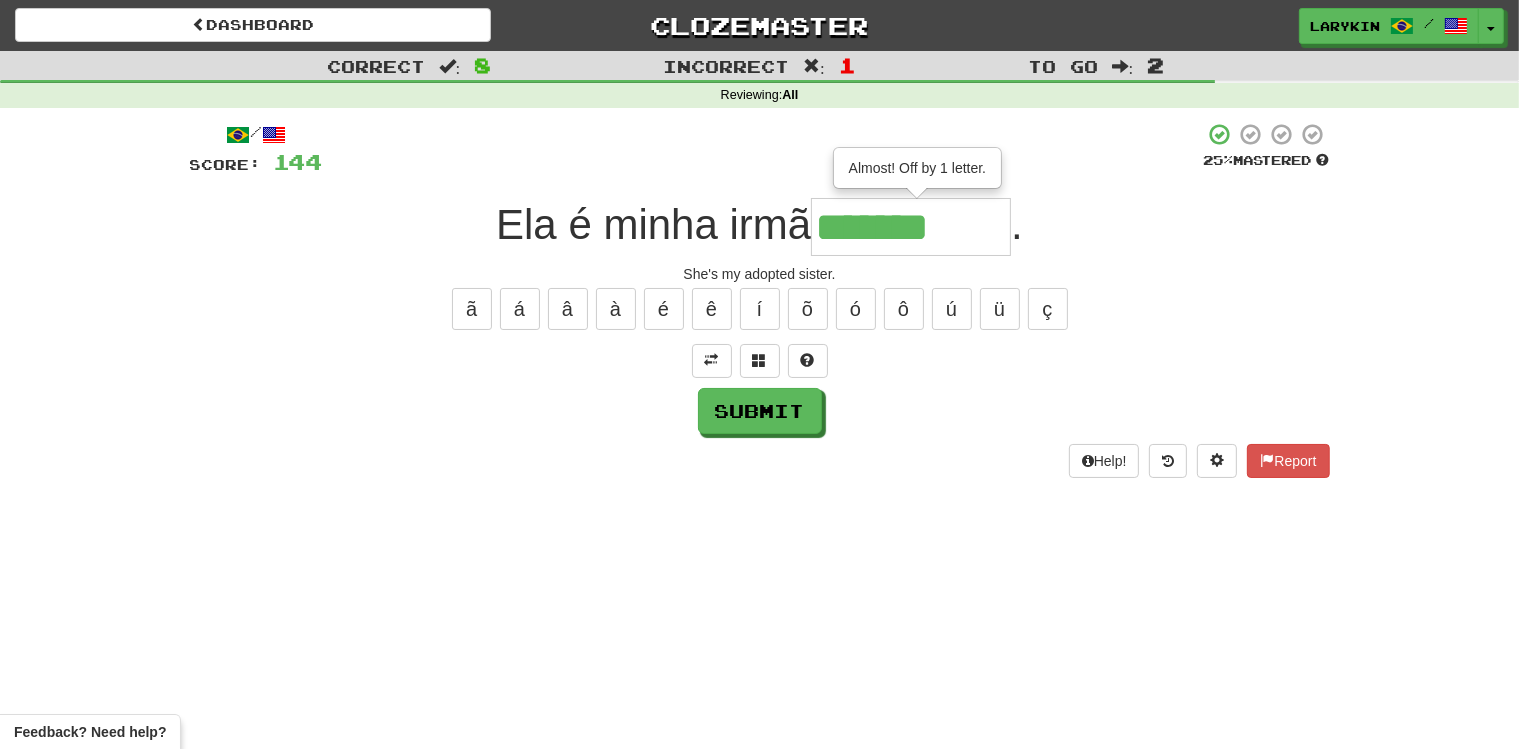 type on "*******" 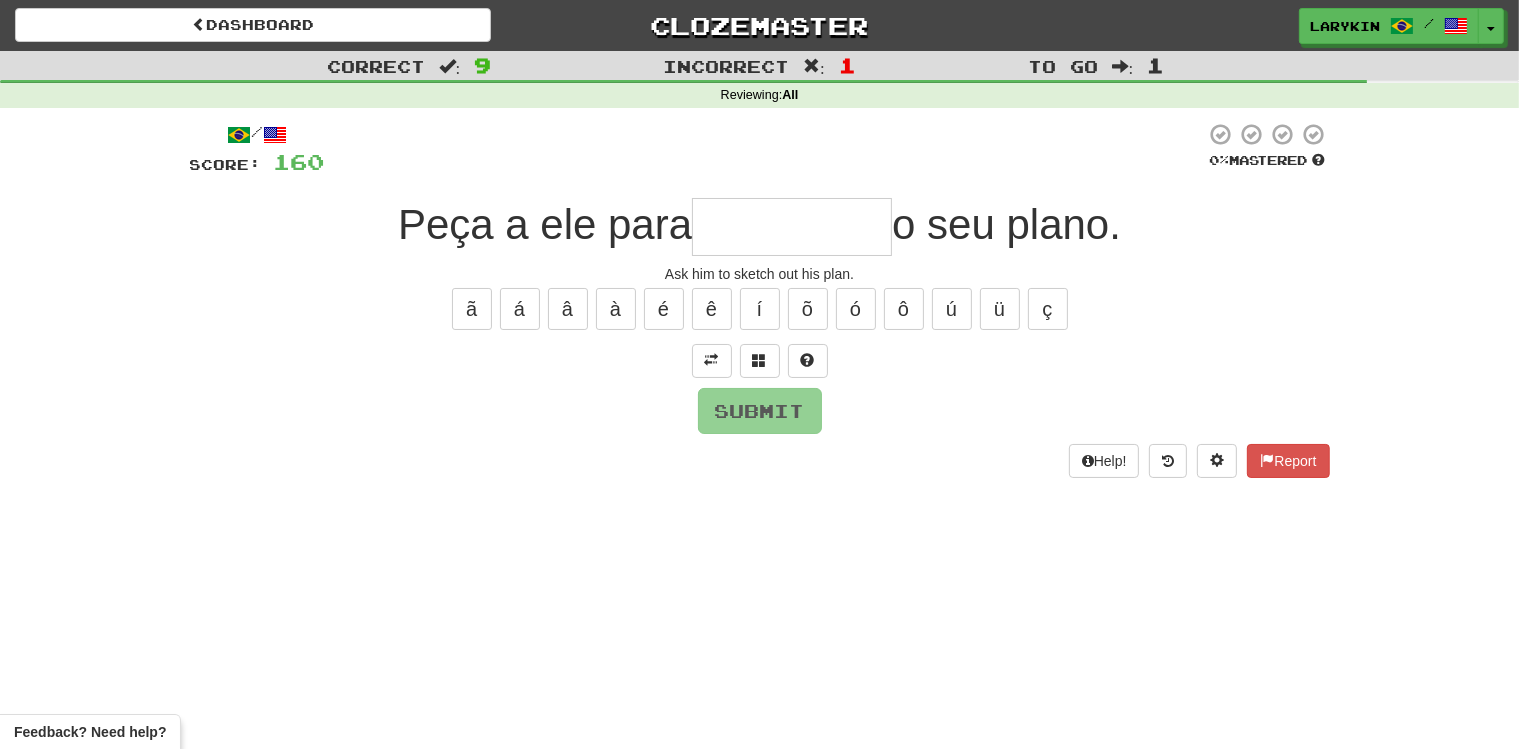 type on "*" 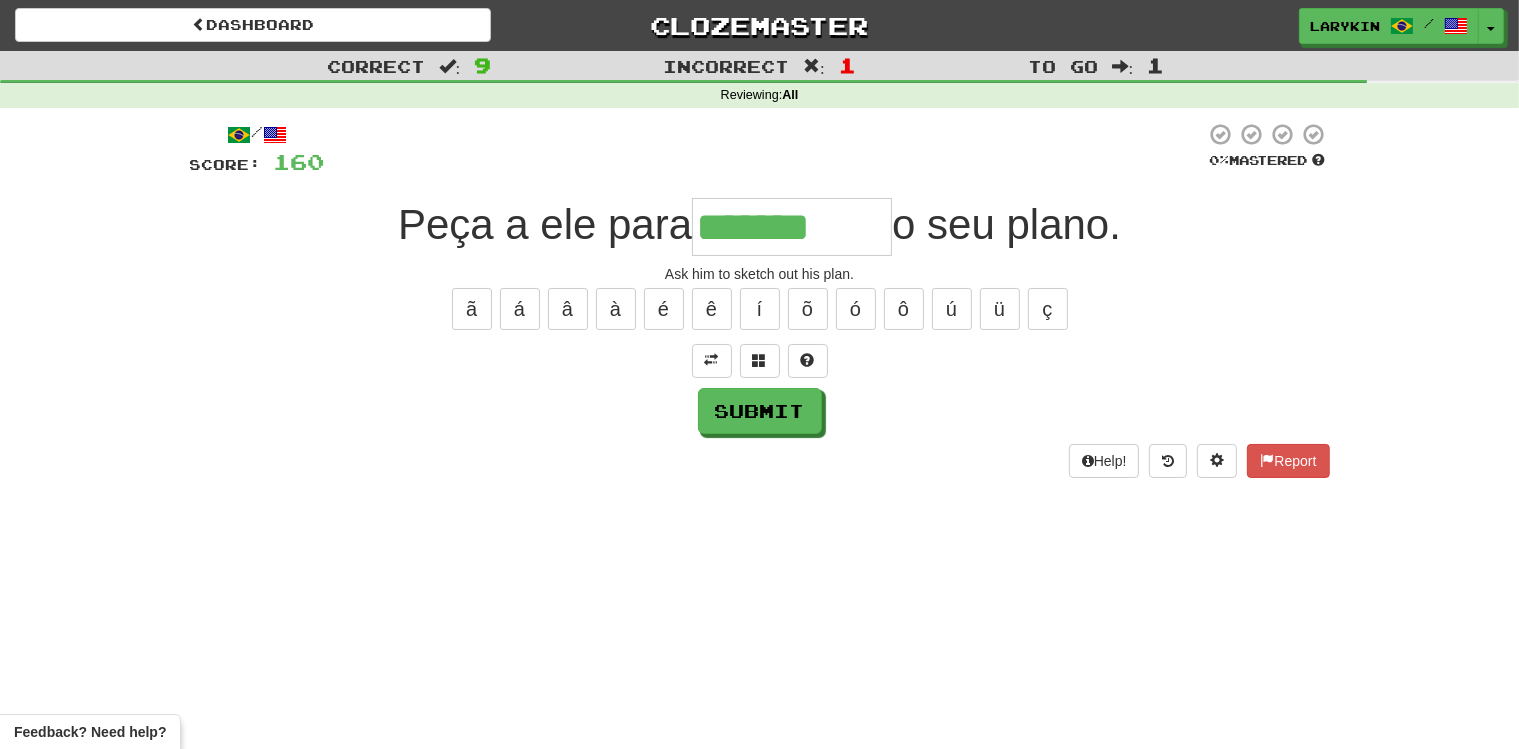 type on "*******" 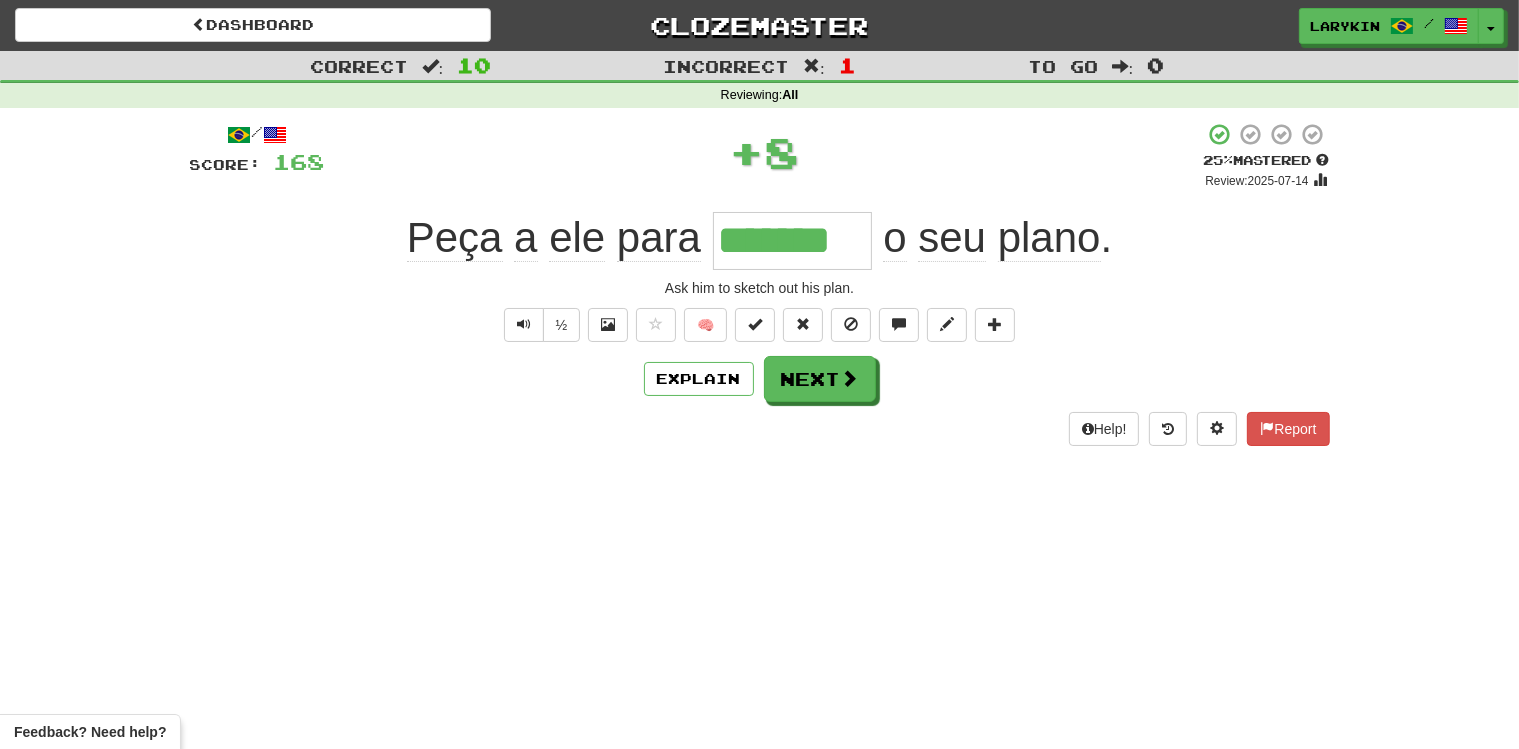 click on "*******" at bounding box center (792, 241) 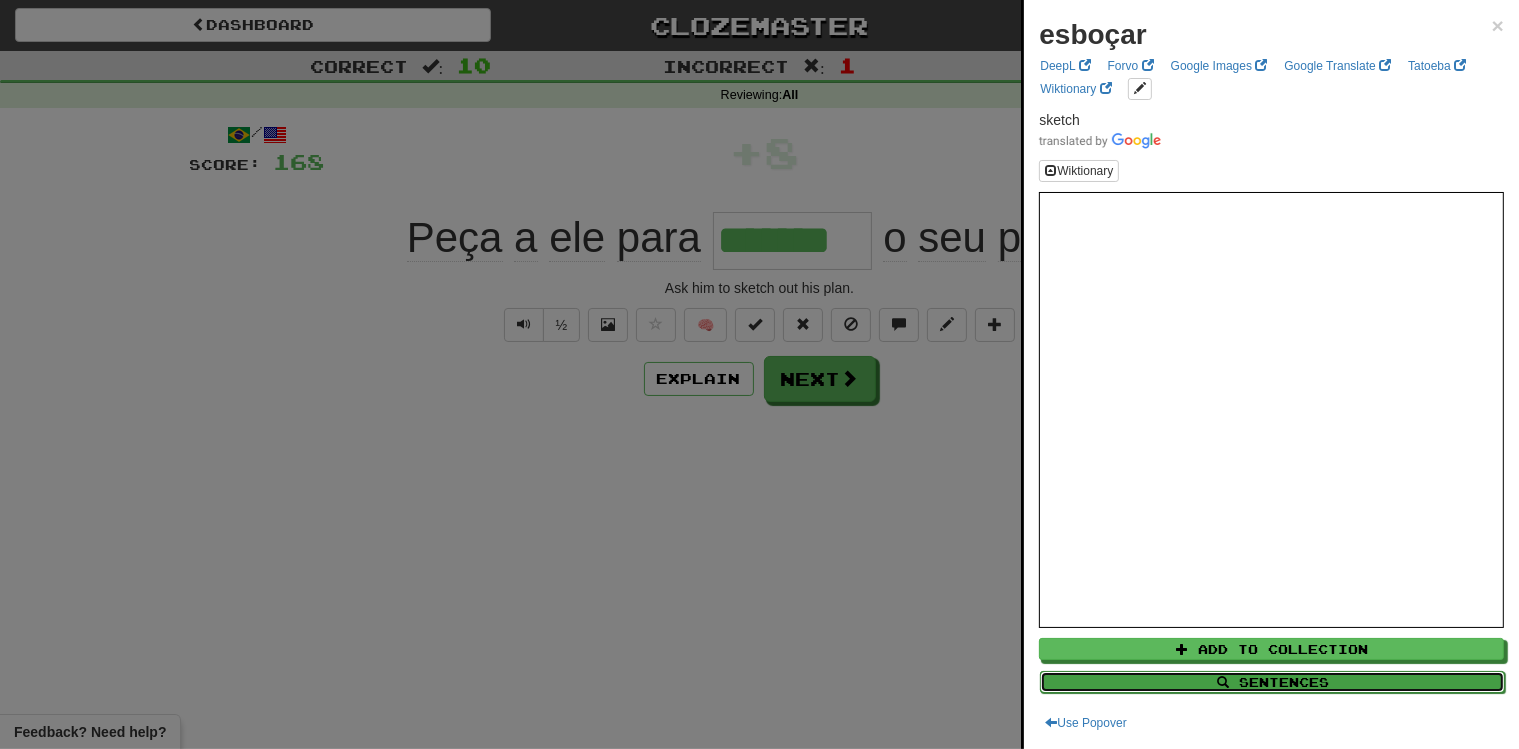 click on "Sentences" at bounding box center [1272, 682] 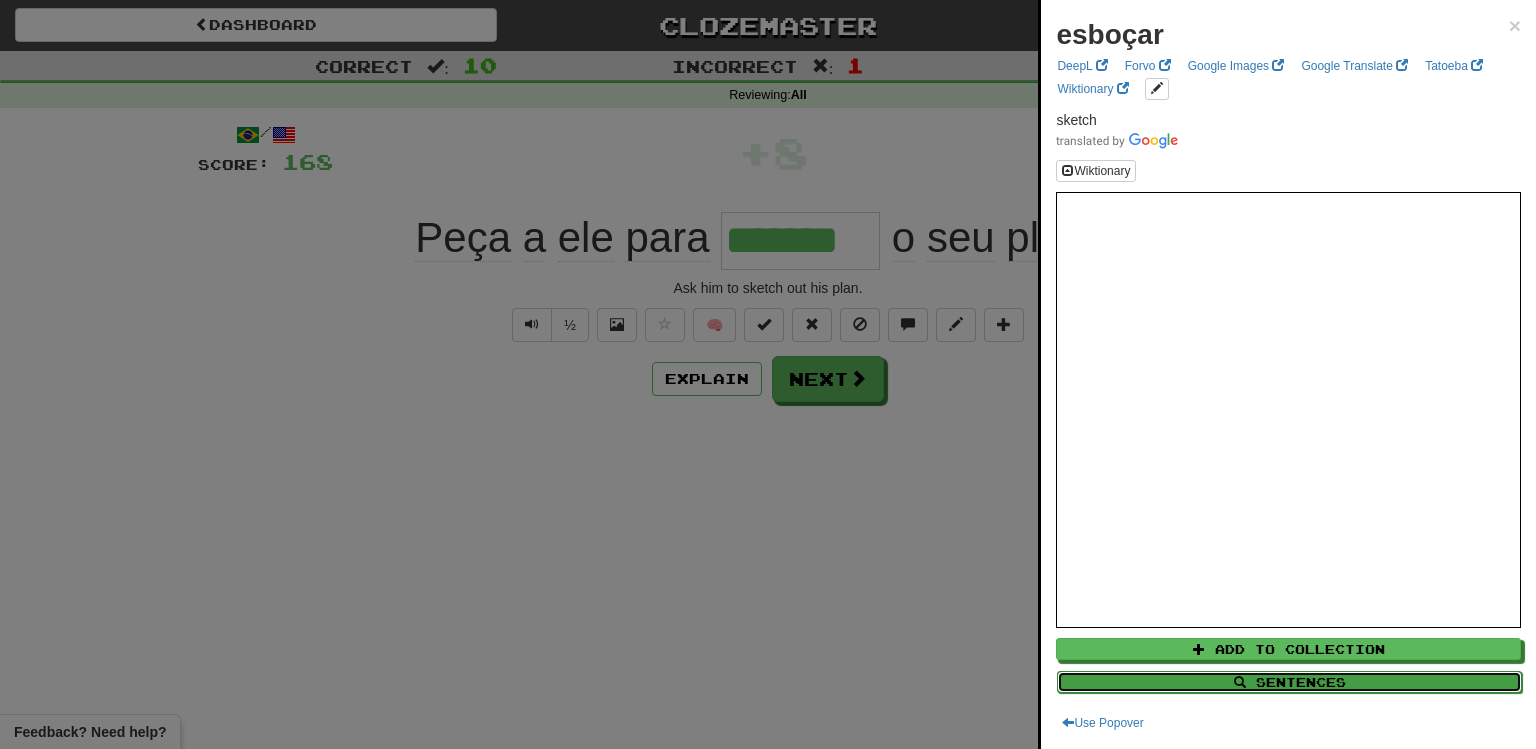 select on "****" 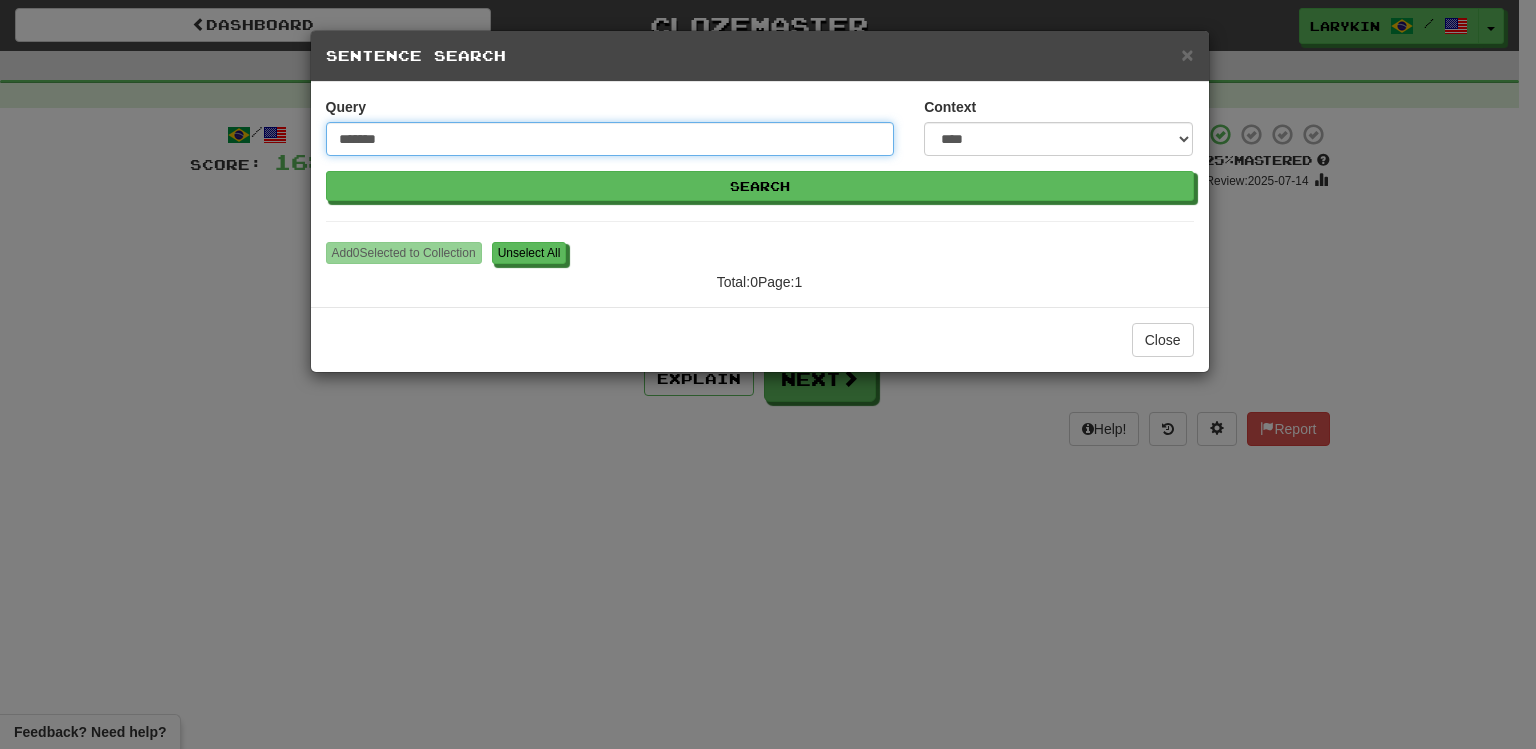 type on "*******" 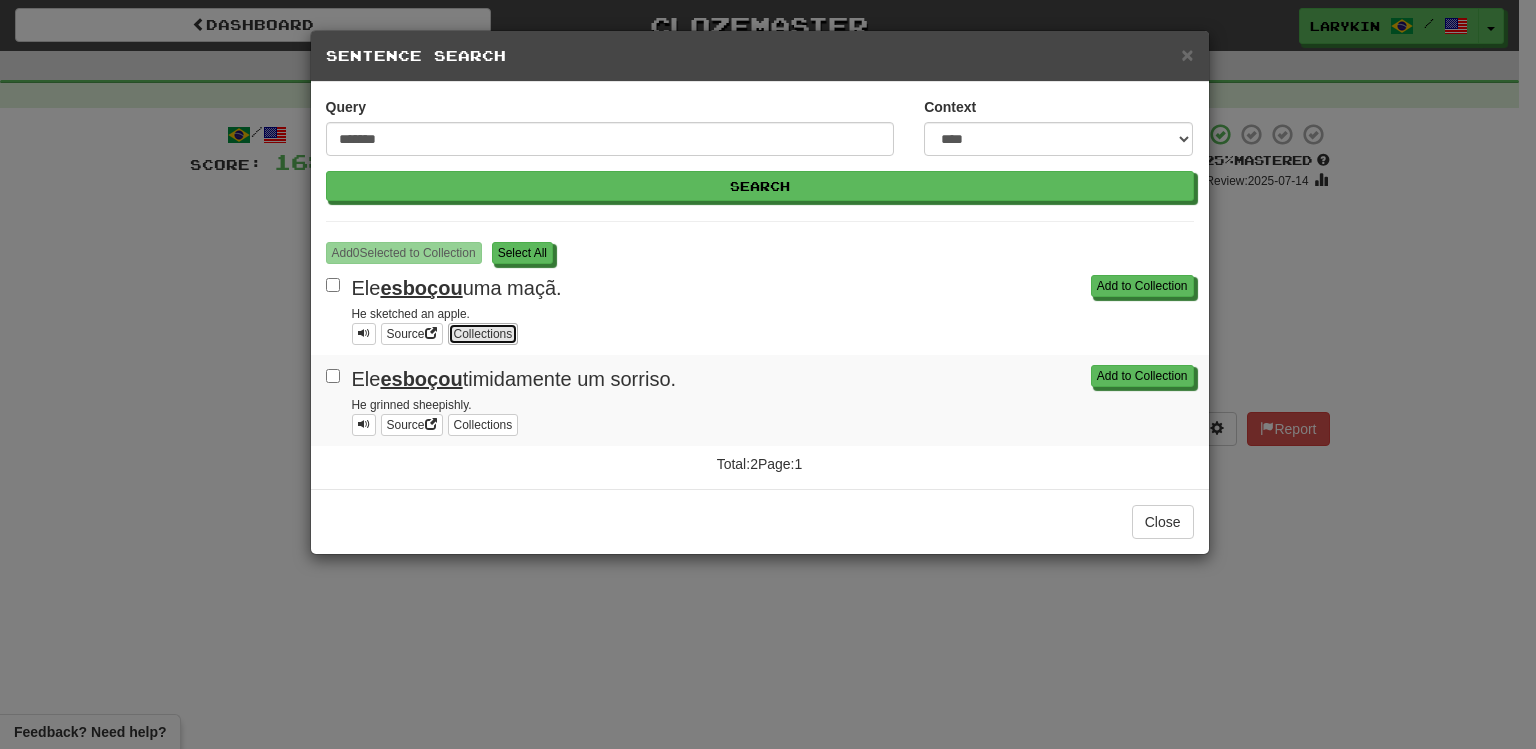 click on "Collections" at bounding box center [483, 334] 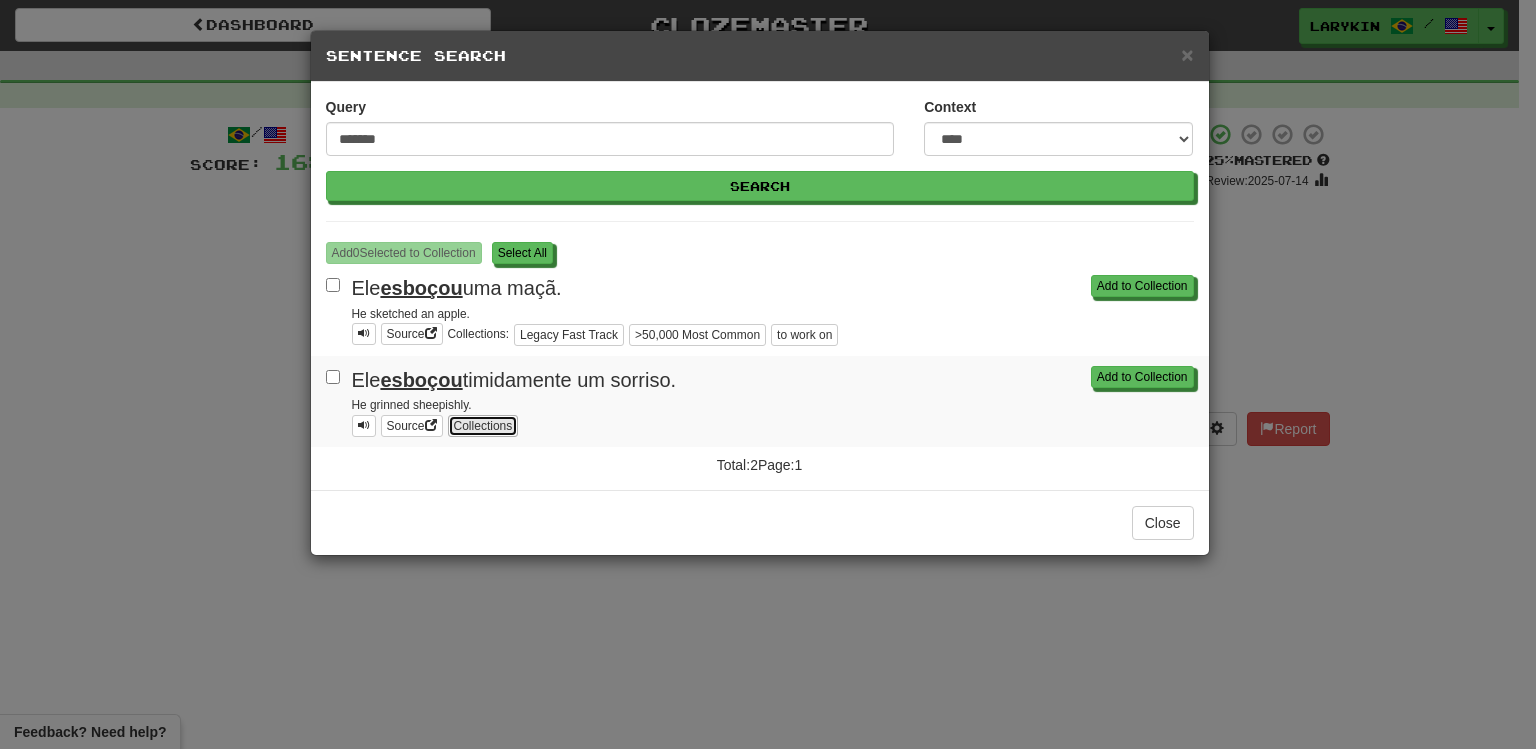 click on "Collections" at bounding box center [483, 426] 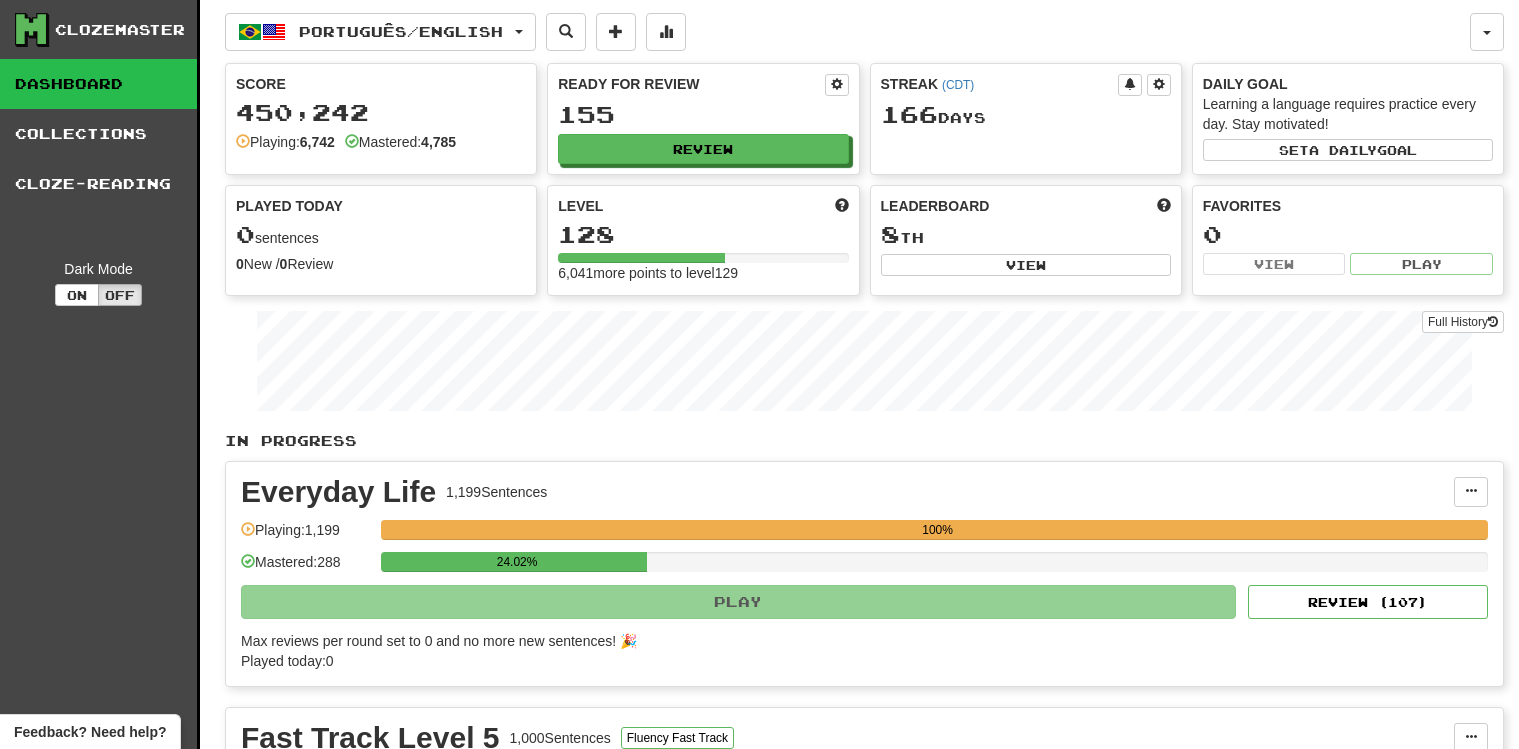 scroll, scrollTop: 0, scrollLeft: 0, axis: both 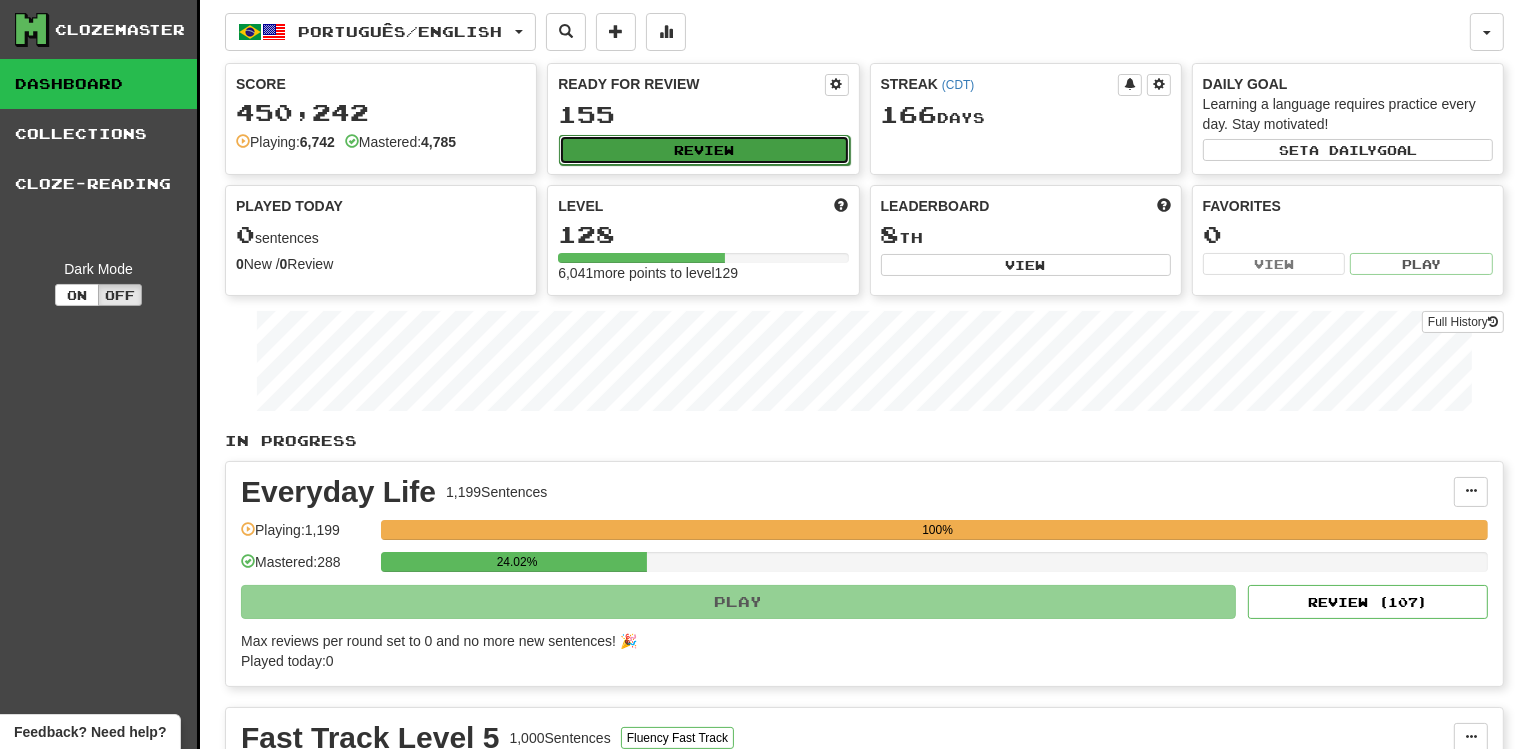 click on "Review" at bounding box center [704, 150] 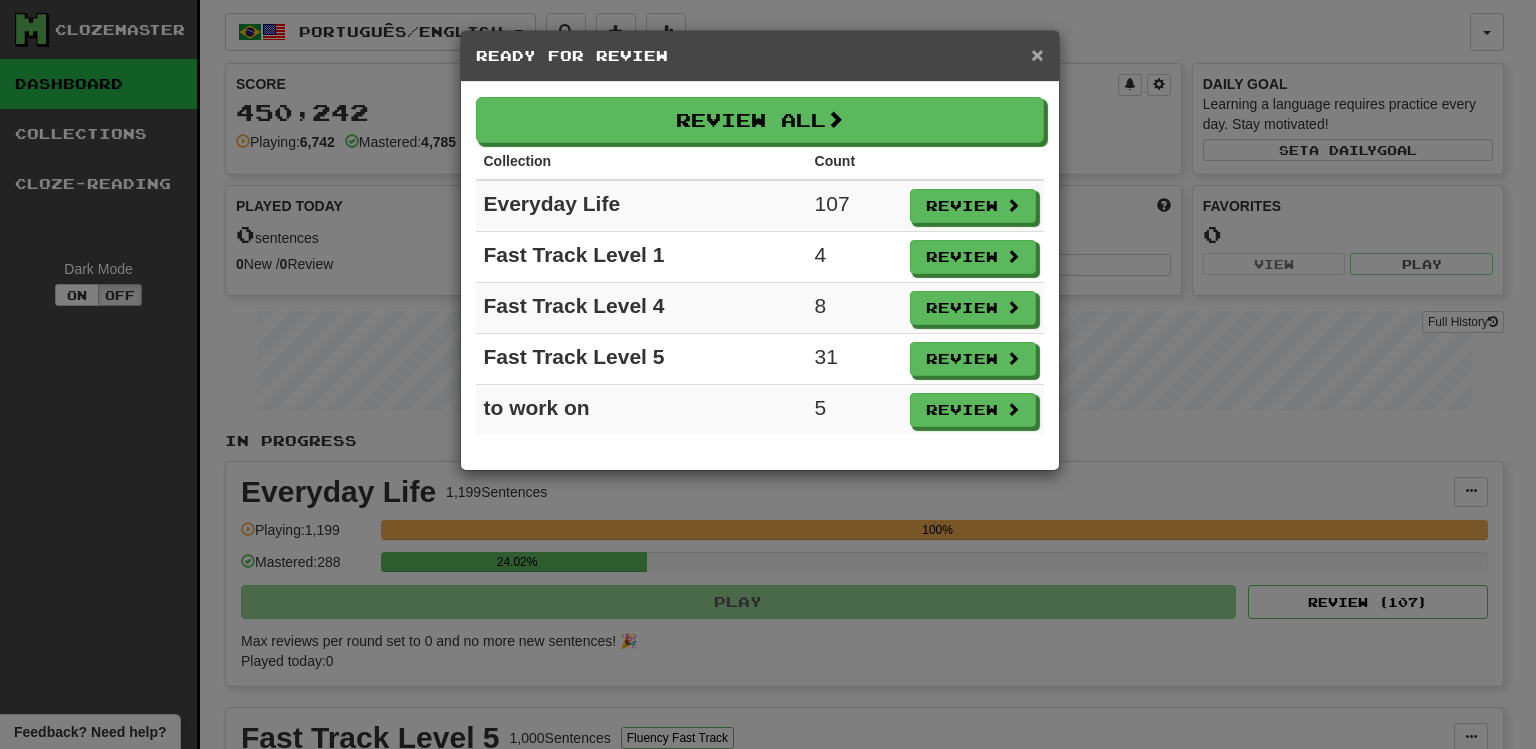 click on "×" at bounding box center (1037, 54) 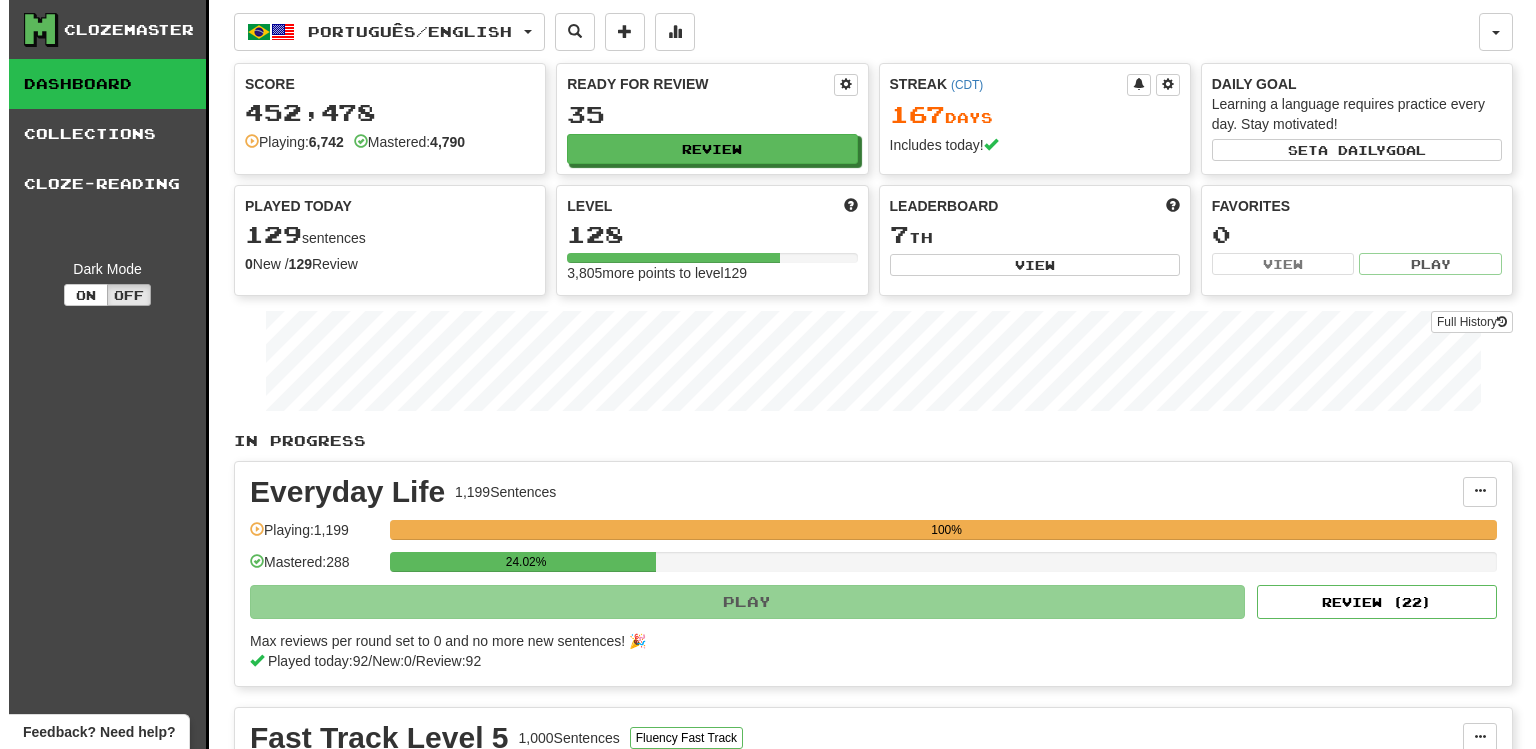 scroll, scrollTop: 0, scrollLeft: 0, axis: both 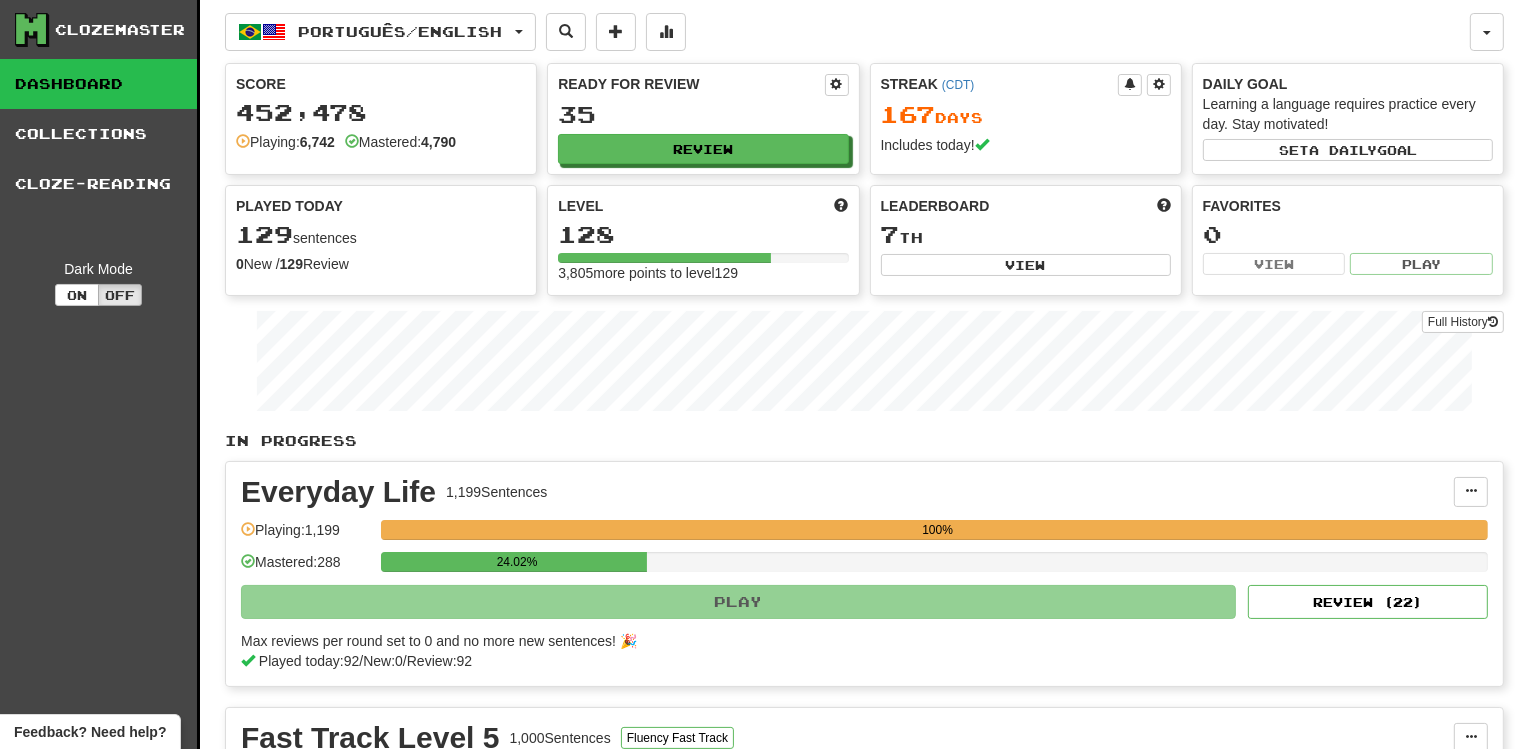 click on "Ready for Review 35   Review" at bounding box center (703, 119) 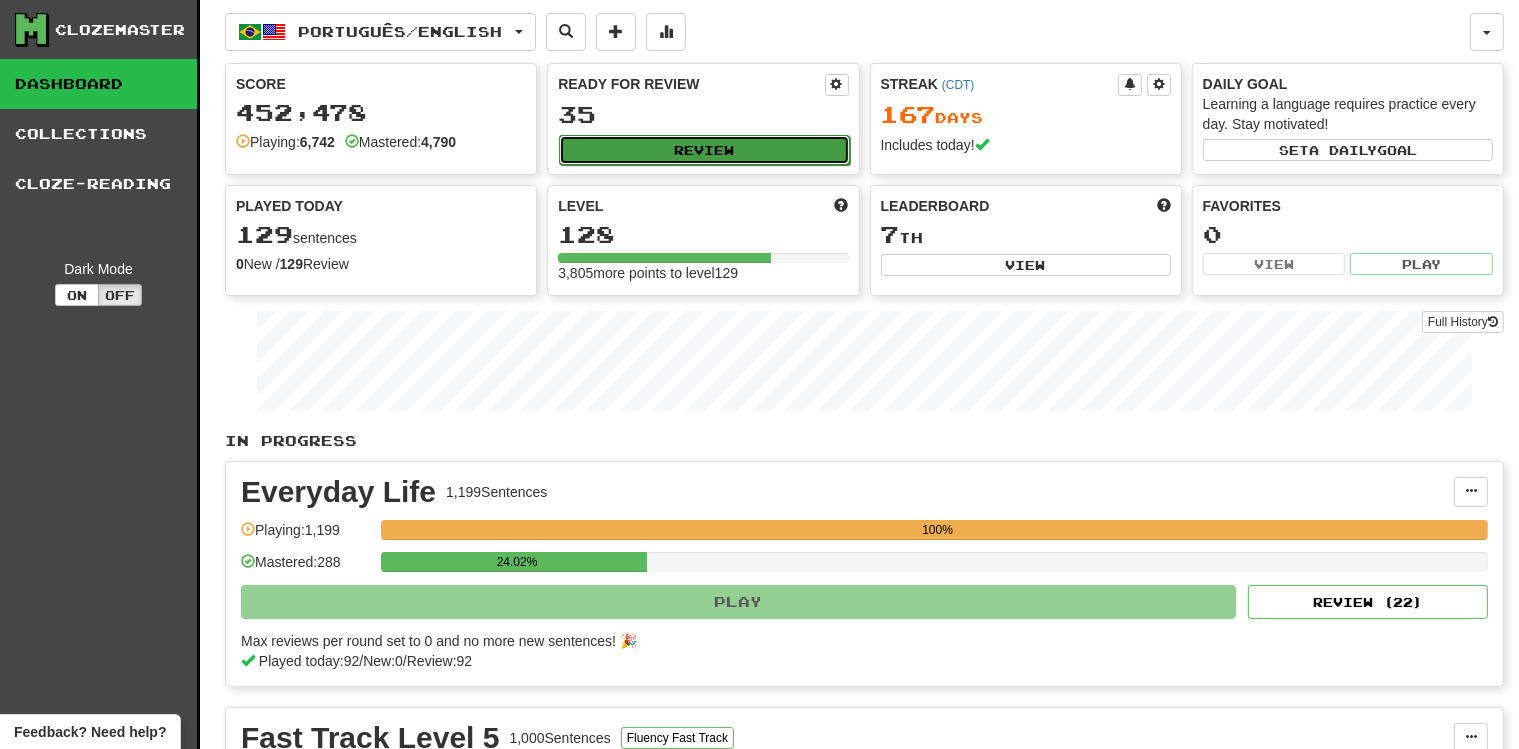 click on "Review" at bounding box center (704, 150) 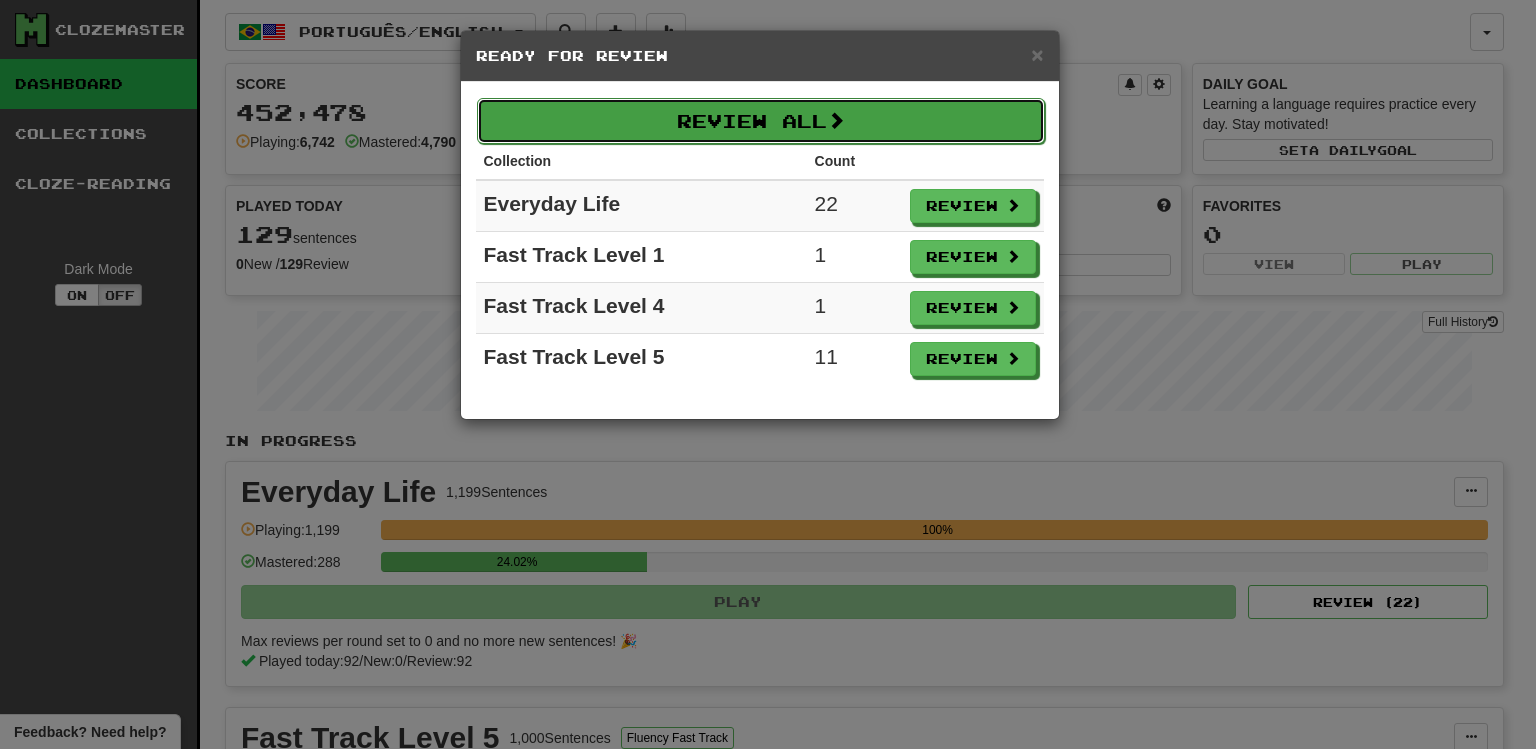 click on "Review All" at bounding box center (761, 121) 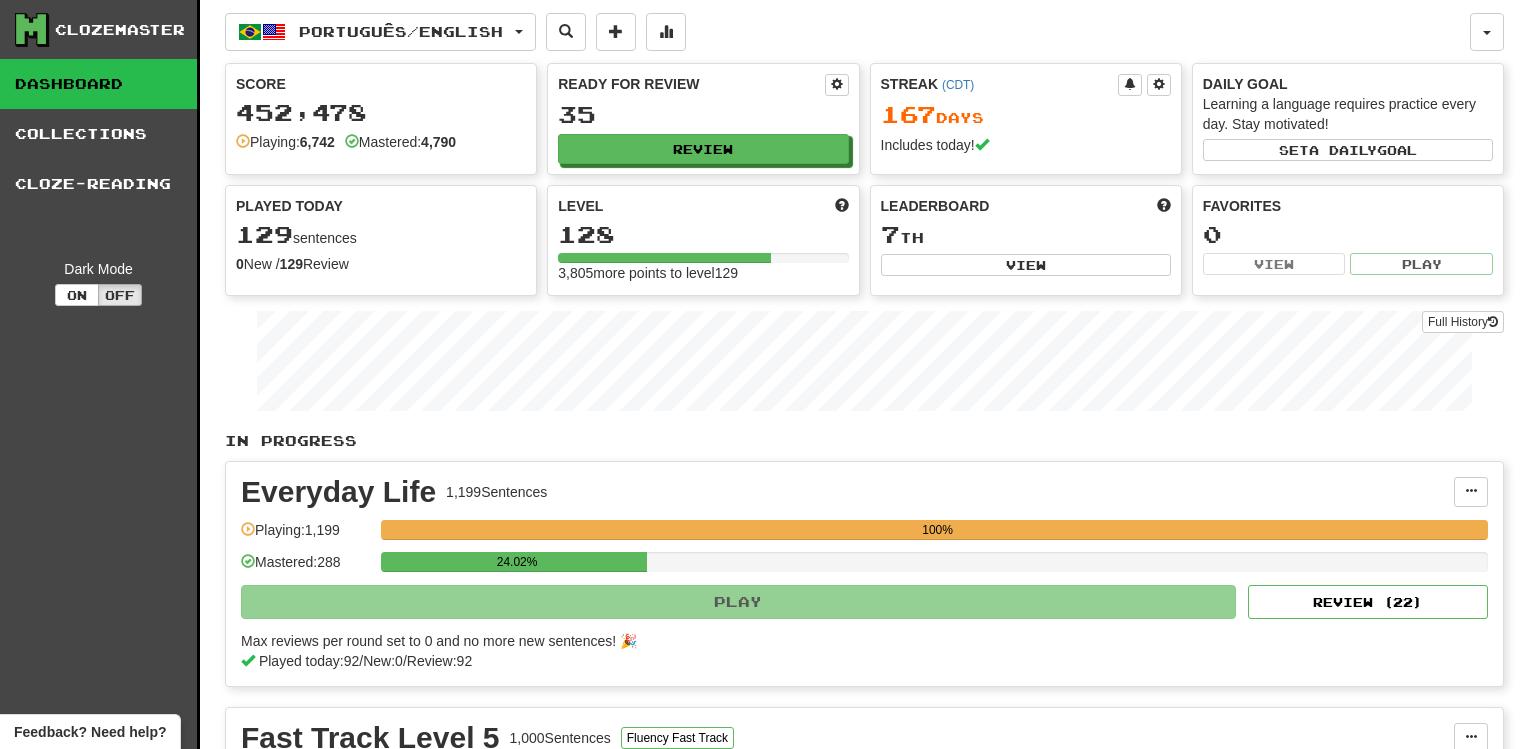 select on "**" 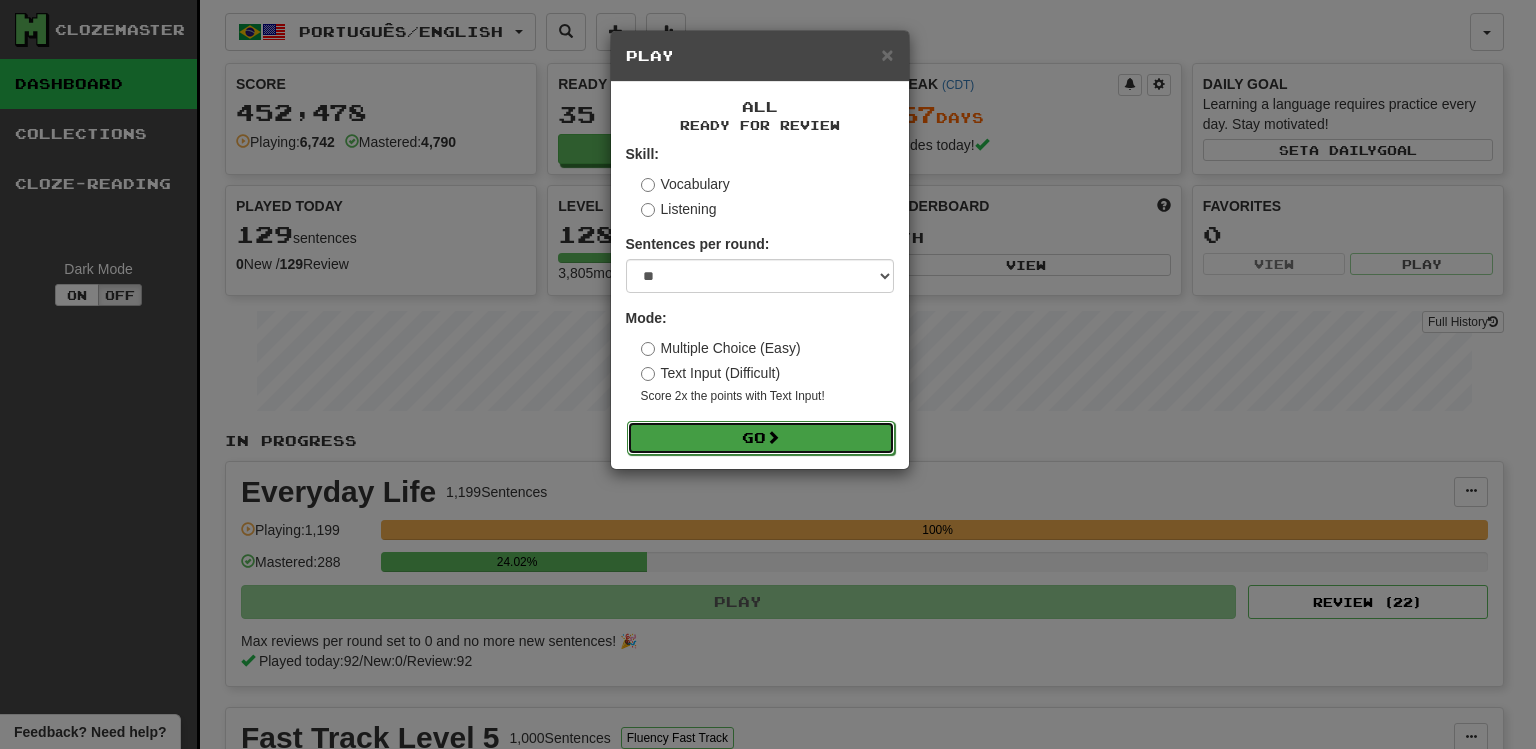 click on "Go" at bounding box center [761, 438] 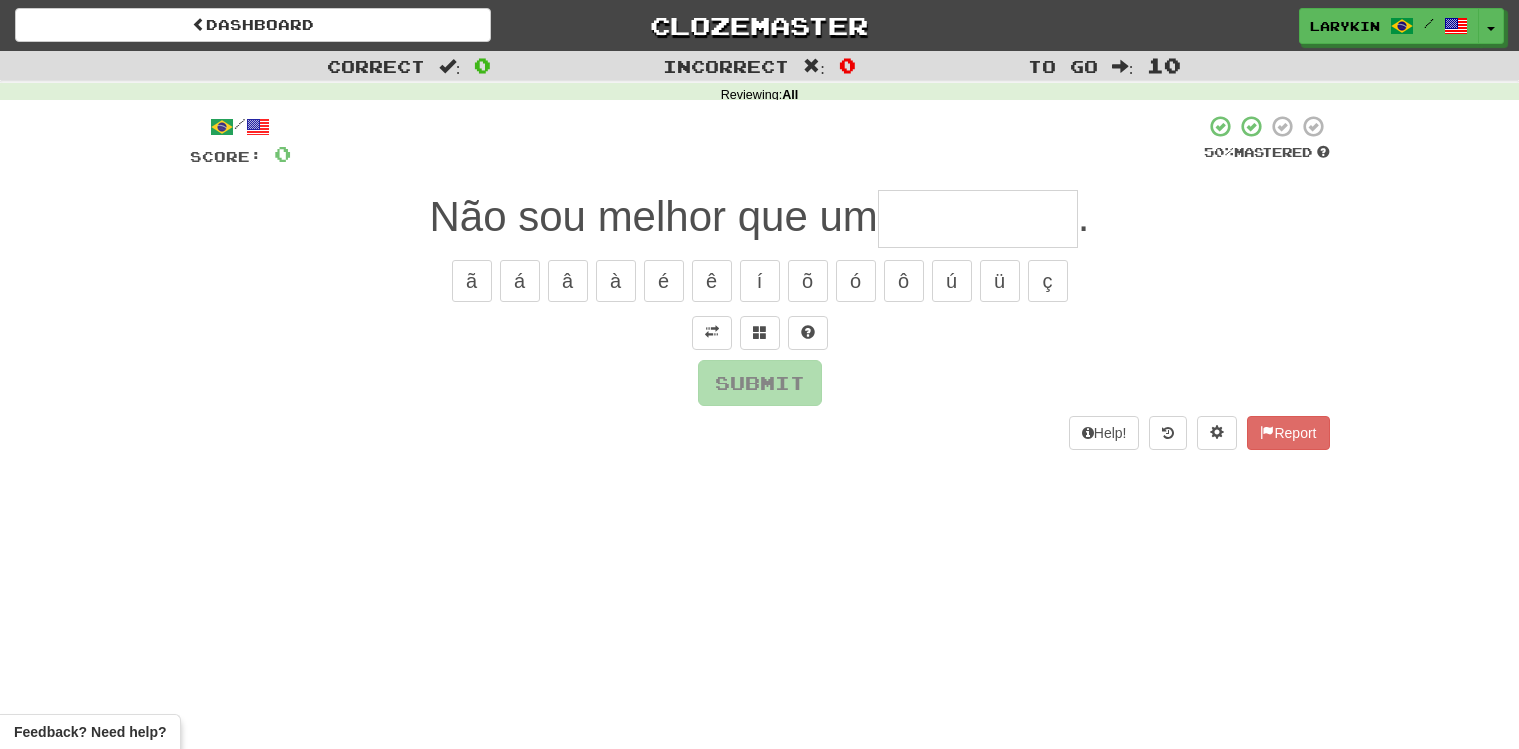 scroll, scrollTop: 0, scrollLeft: 0, axis: both 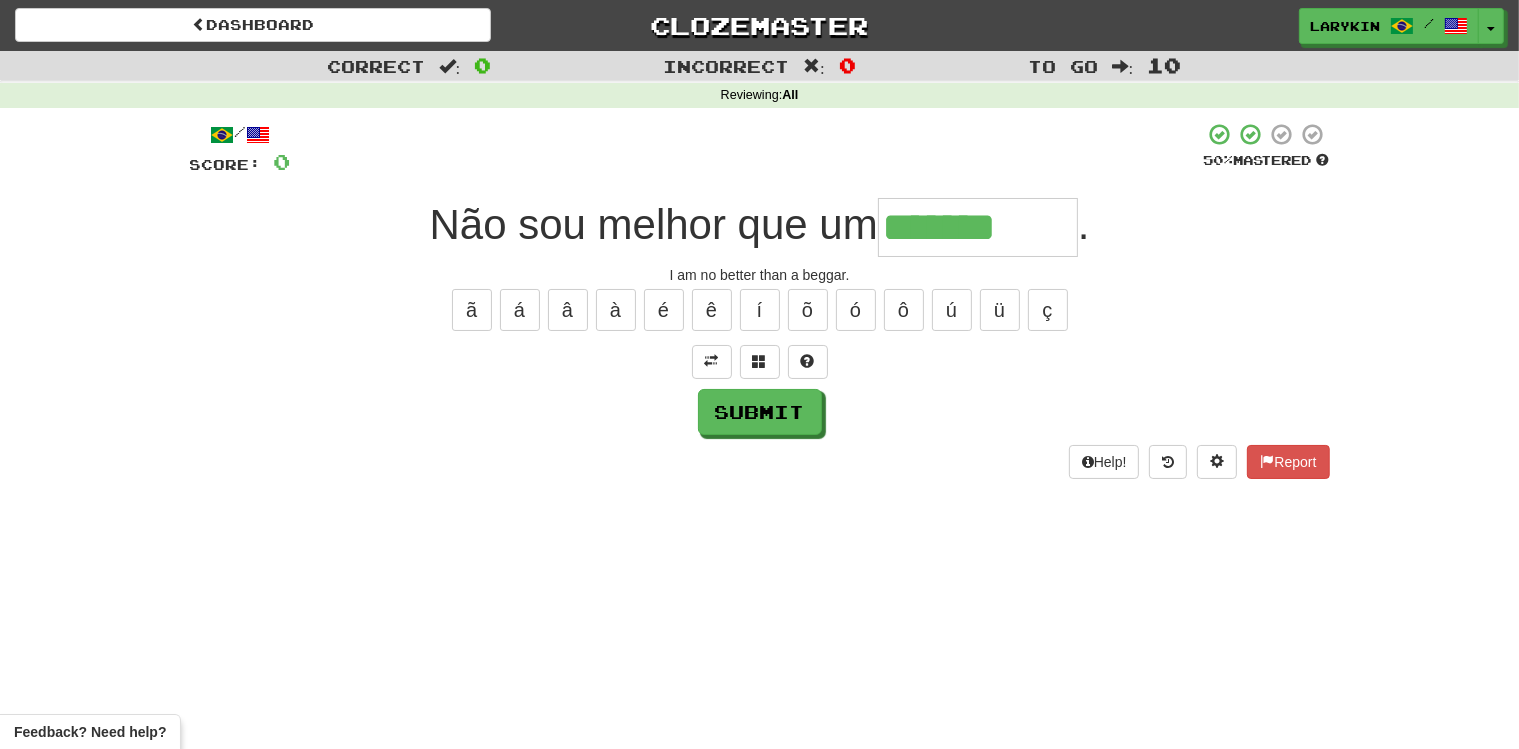 type on "*******" 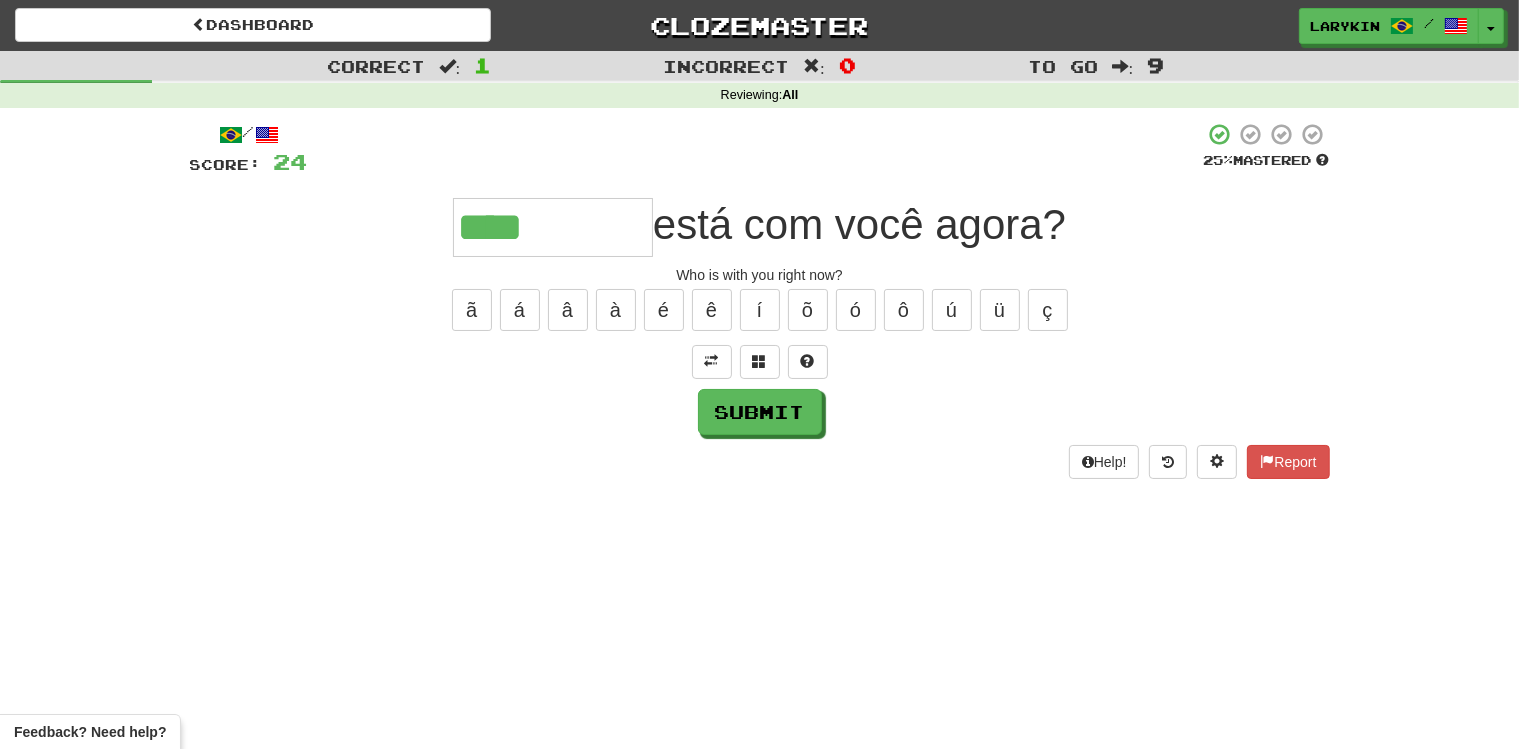 type on "****" 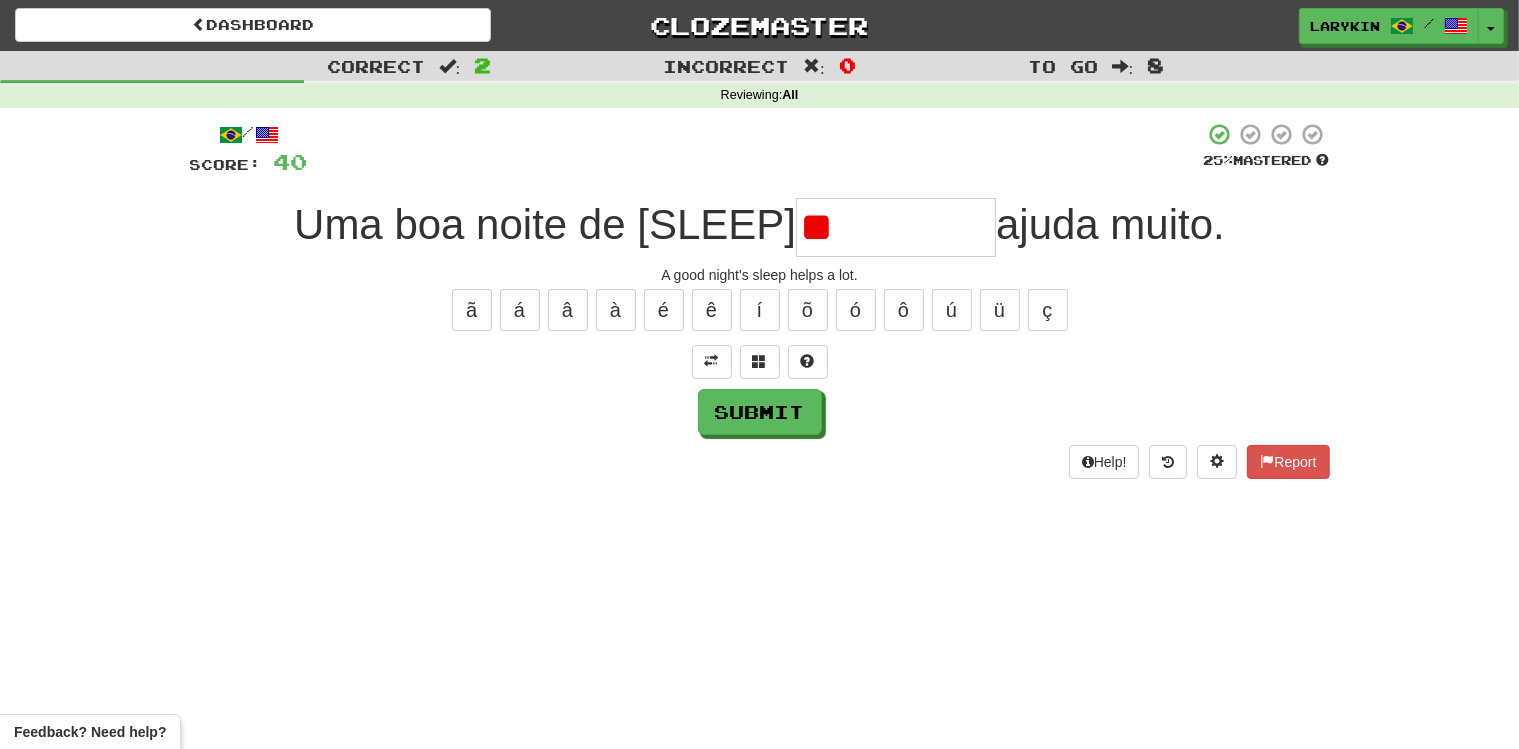 type on "*" 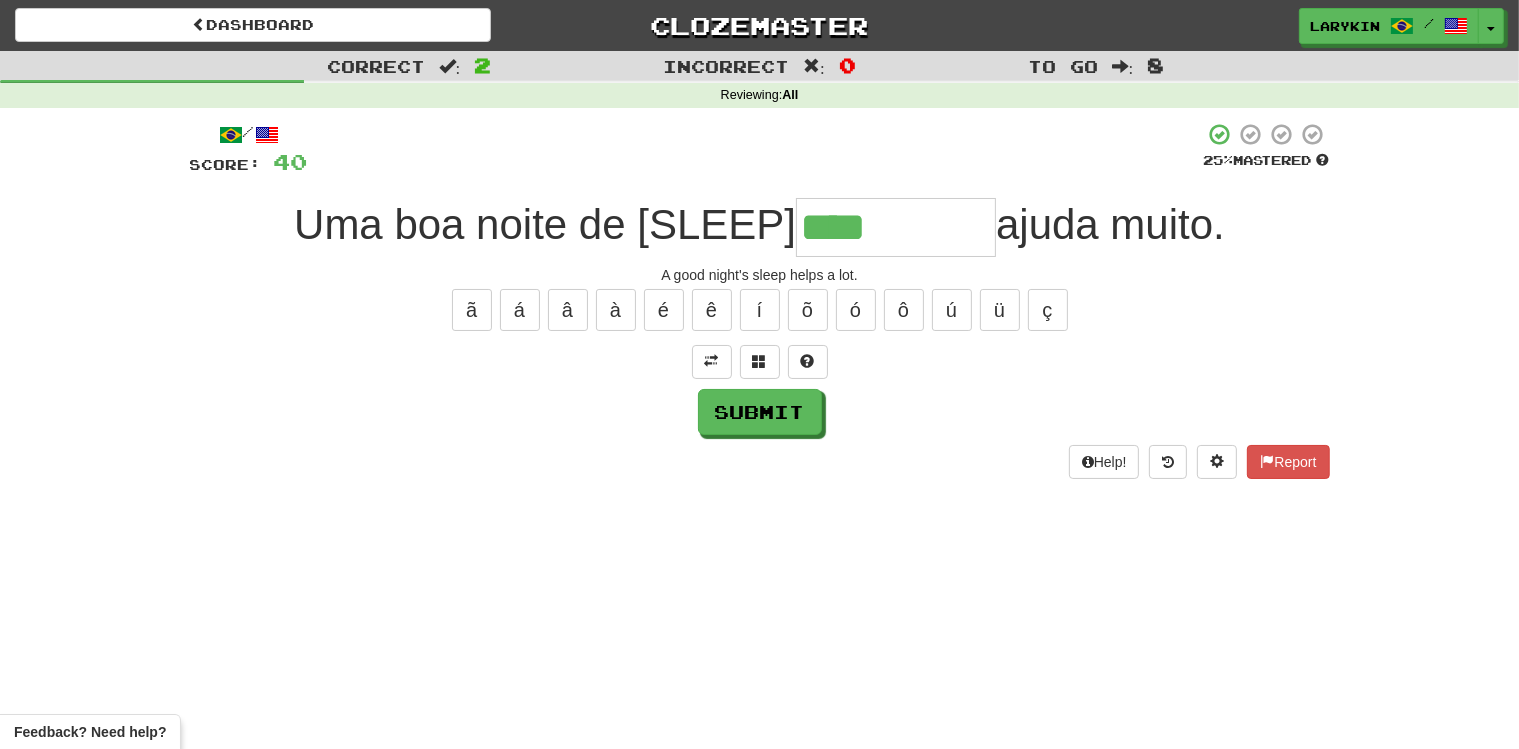 type on "****" 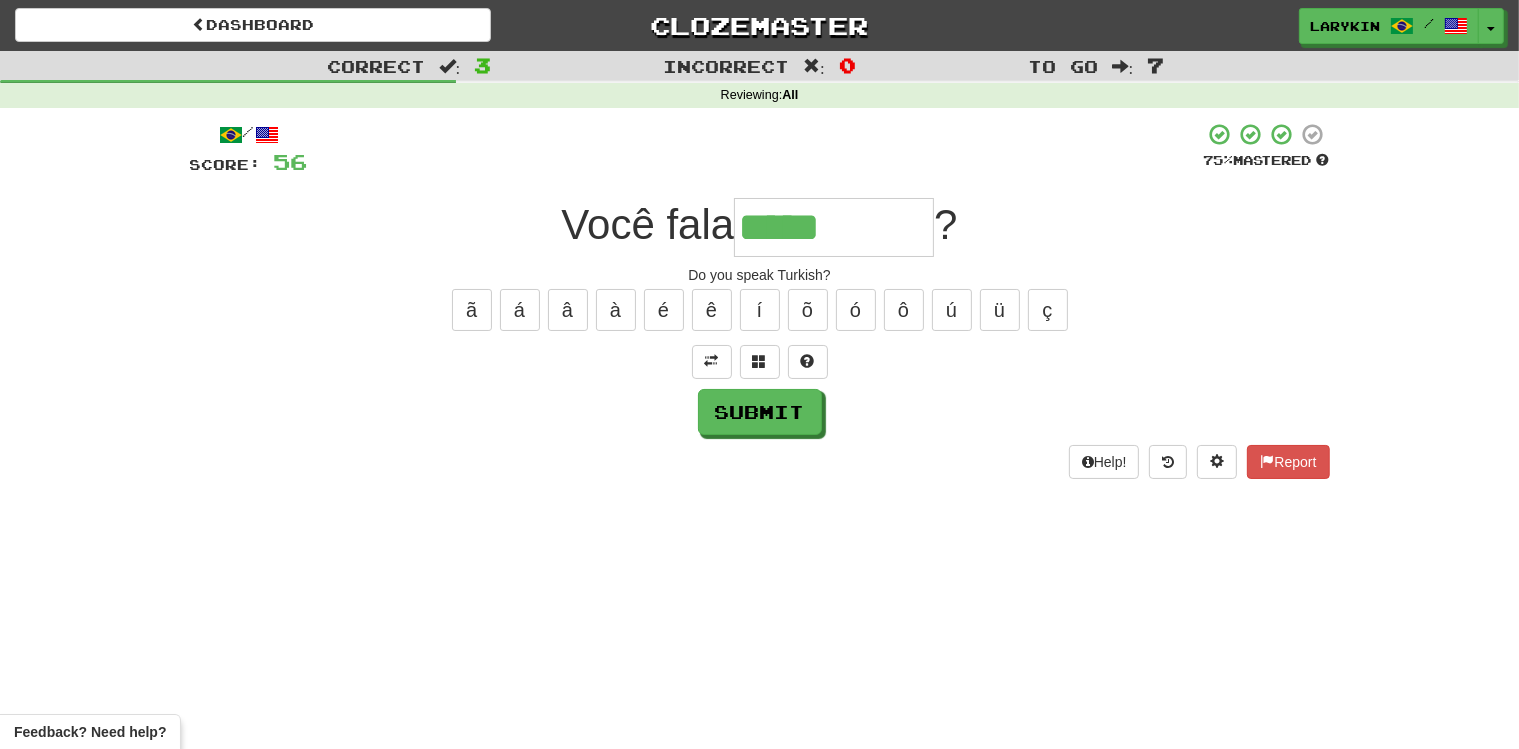 type on "*****" 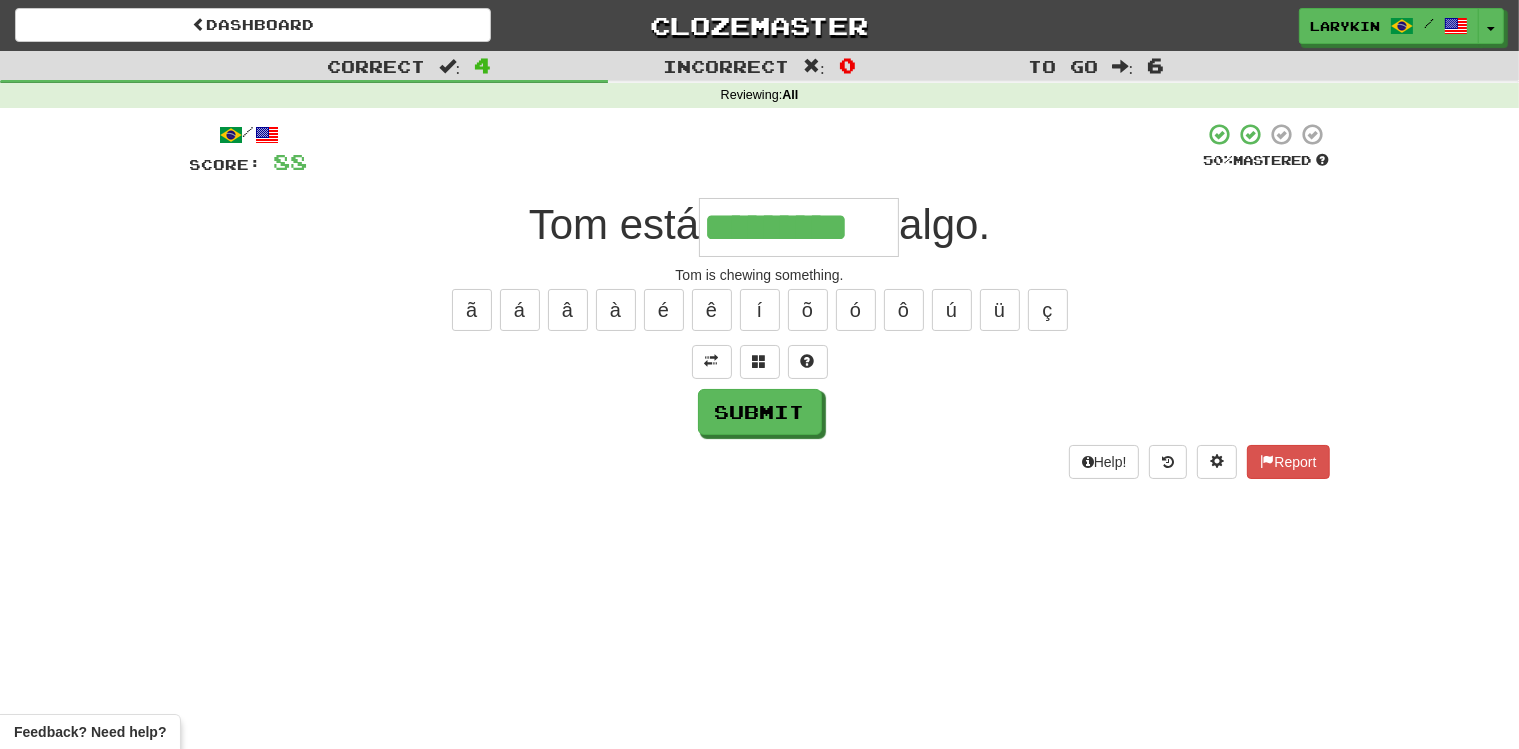 scroll, scrollTop: 0, scrollLeft: 25, axis: horizontal 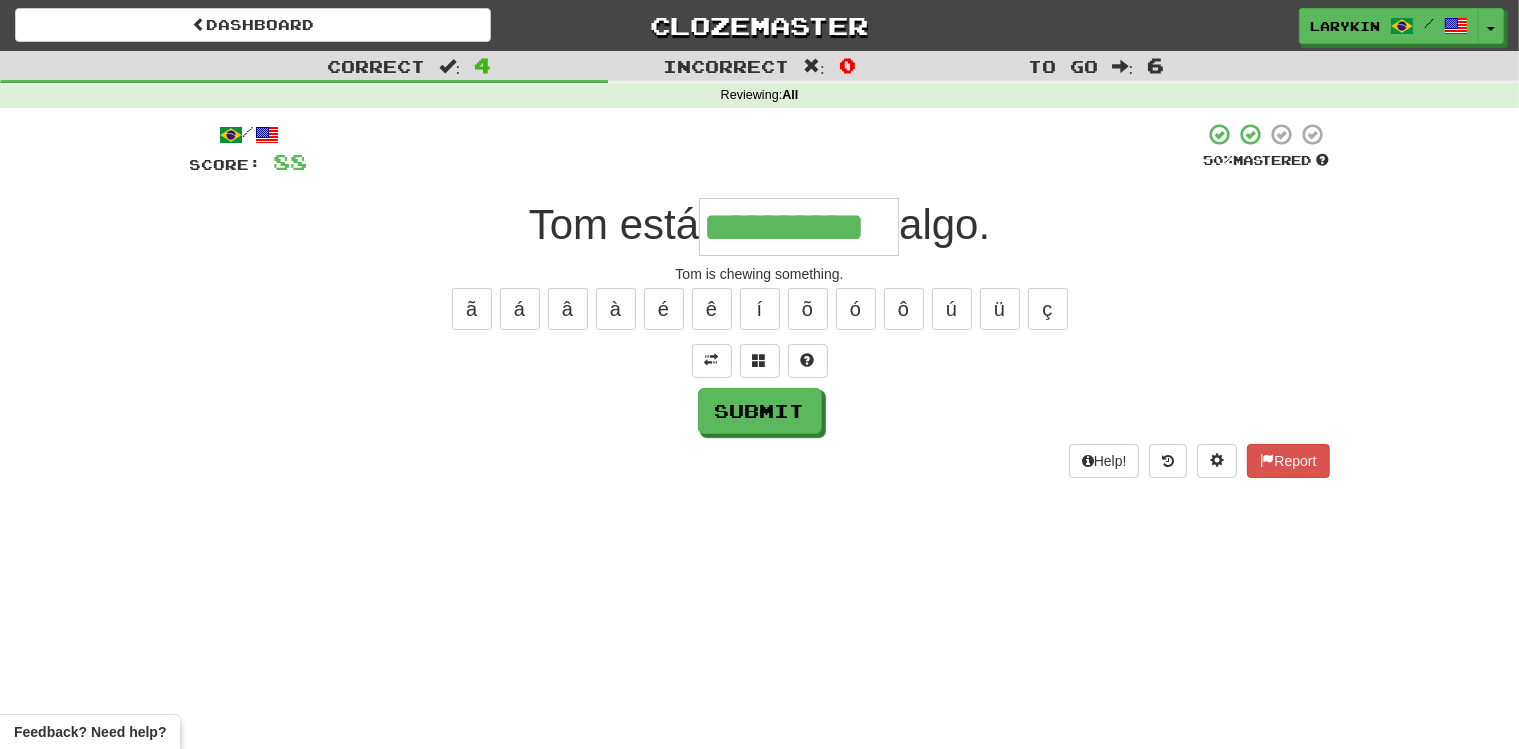type on "**********" 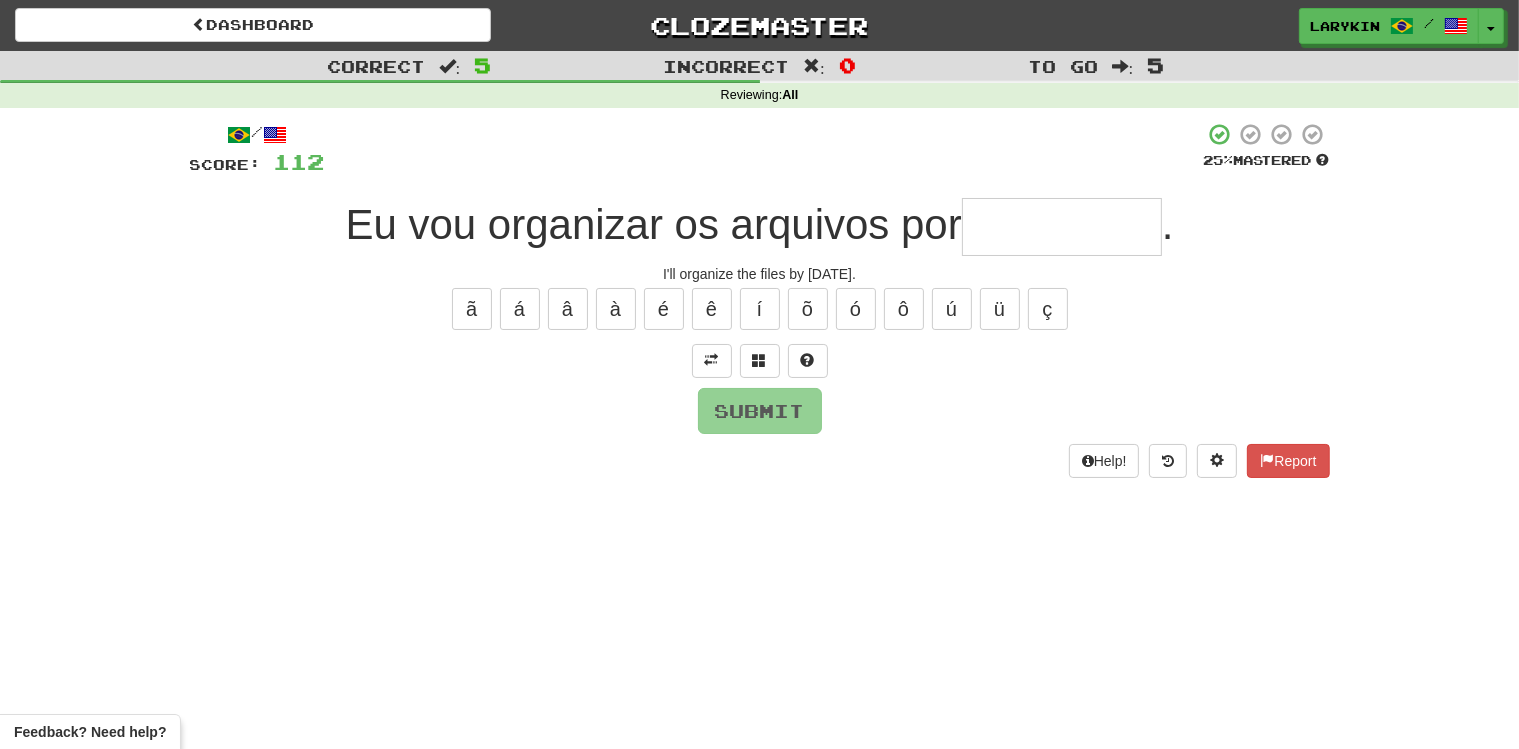 type on "*" 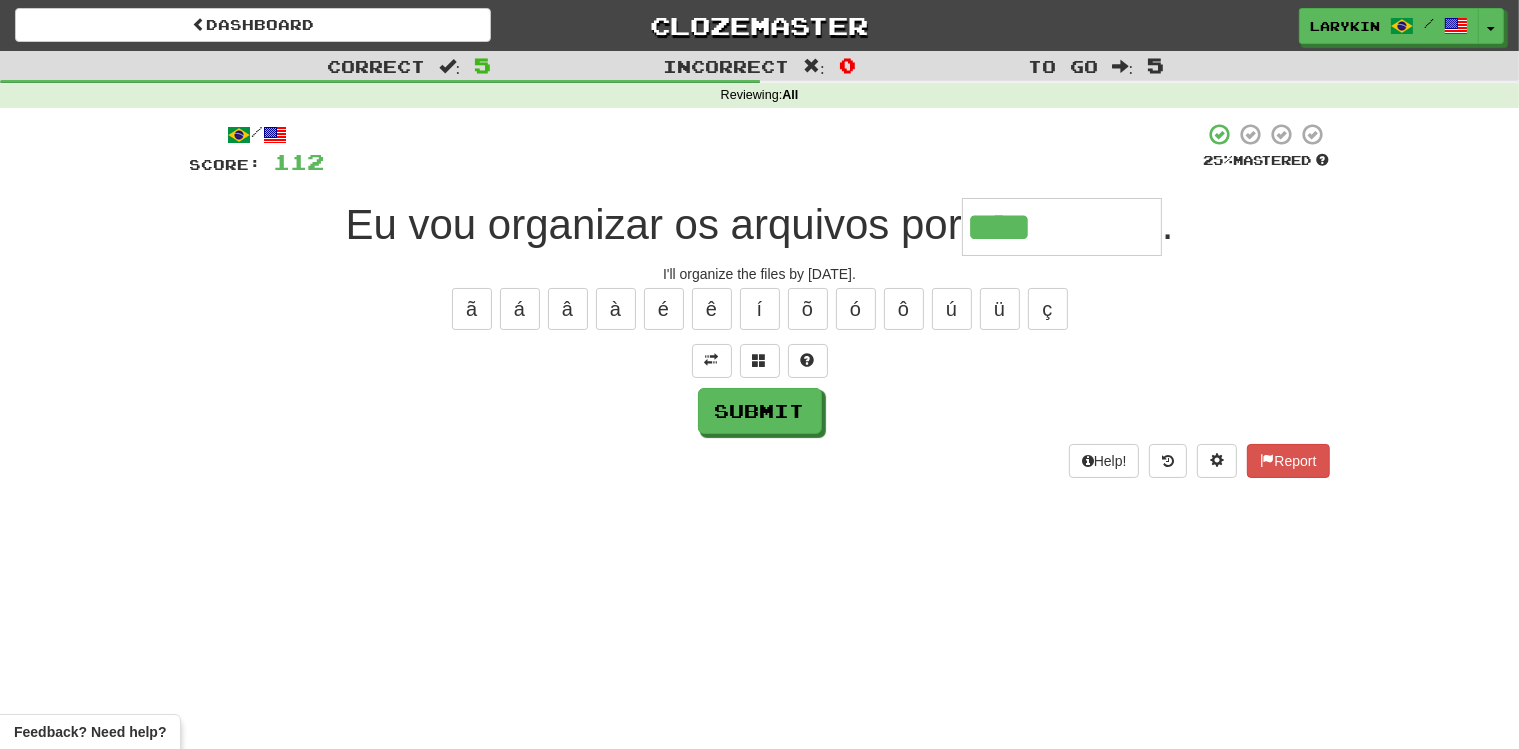 type on "****" 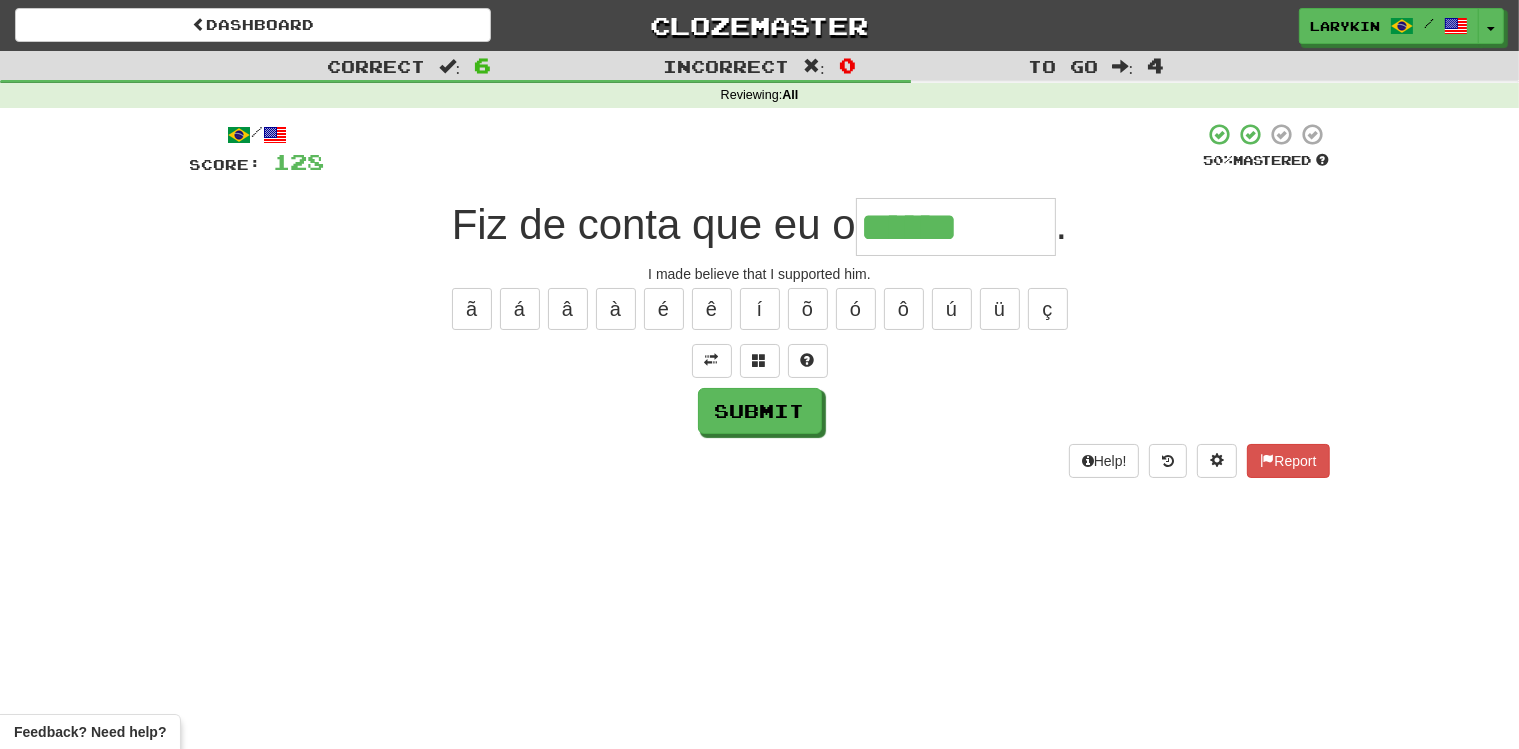 type on "******" 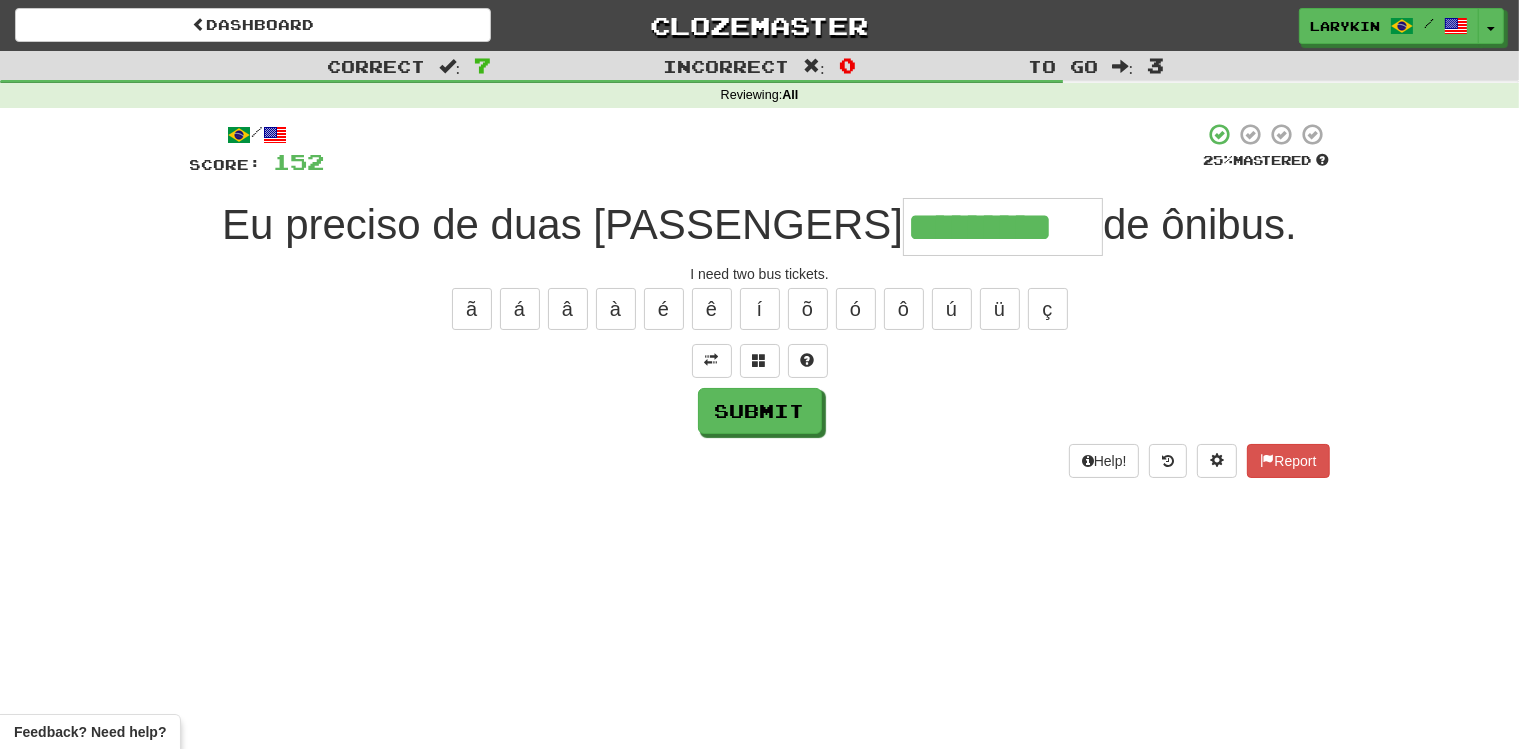 scroll, scrollTop: 0, scrollLeft: 11, axis: horizontal 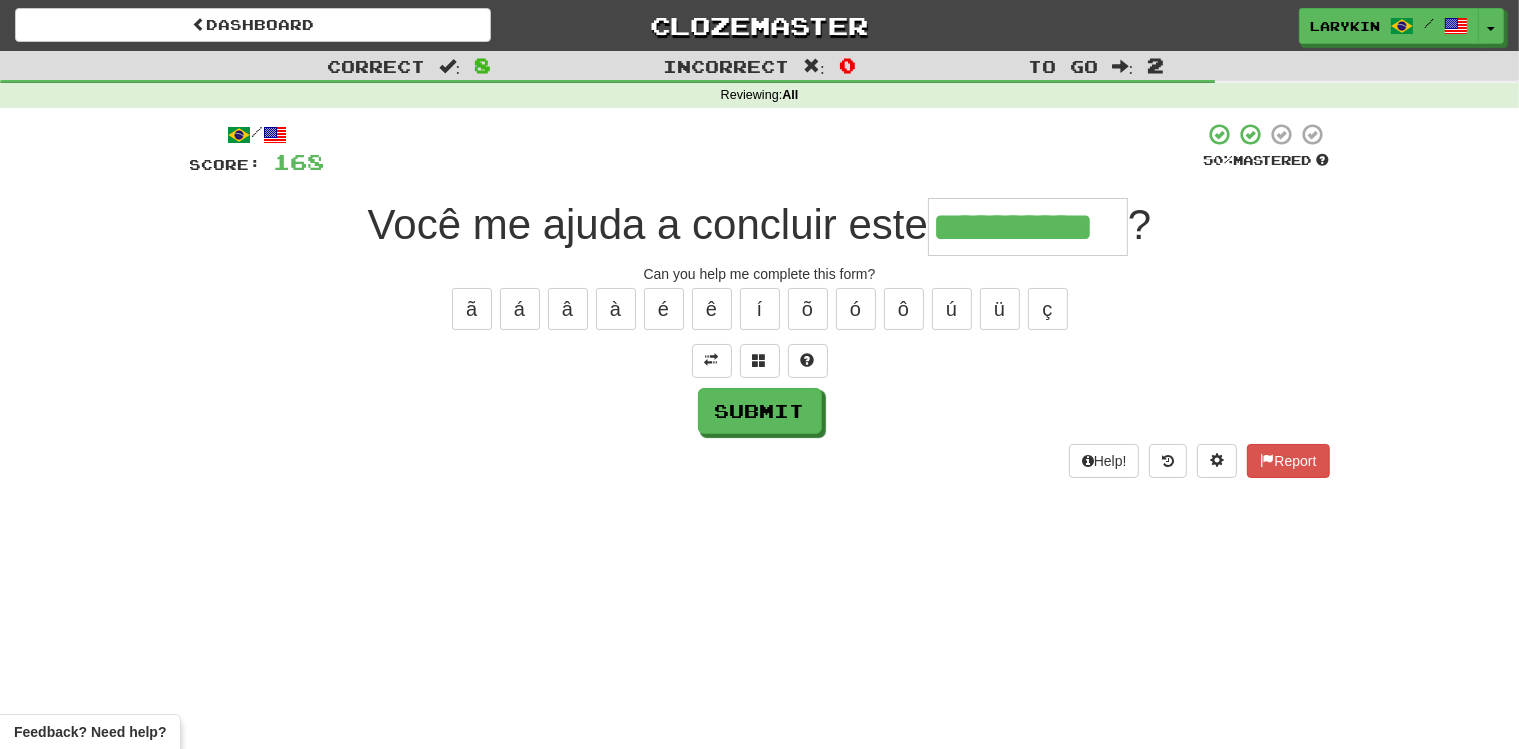 type on "**********" 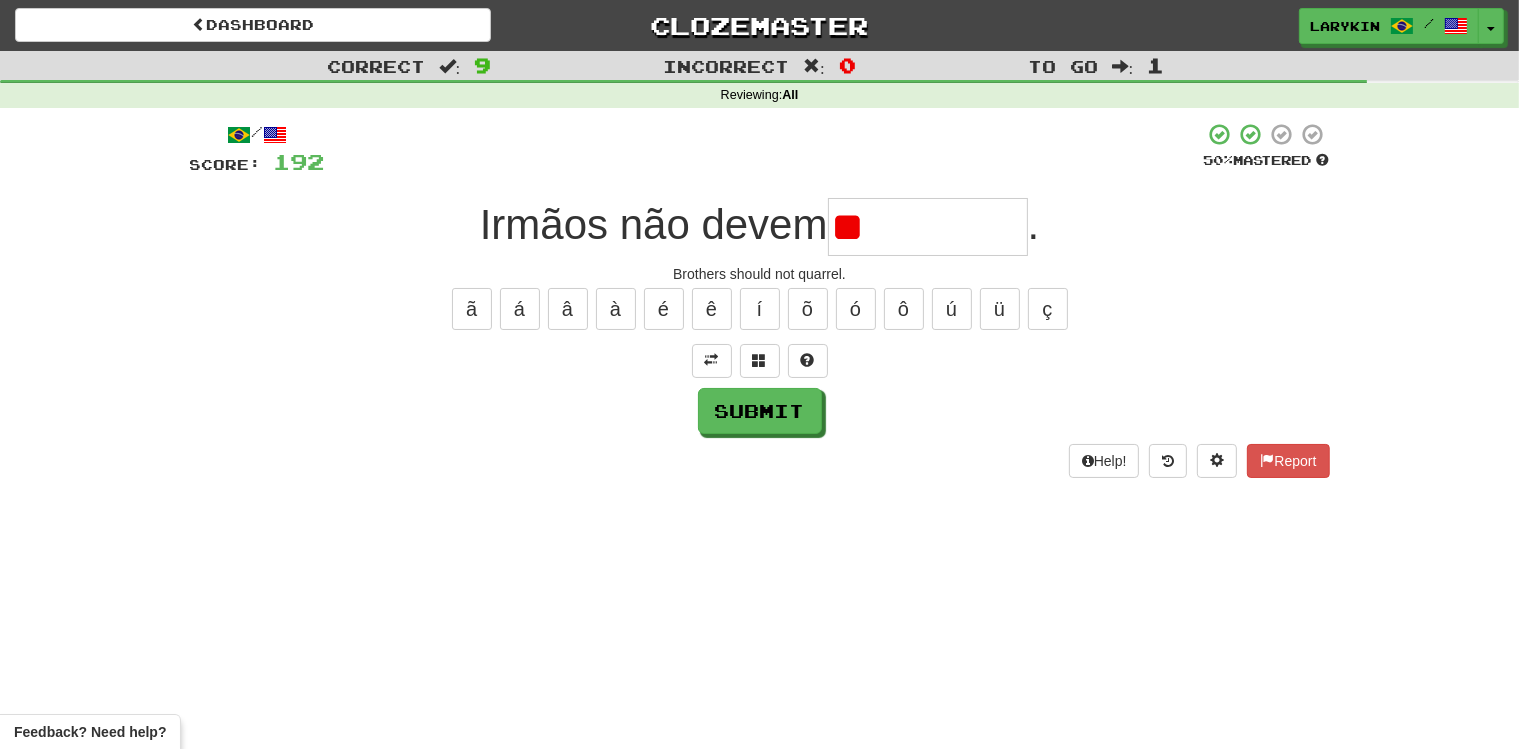 type on "*" 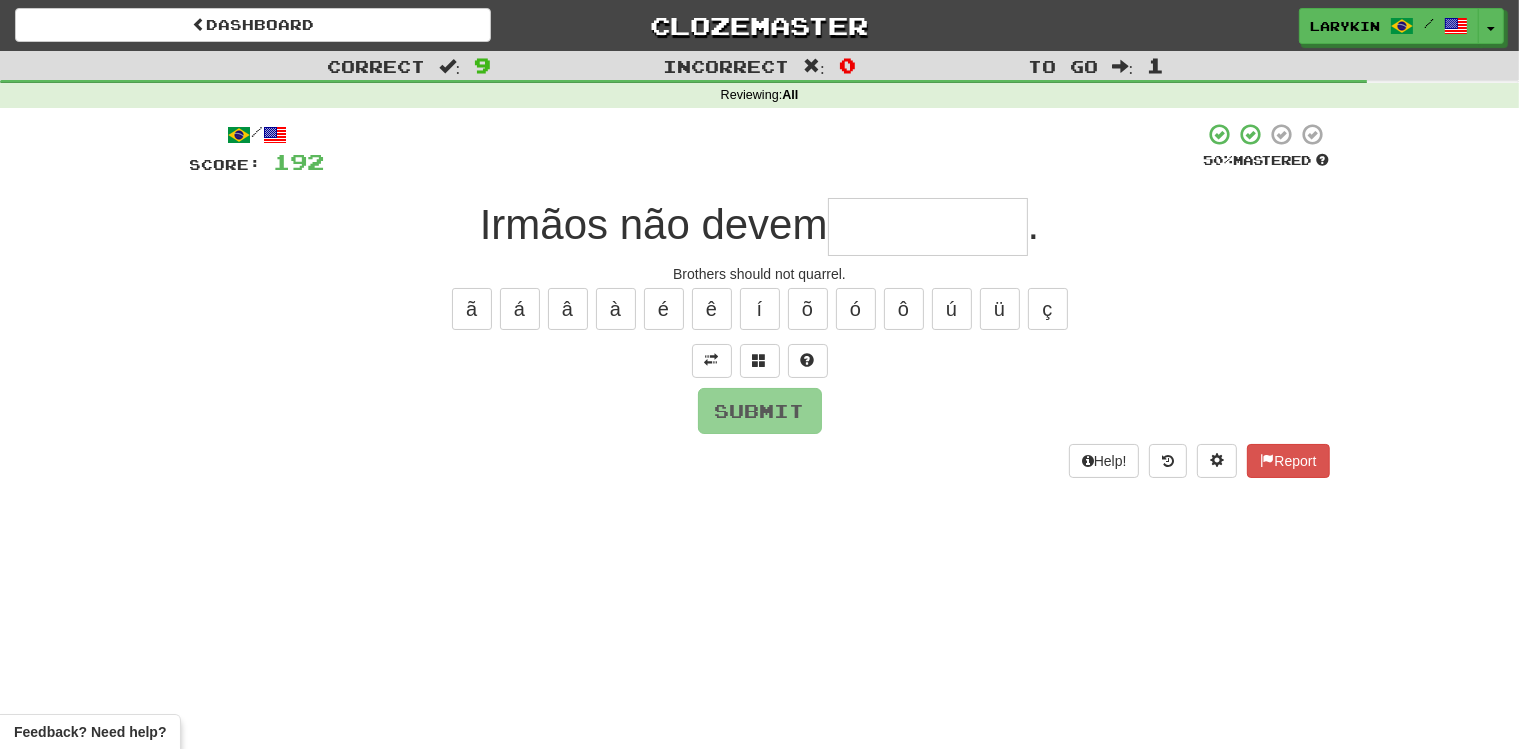 type on "*" 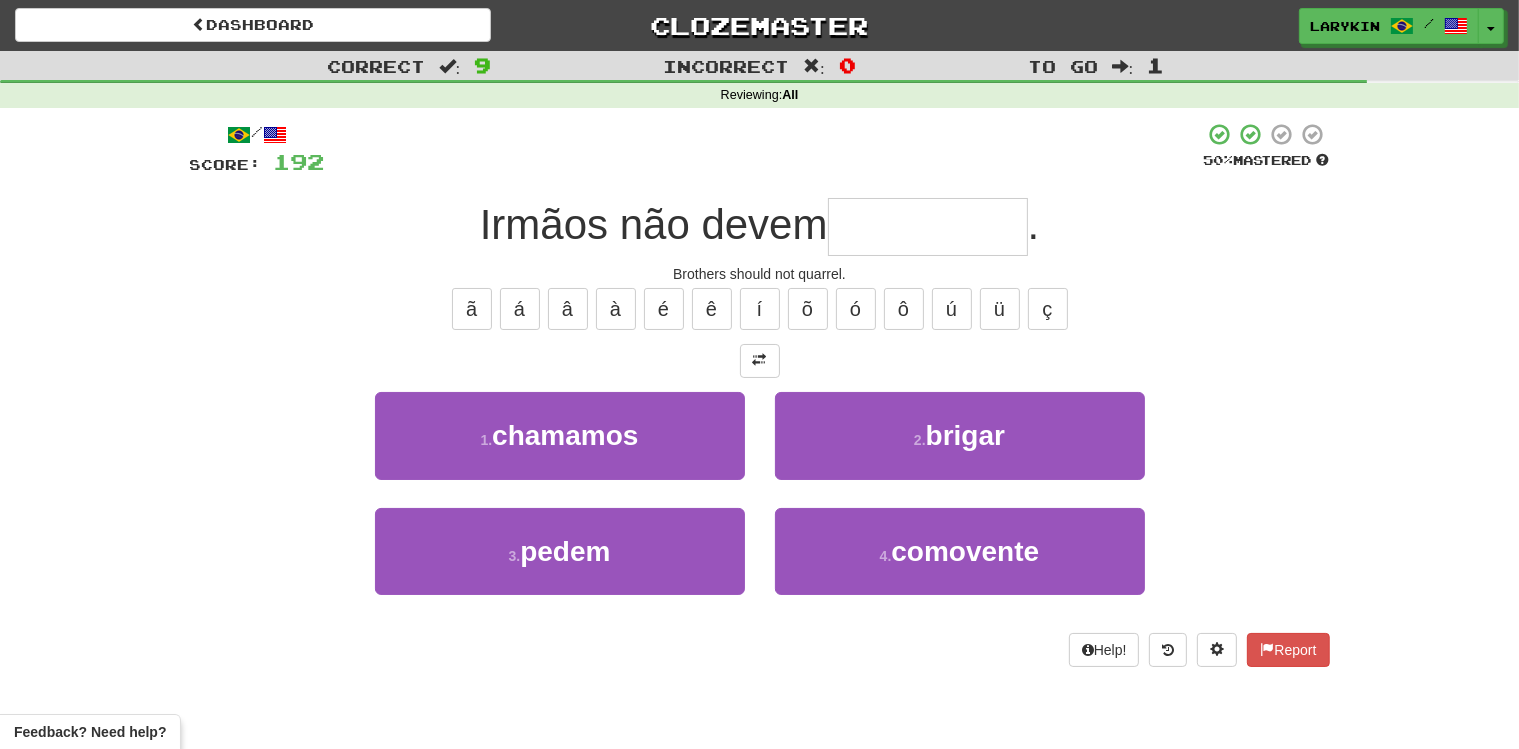 type on "******" 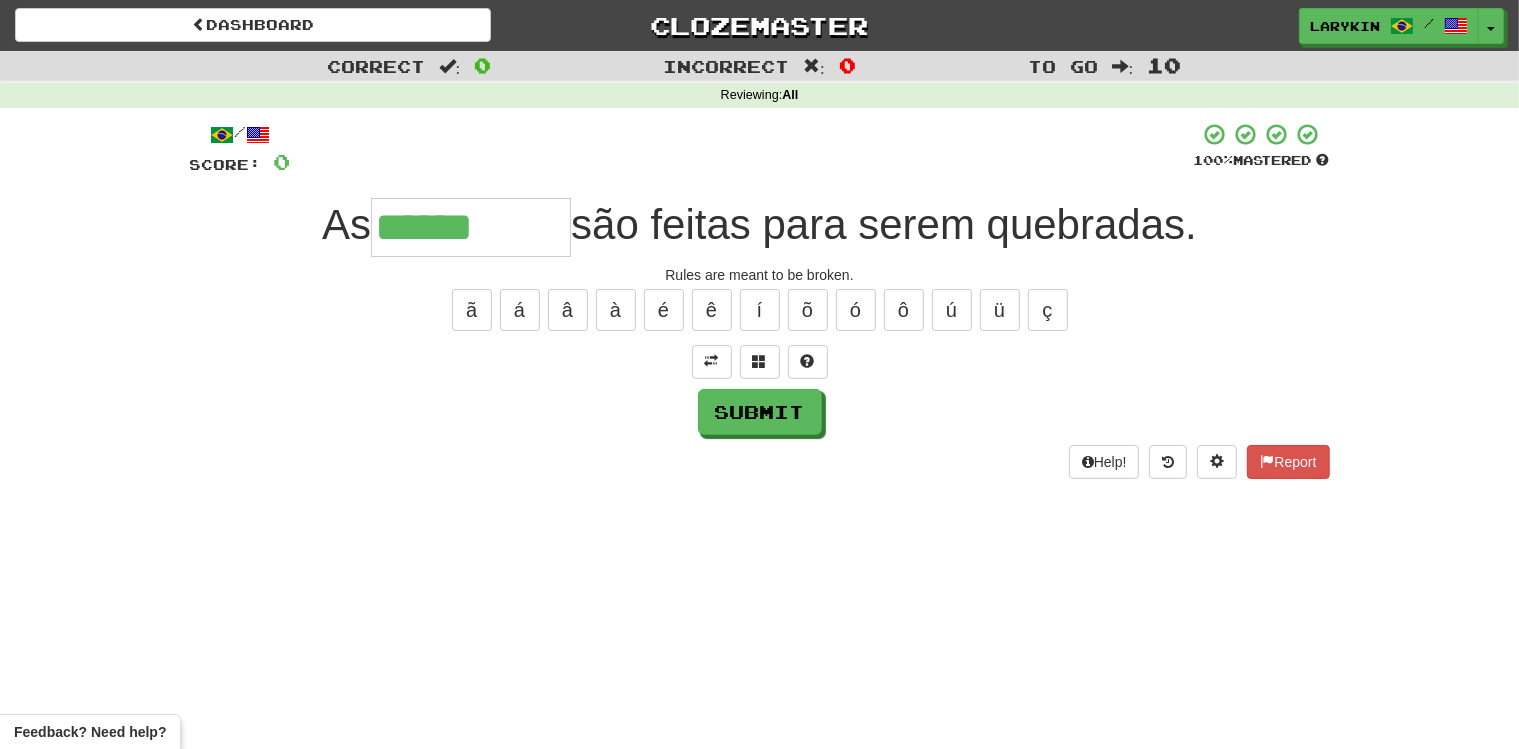 type on "******" 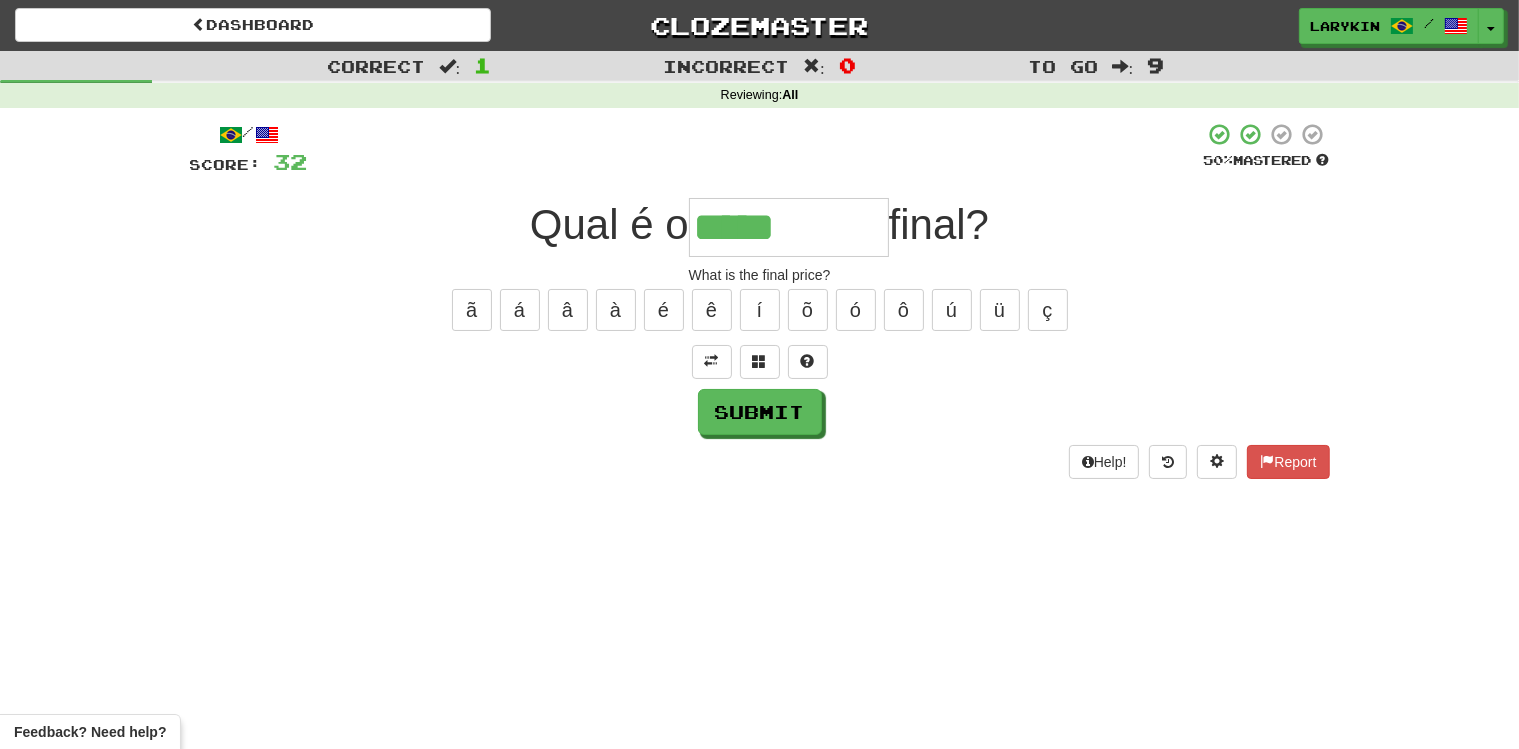 type on "*****" 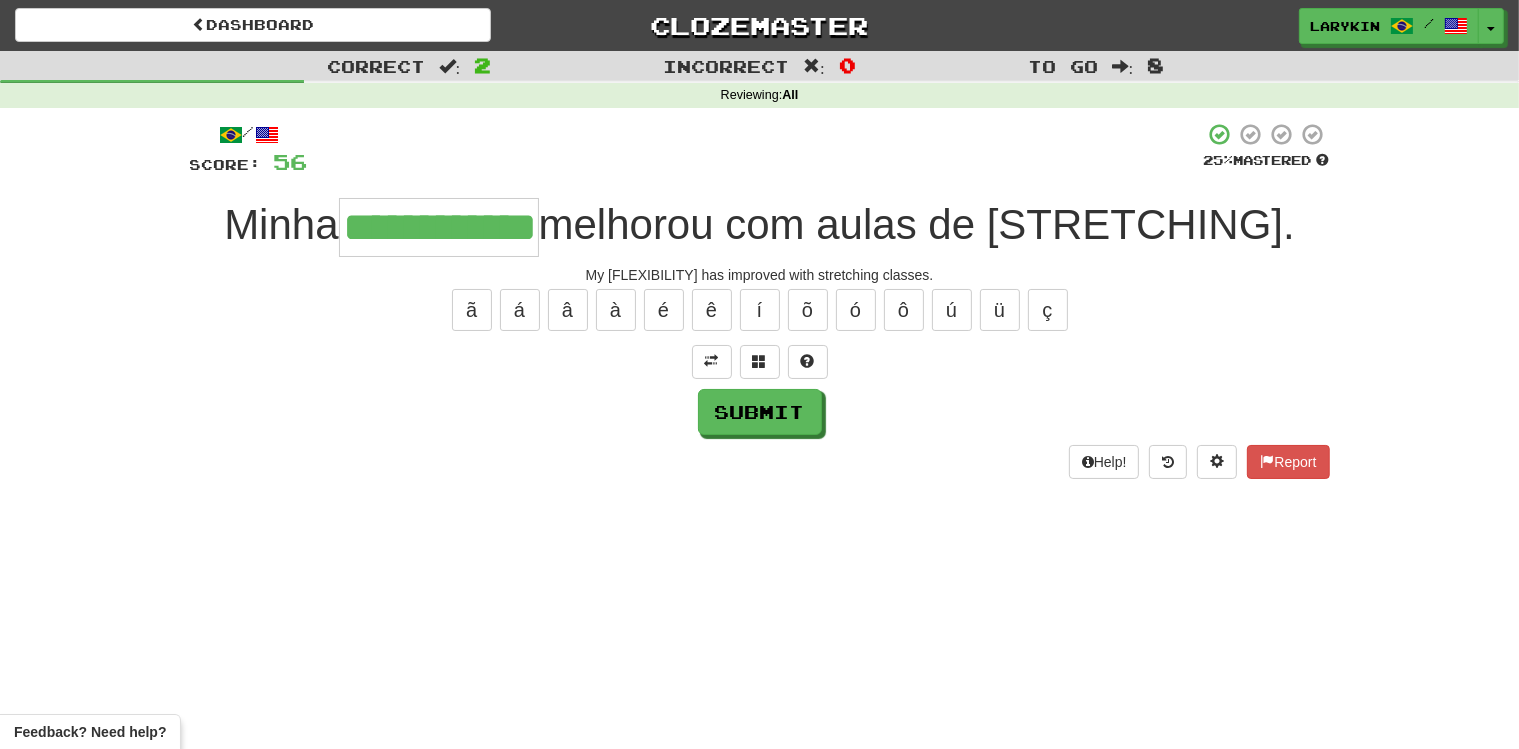 scroll, scrollTop: 0, scrollLeft: 27, axis: horizontal 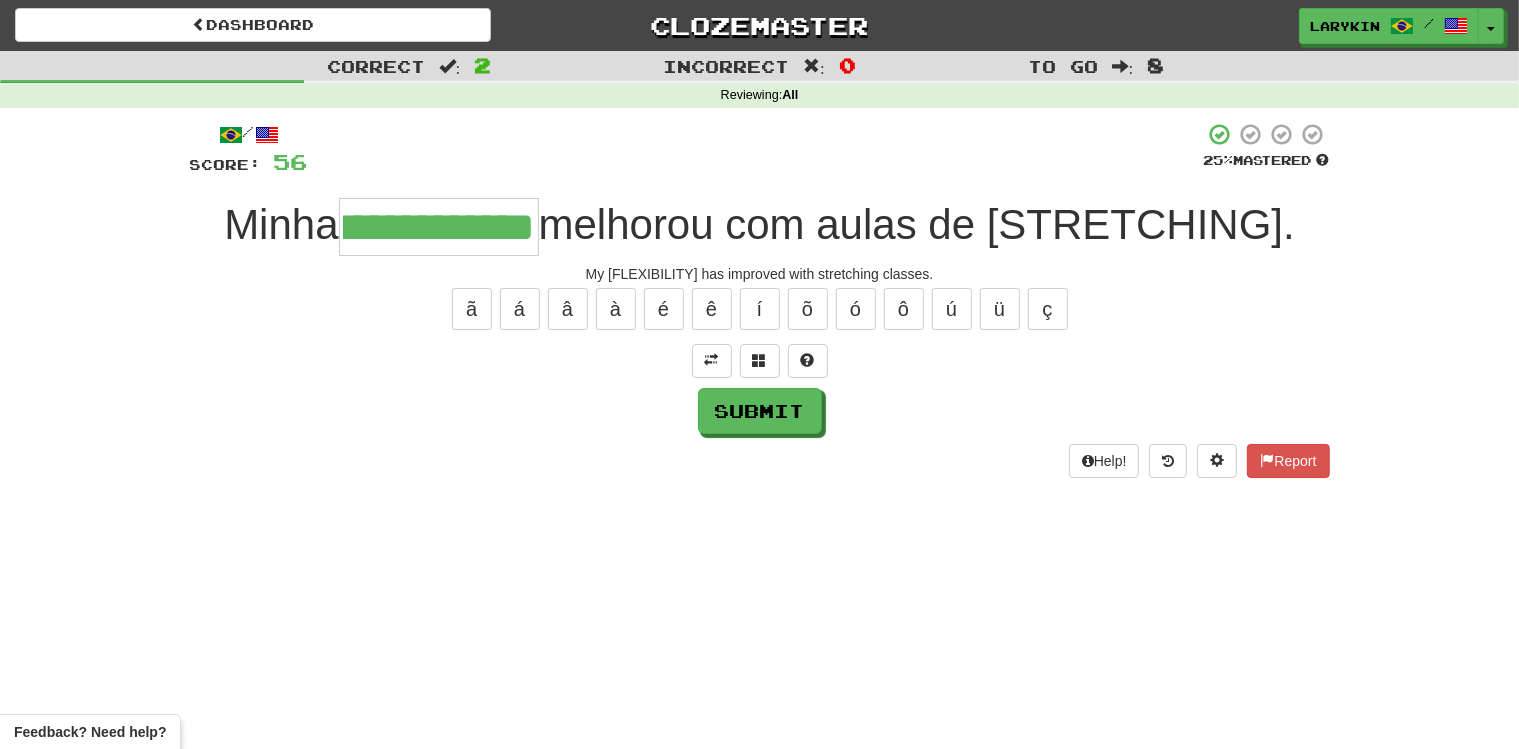 type on "**********" 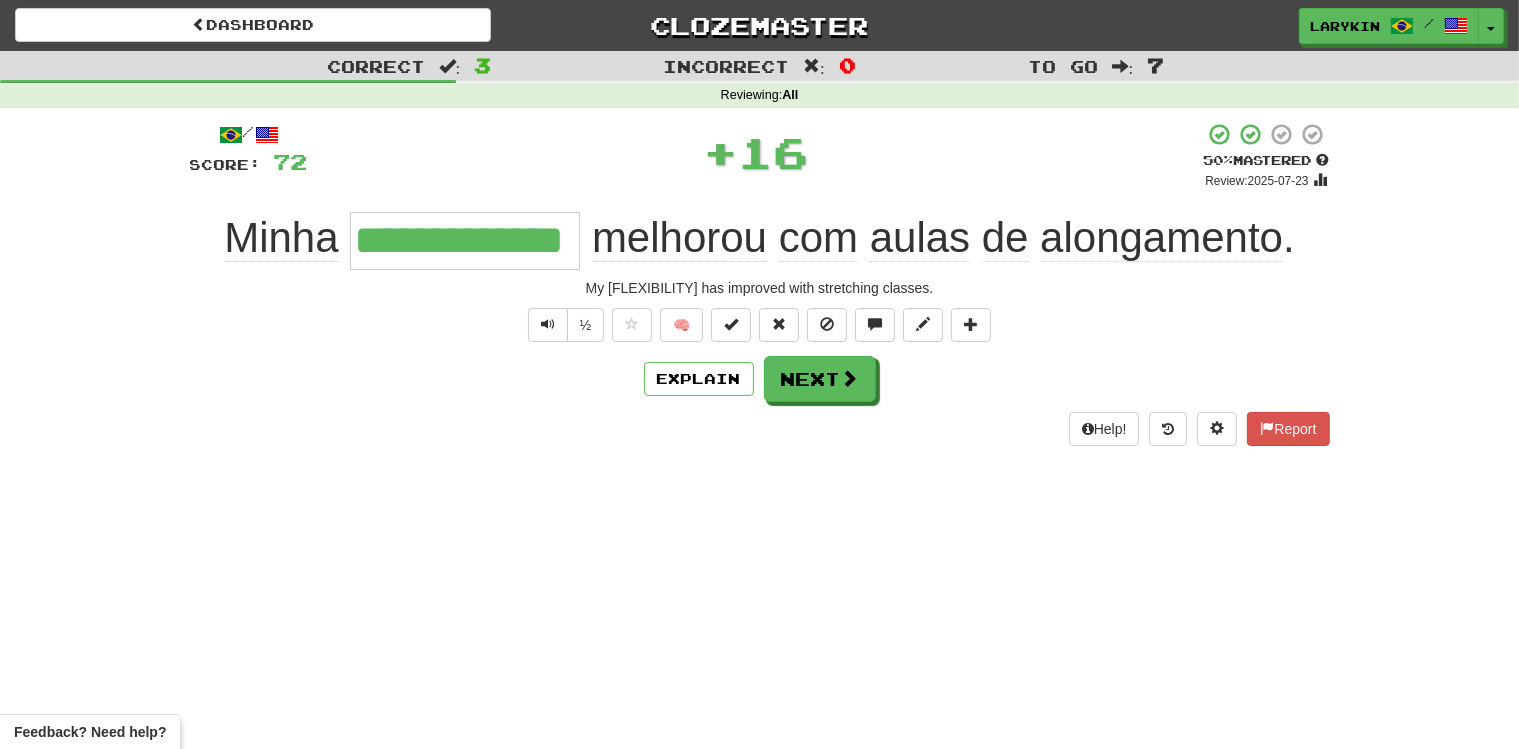 scroll, scrollTop: 0, scrollLeft: 0, axis: both 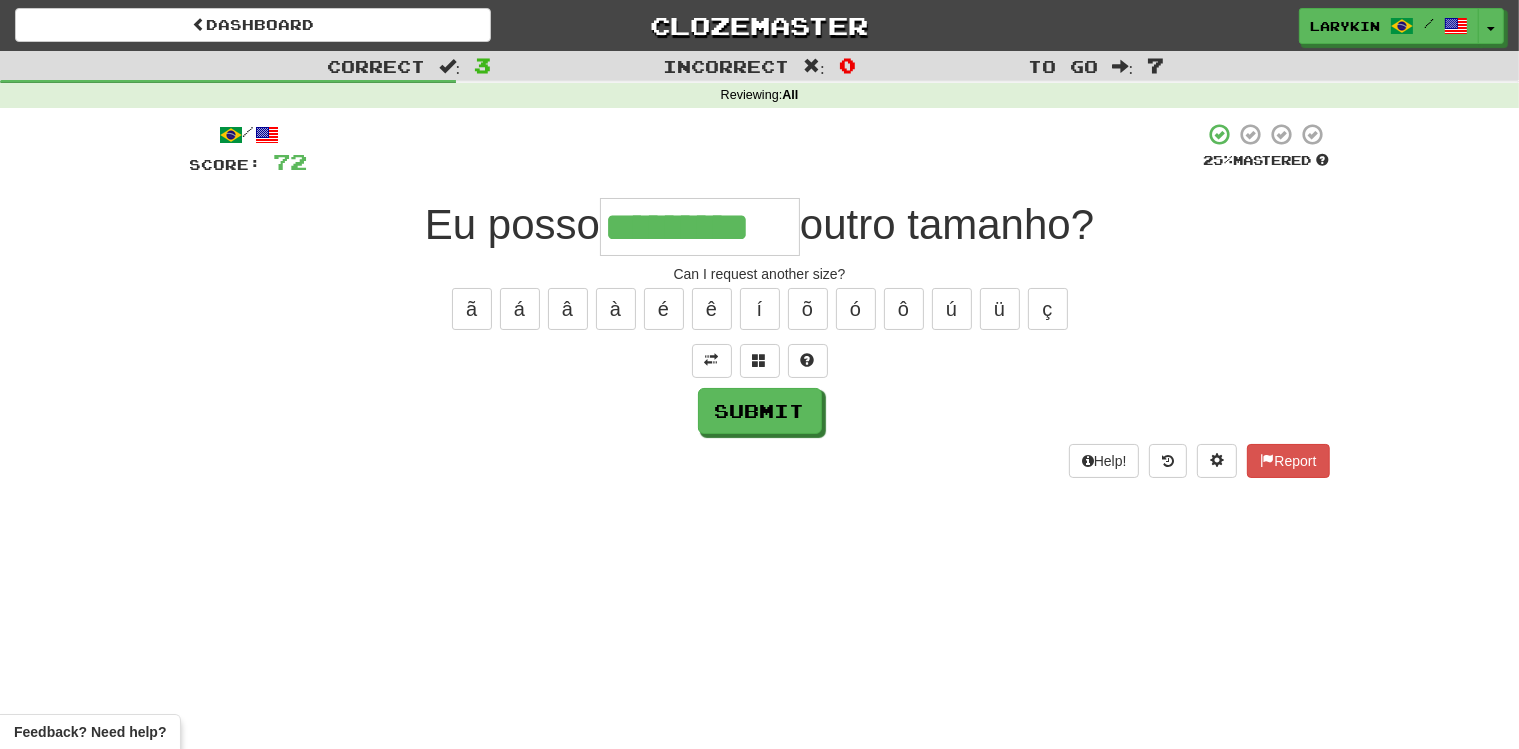 type on "*********" 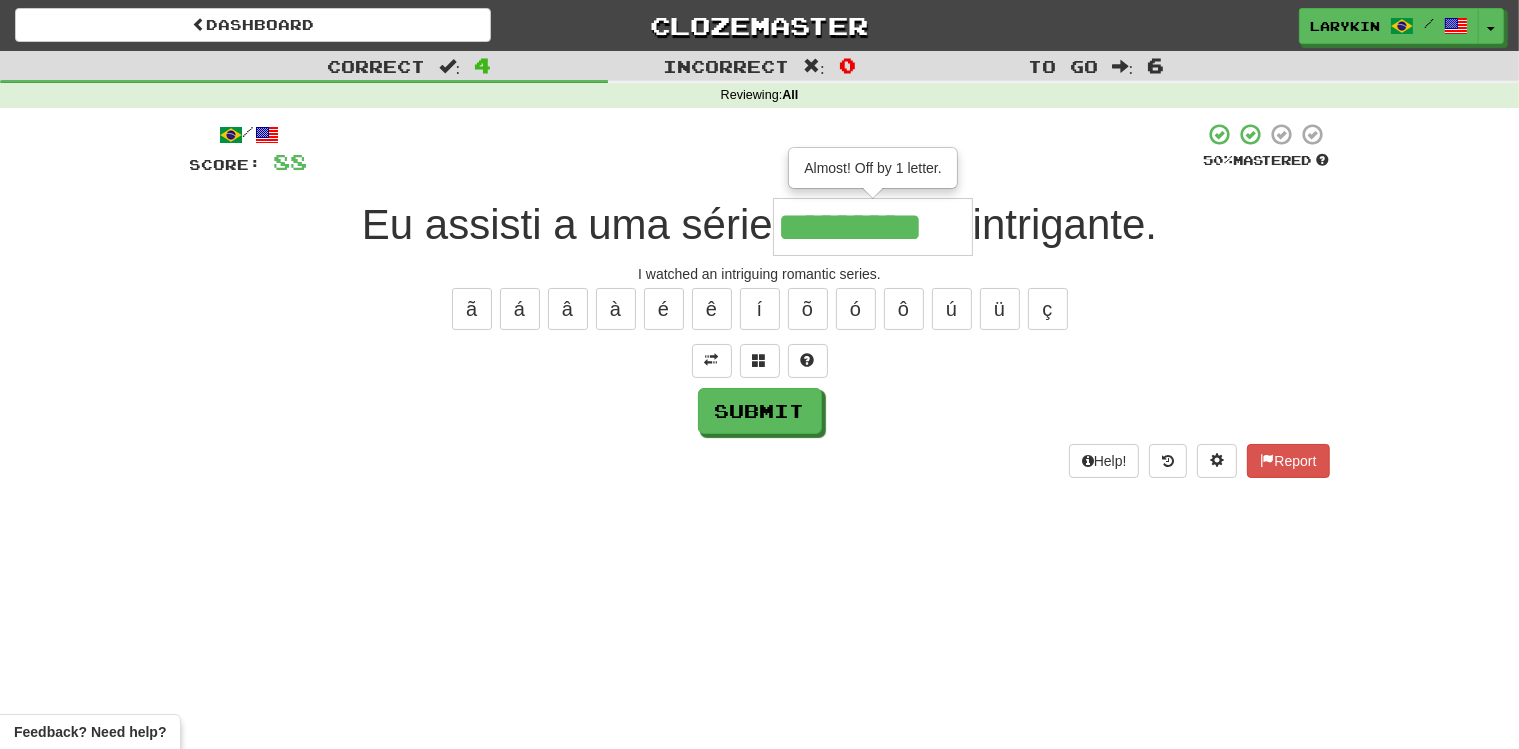 type on "*********" 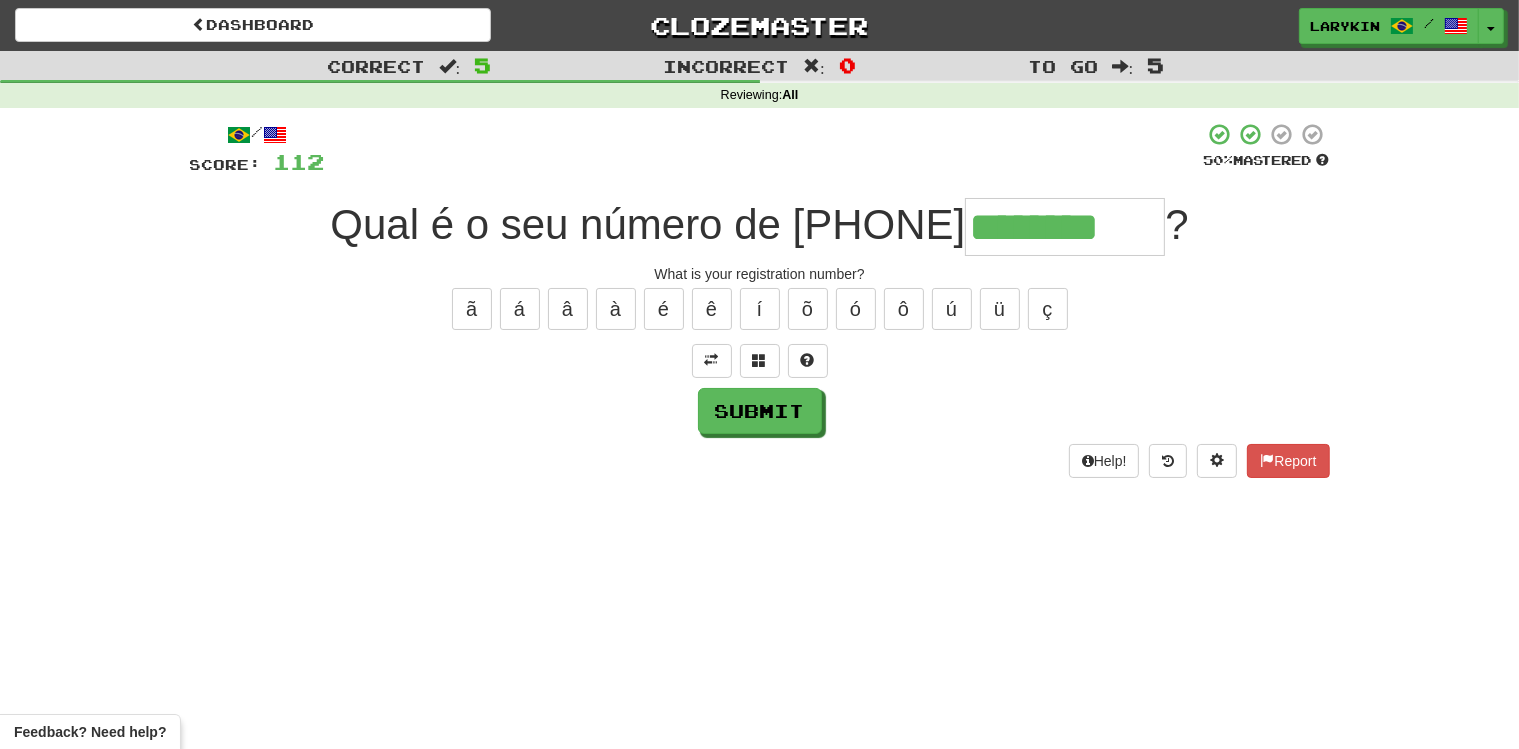 type on "********" 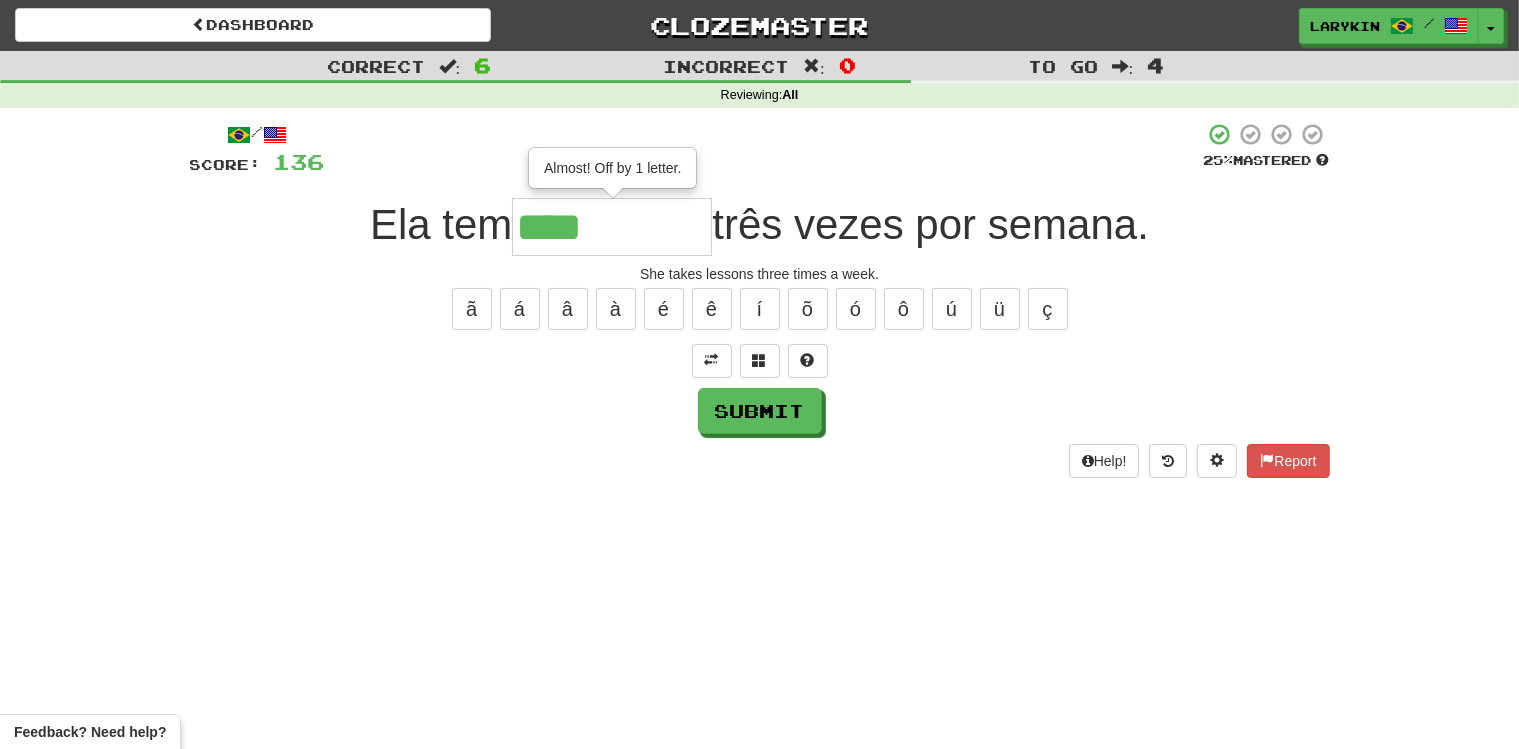 type on "****" 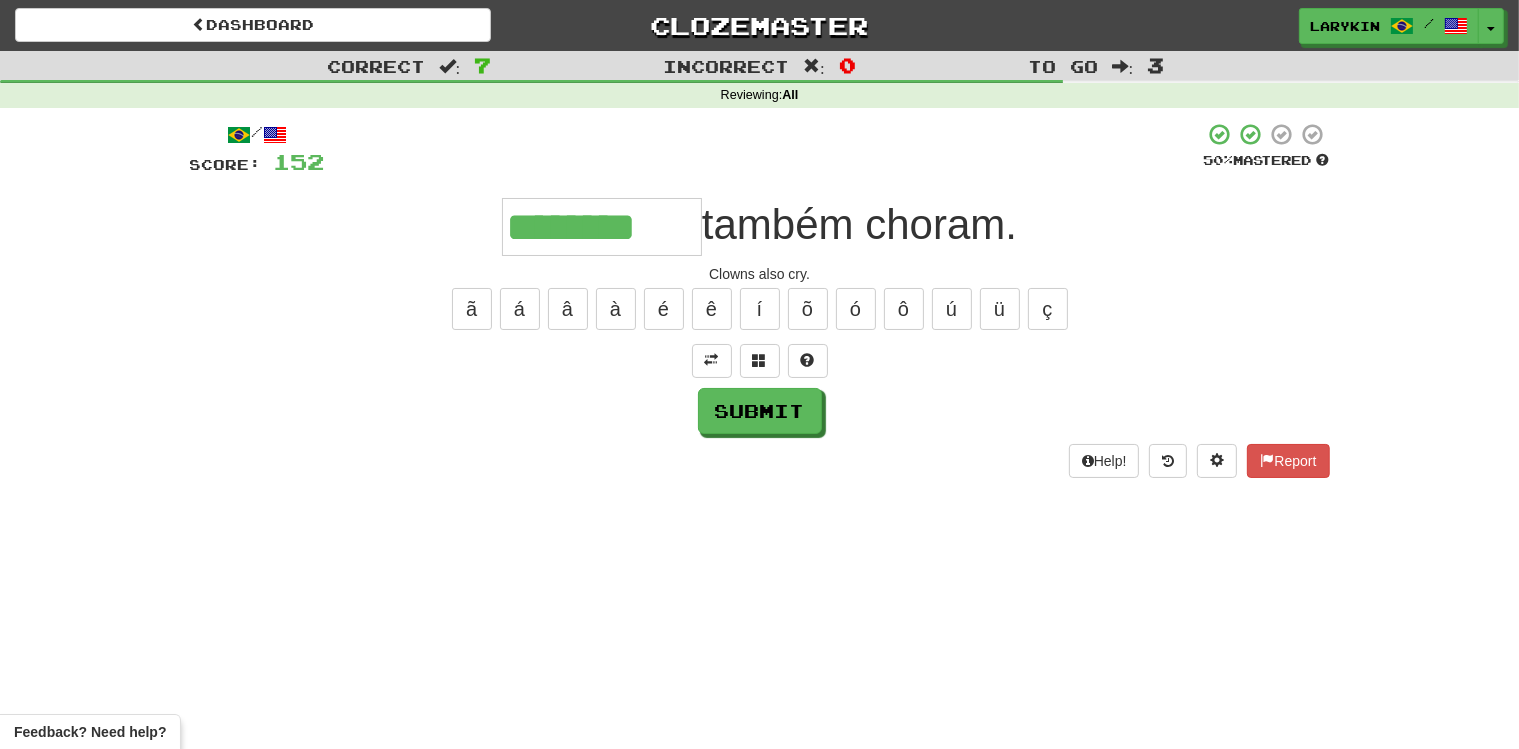 type on "********" 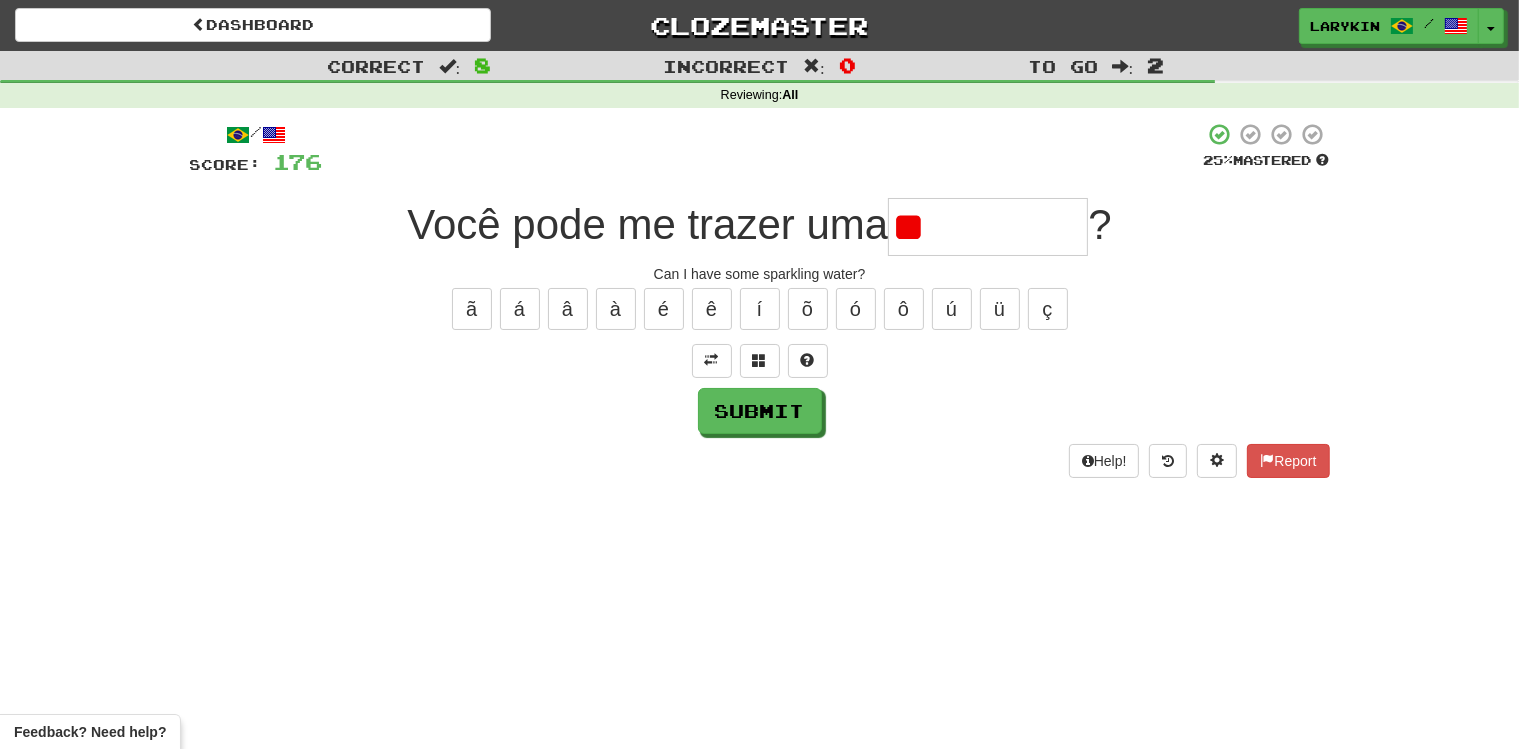 type on "*" 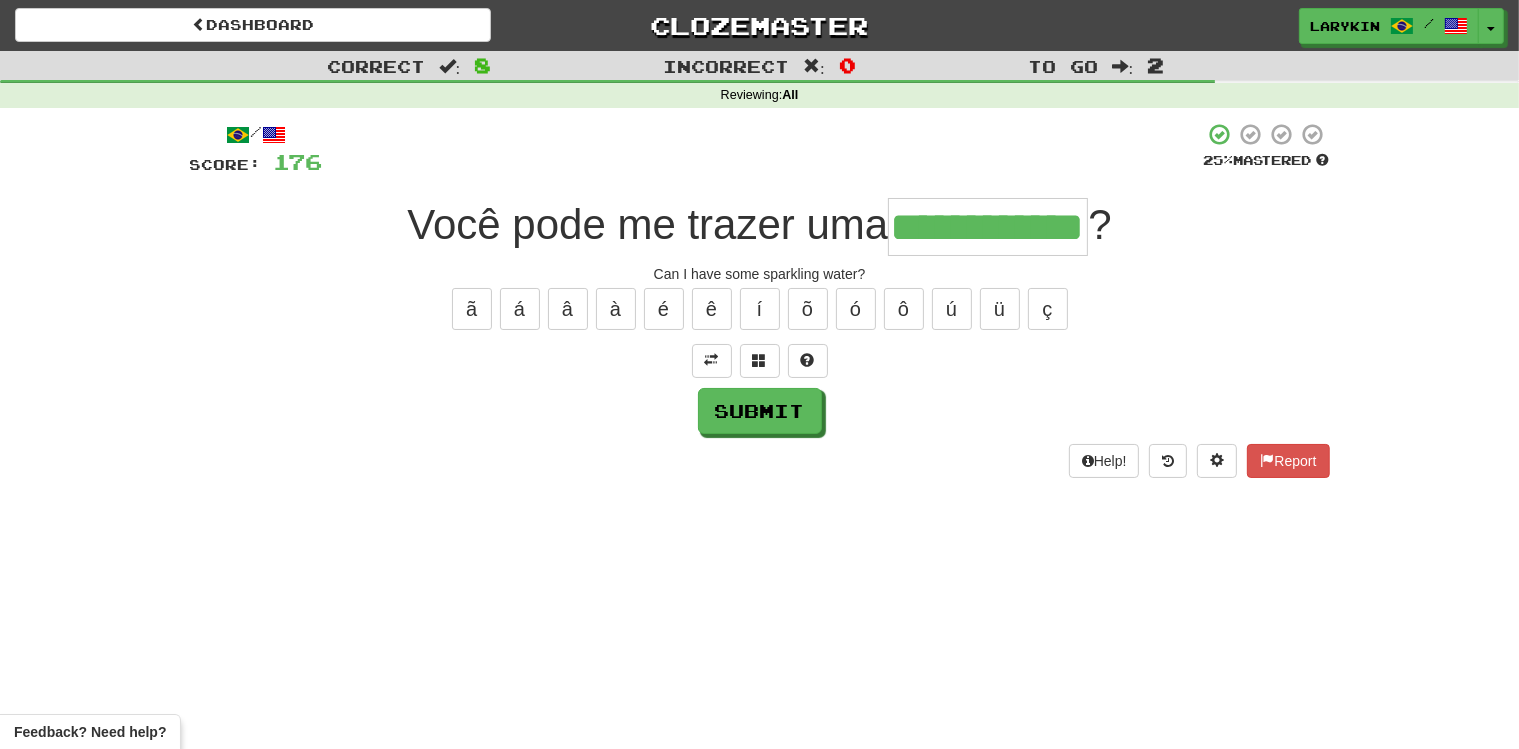 scroll, scrollTop: 0, scrollLeft: 71, axis: horizontal 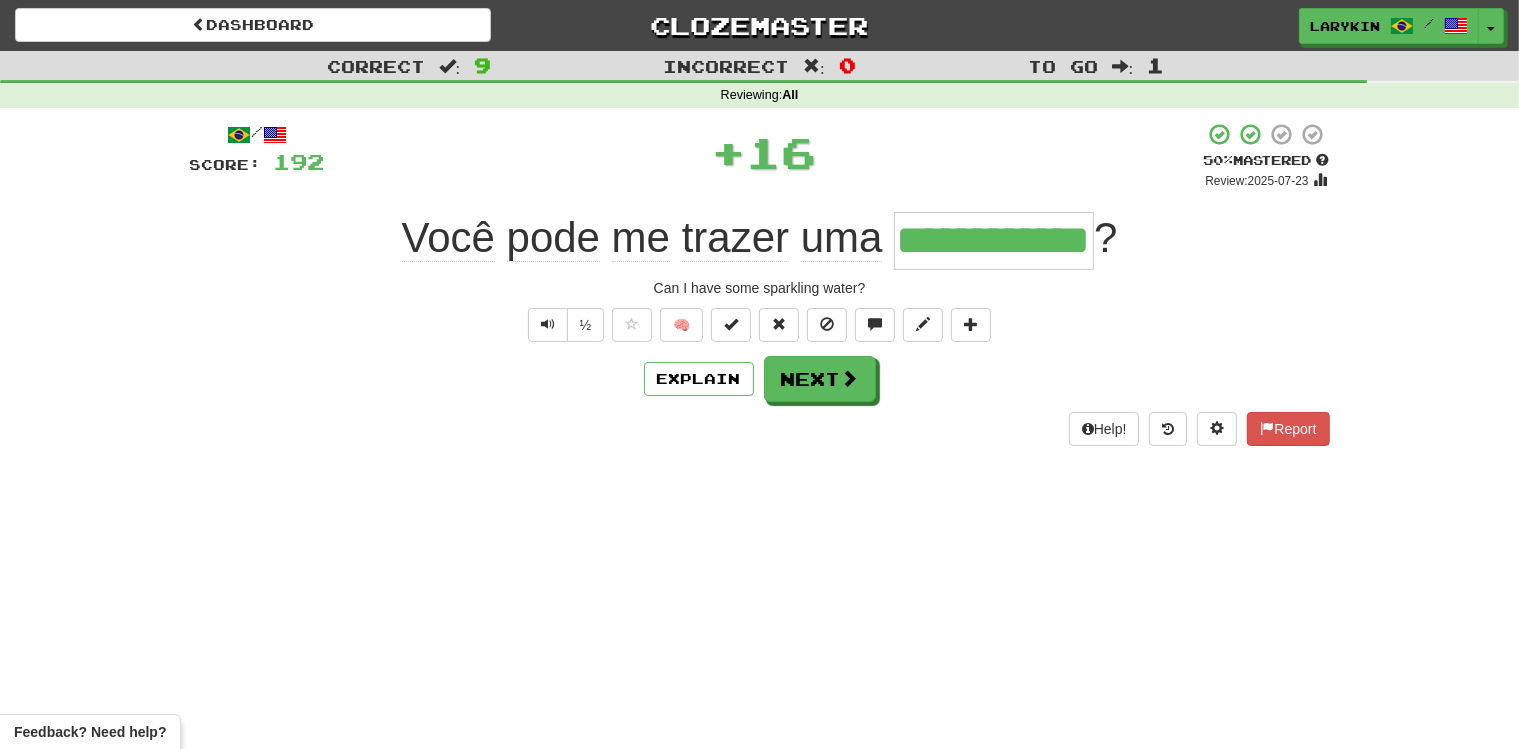 type on "**********" 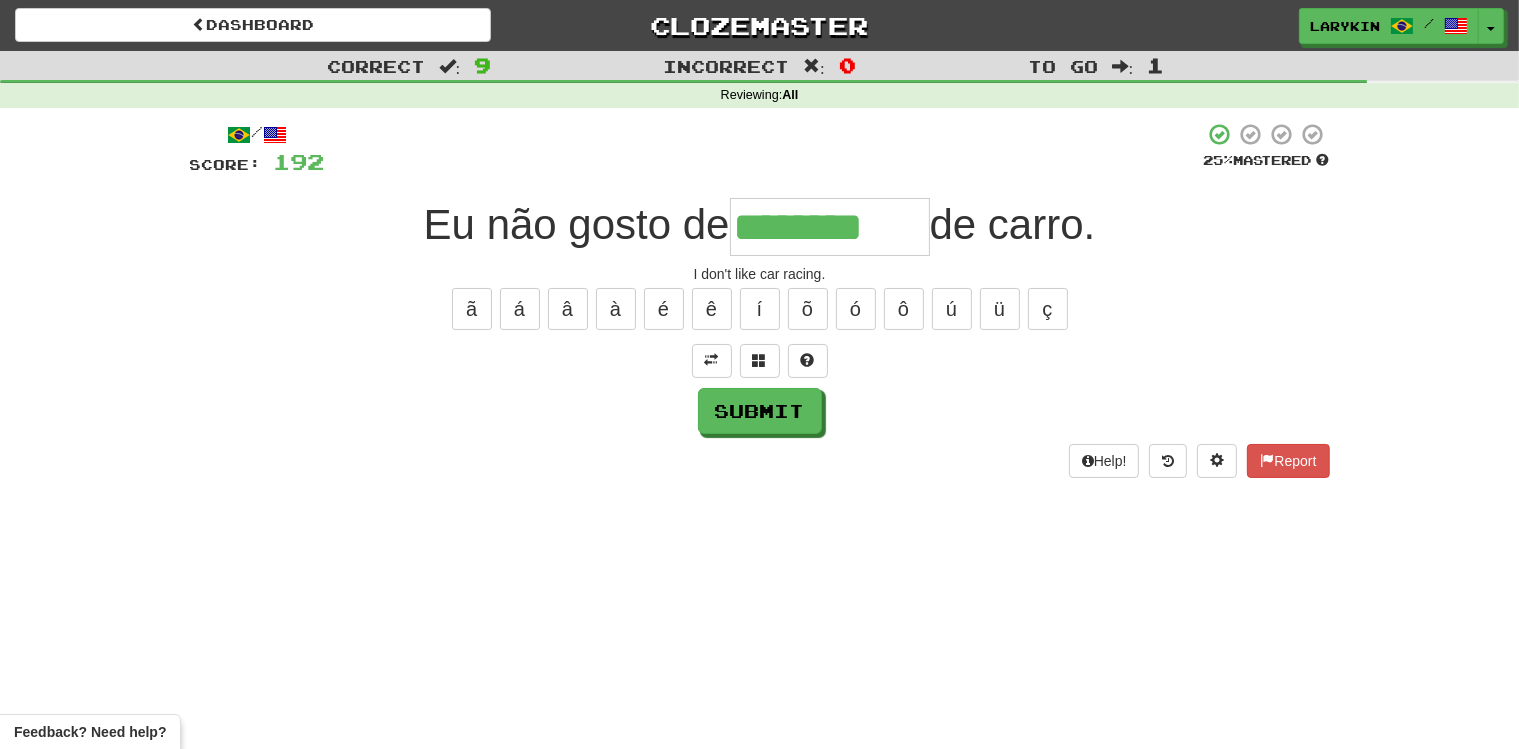 type on "********" 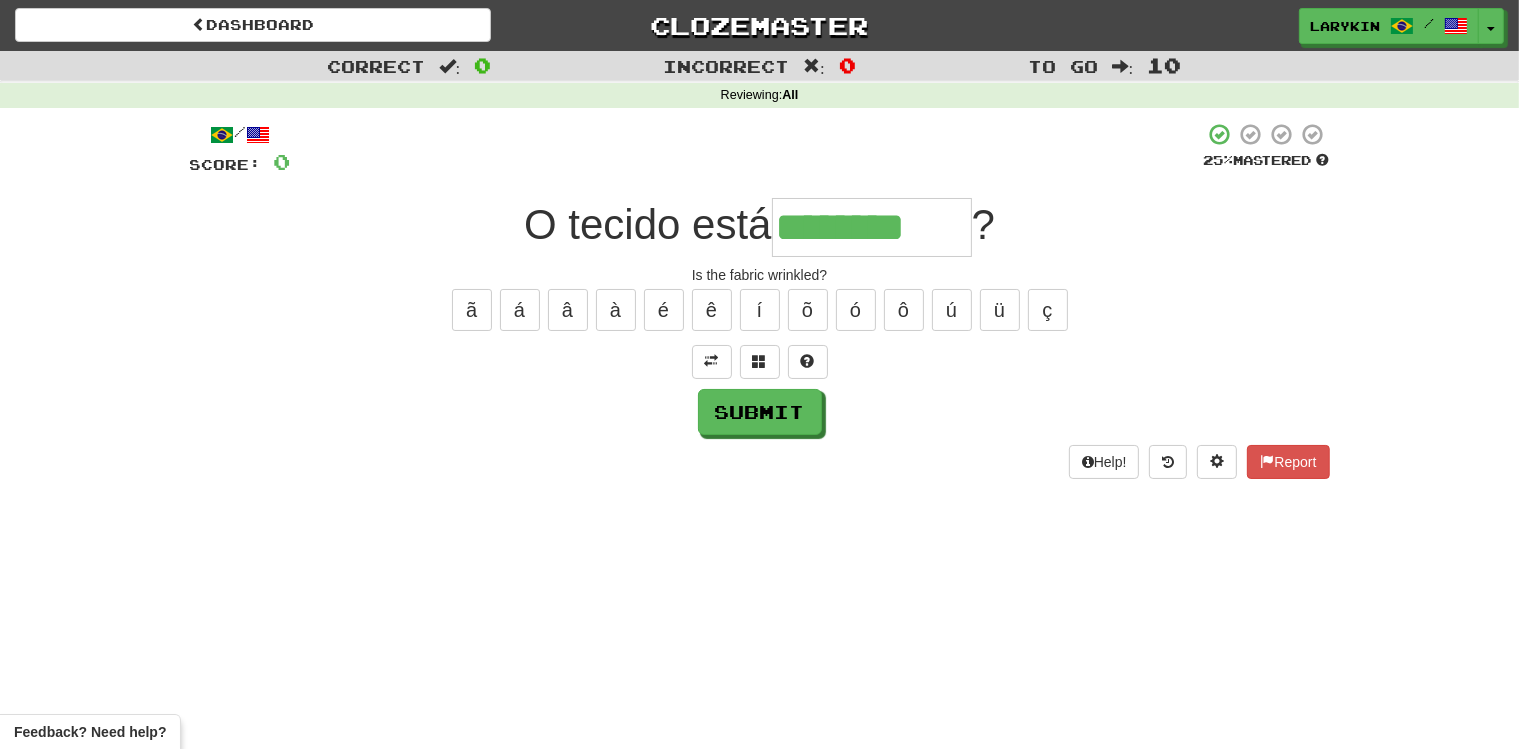 scroll, scrollTop: 0, scrollLeft: 2, axis: horizontal 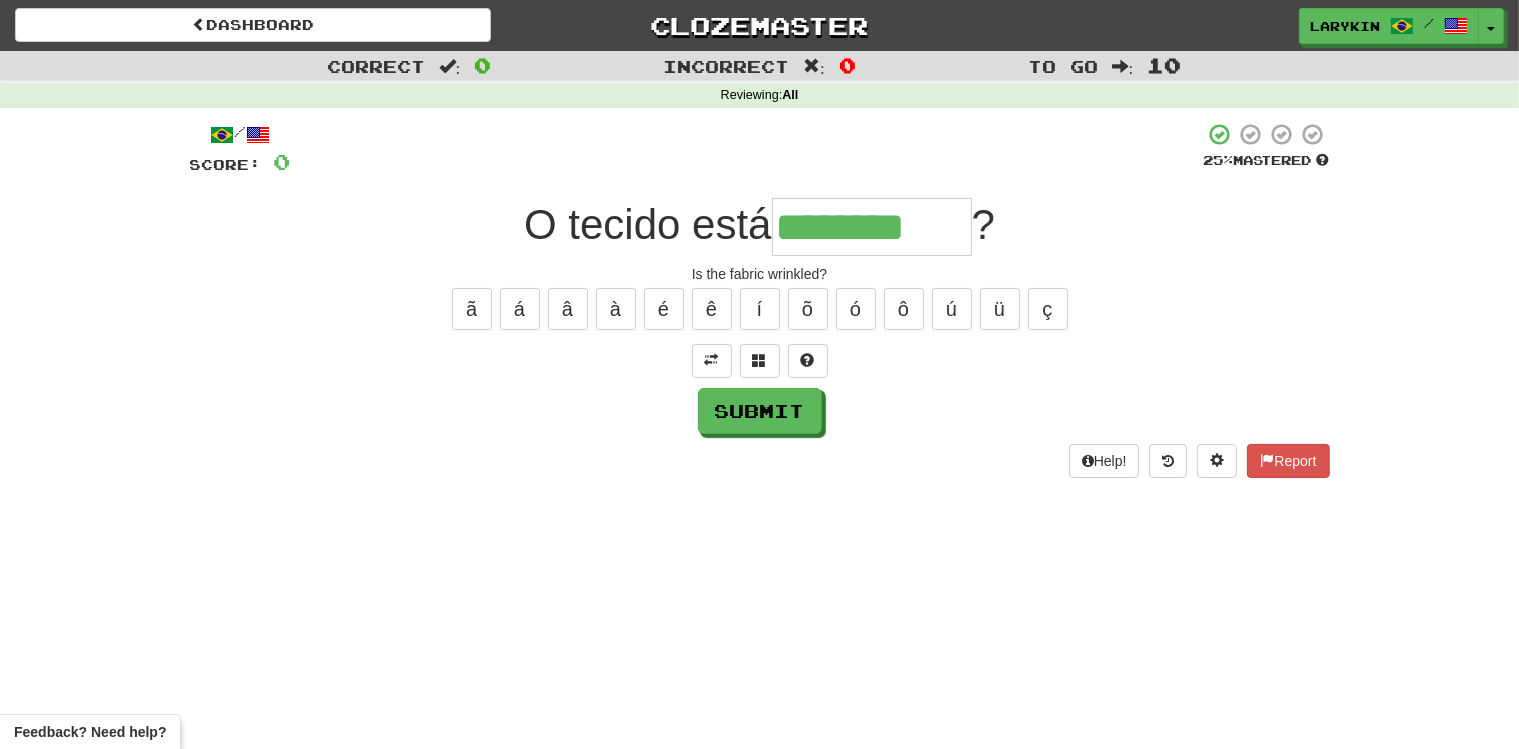 type on "********" 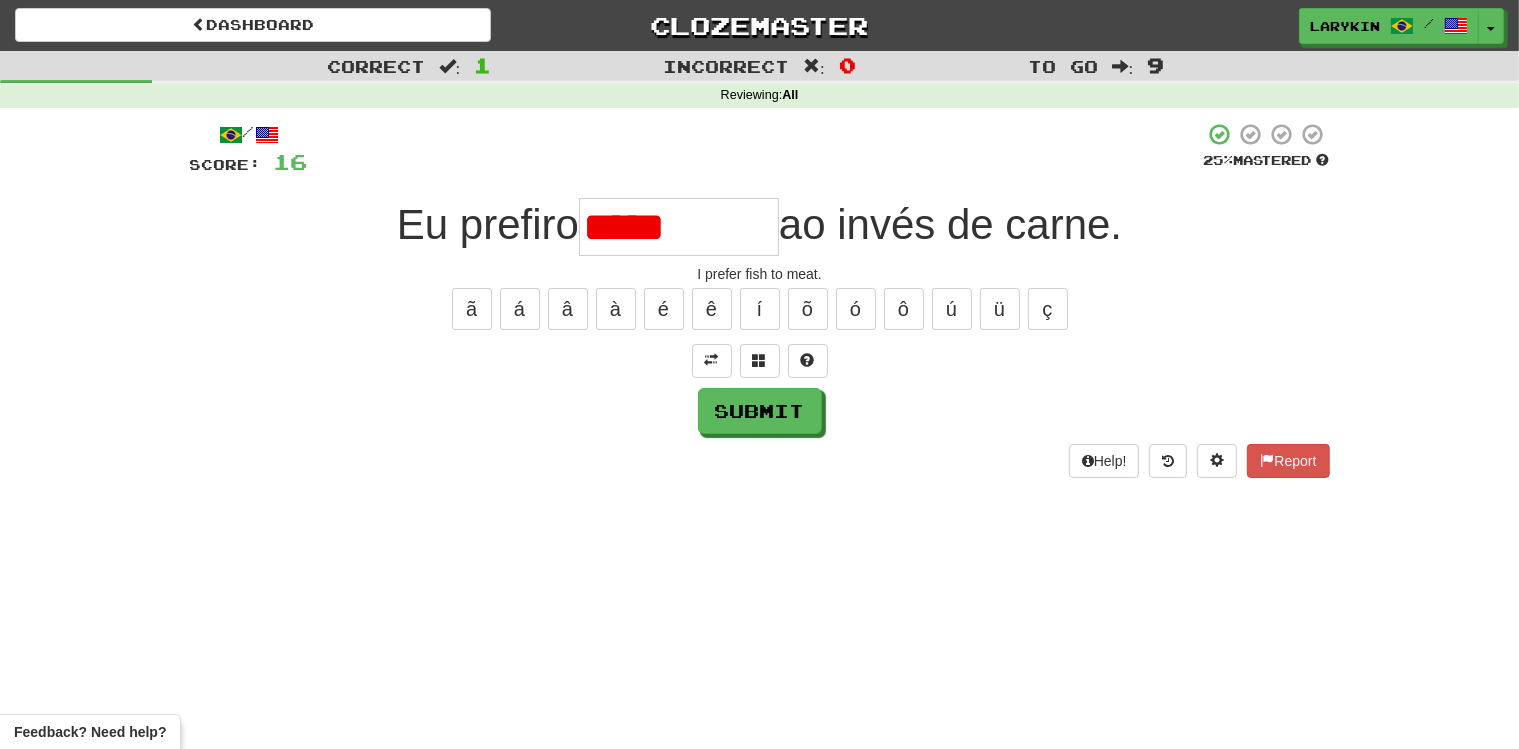 type on "*****" 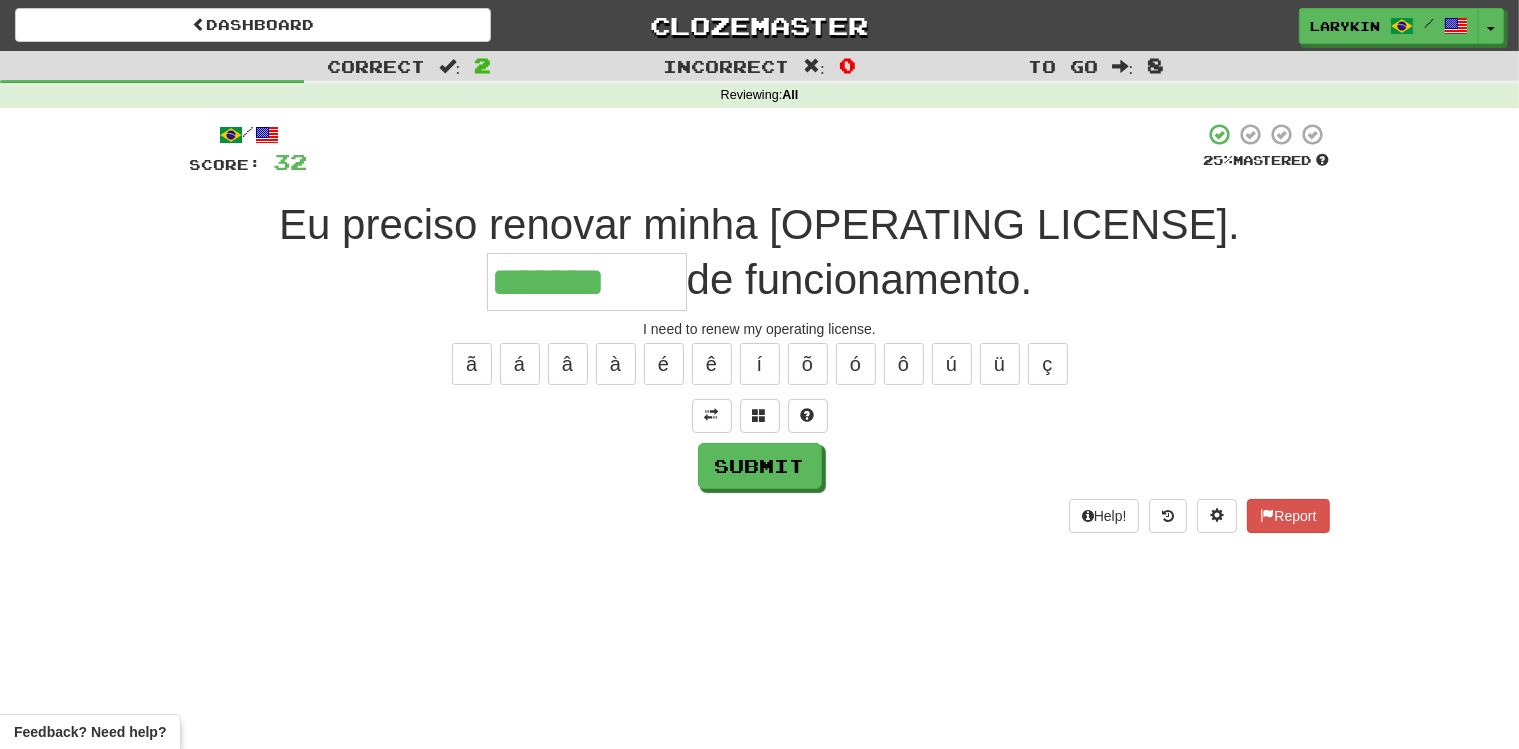 type on "*******" 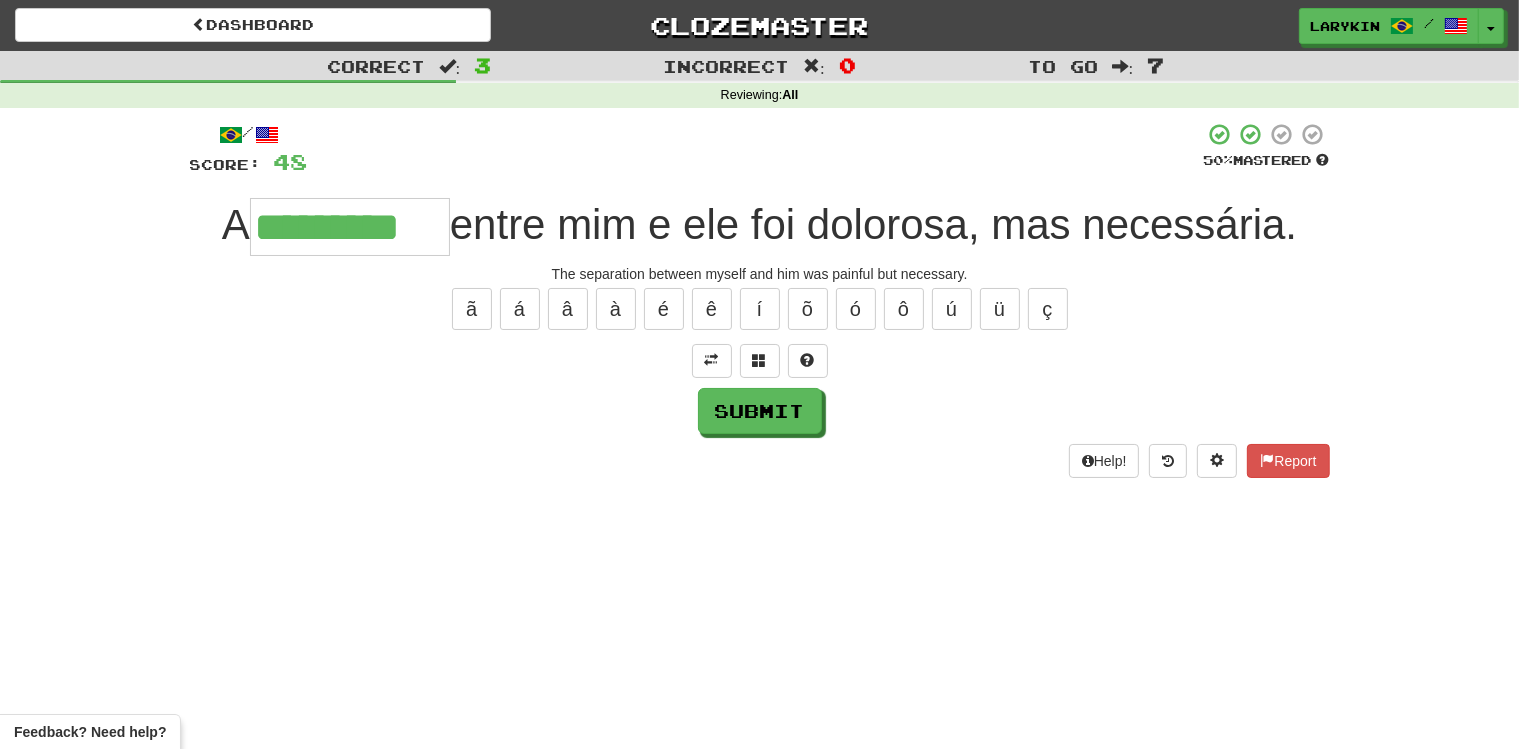 scroll, scrollTop: 0, scrollLeft: 4, axis: horizontal 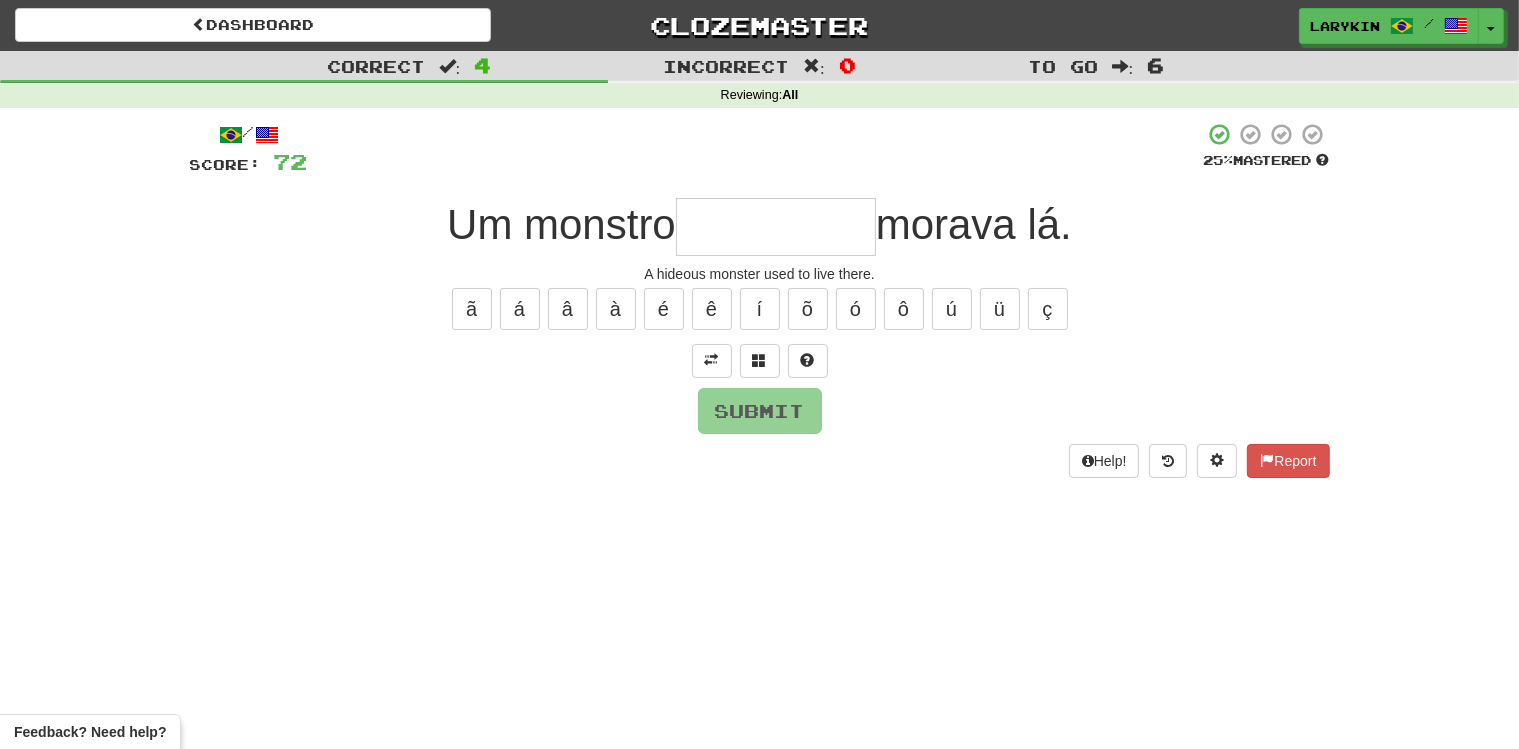 type on "*" 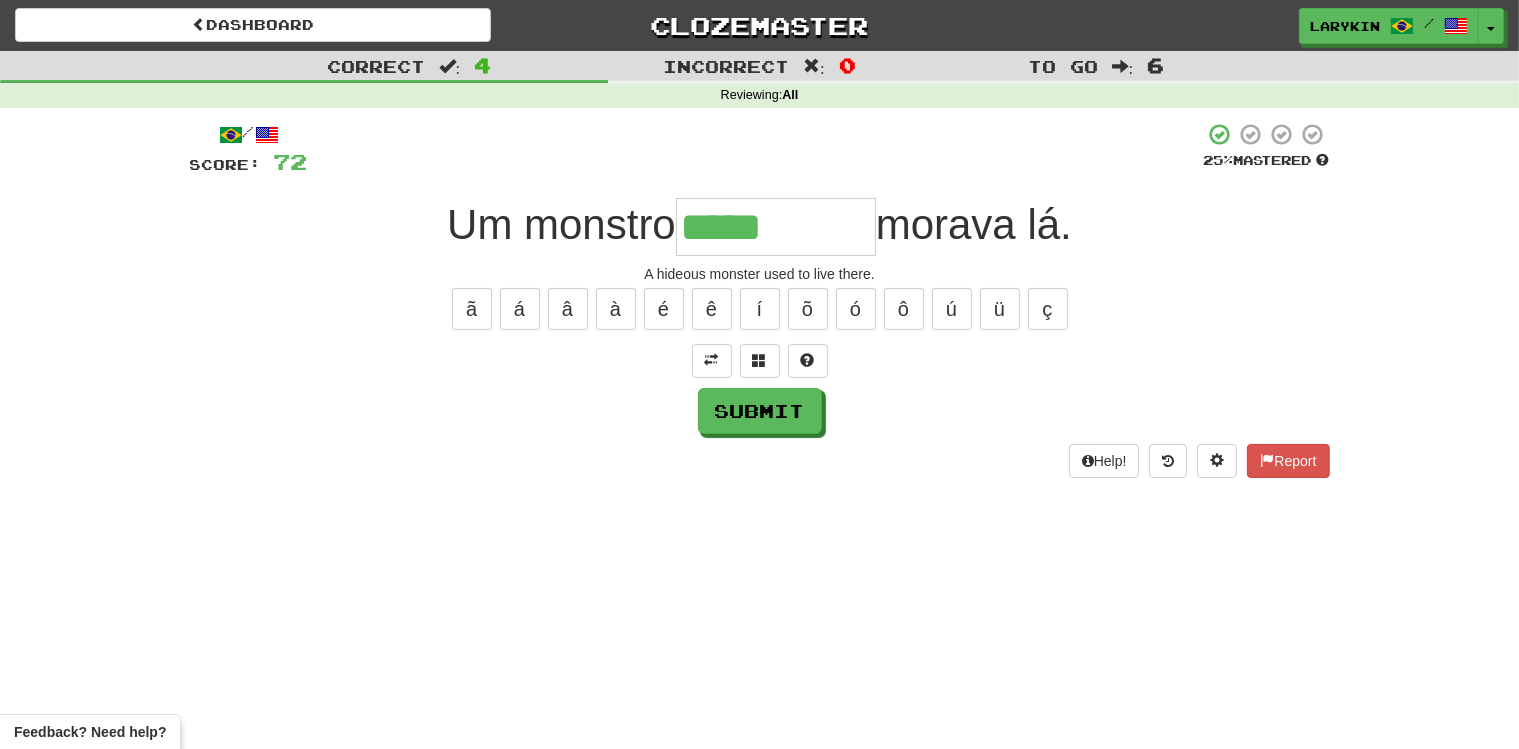 type on "********" 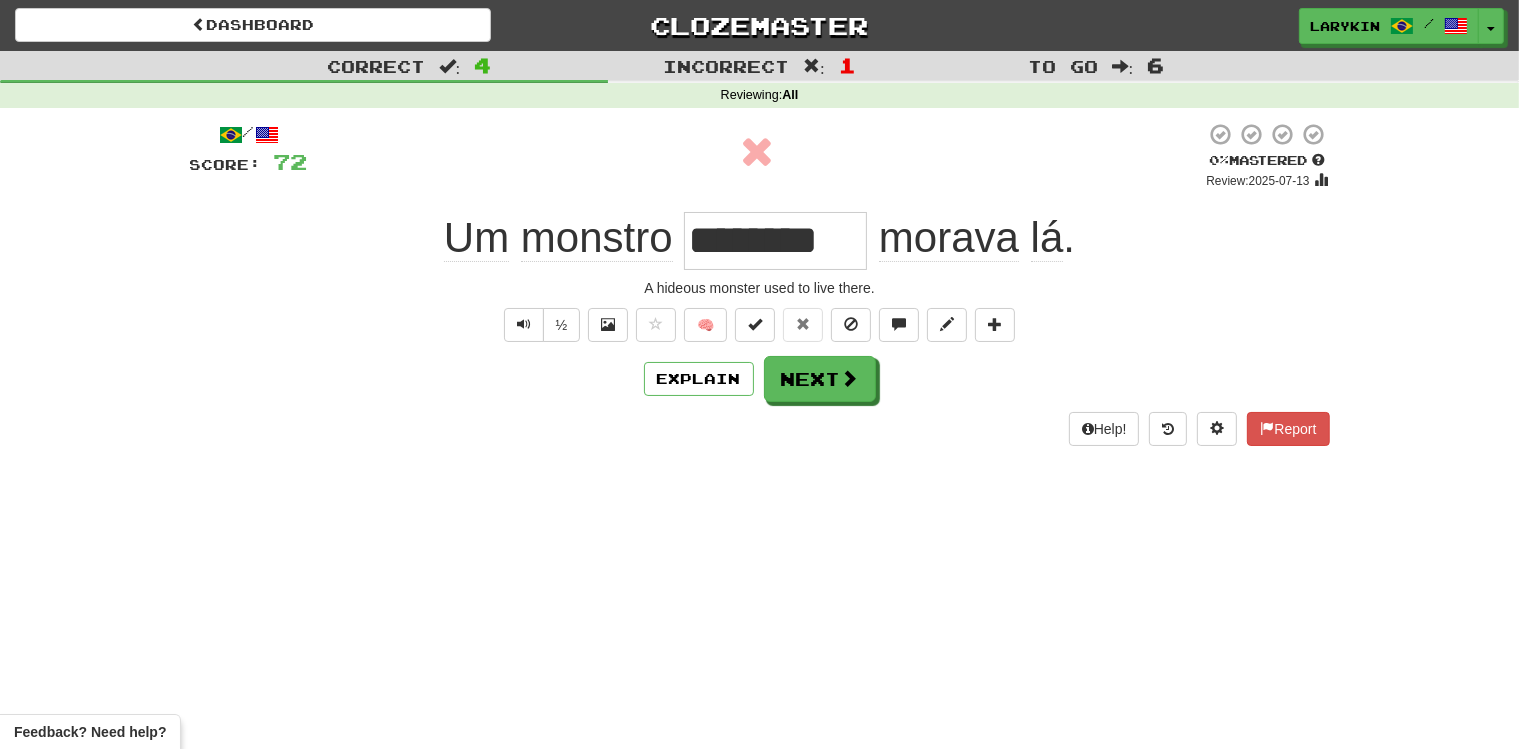 click on "********" at bounding box center (775, 241) 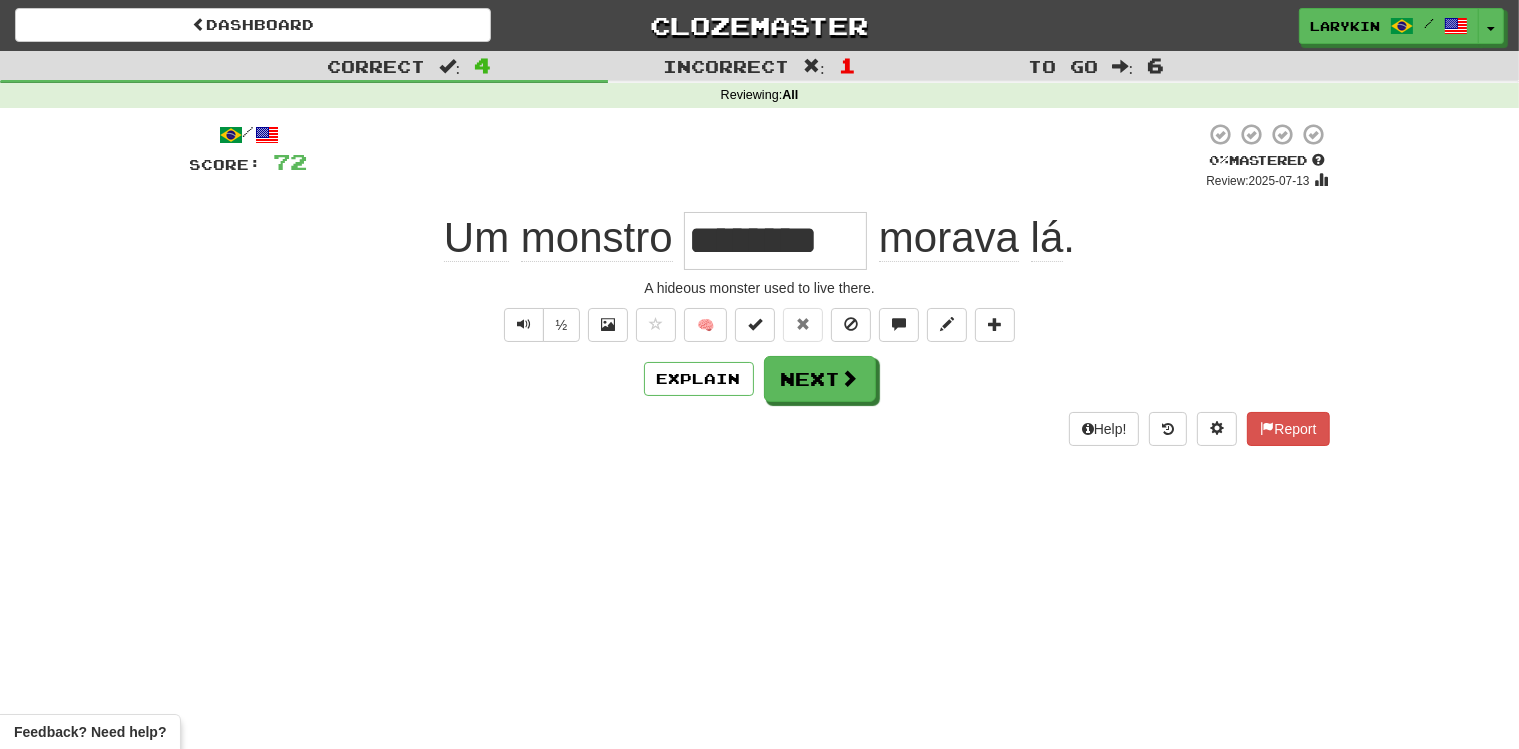 click on "********" at bounding box center [775, 241] 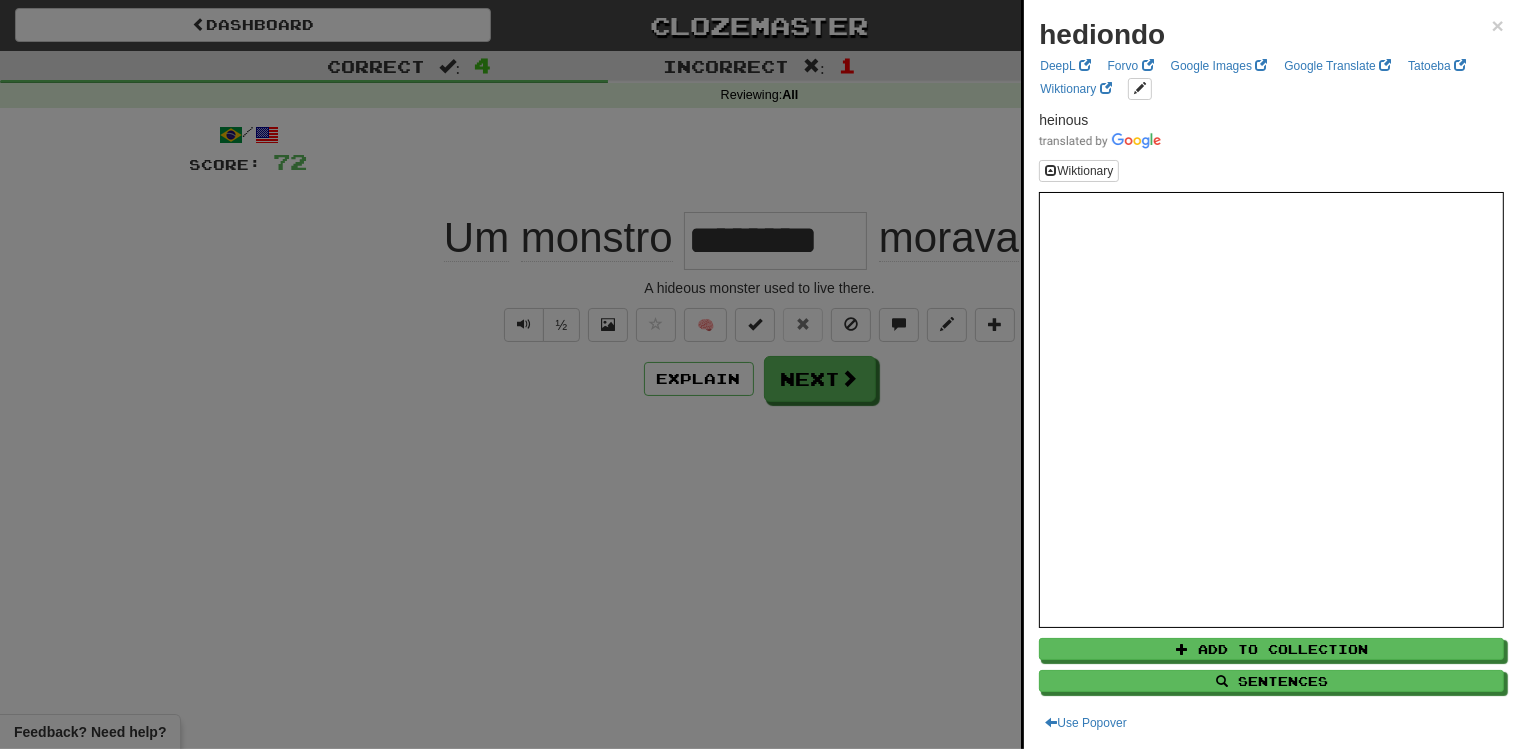 click at bounding box center [759, 374] 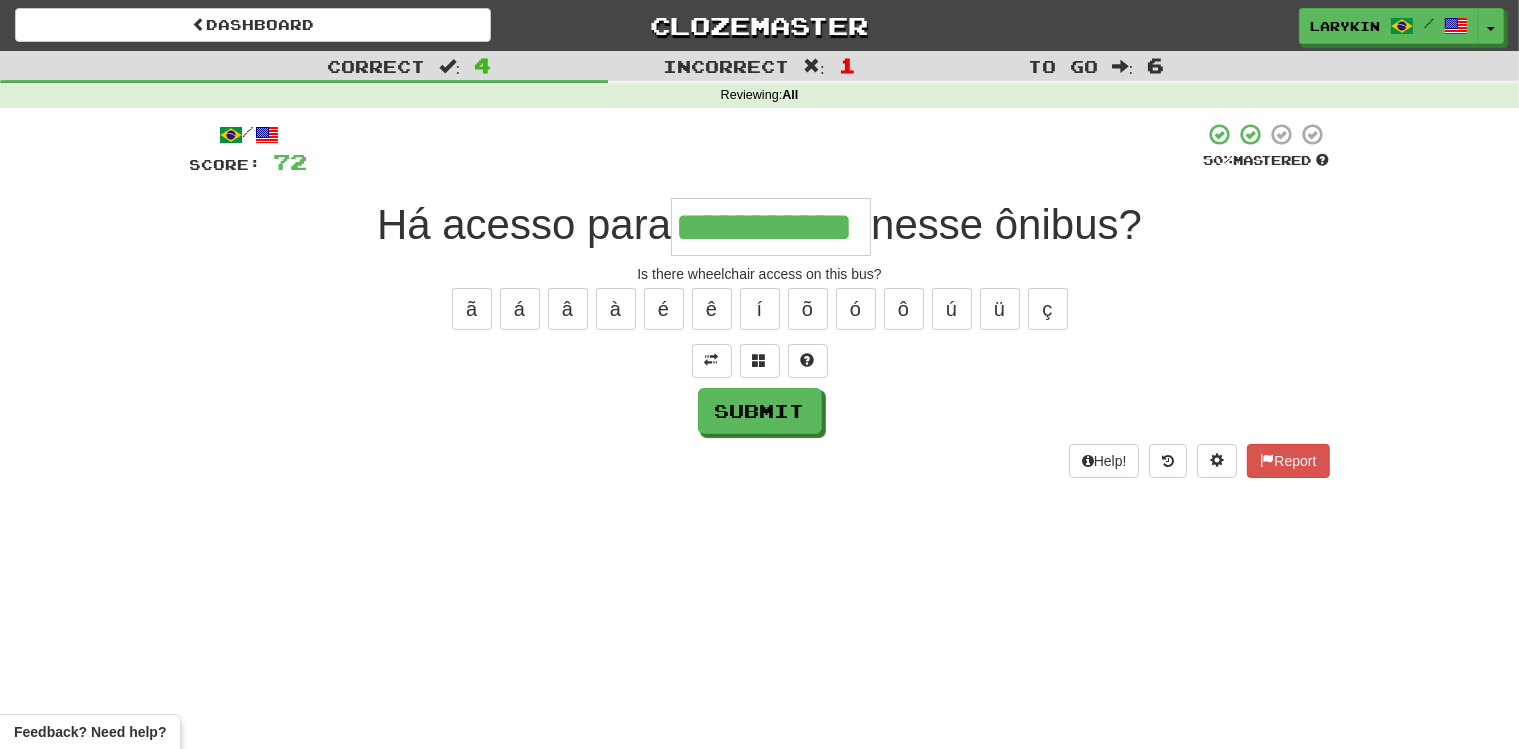 scroll, scrollTop: 0, scrollLeft: 25, axis: horizontal 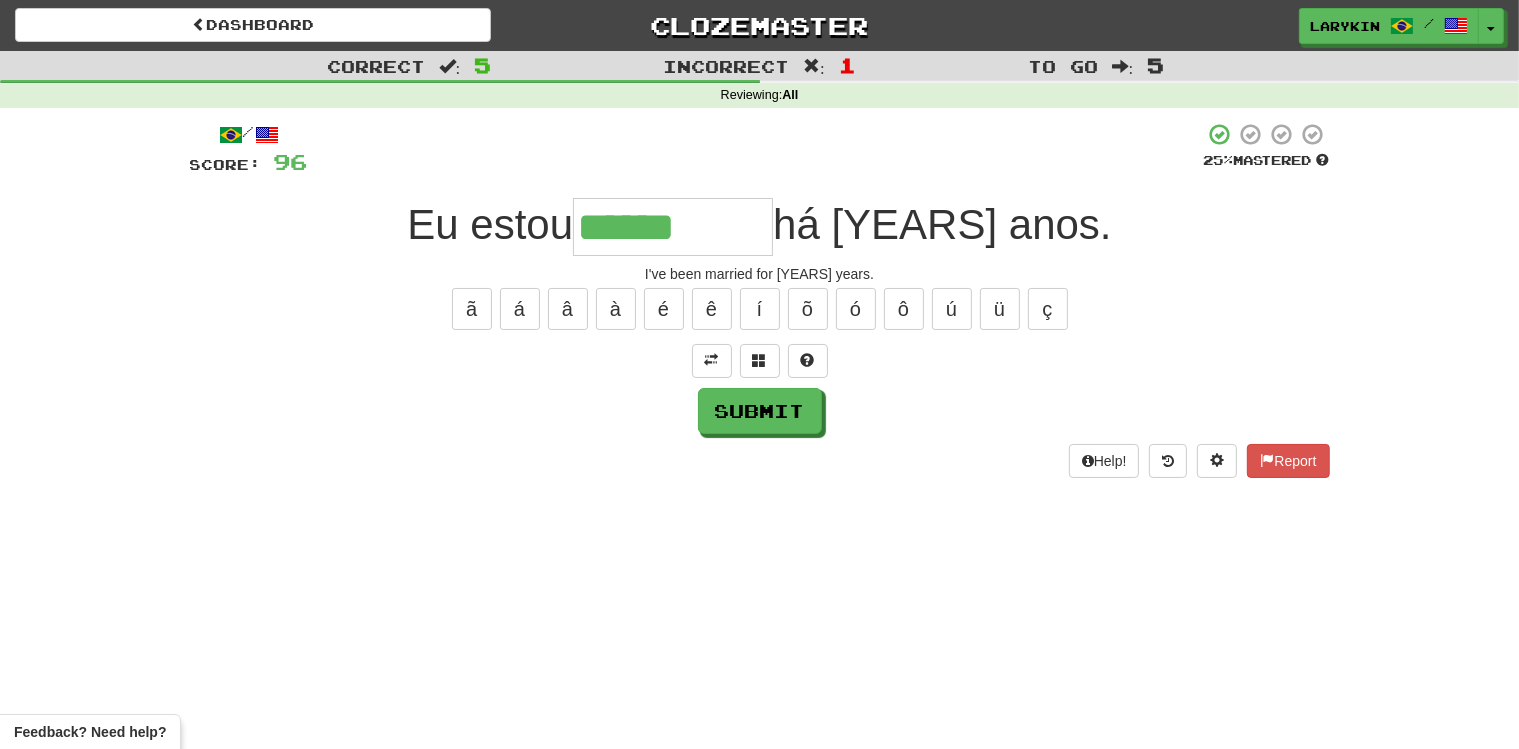 type on "******" 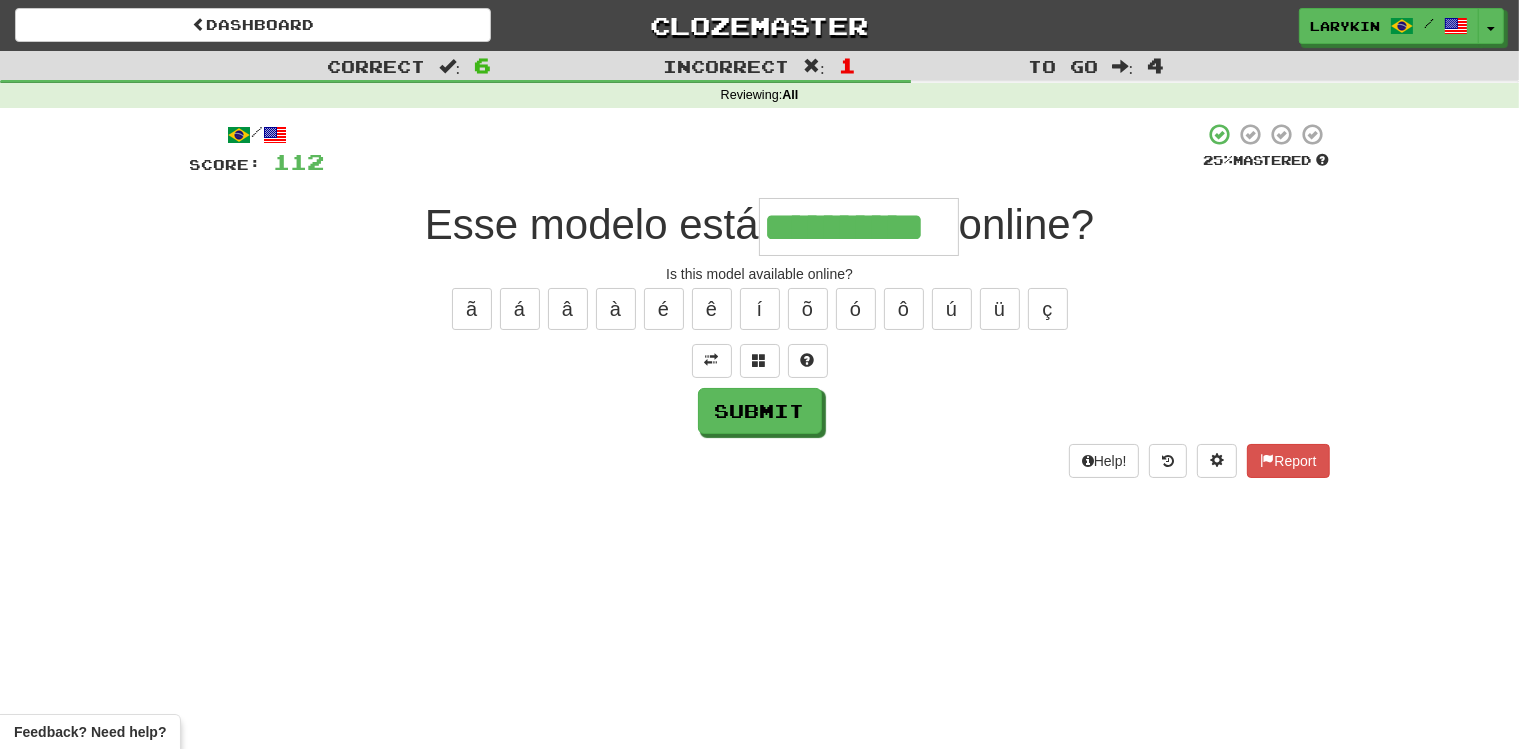 type on "**********" 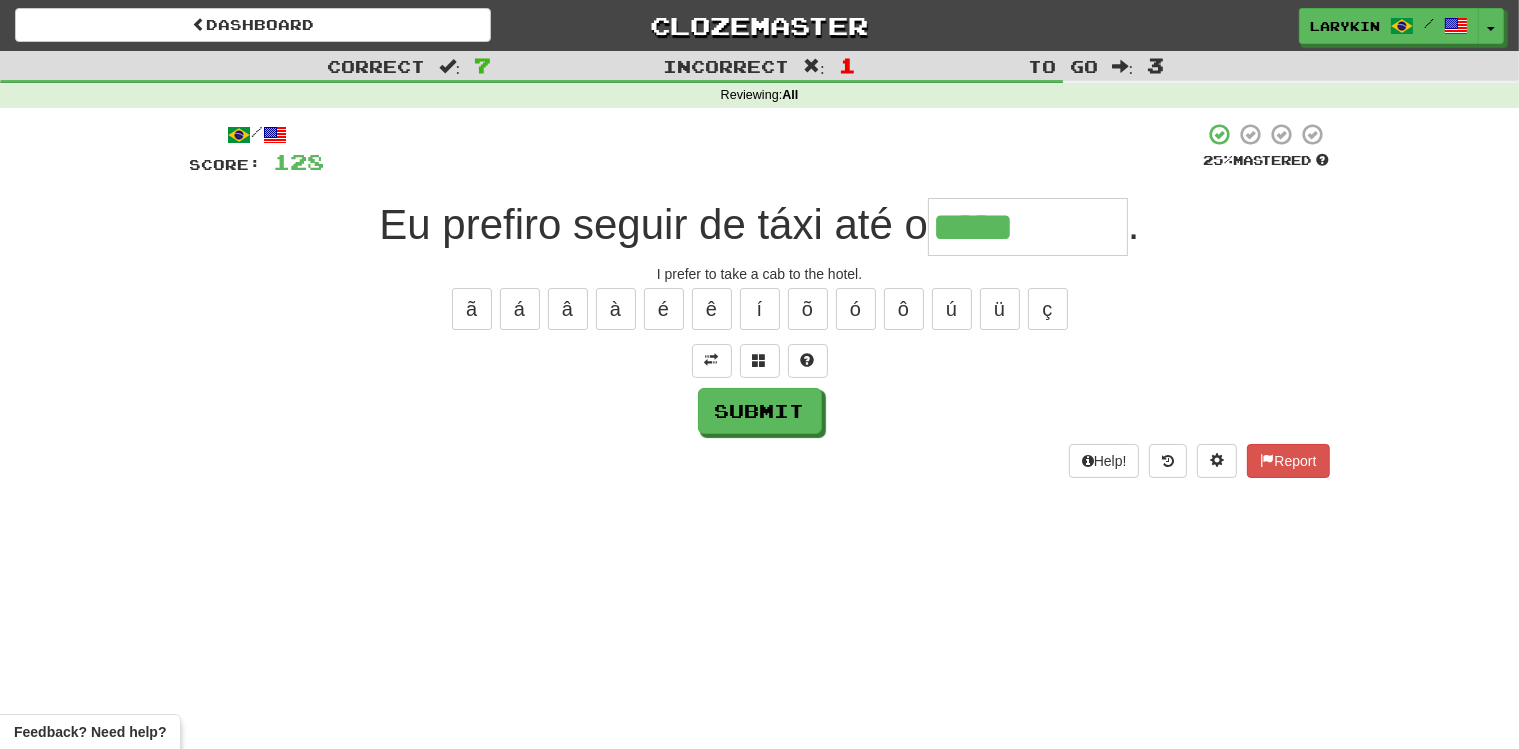 type on "*****" 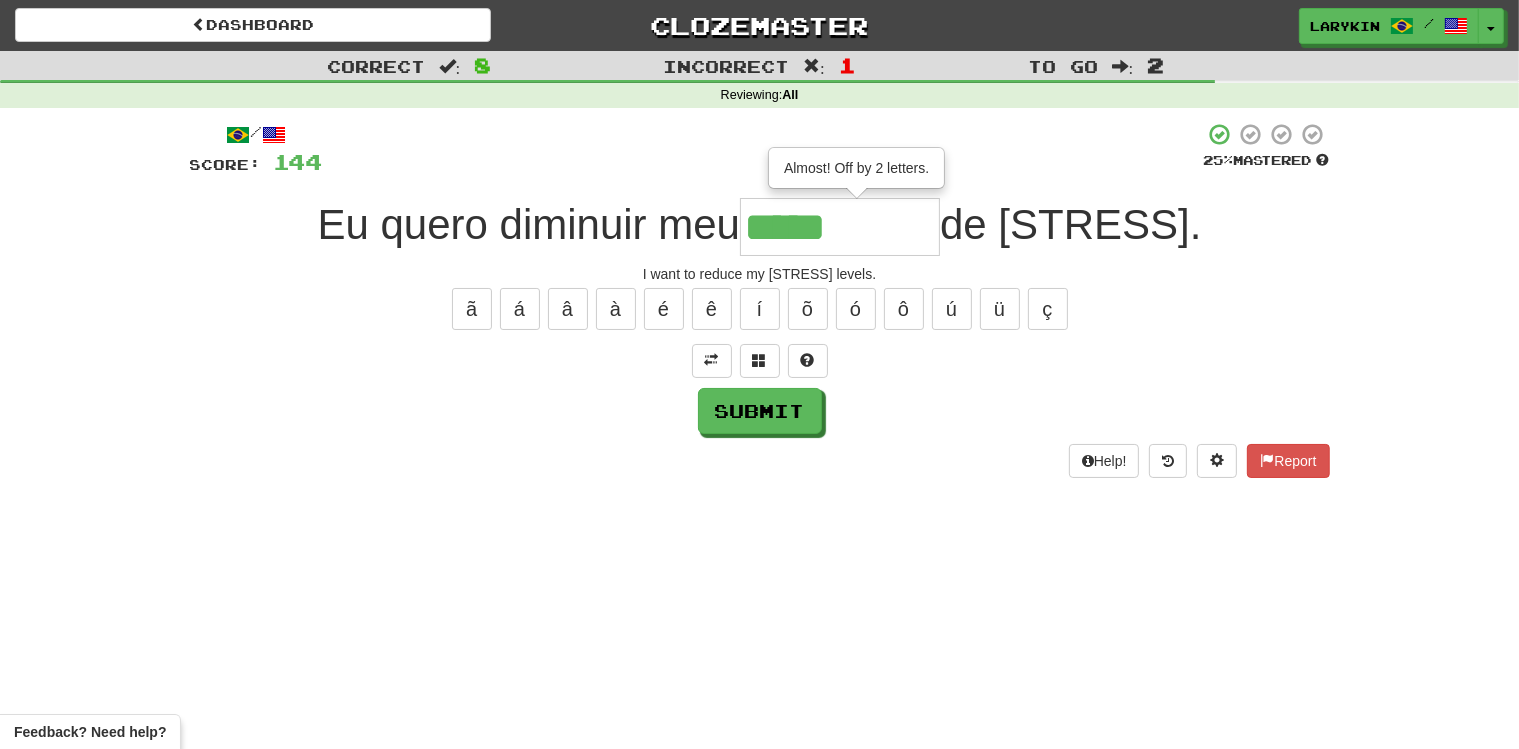 type on "*****" 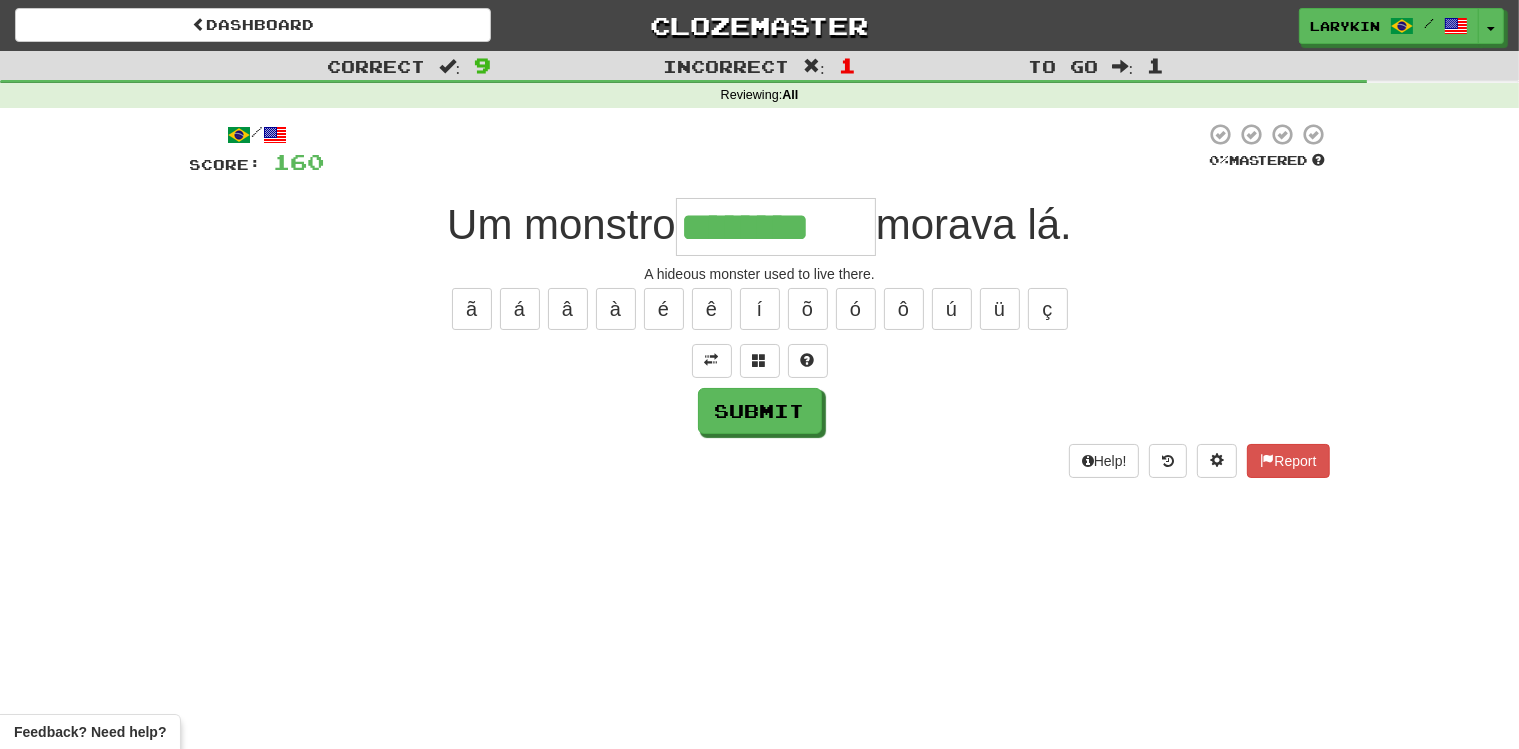 type on "********" 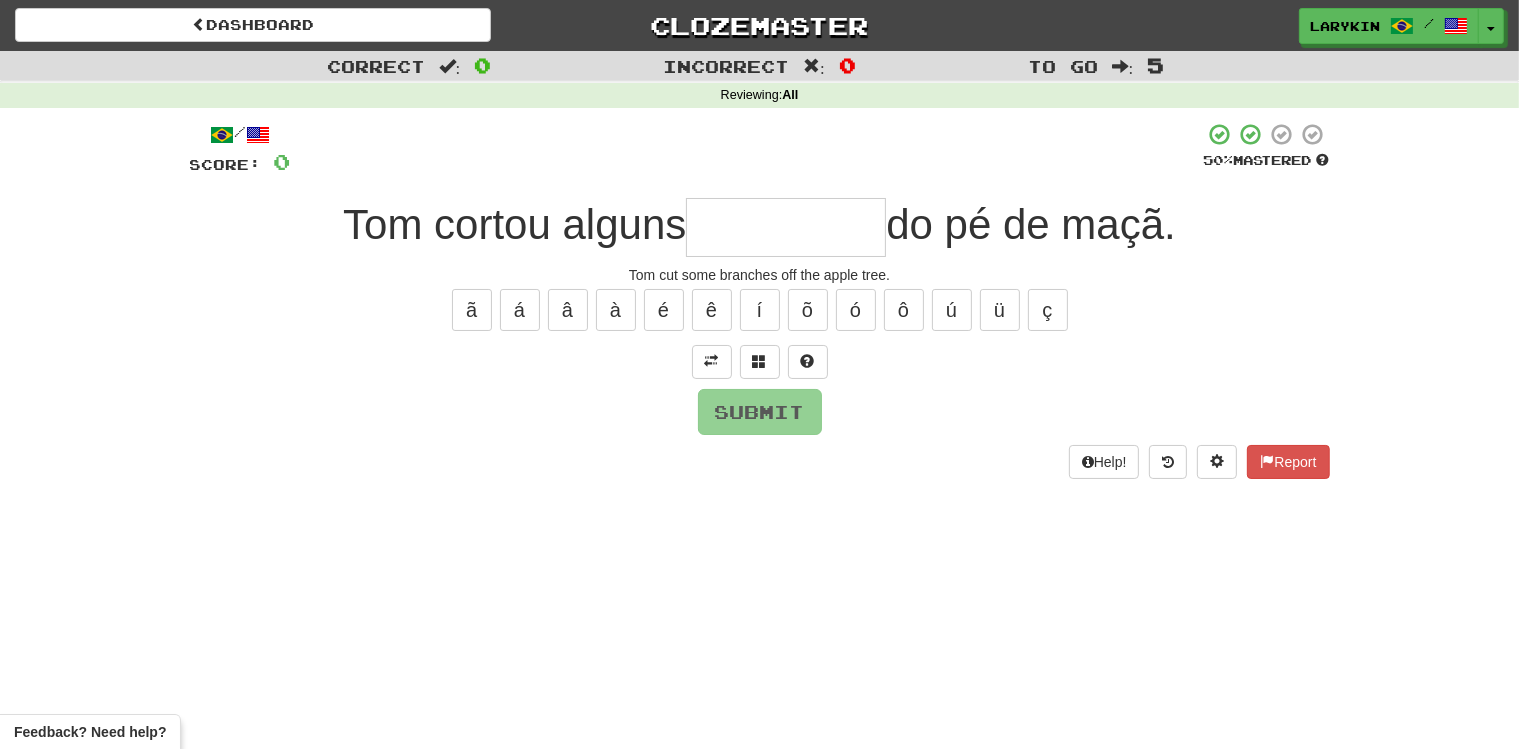 type on "*" 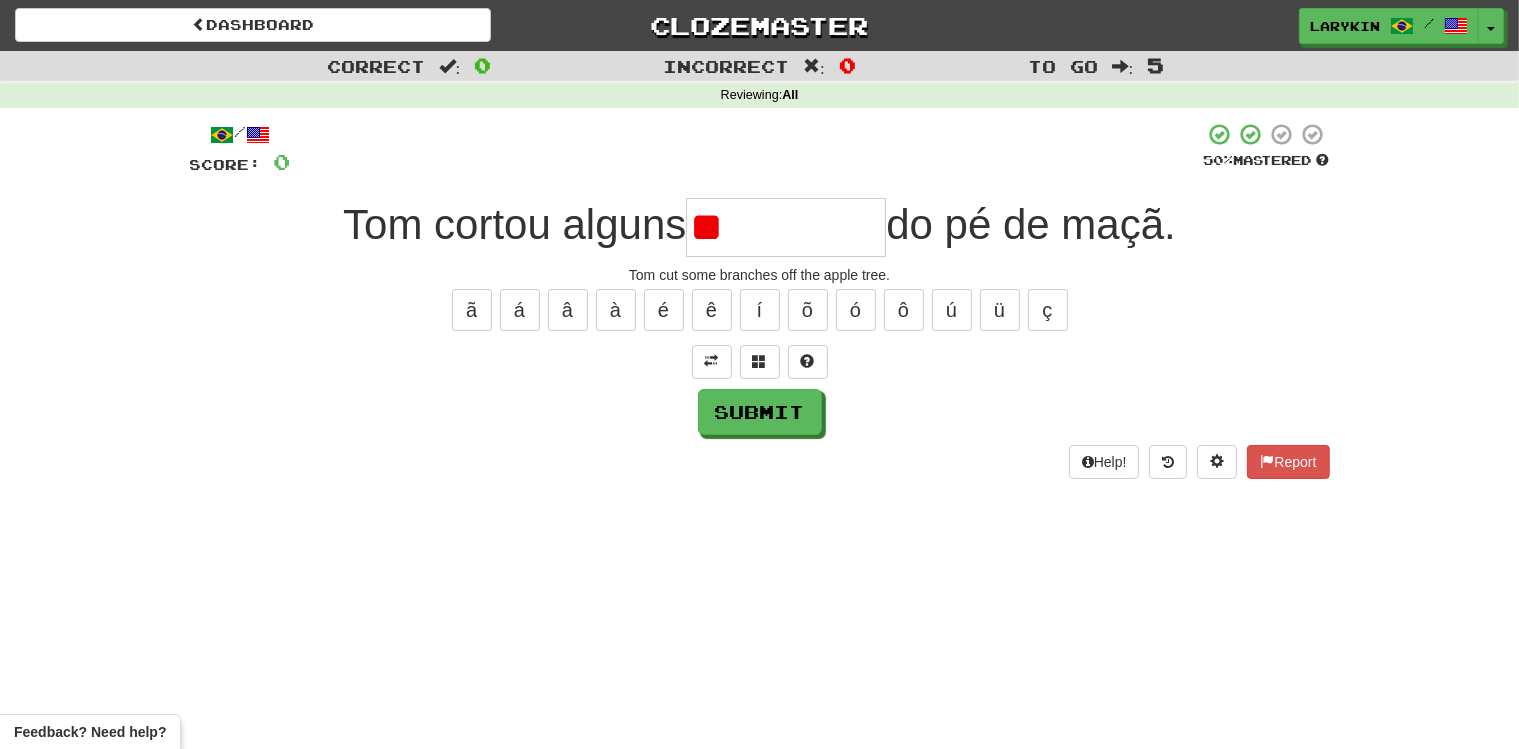 type on "*" 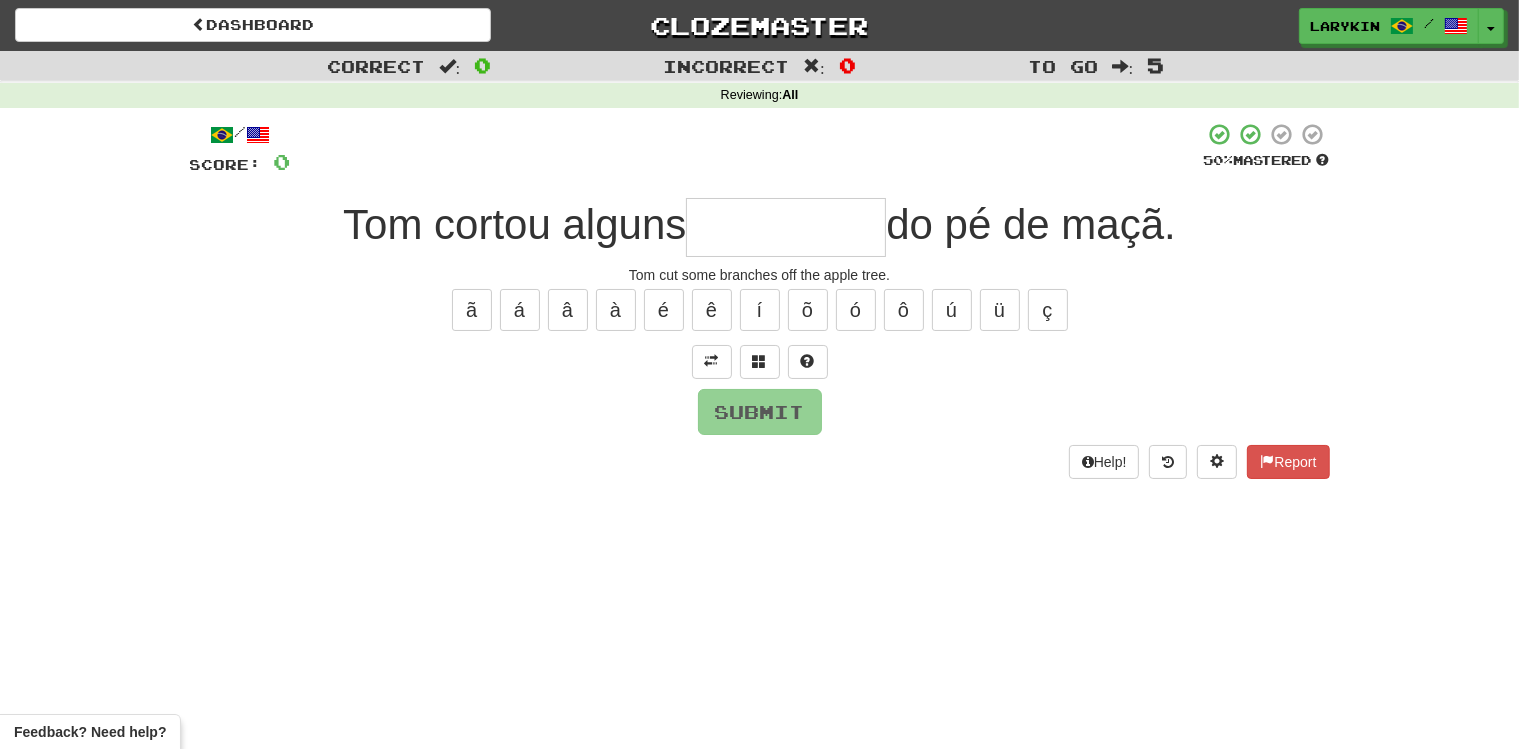 type on "*" 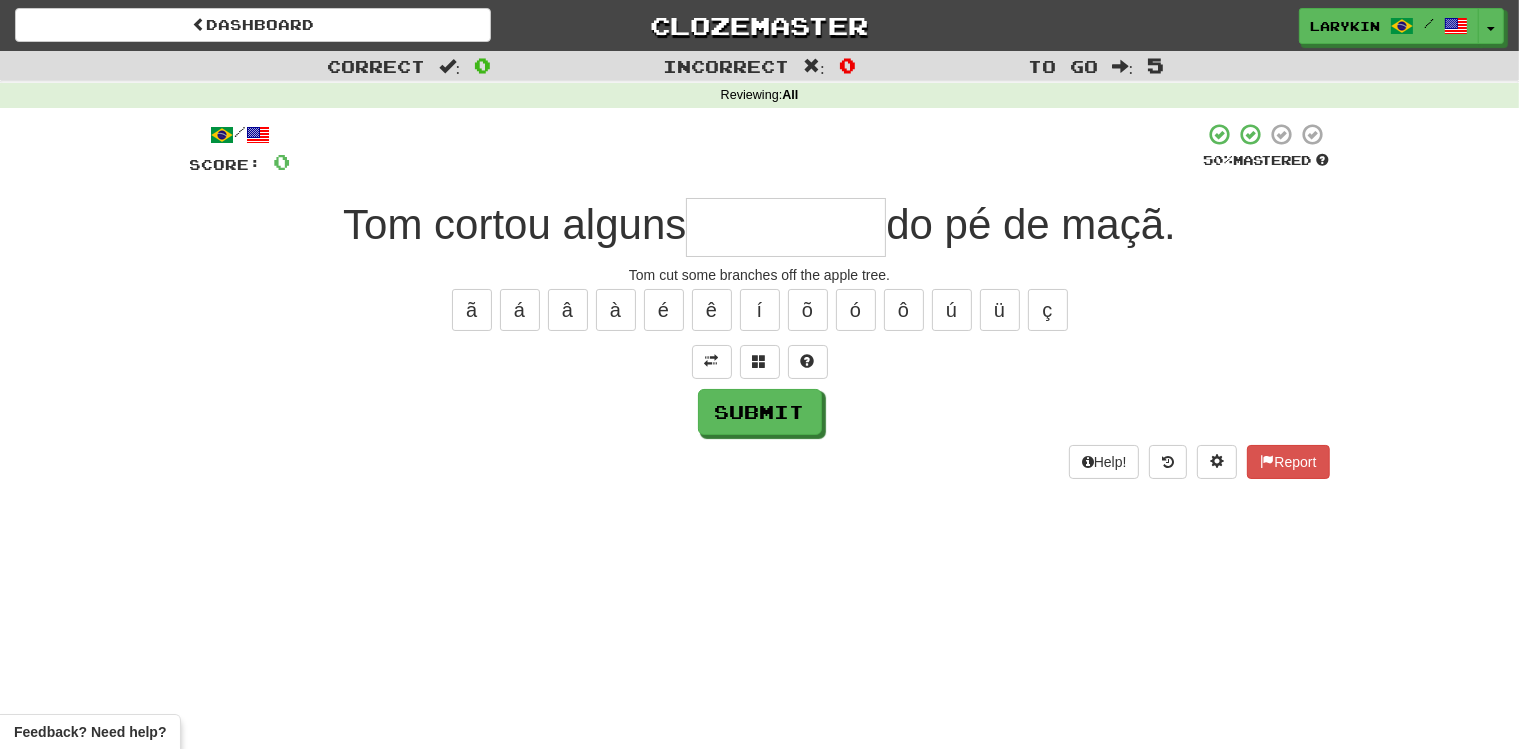 type on "*" 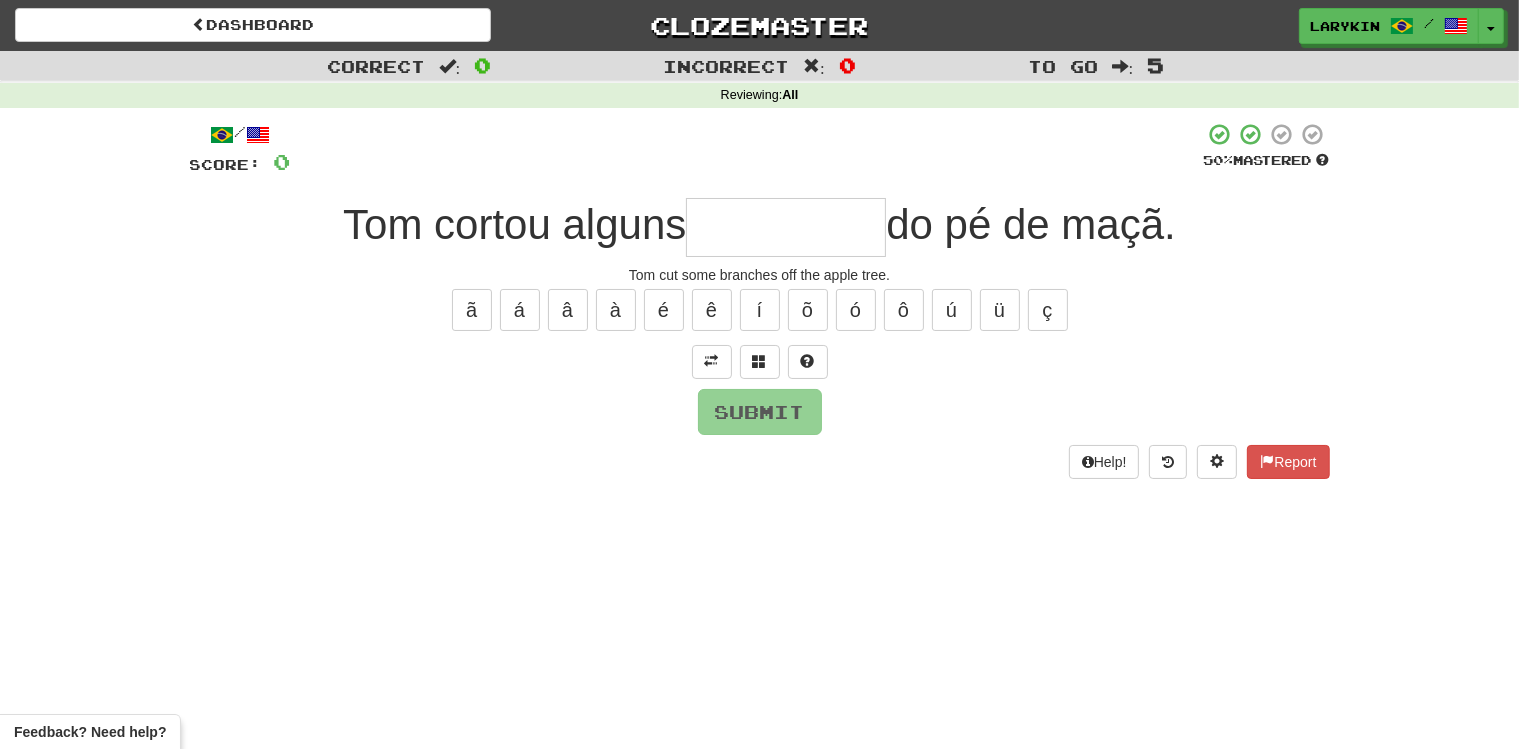 type on "*" 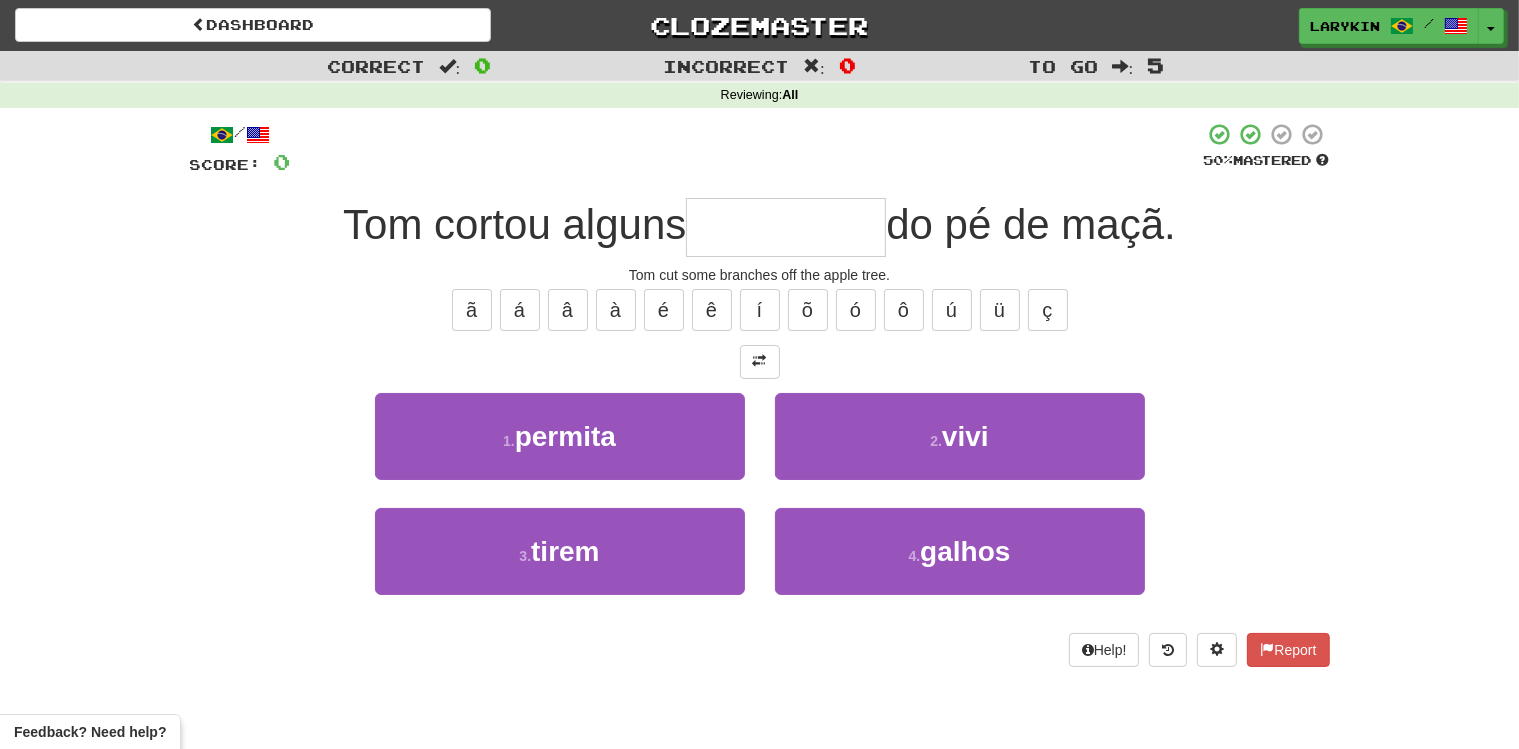 type on "******" 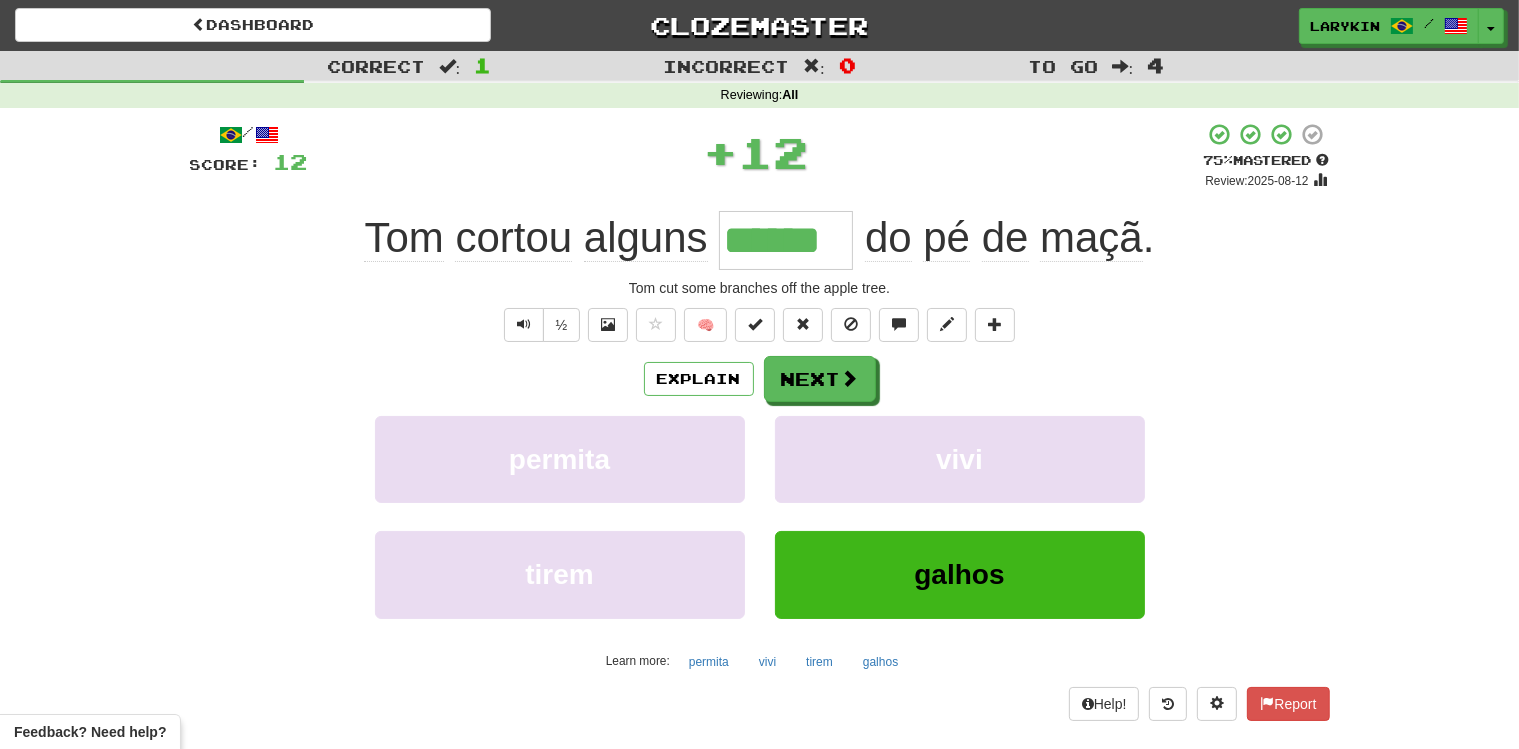 click on "******" at bounding box center (786, 240) 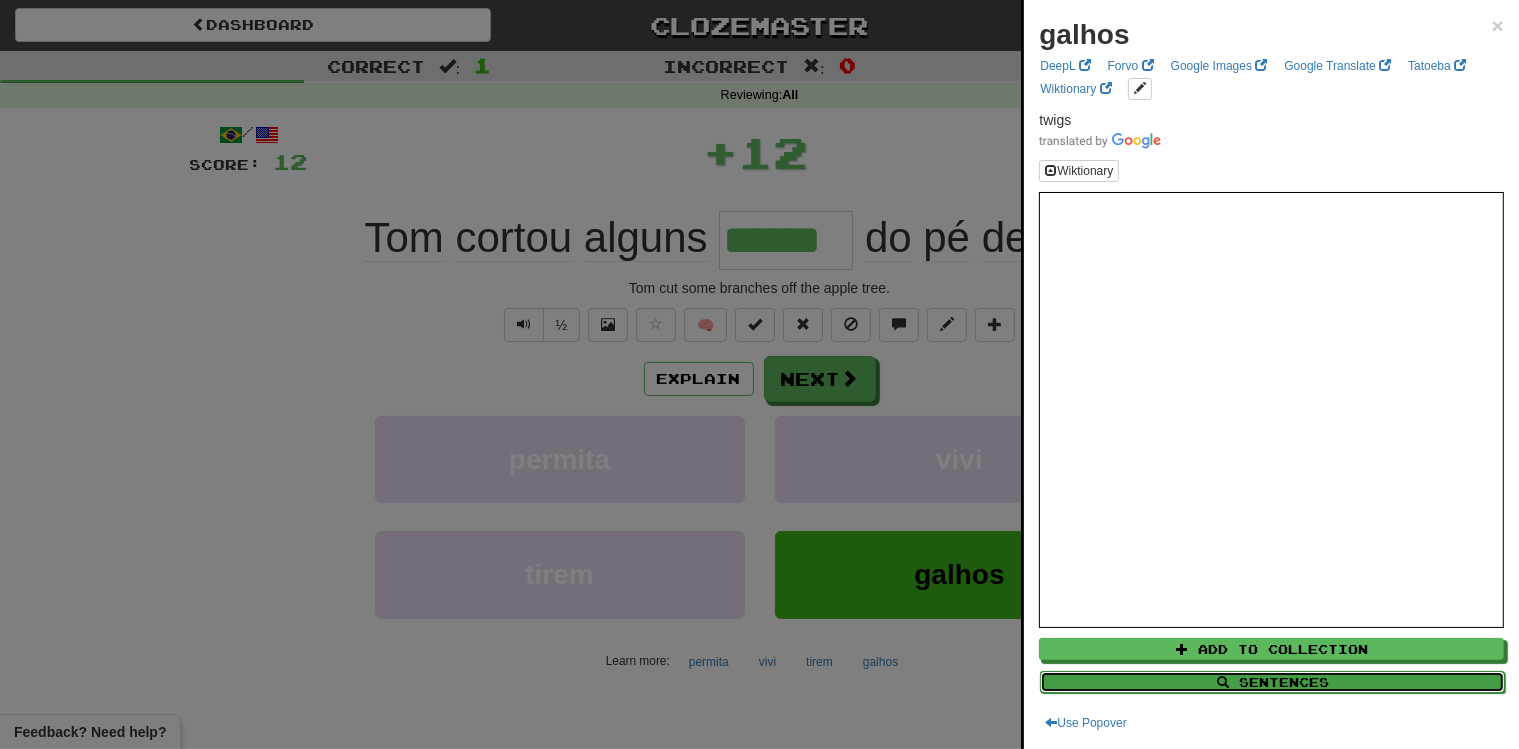 click on "Sentences" at bounding box center (1272, 682) 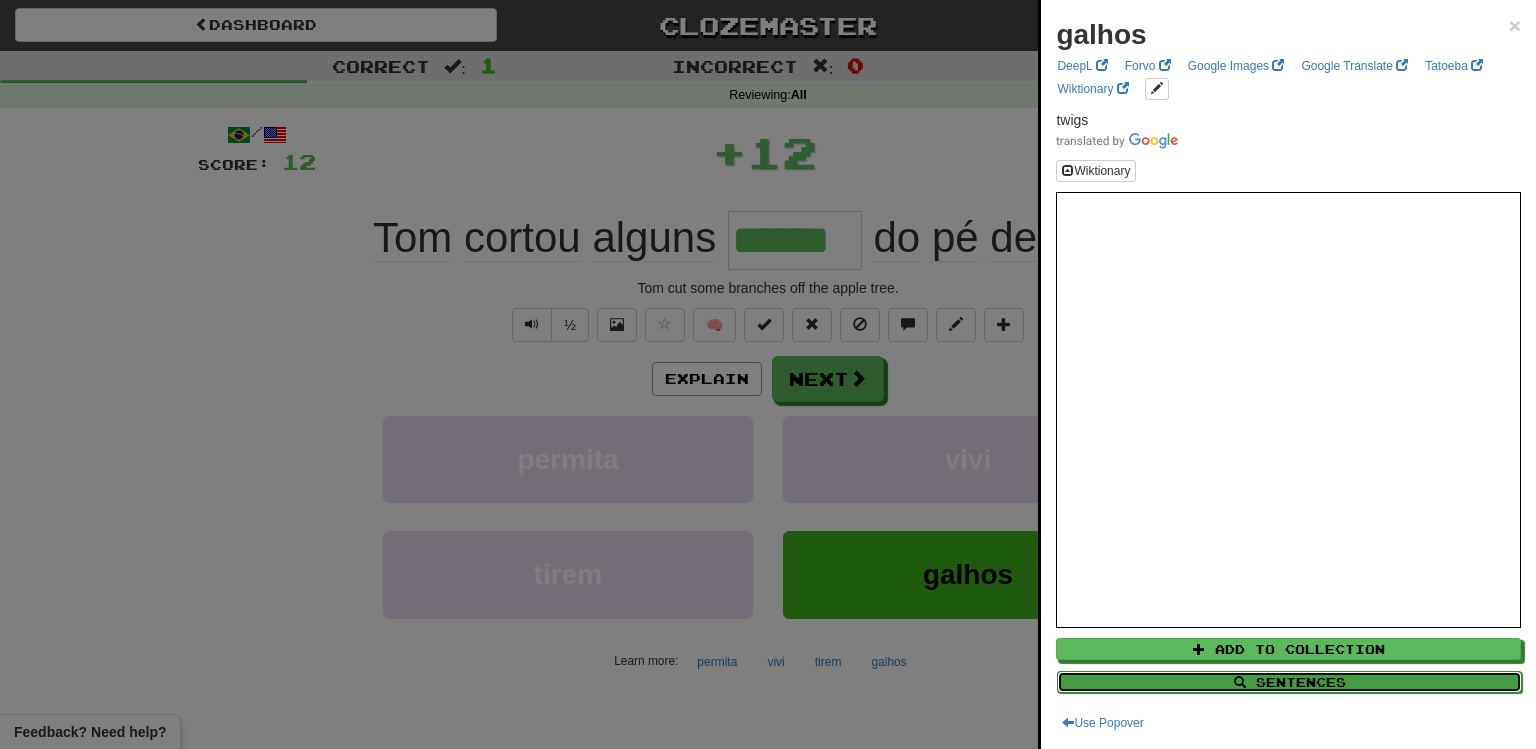 select on "****" 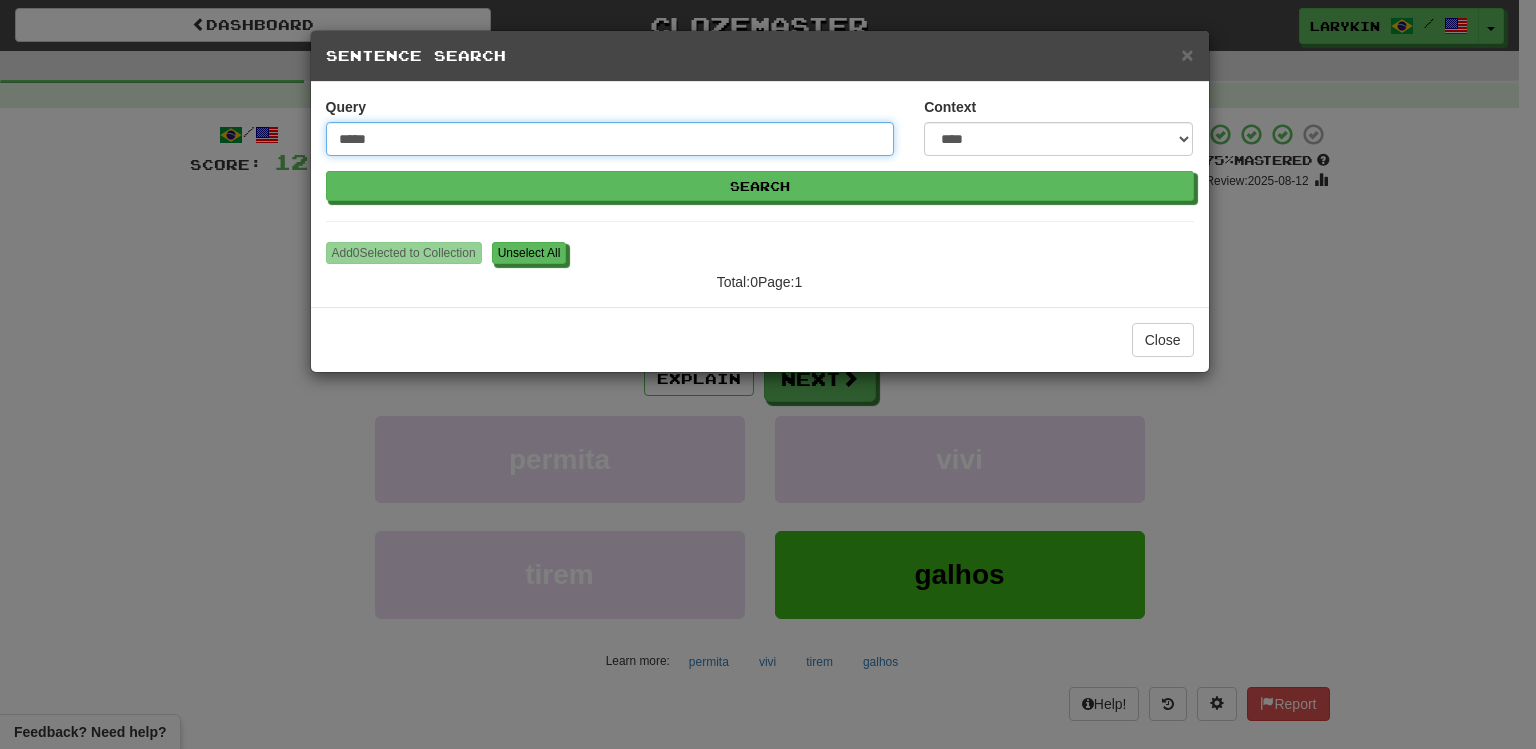 type on "*****" 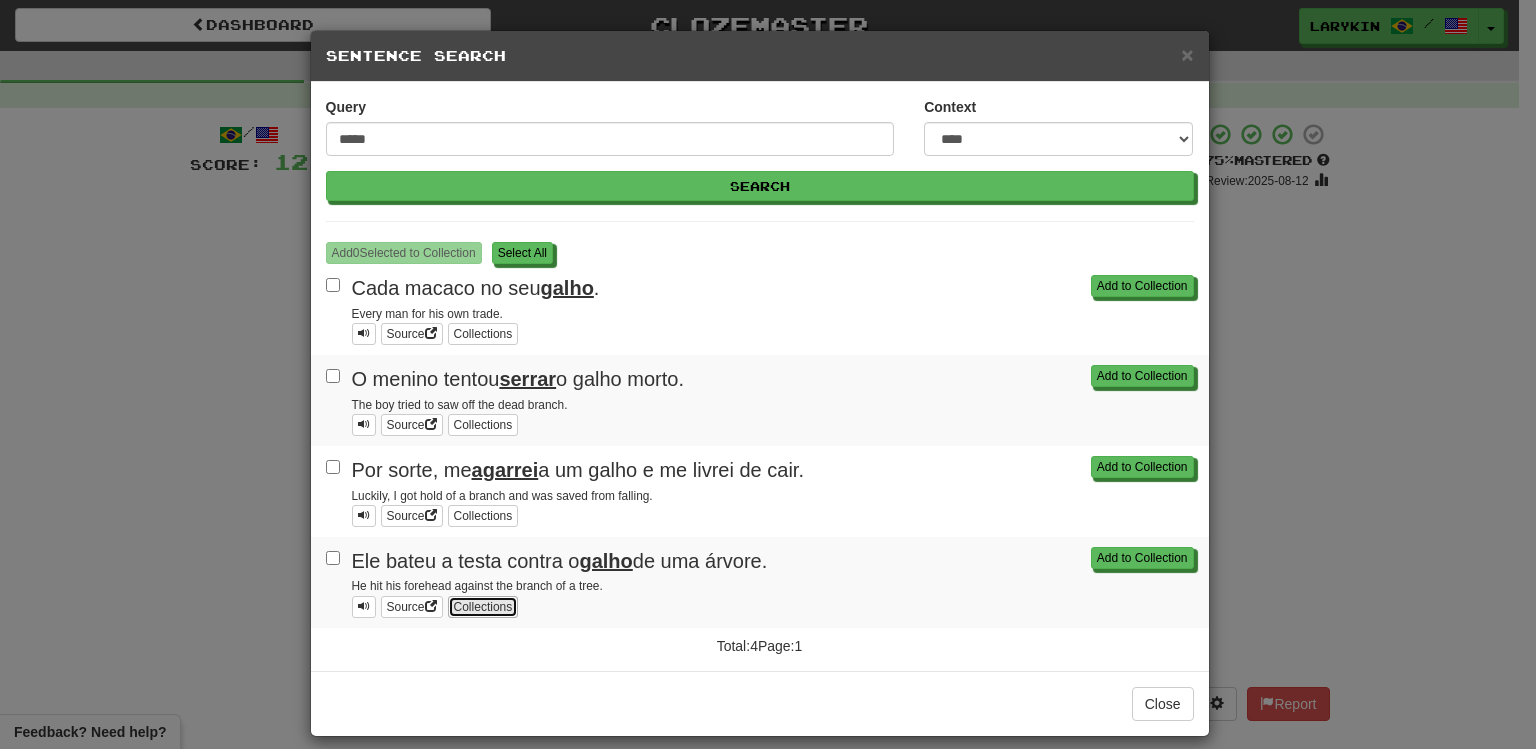 click on "Collections" at bounding box center (483, 607) 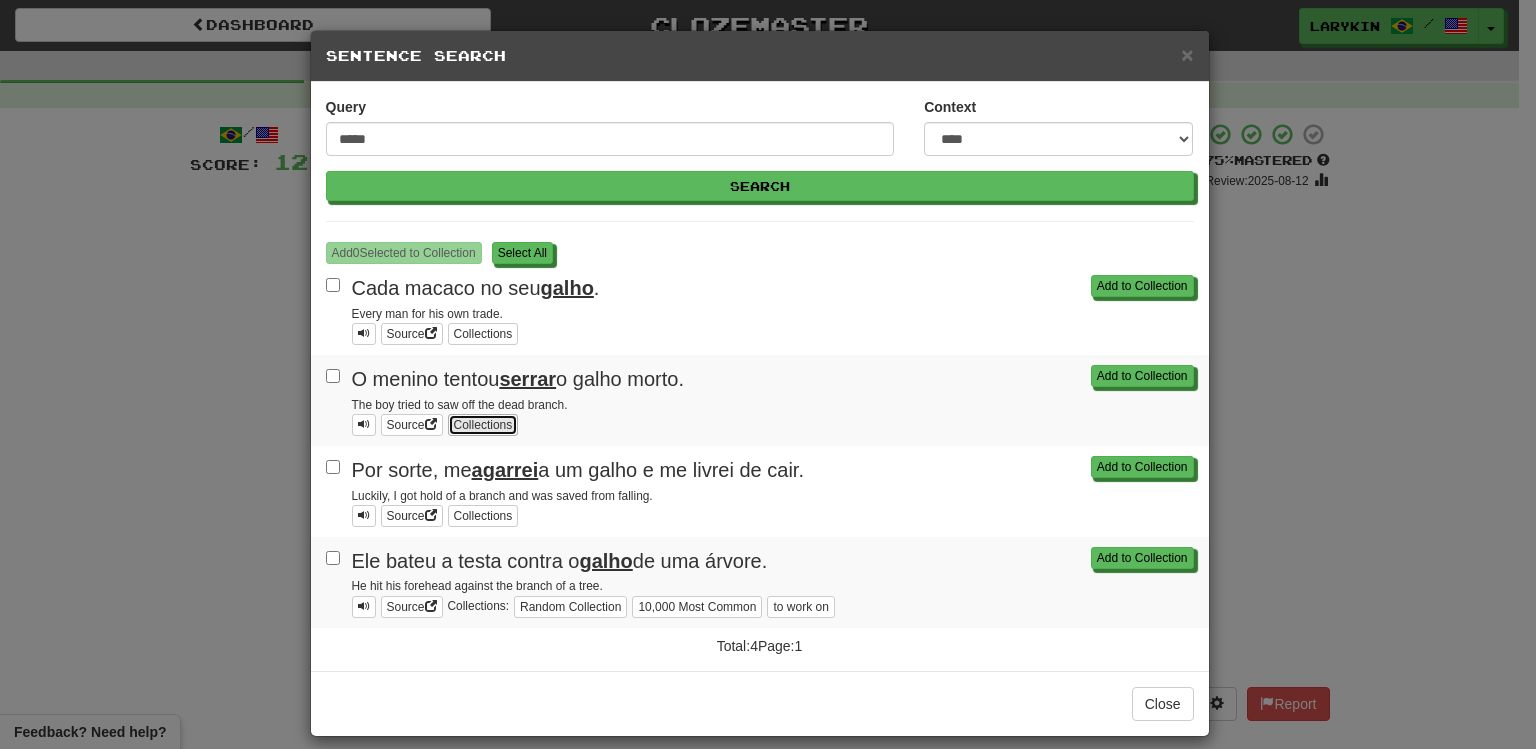 click on "Collections" at bounding box center (483, 425) 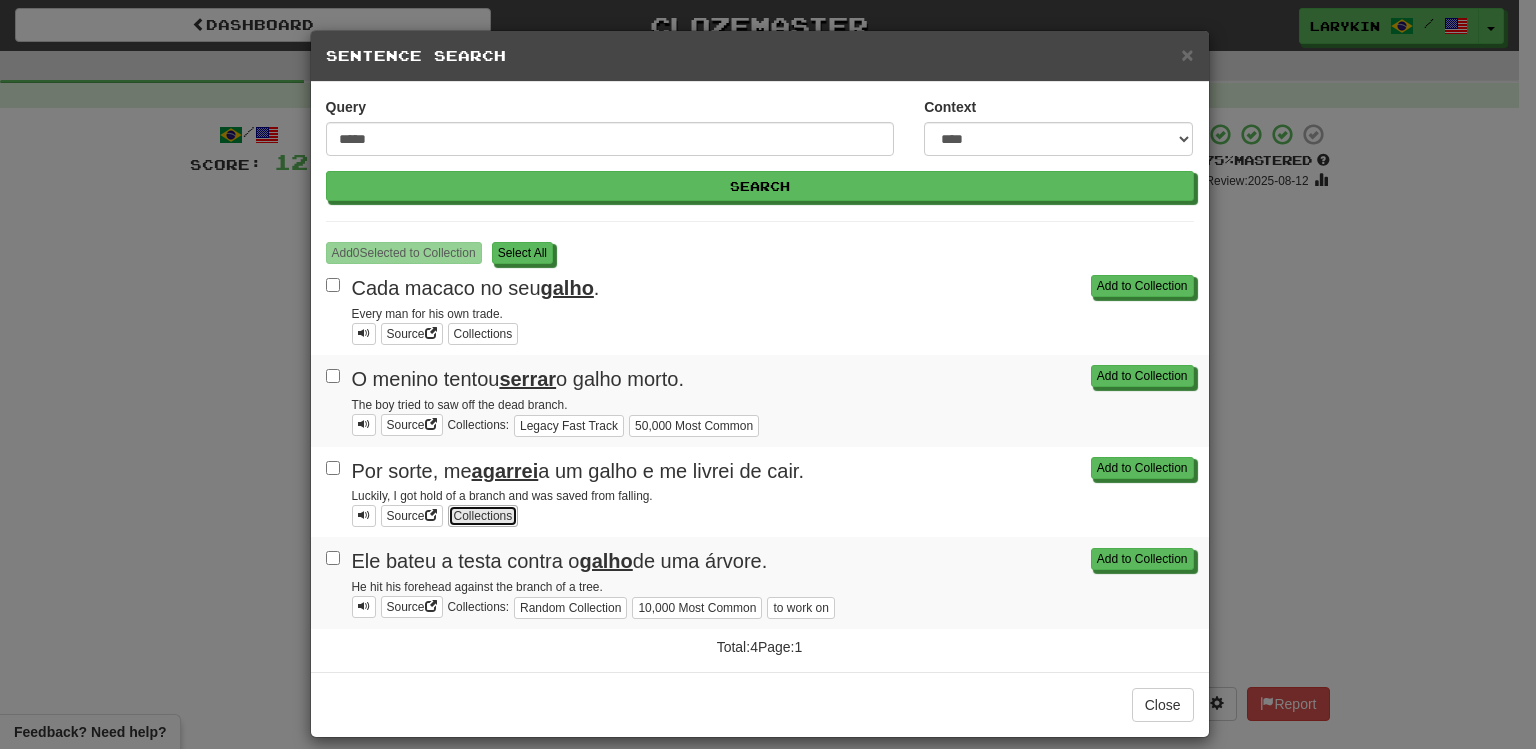 click on "Collections" at bounding box center (483, 516) 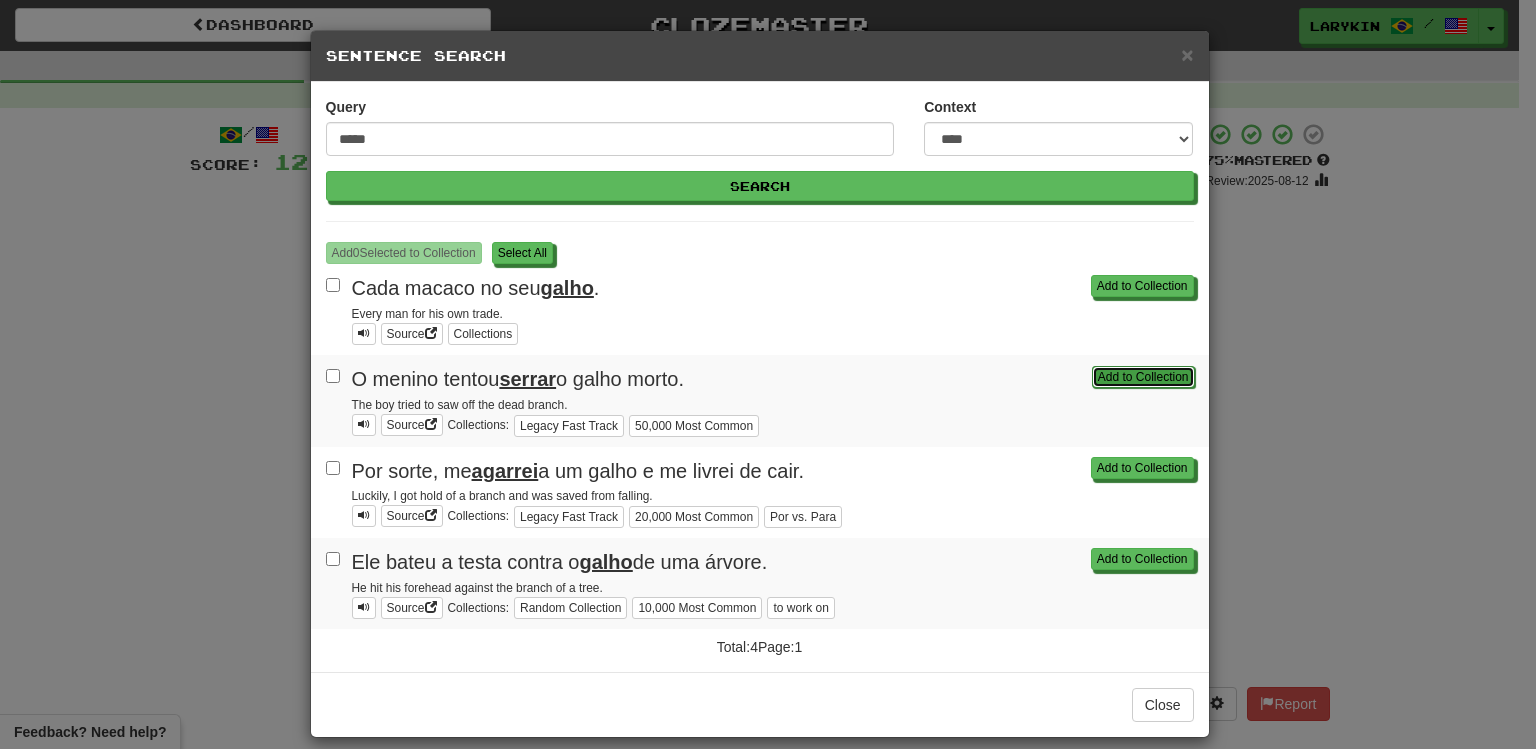 click on "Add to Collection" at bounding box center [1143, 377] 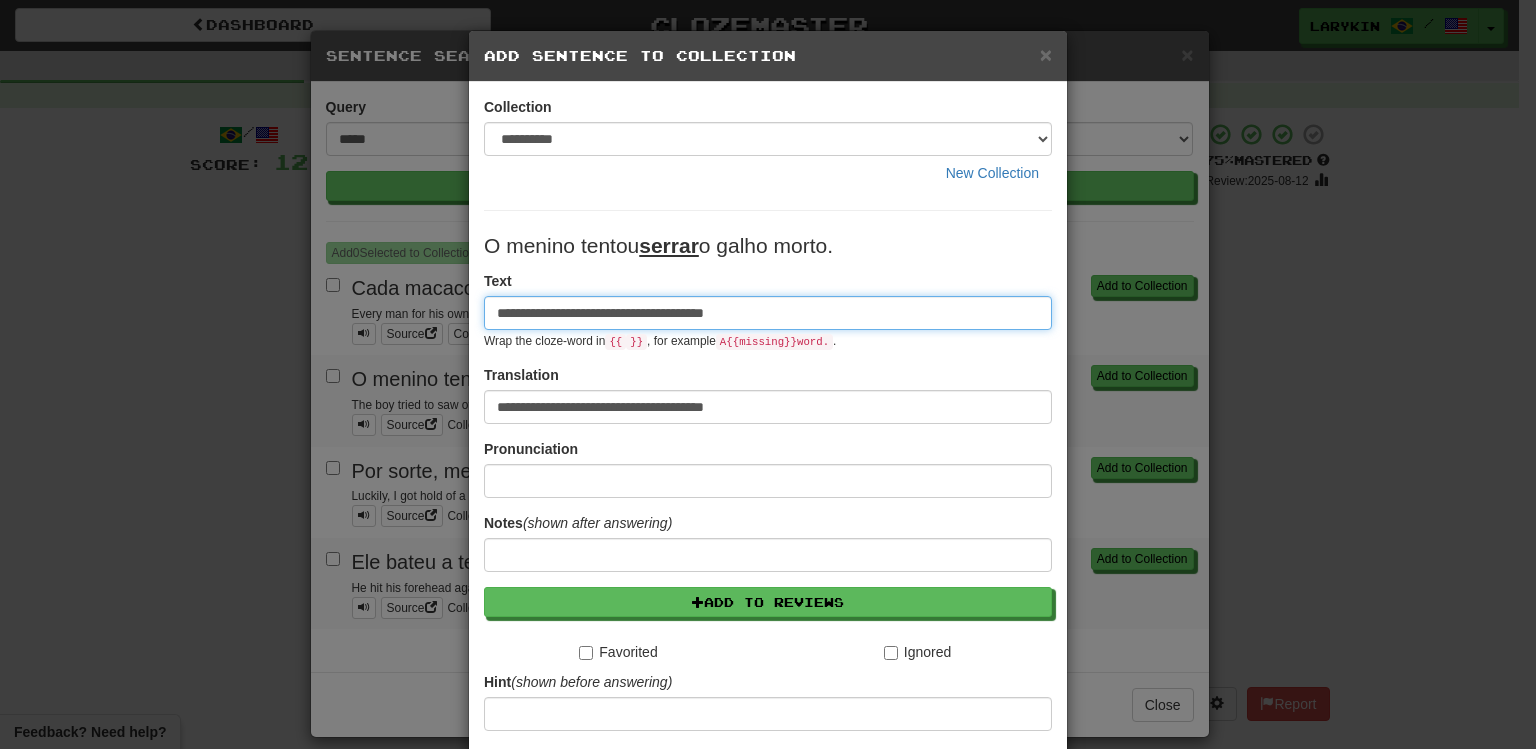 click on "**********" at bounding box center (768, 313) 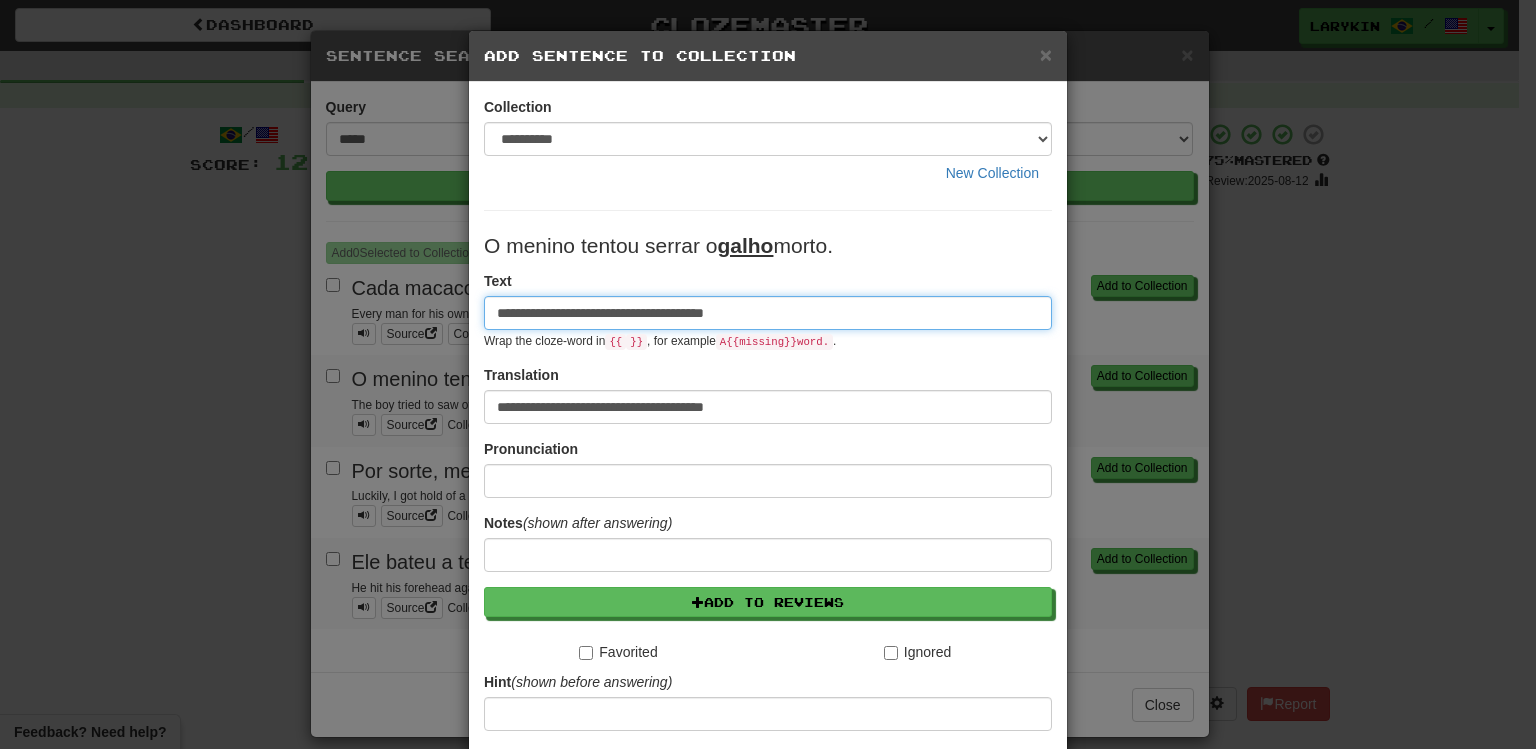 type on "**********" 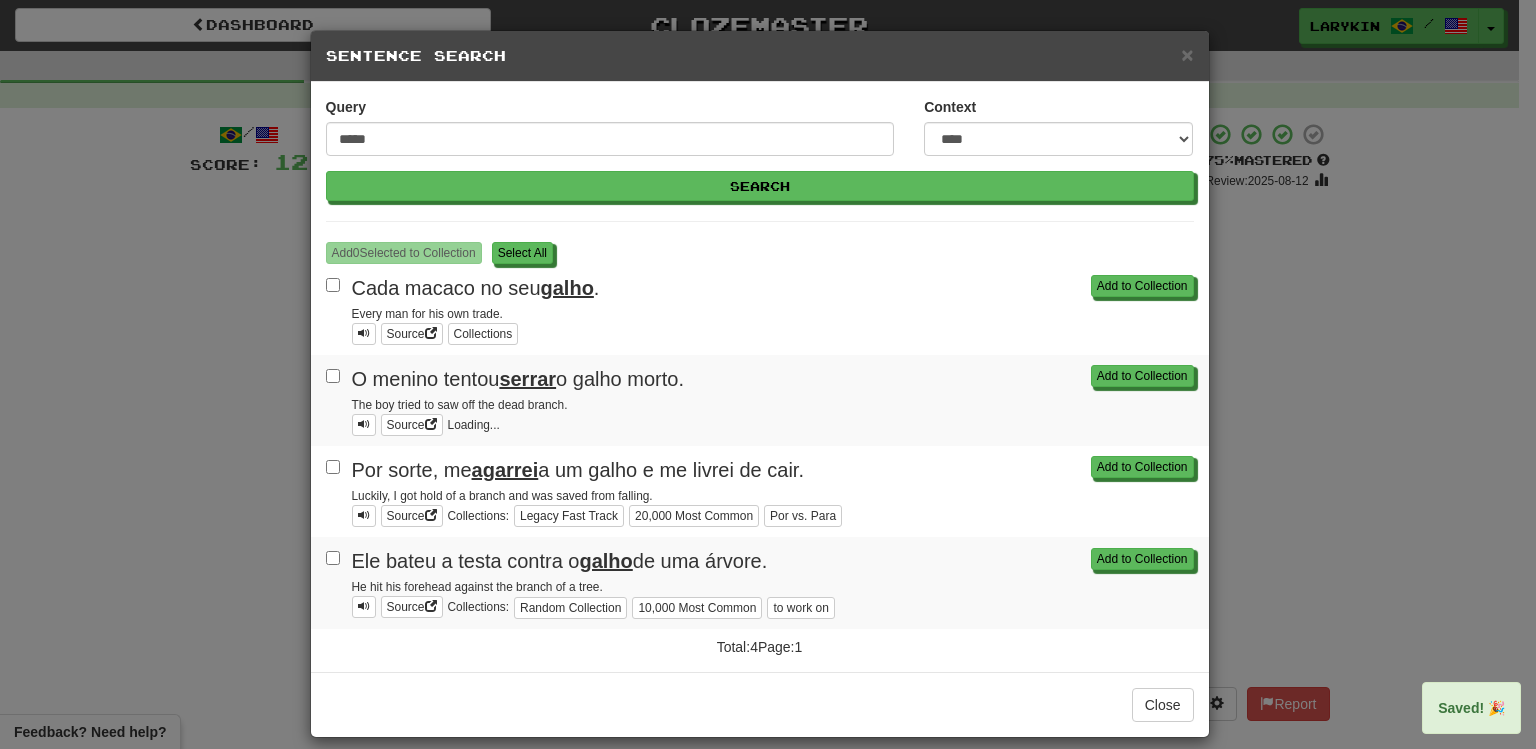 click on "**********" at bounding box center [768, 374] 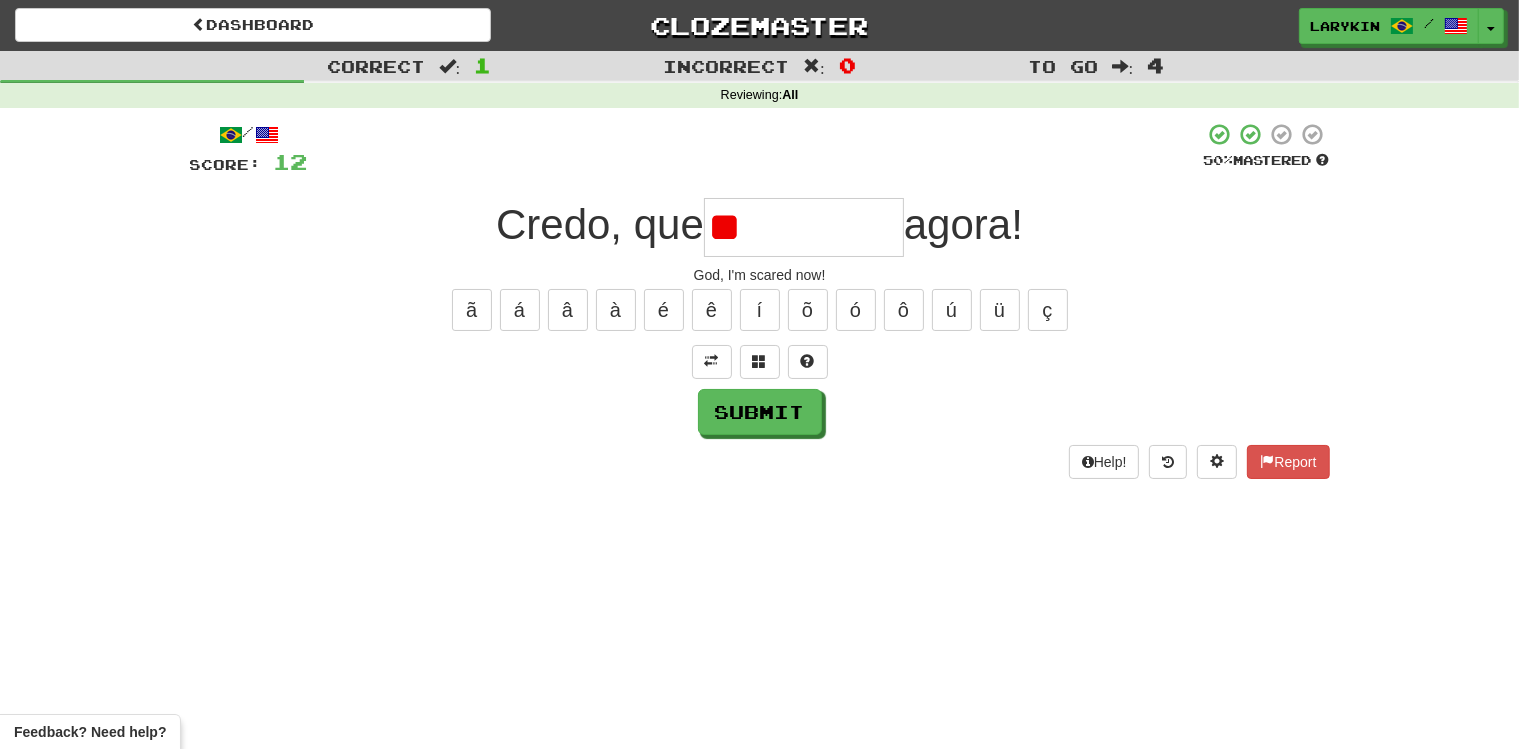 type on "*" 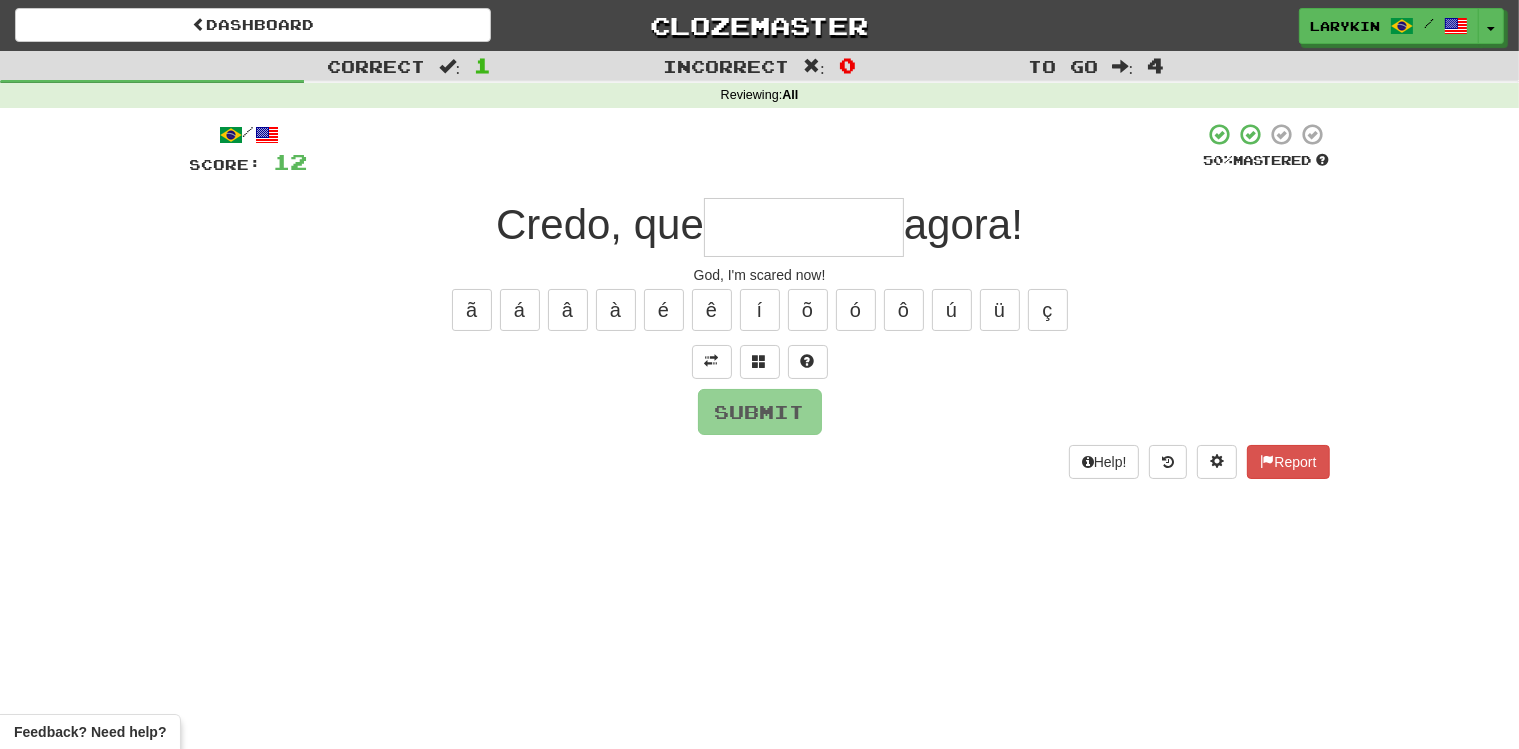 type on "*" 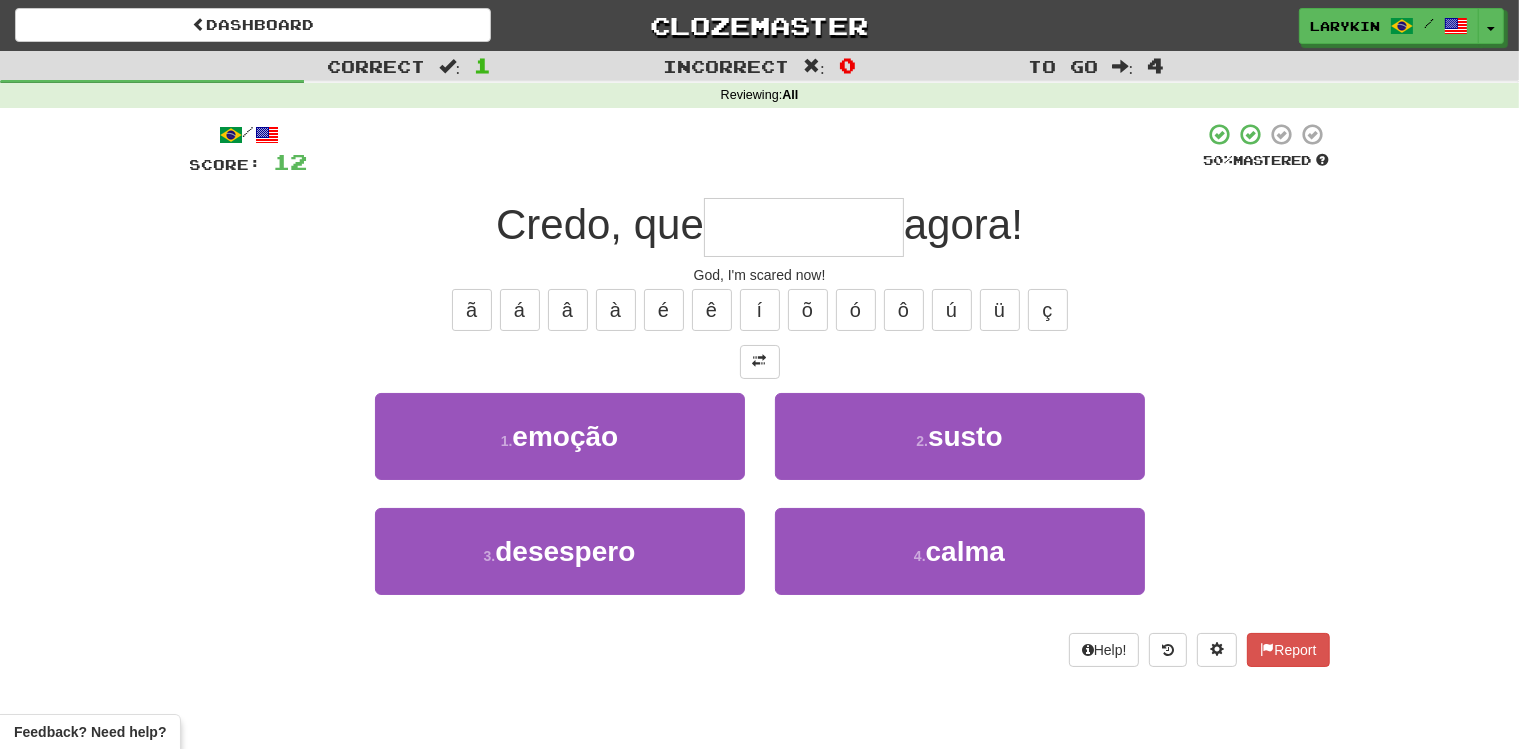 type on "*****" 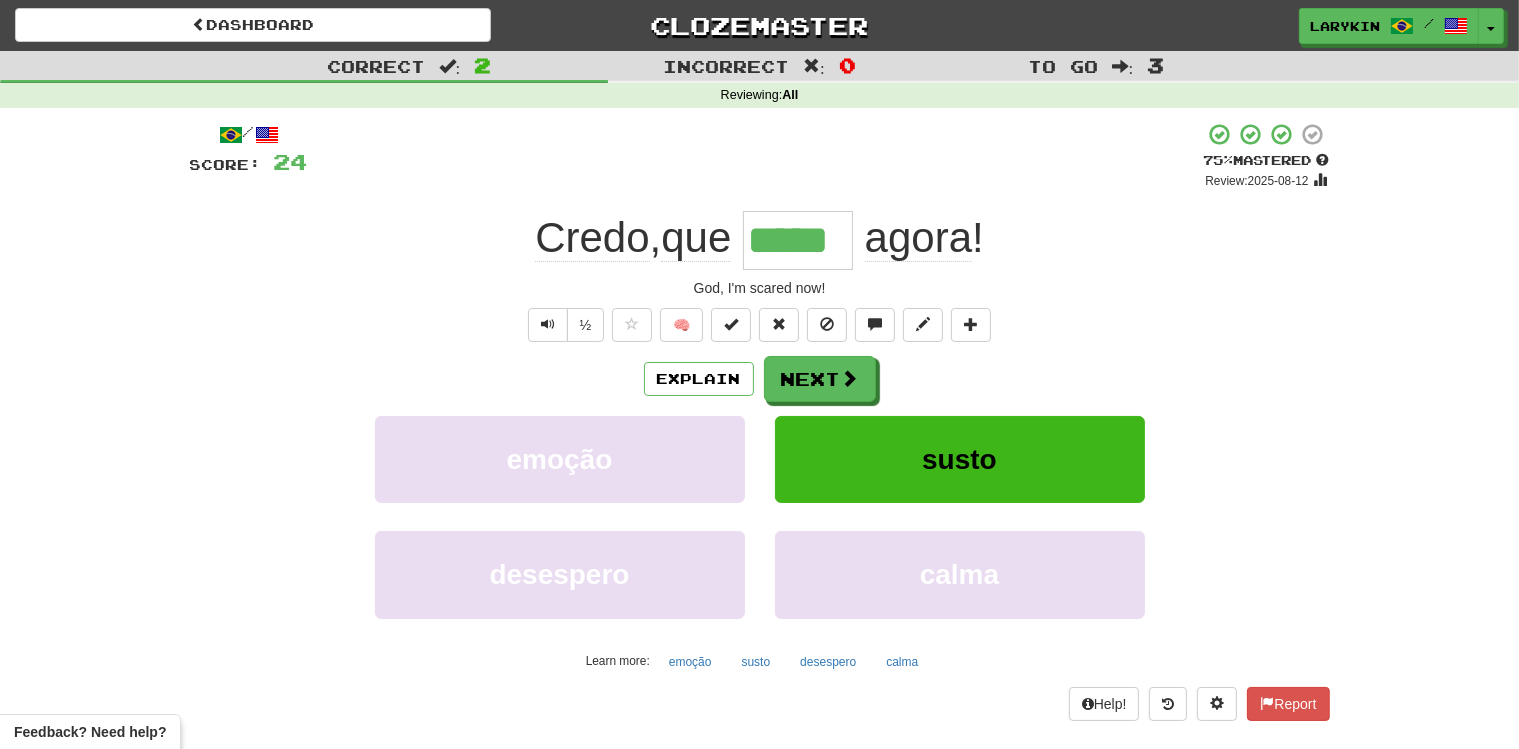click on "*****" at bounding box center (798, 240) 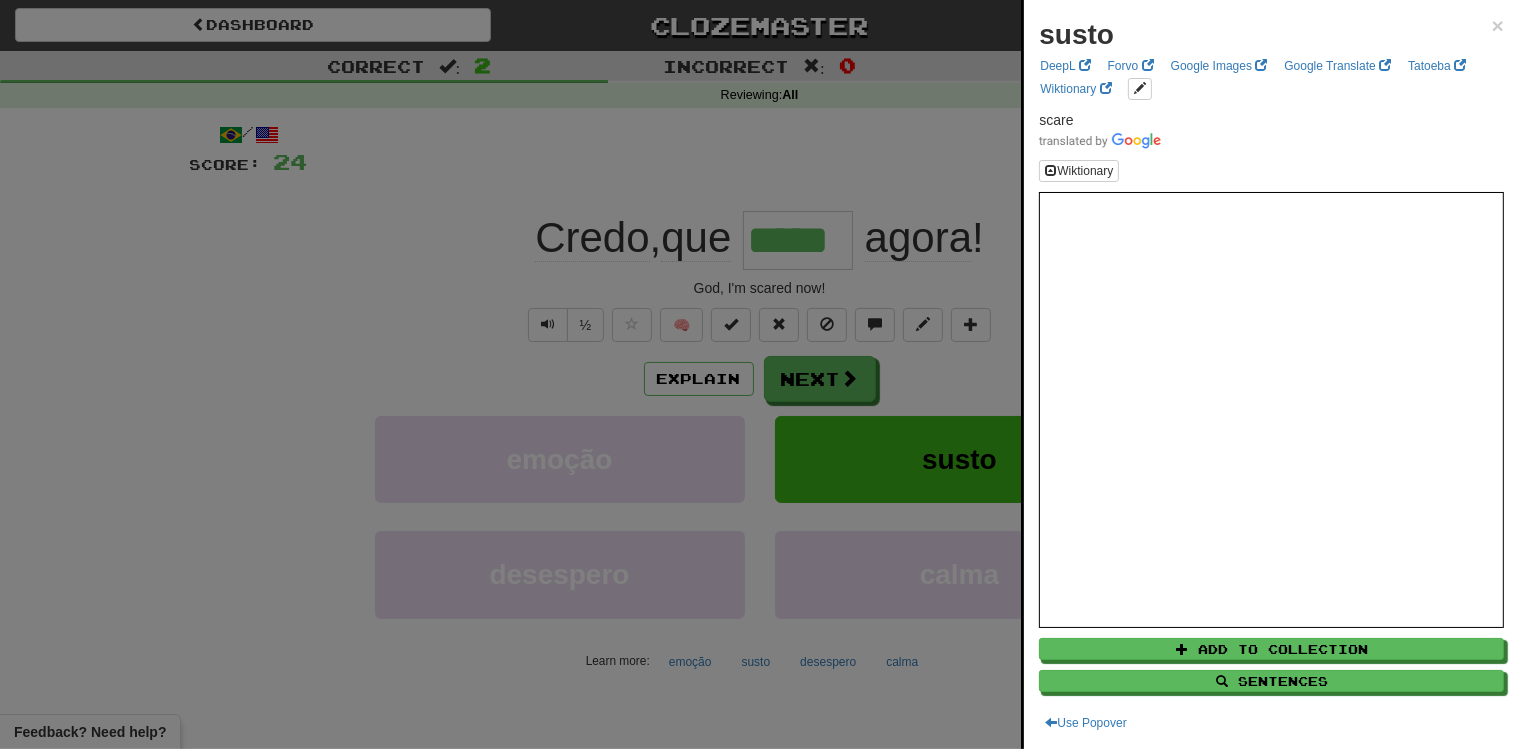 click at bounding box center [759, 374] 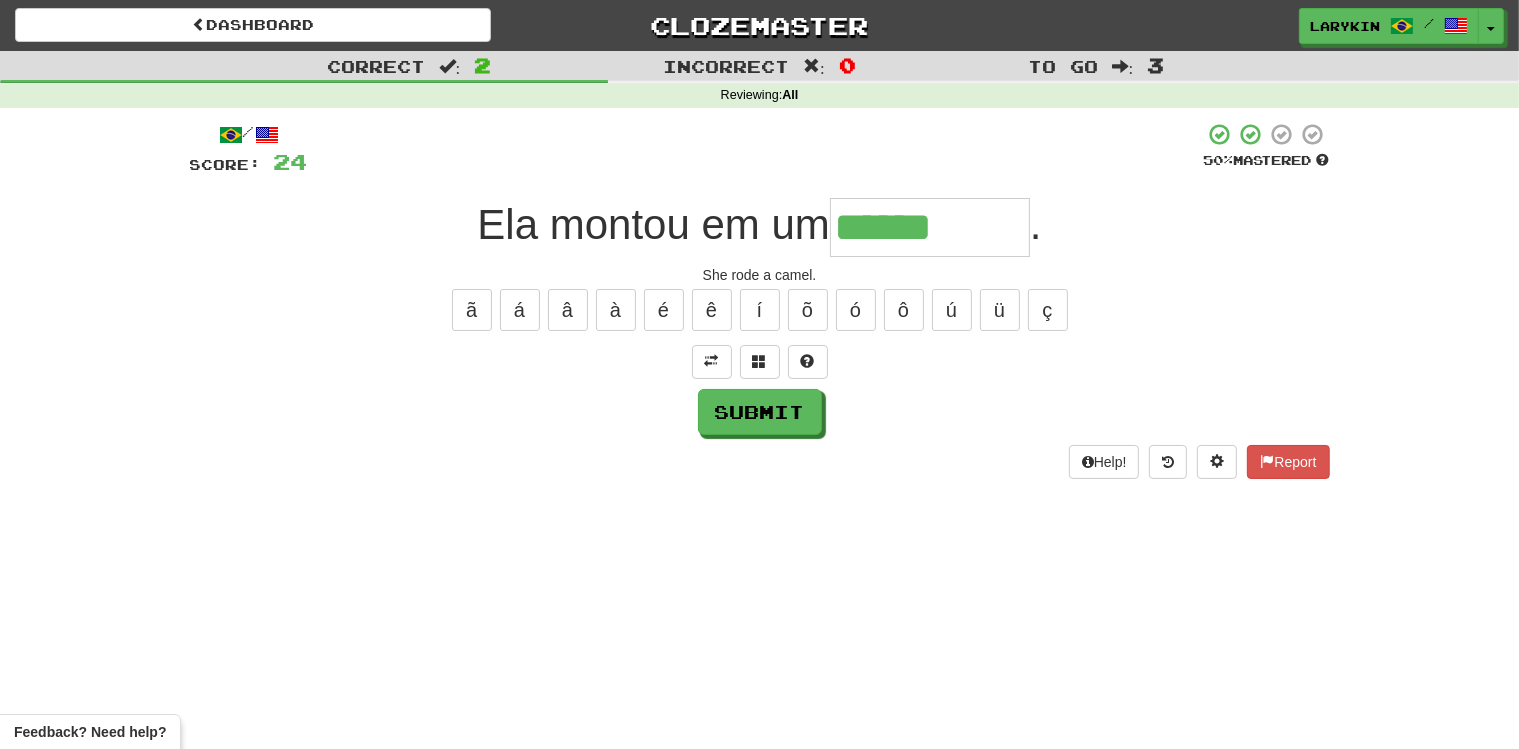 type on "******" 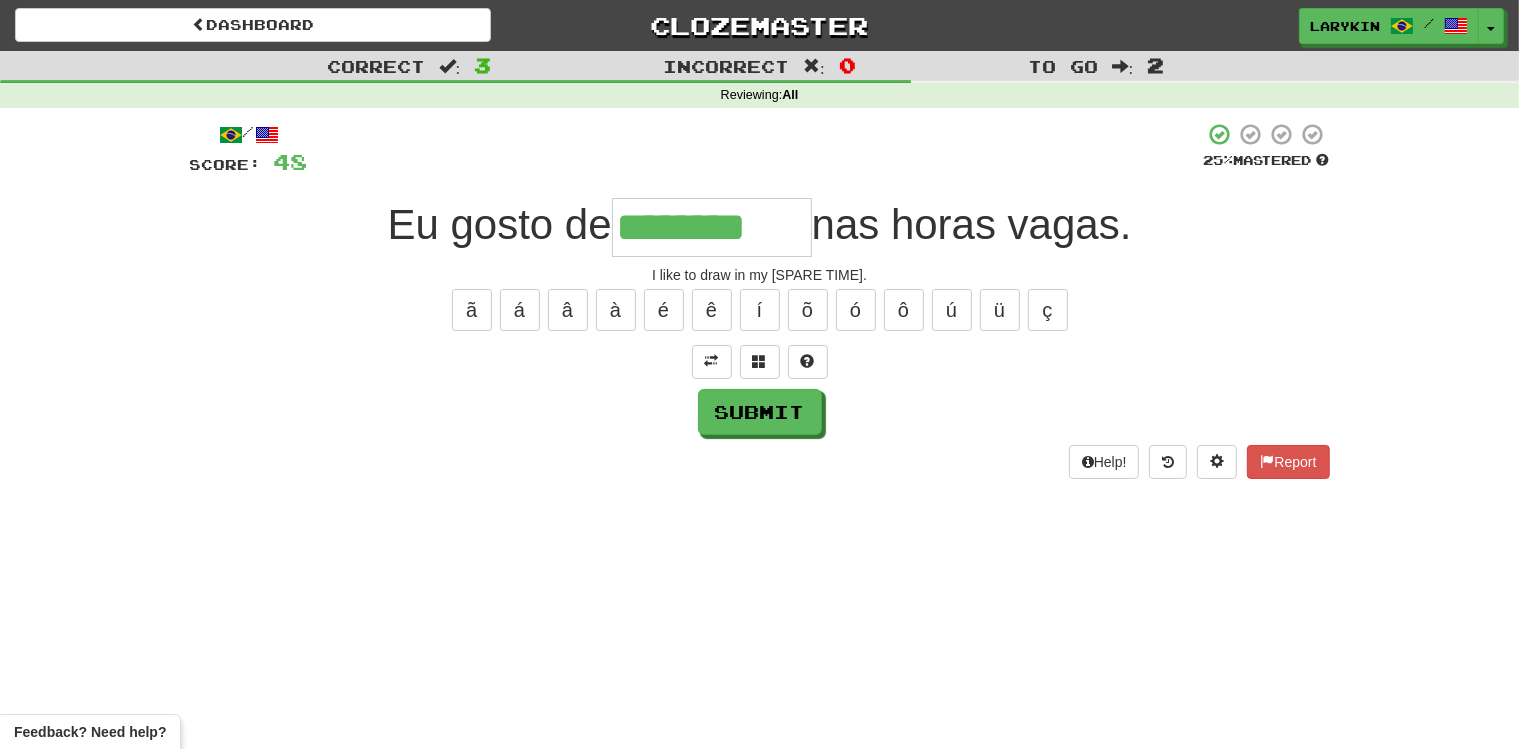 type on "********" 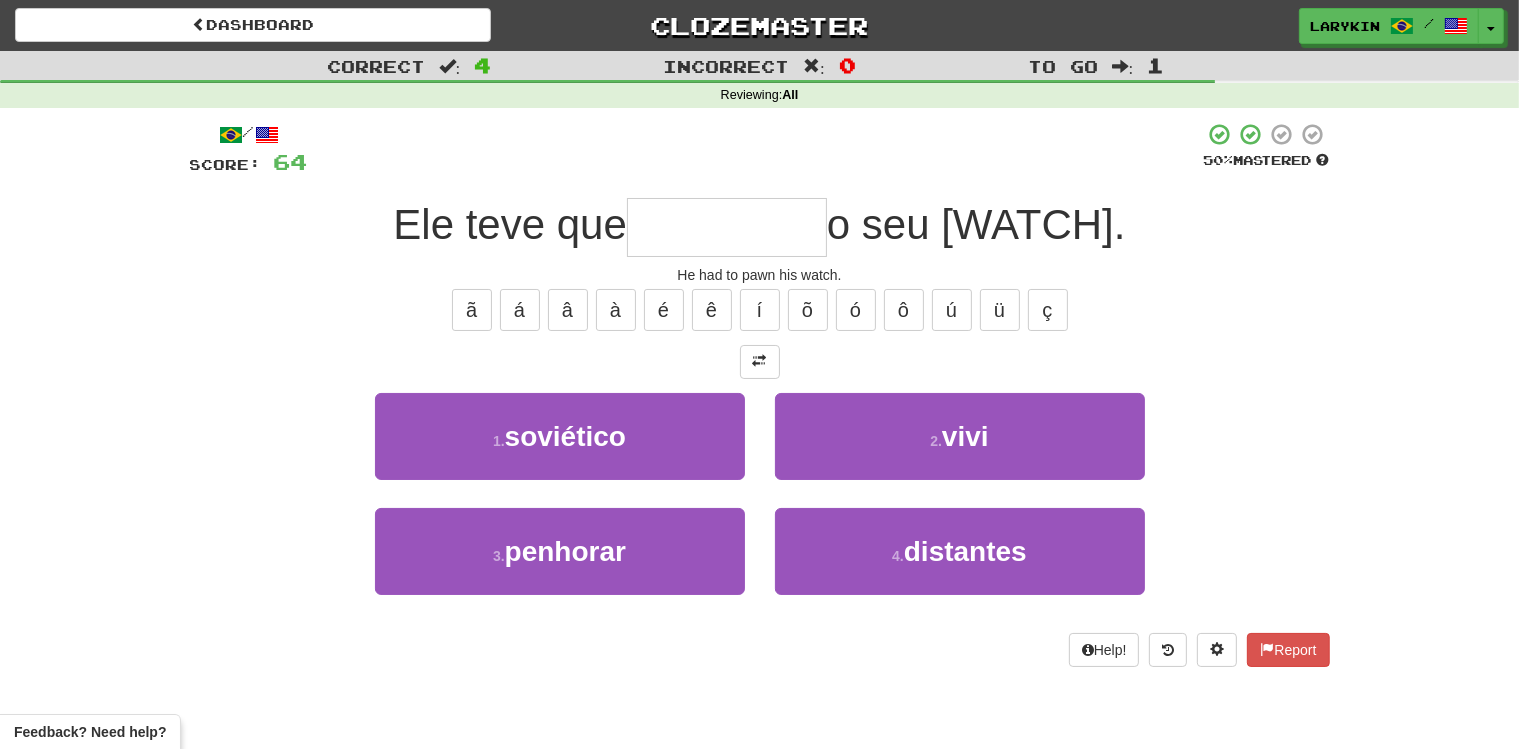 type on "********" 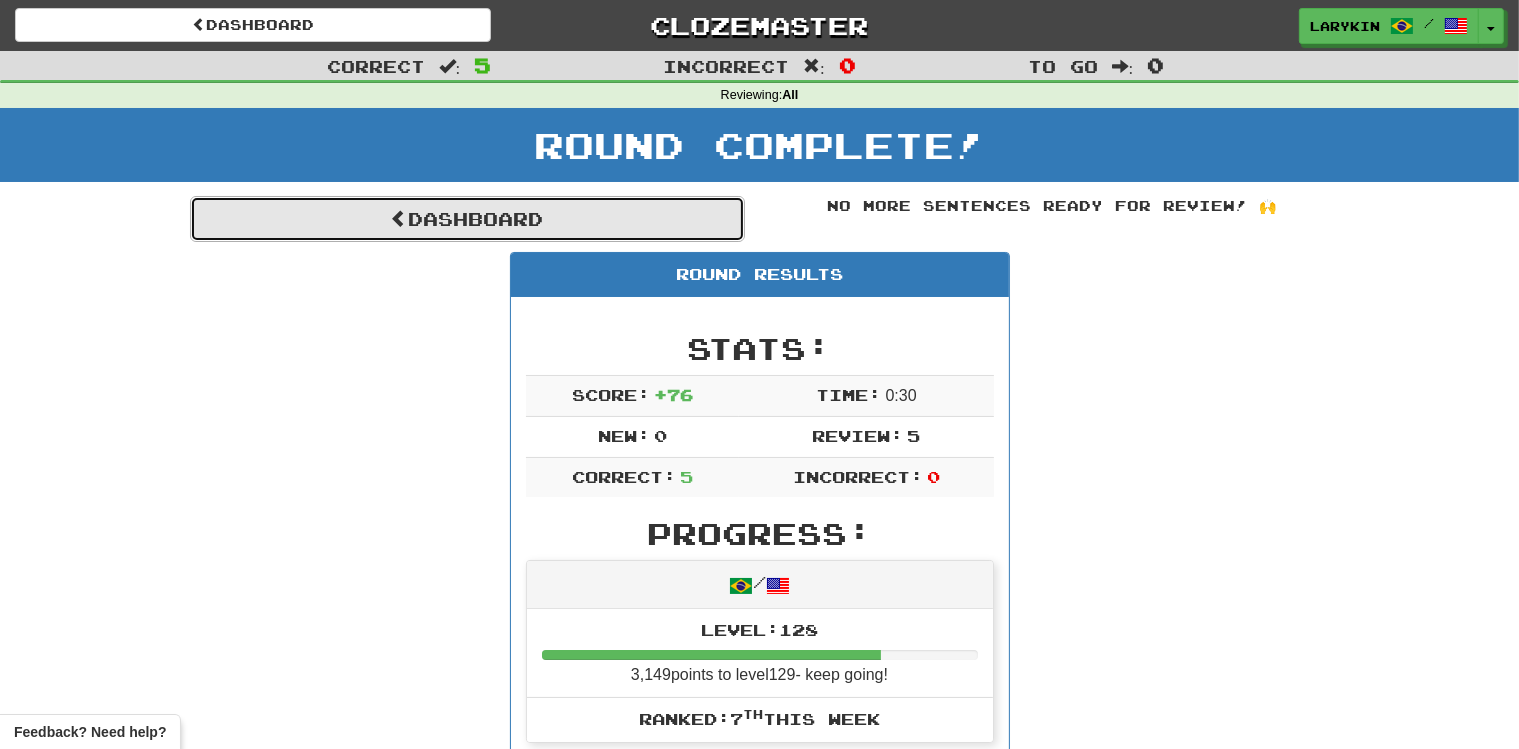 click on "Dashboard" at bounding box center (467, 219) 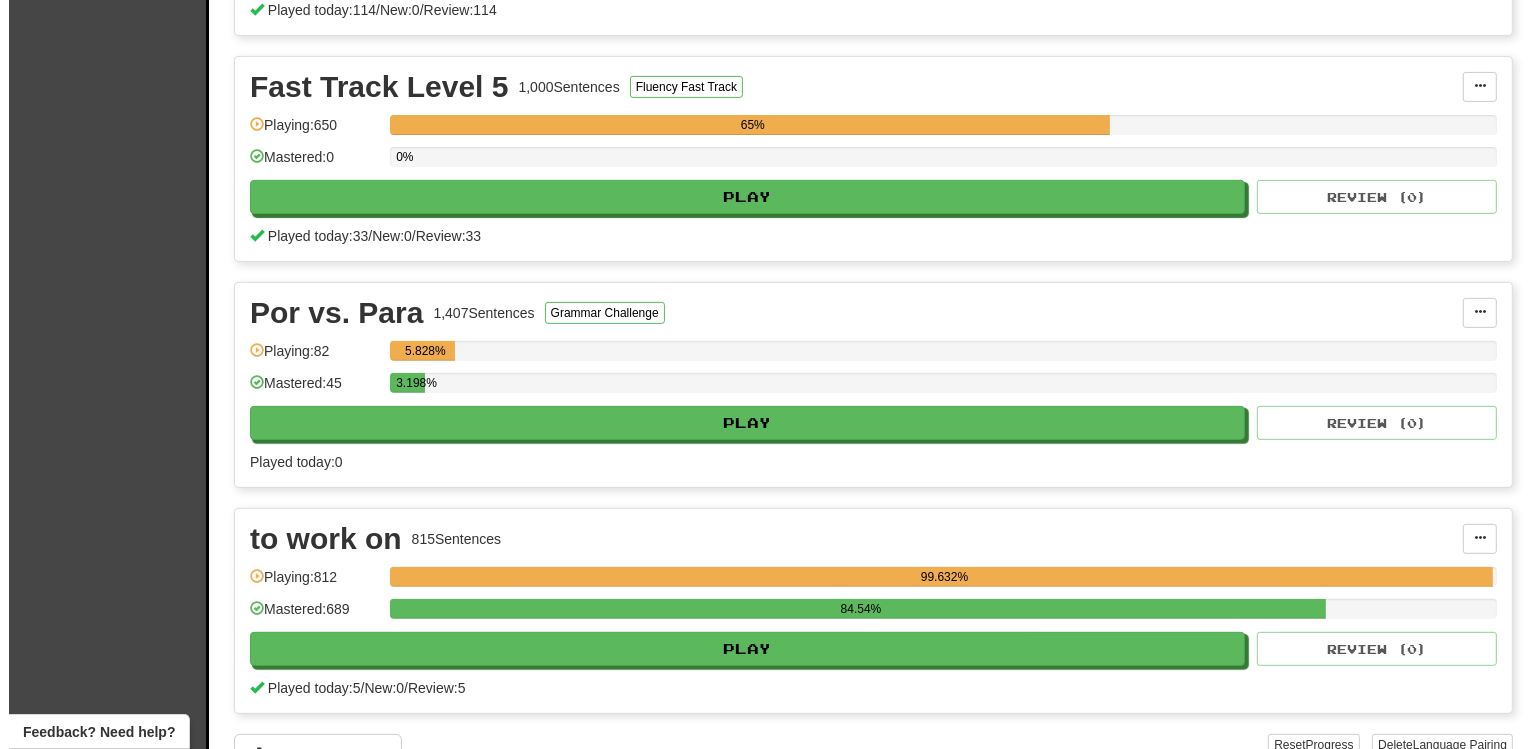 scroll, scrollTop: 704, scrollLeft: 0, axis: vertical 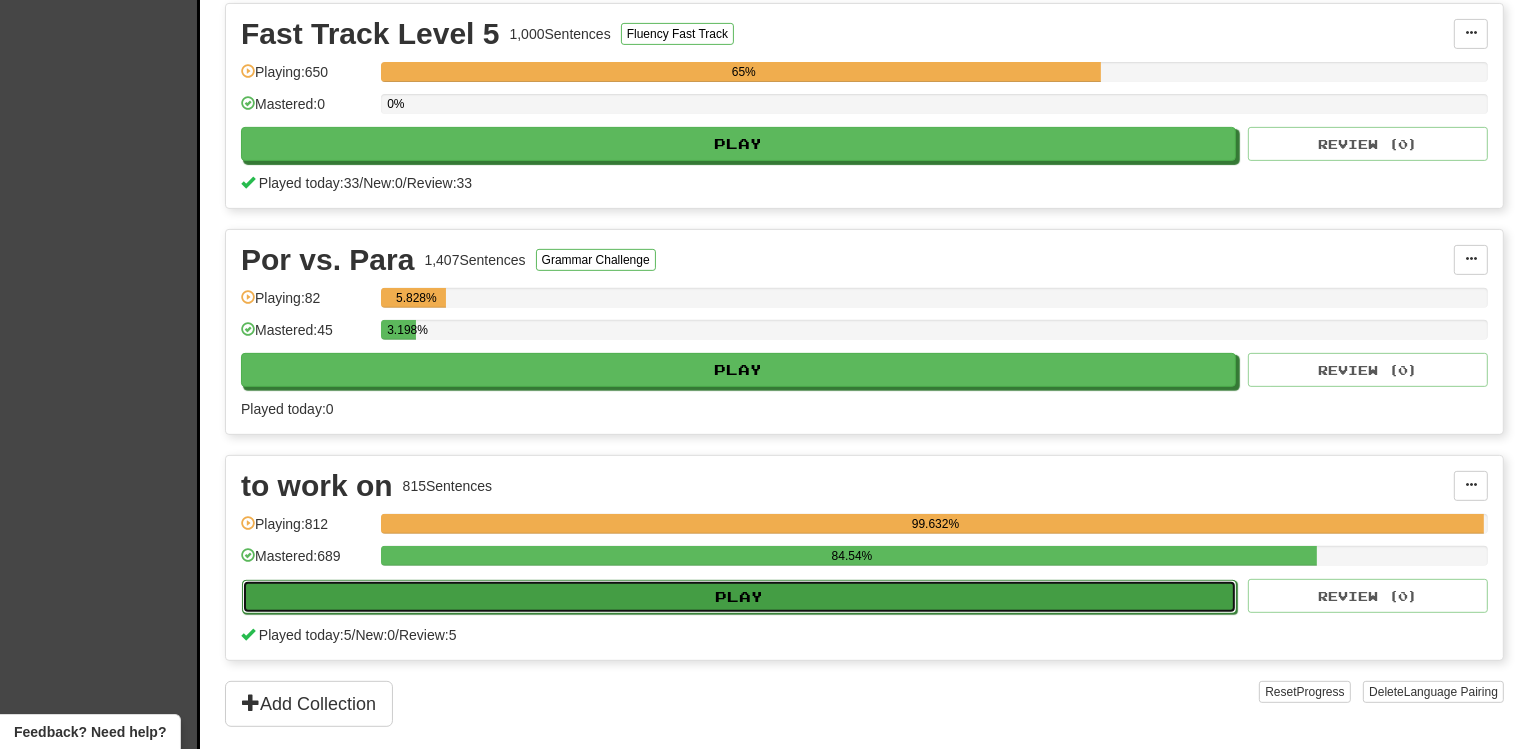 click on "Play" at bounding box center [739, 597] 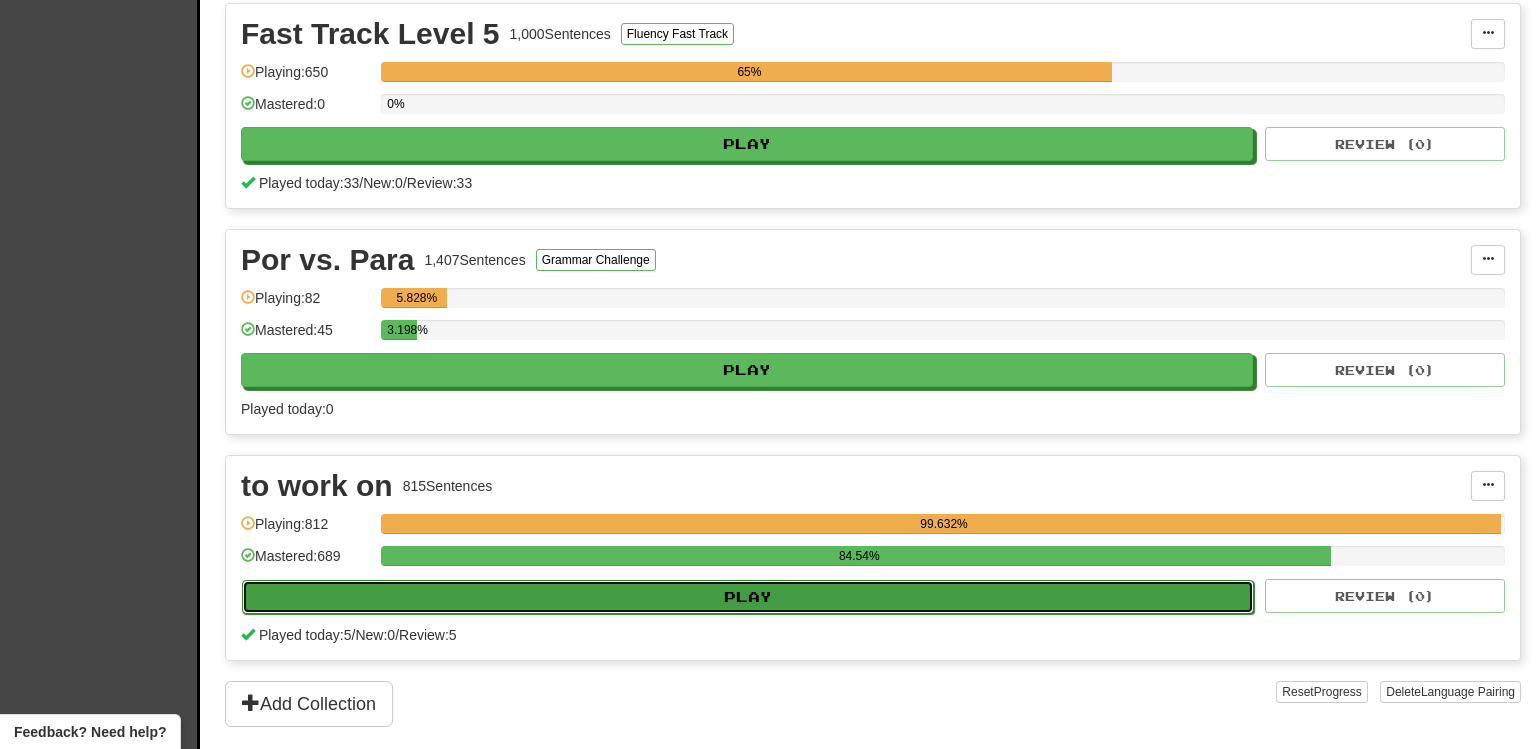 select on "**" 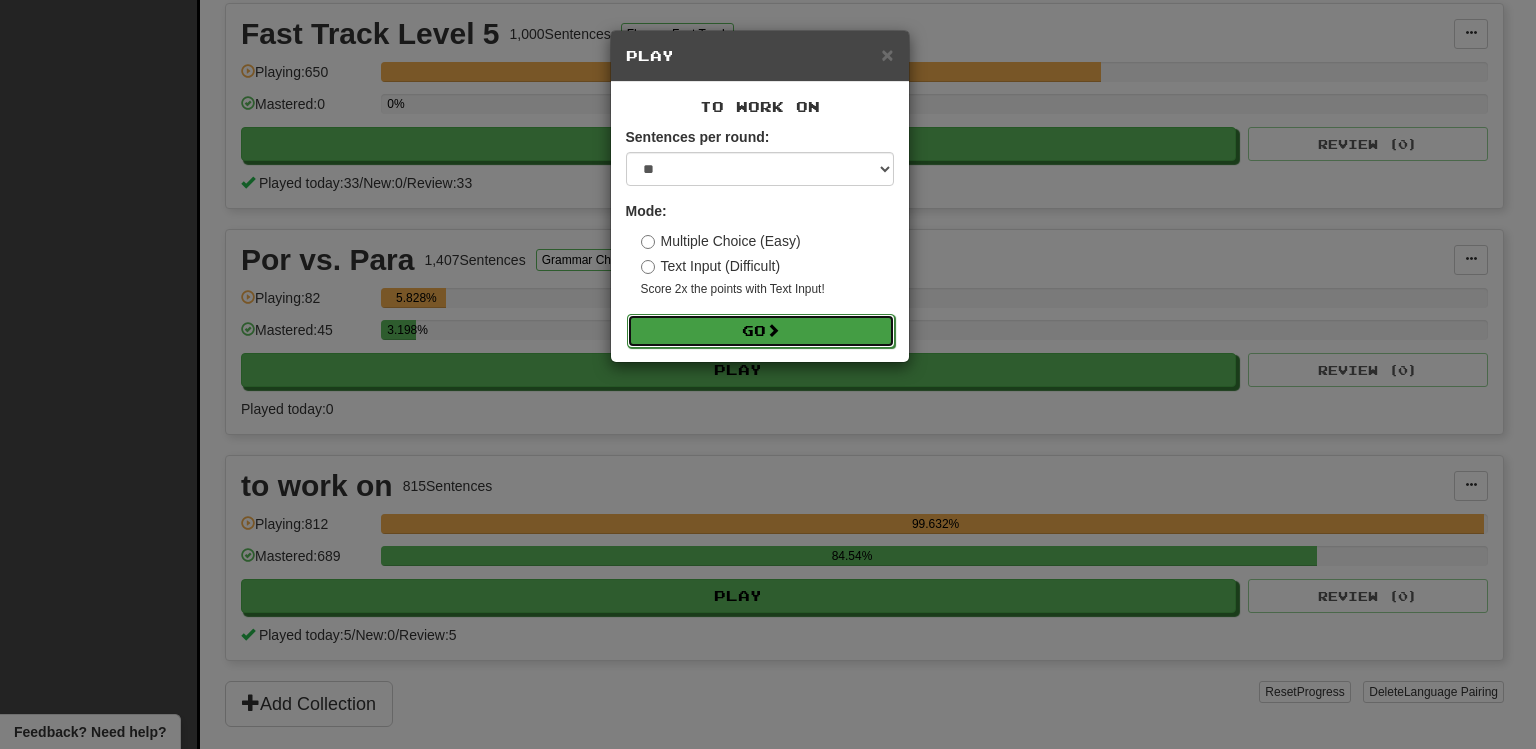 click on "Go" at bounding box center (761, 331) 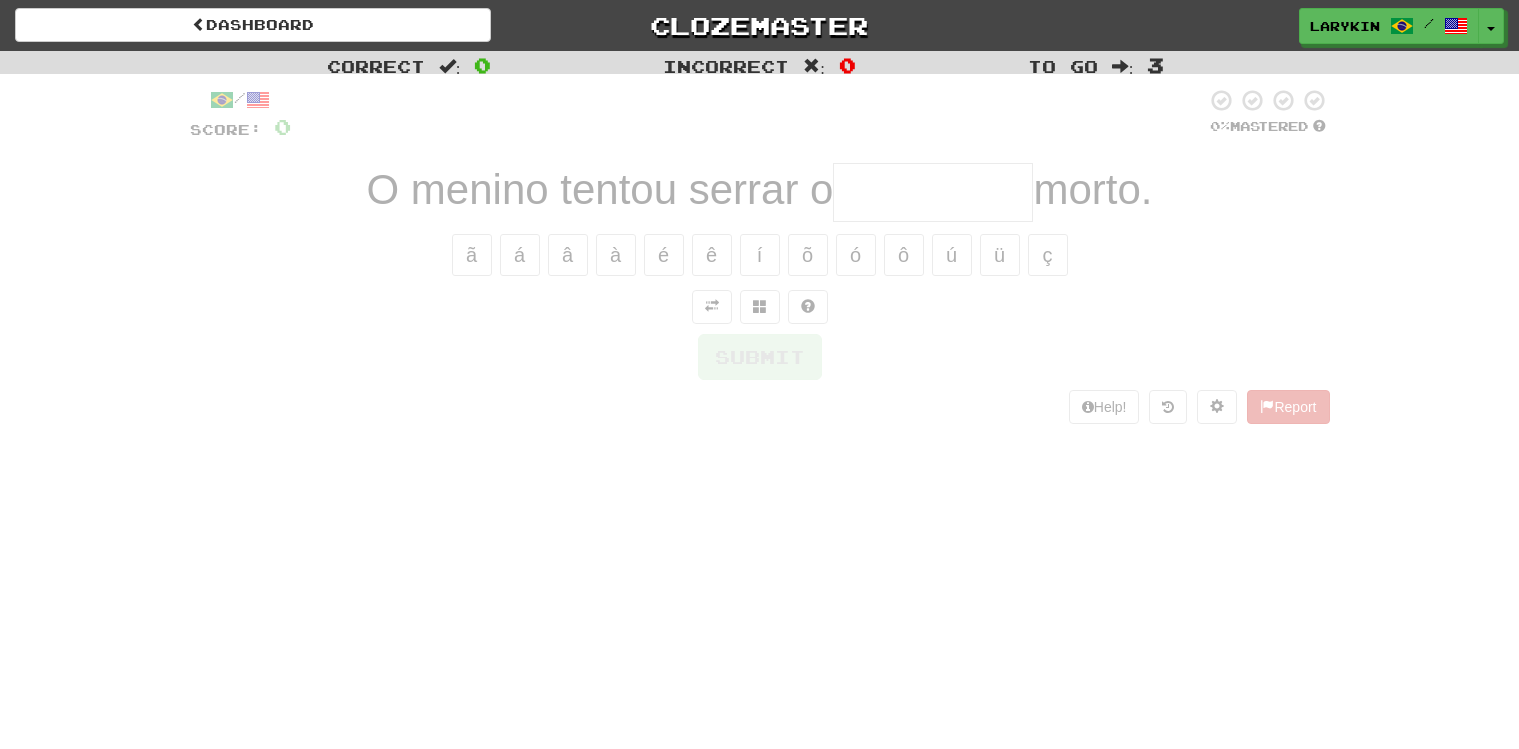 scroll, scrollTop: 0, scrollLeft: 0, axis: both 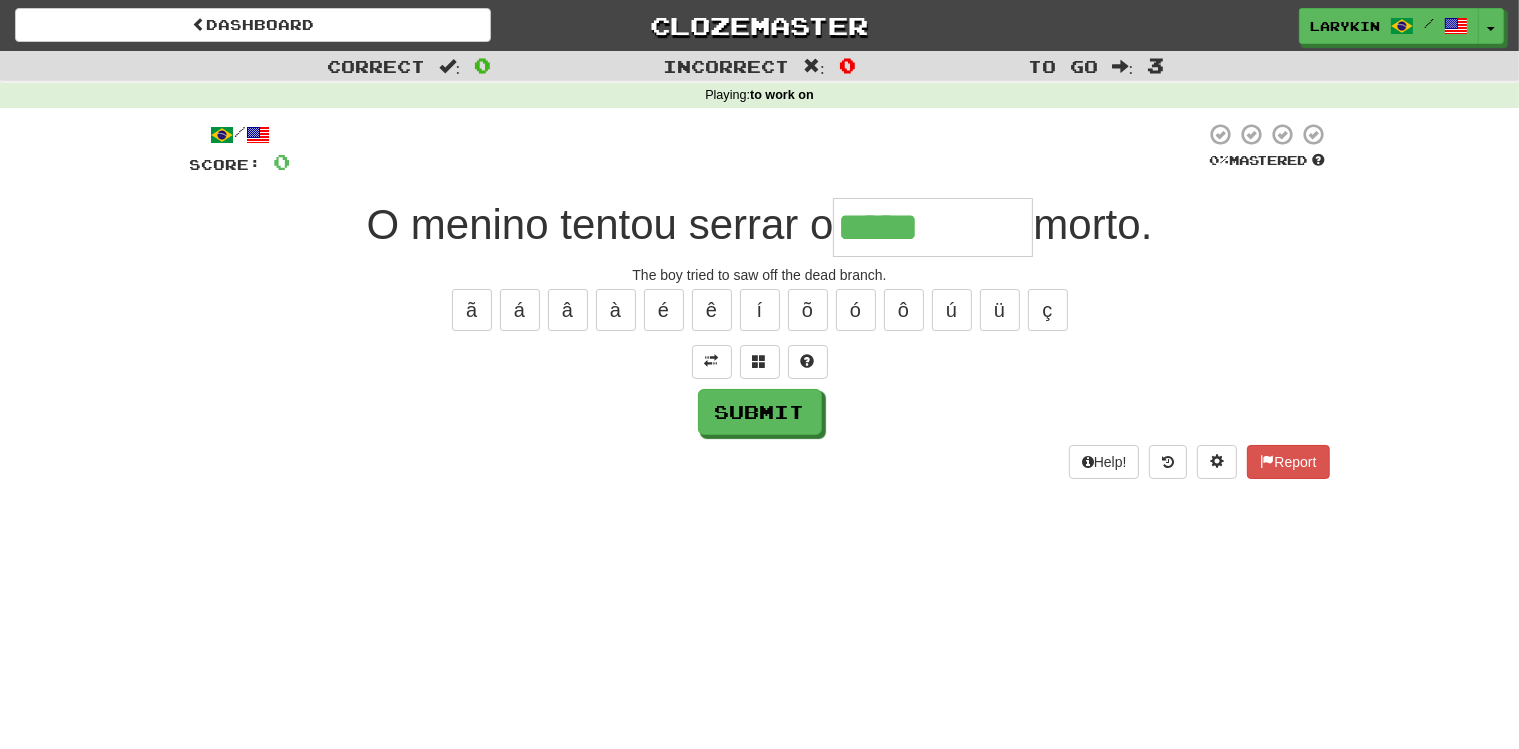 type on "*****" 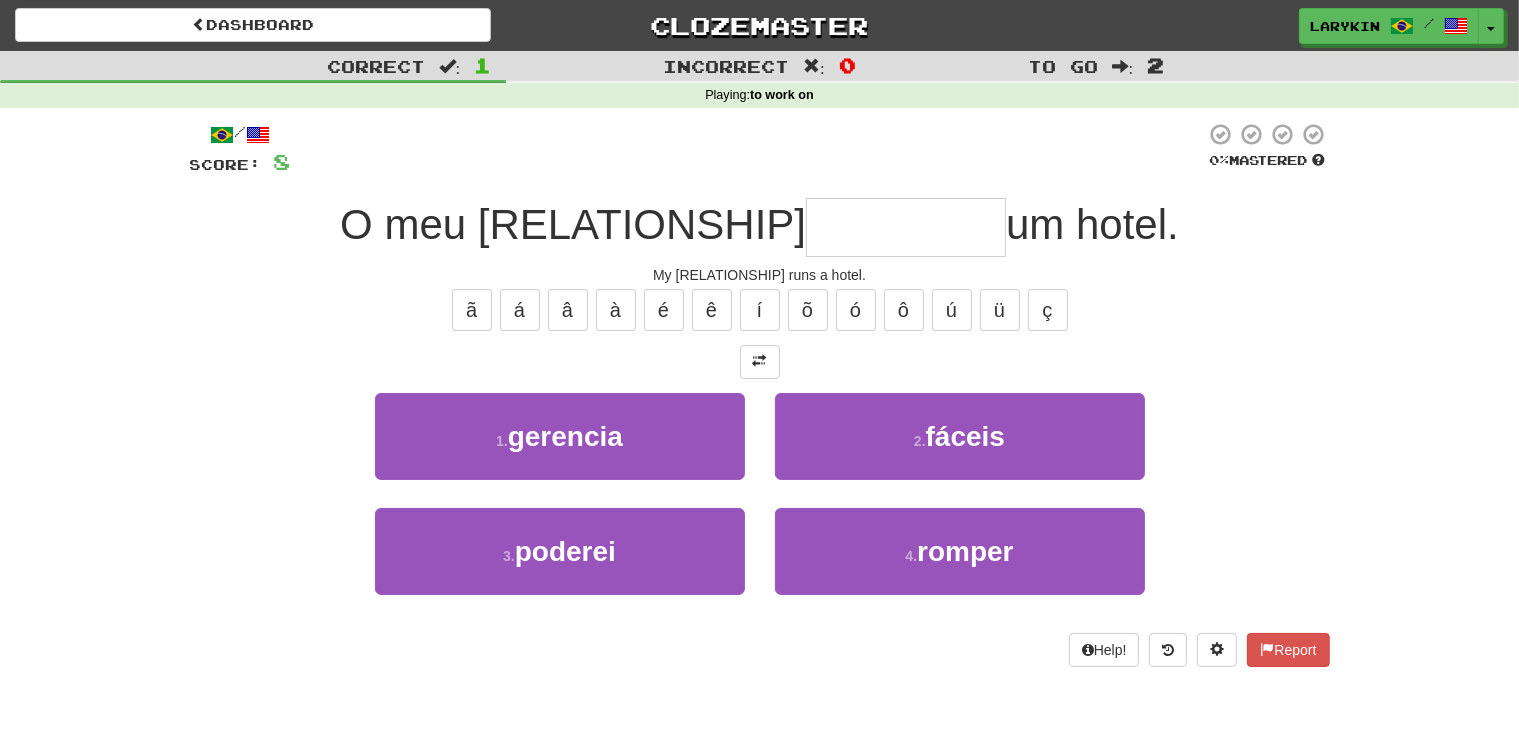 type on "********" 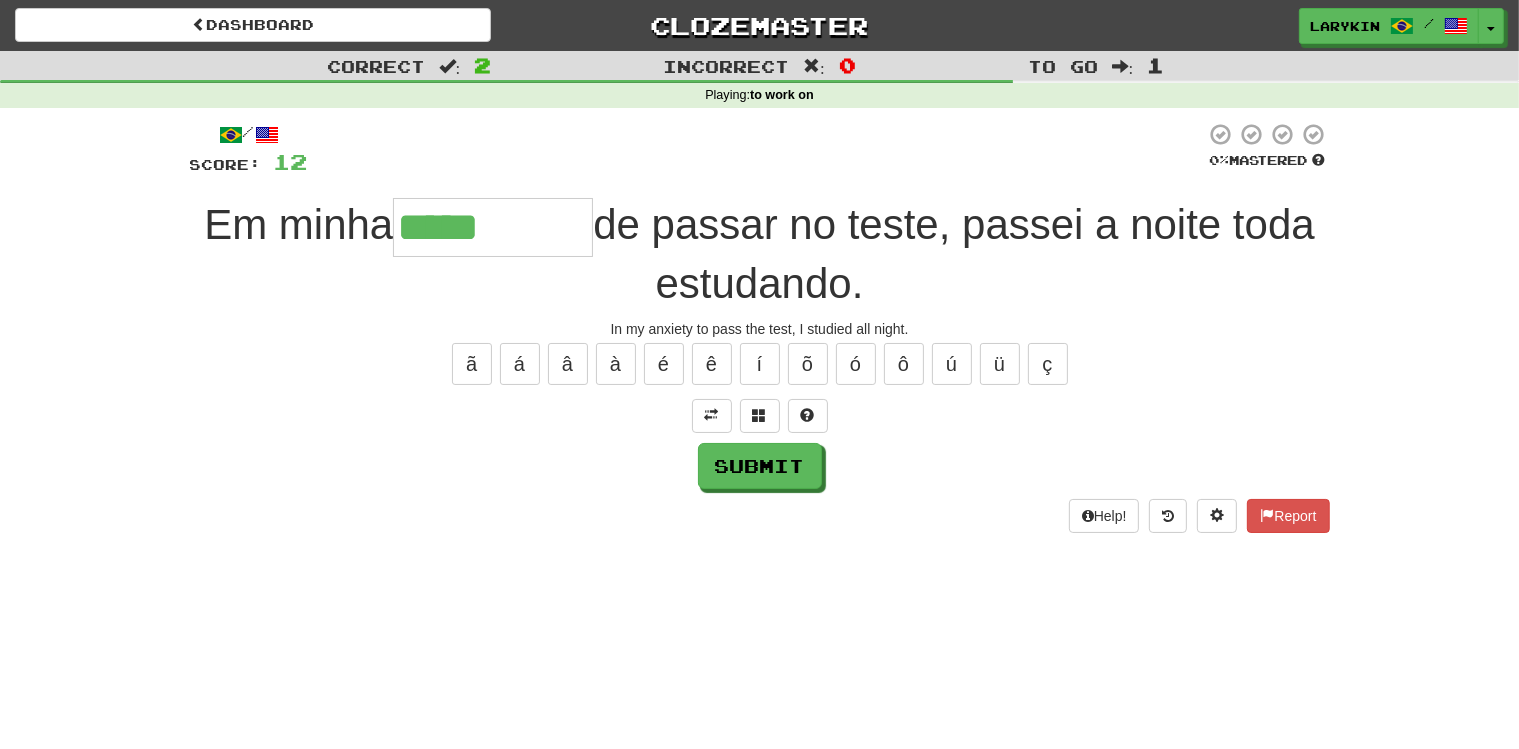 type on "*****" 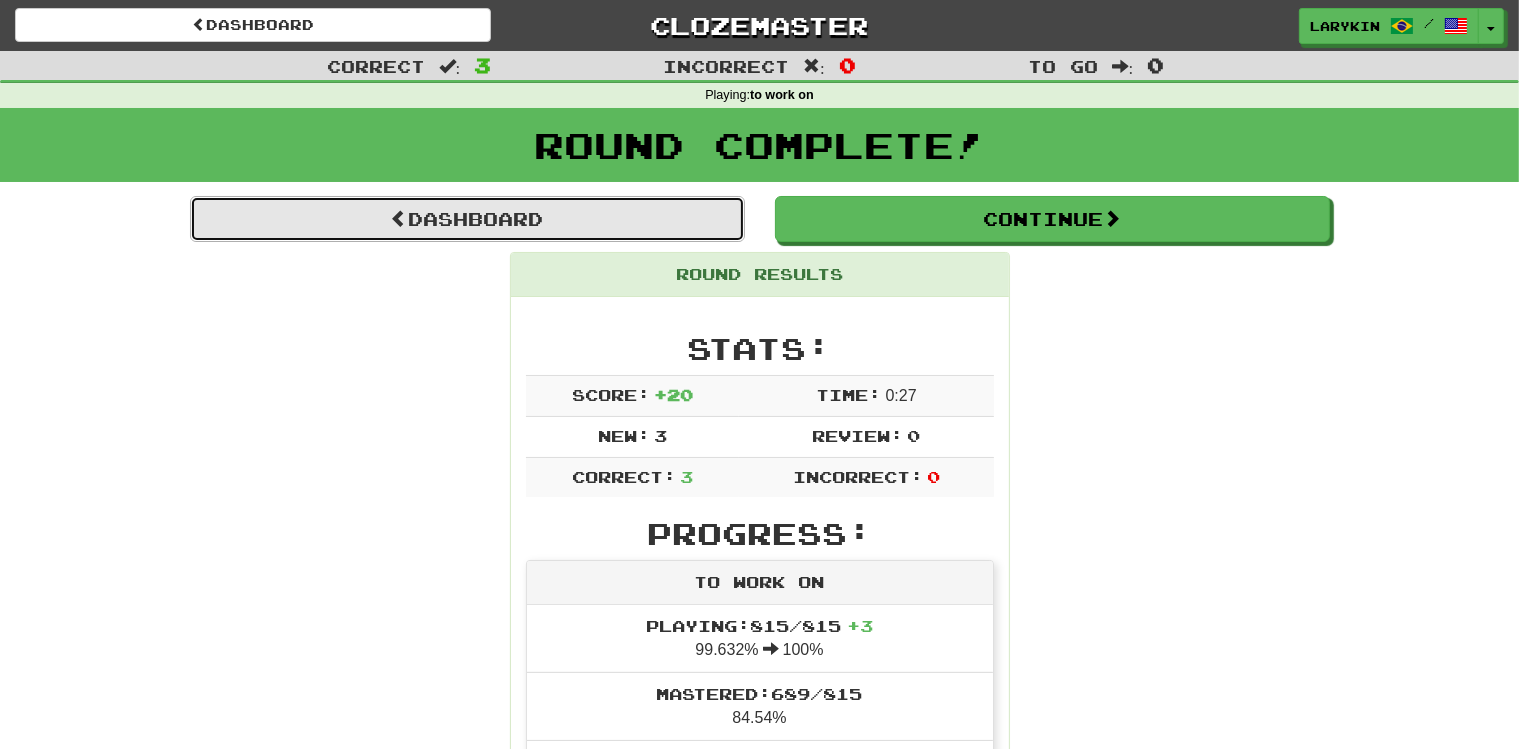 click on "Dashboard" at bounding box center (467, 219) 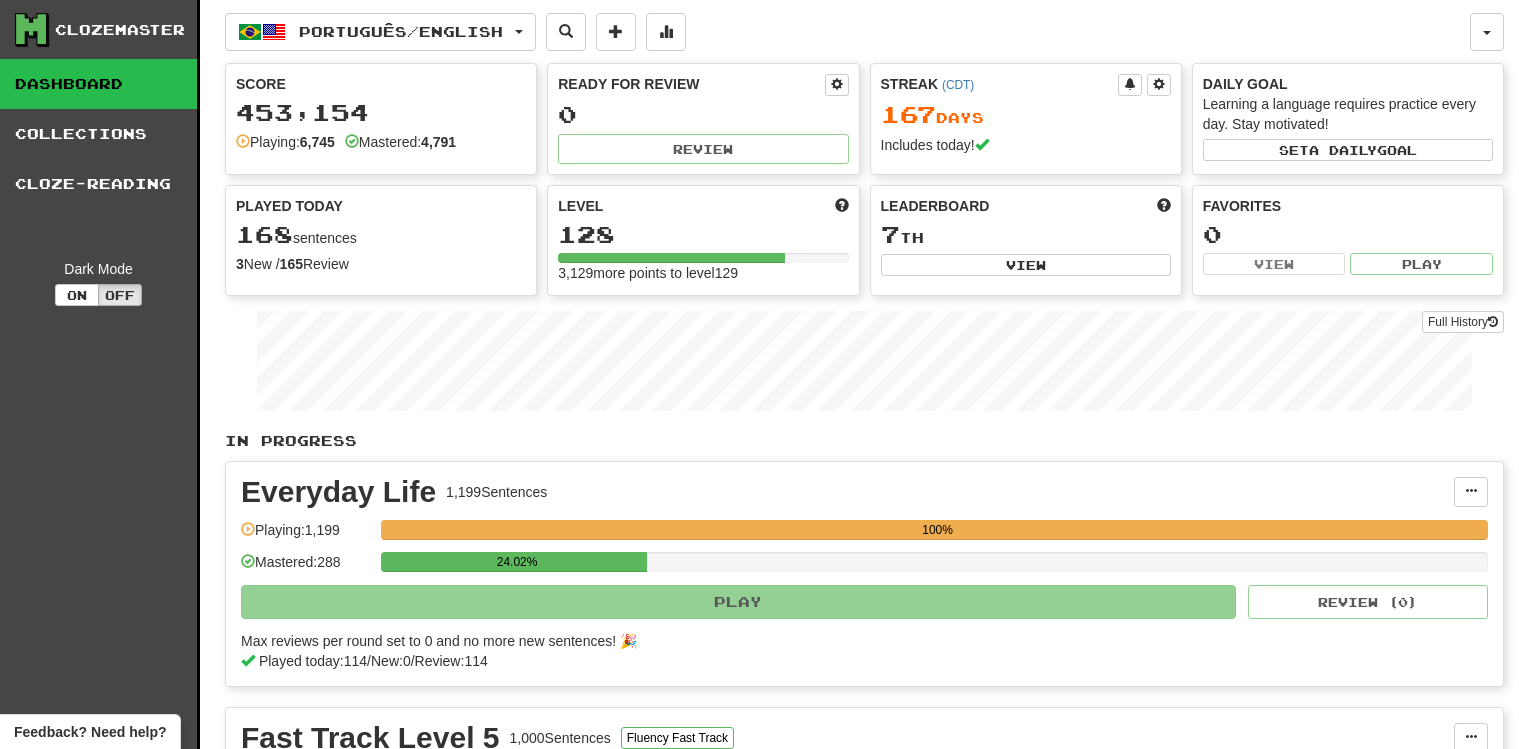 scroll, scrollTop: 0, scrollLeft: 0, axis: both 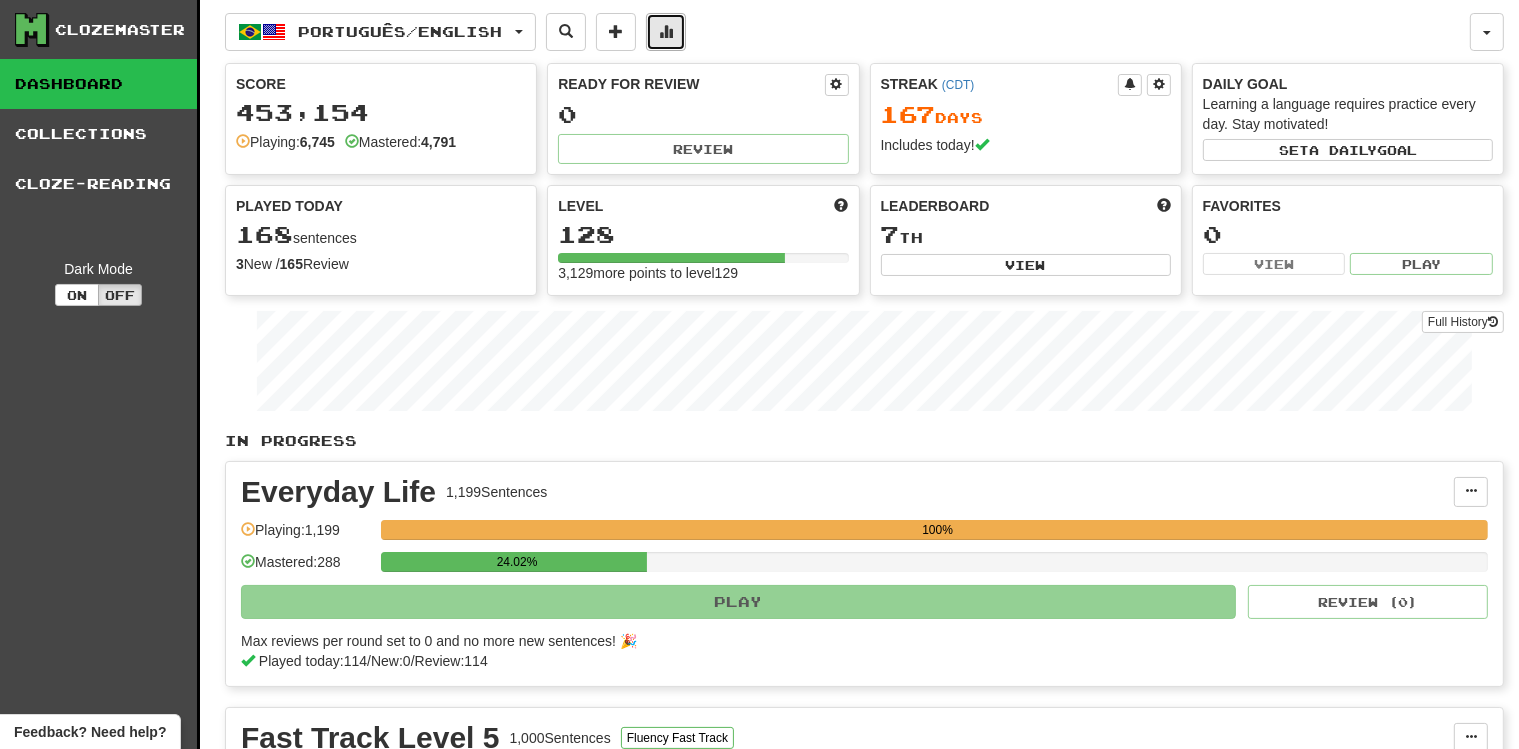 click at bounding box center (666, 31) 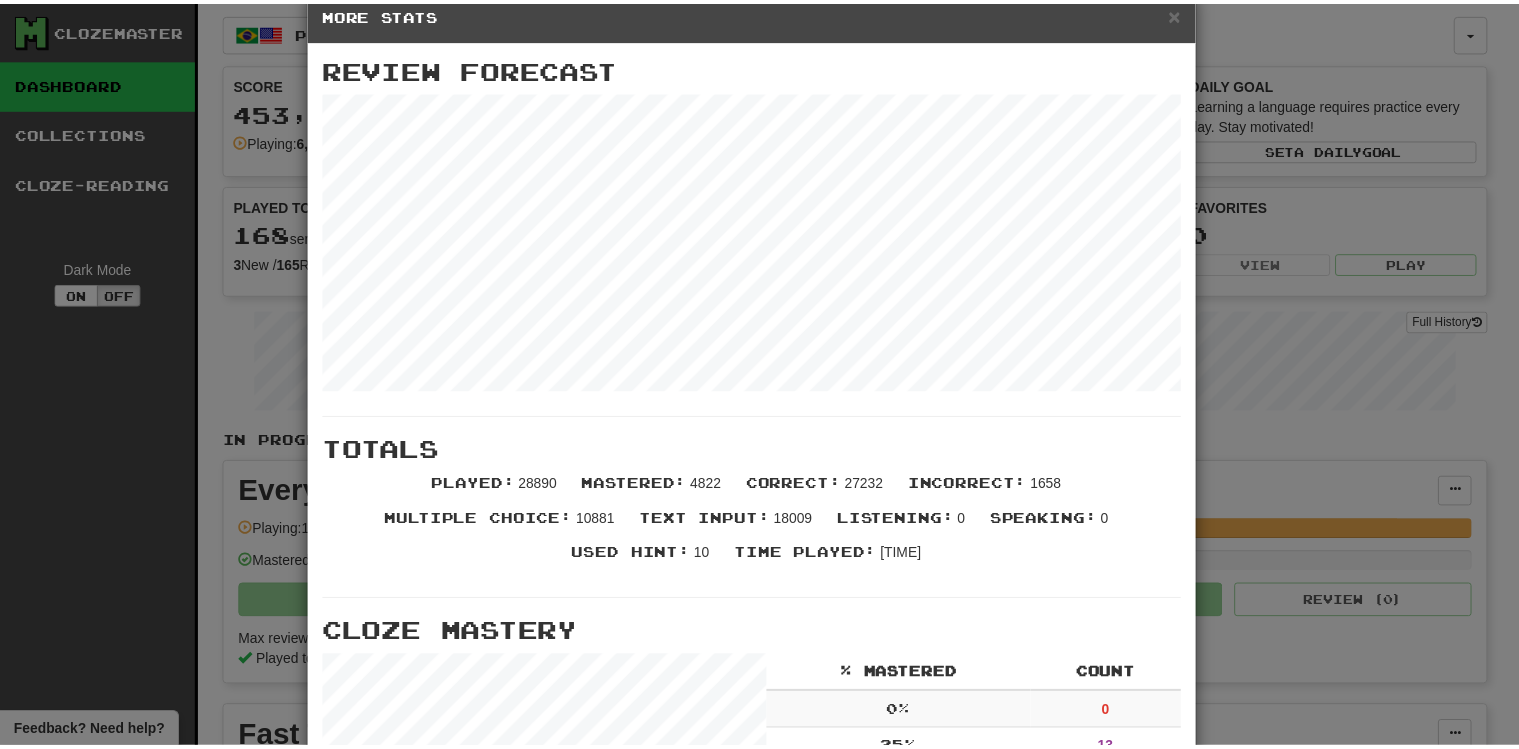 scroll, scrollTop: 0, scrollLeft: 0, axis: both 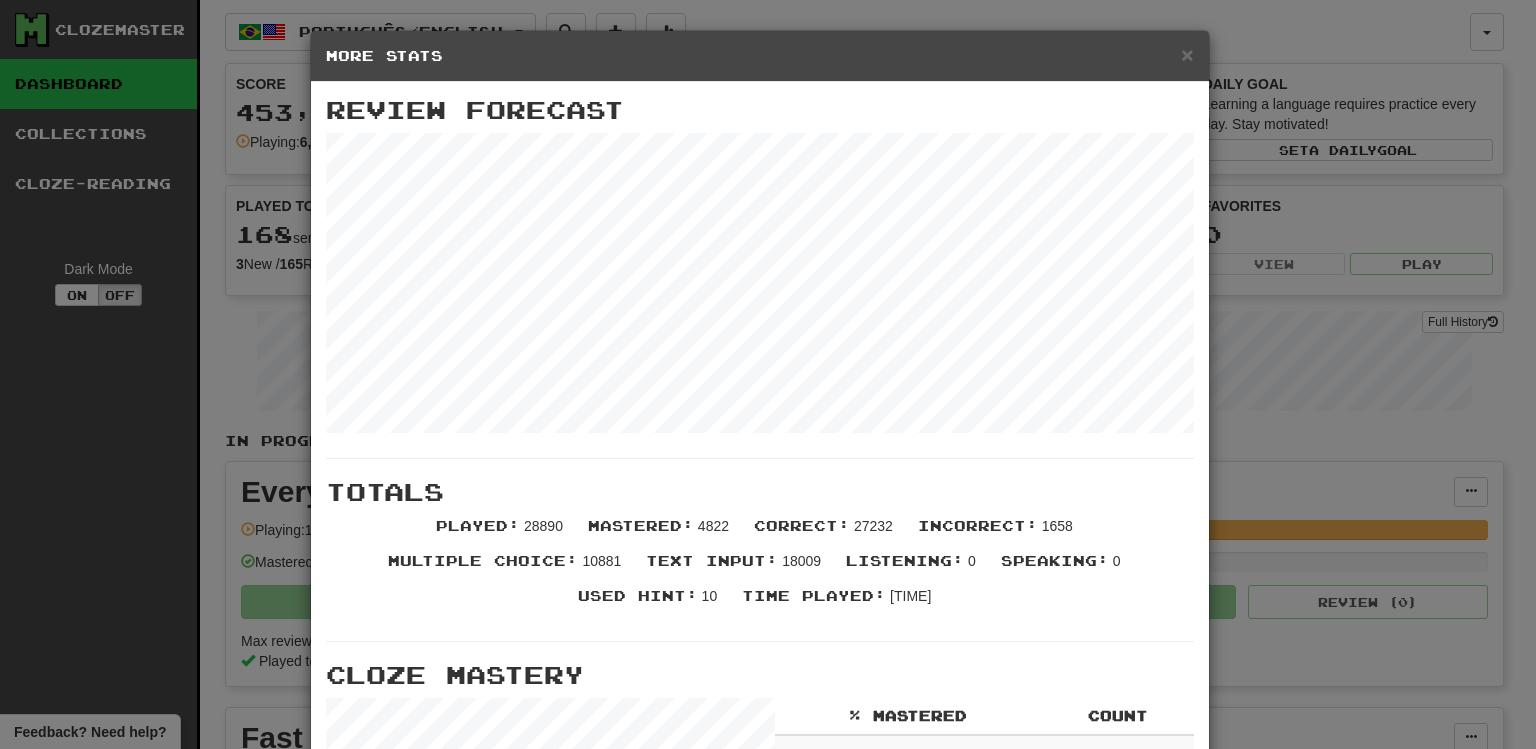 click on "× More Stats Review Forecast Totals Played :   28890 Mastered :   4822 Correct :   27232 Incorrect :   1658 Multiple Choice :   10881 Text Input :   18009 Listening :   0 Speaking :   0 Used Hint :   10 Time Played :   71:35:06 Cloze Mastery % Mastered Count 0 % 0 25 % 13 50 % 591 75 % 1350 100 % 4791 Stats Per Day Close" at bounding box center [768, 374] 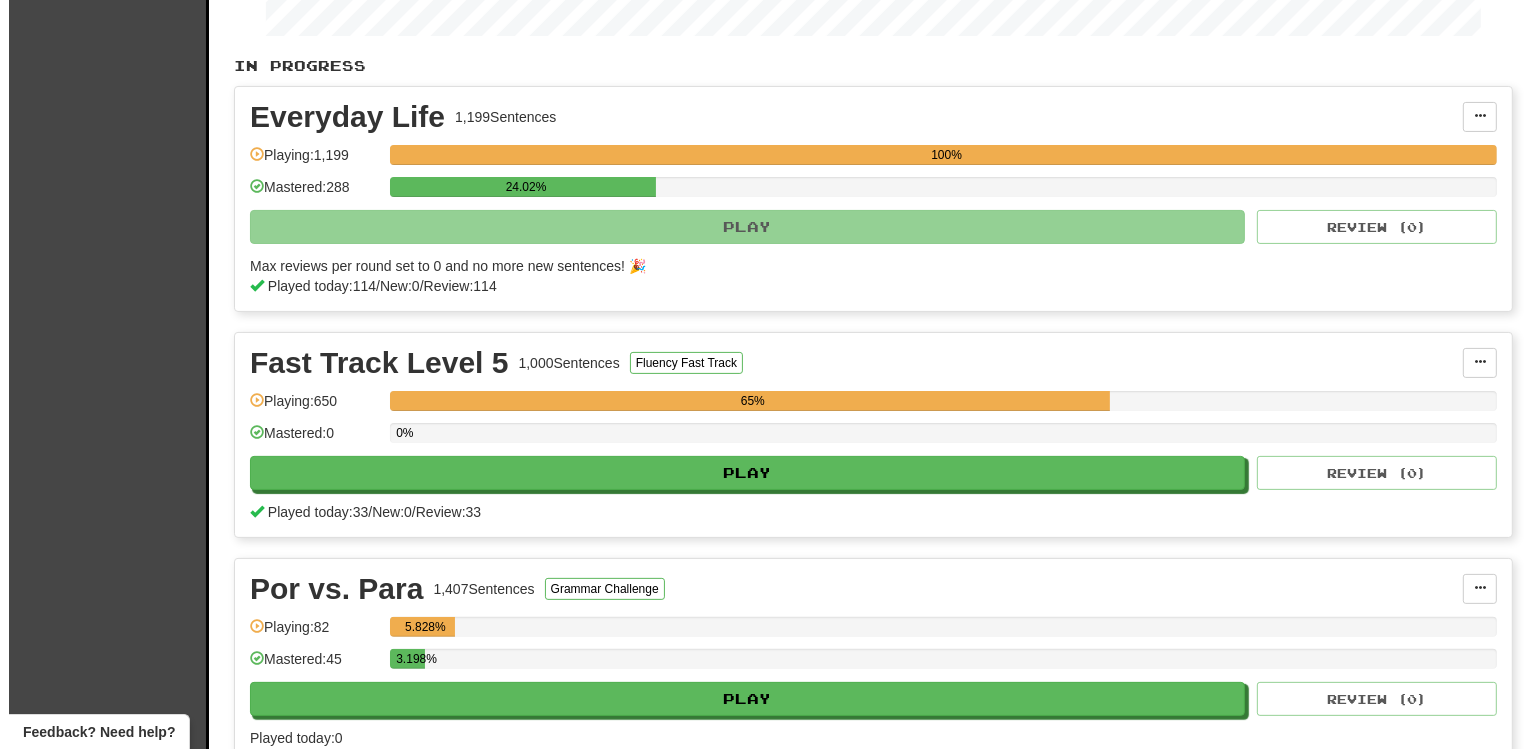 scroll, scrollTop: 422, scrollLeft: 0, axis: vertical 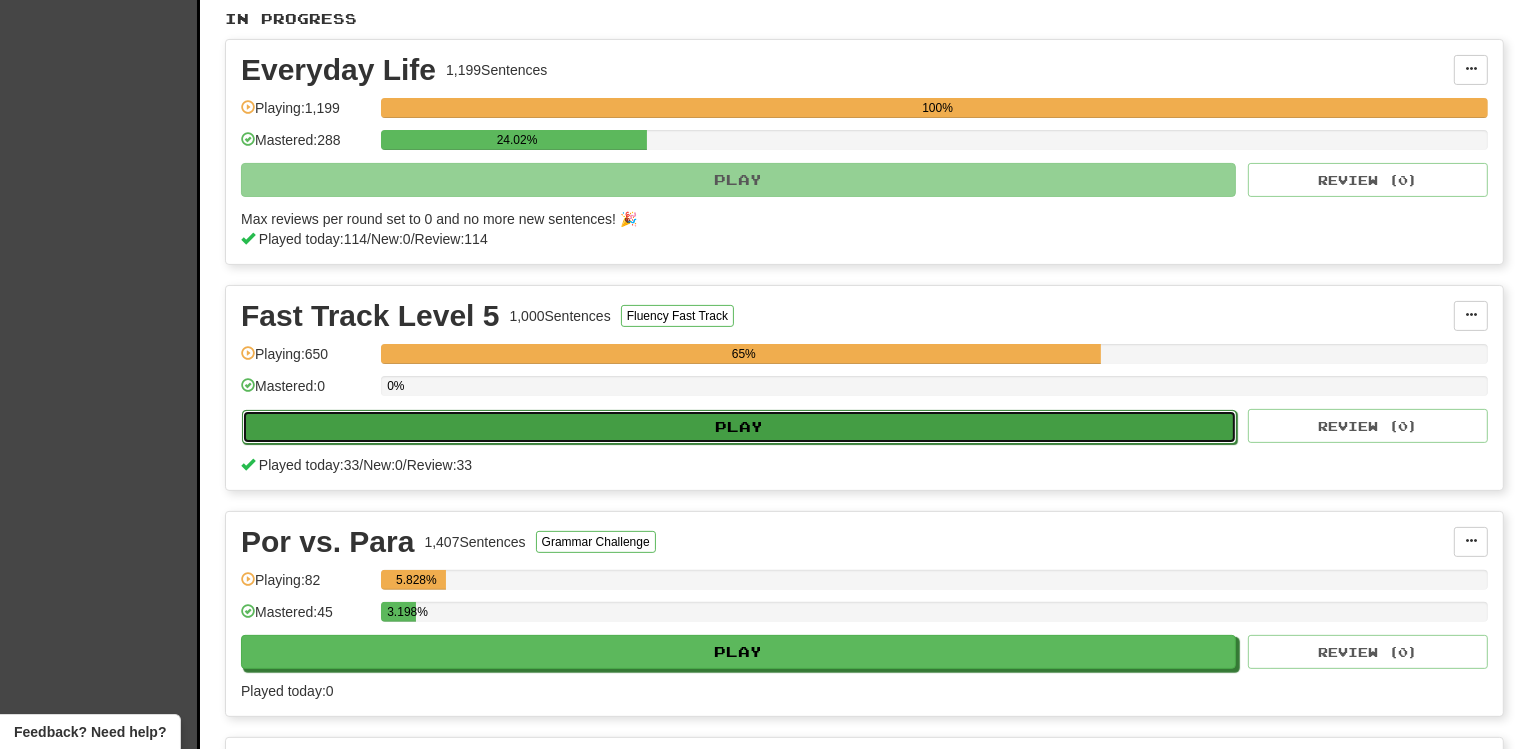 click on "Play" at bounding box center (739, 427) 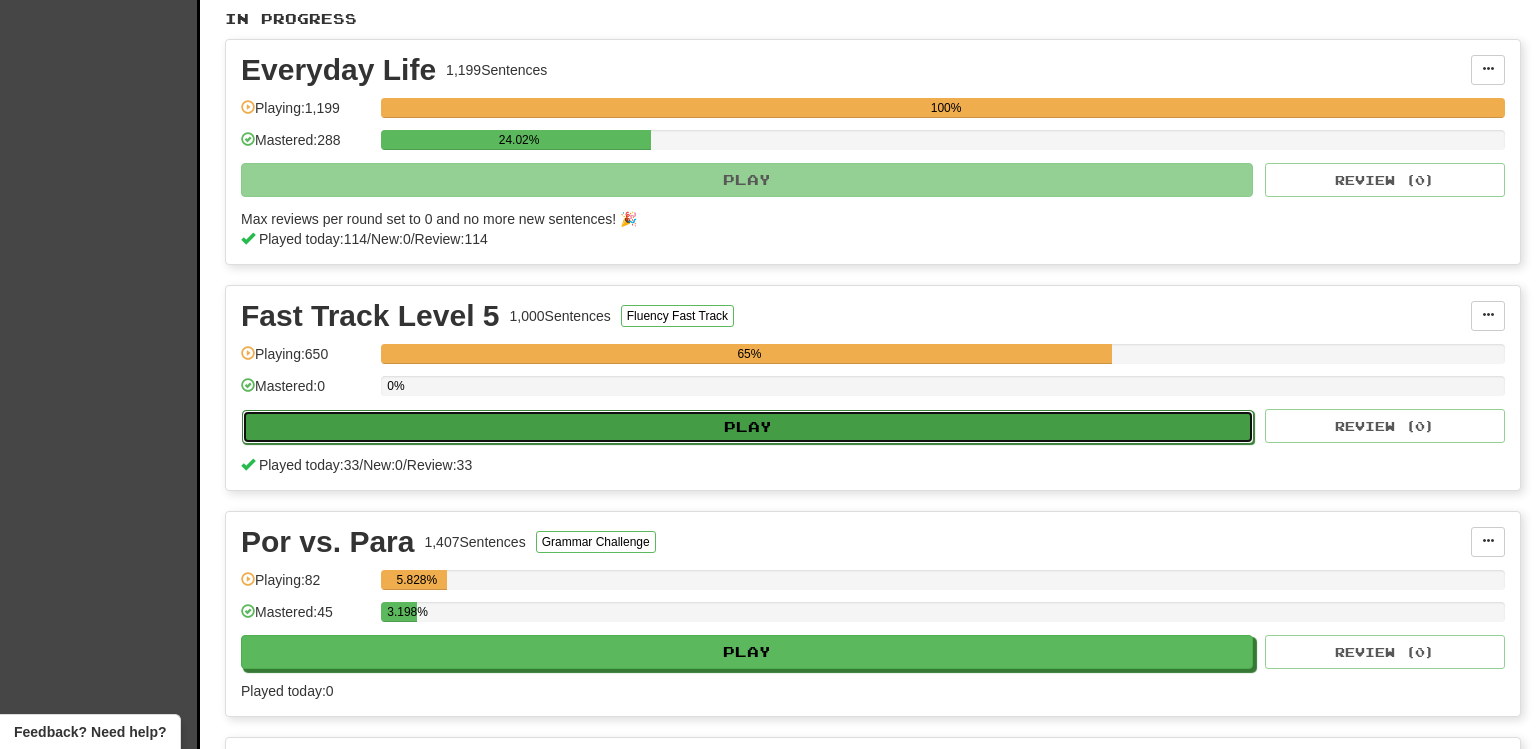 select on "**" 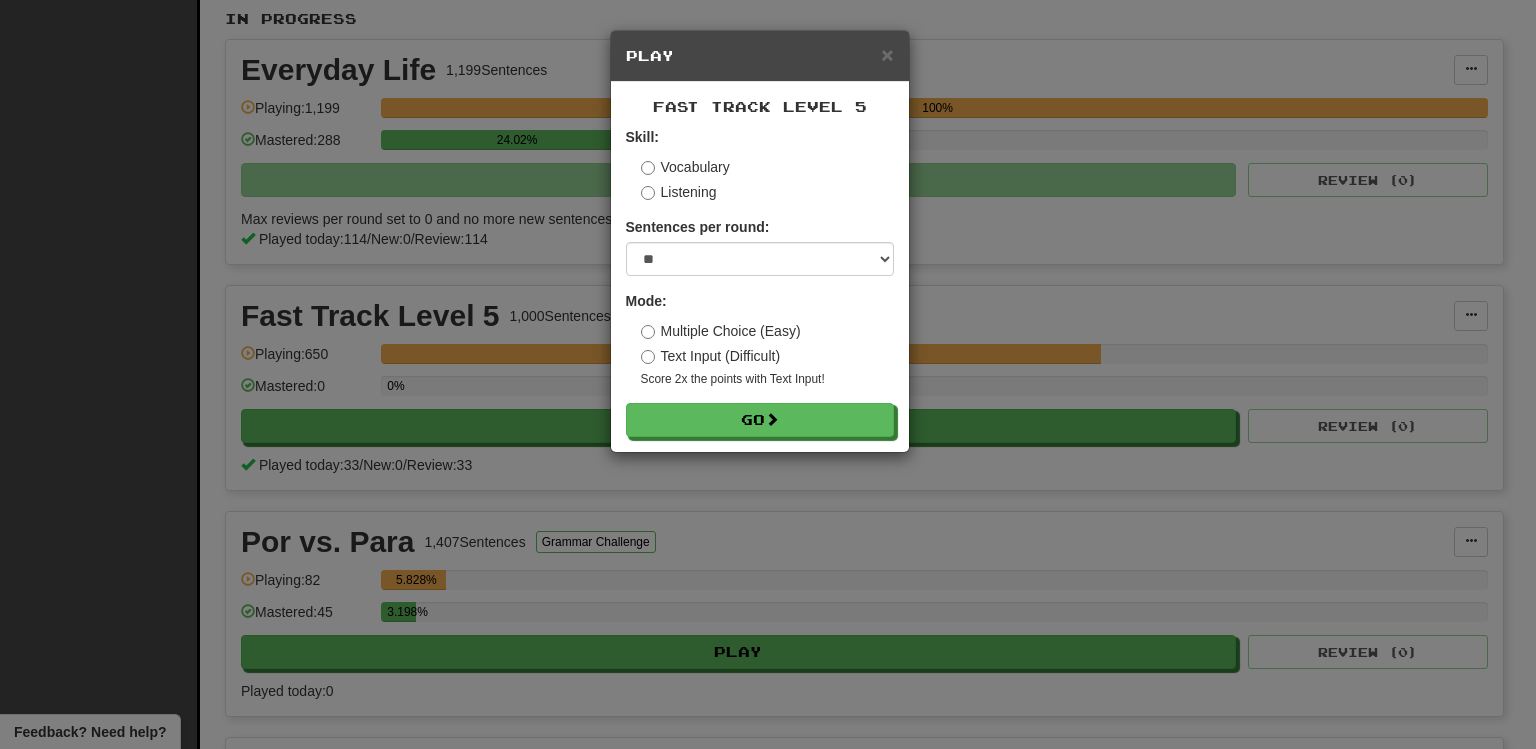 click on "Multiple Choice (Easy)" at bounding box center [721, 331] 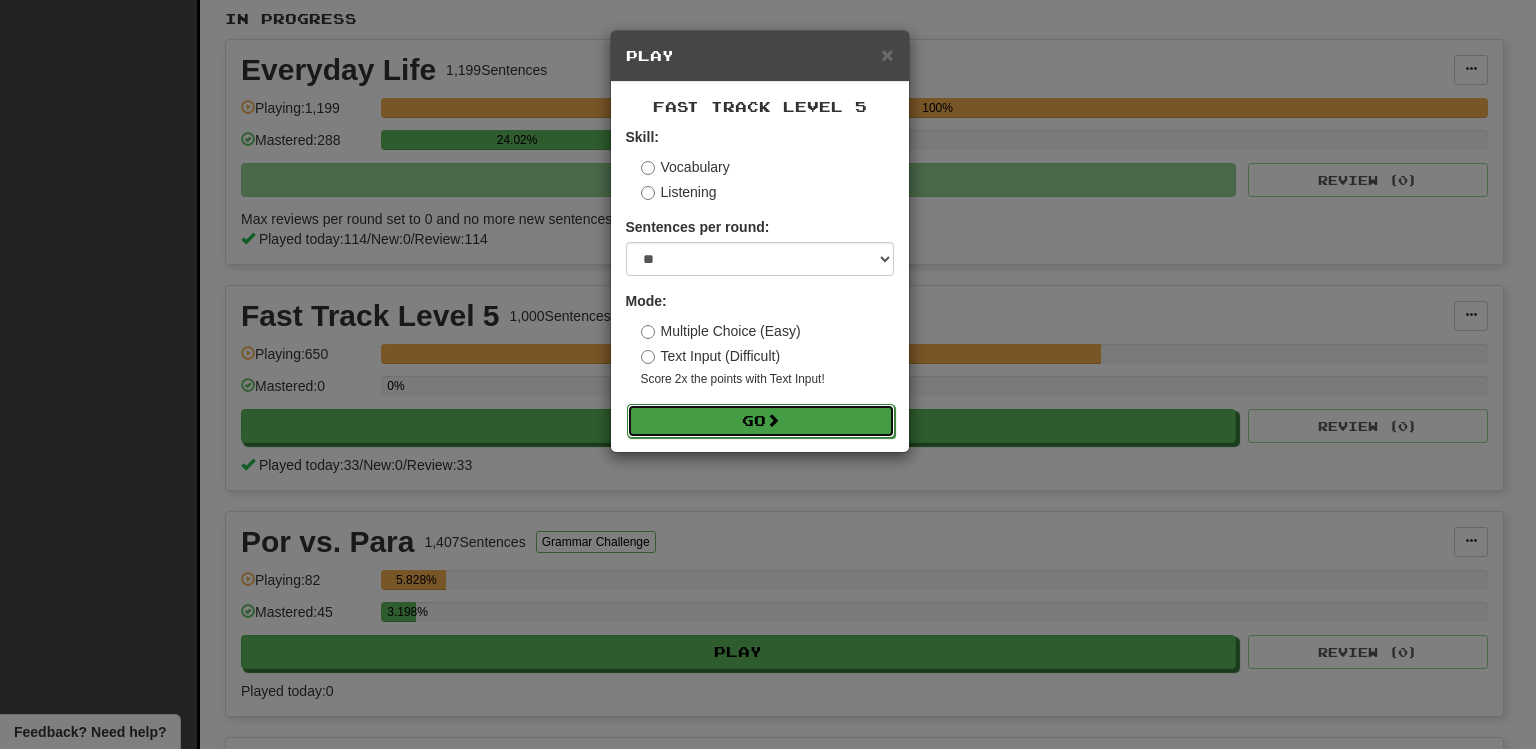 click on "Go" at bounding box center [761, 421] 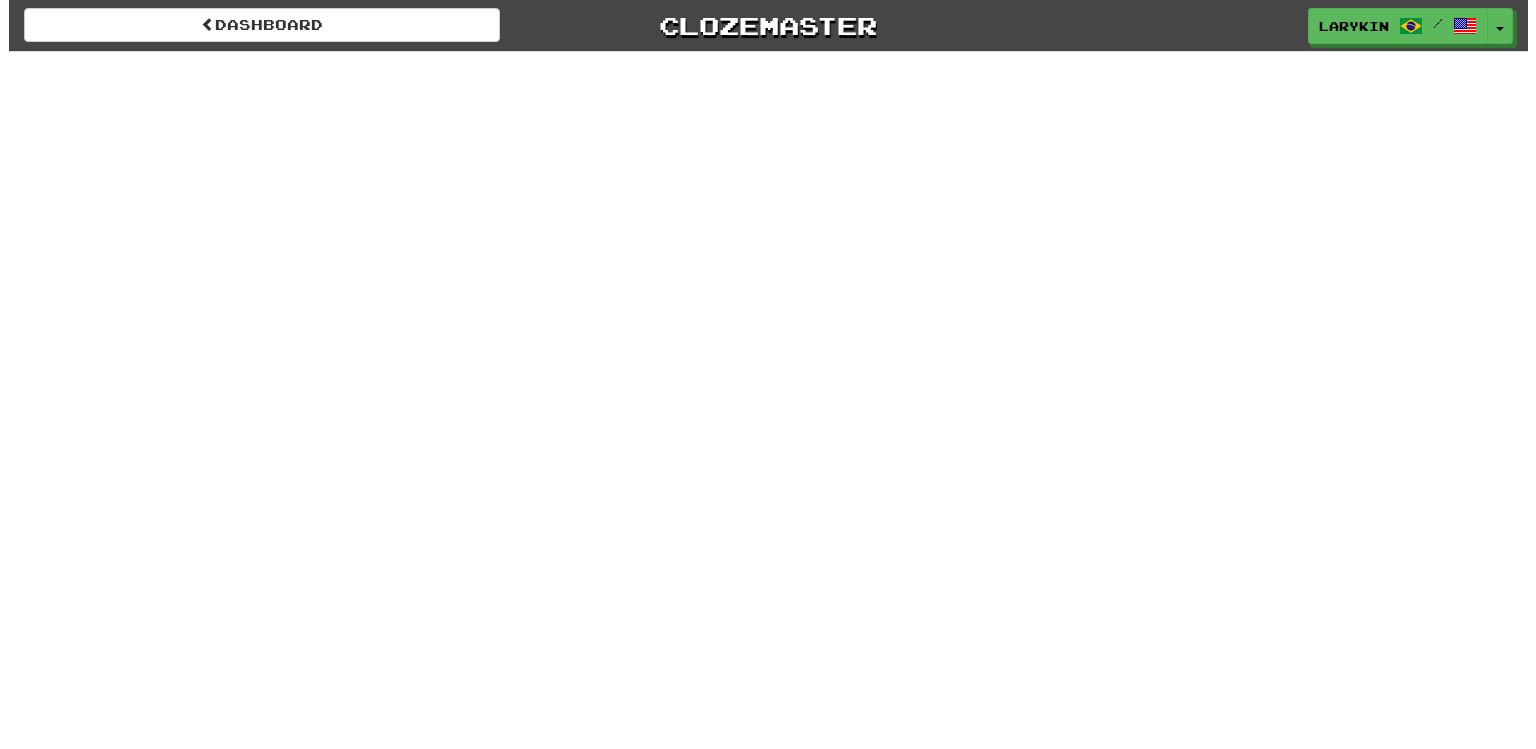 scroll, scrollTop: 0, scrollLeft: 0, axis: both 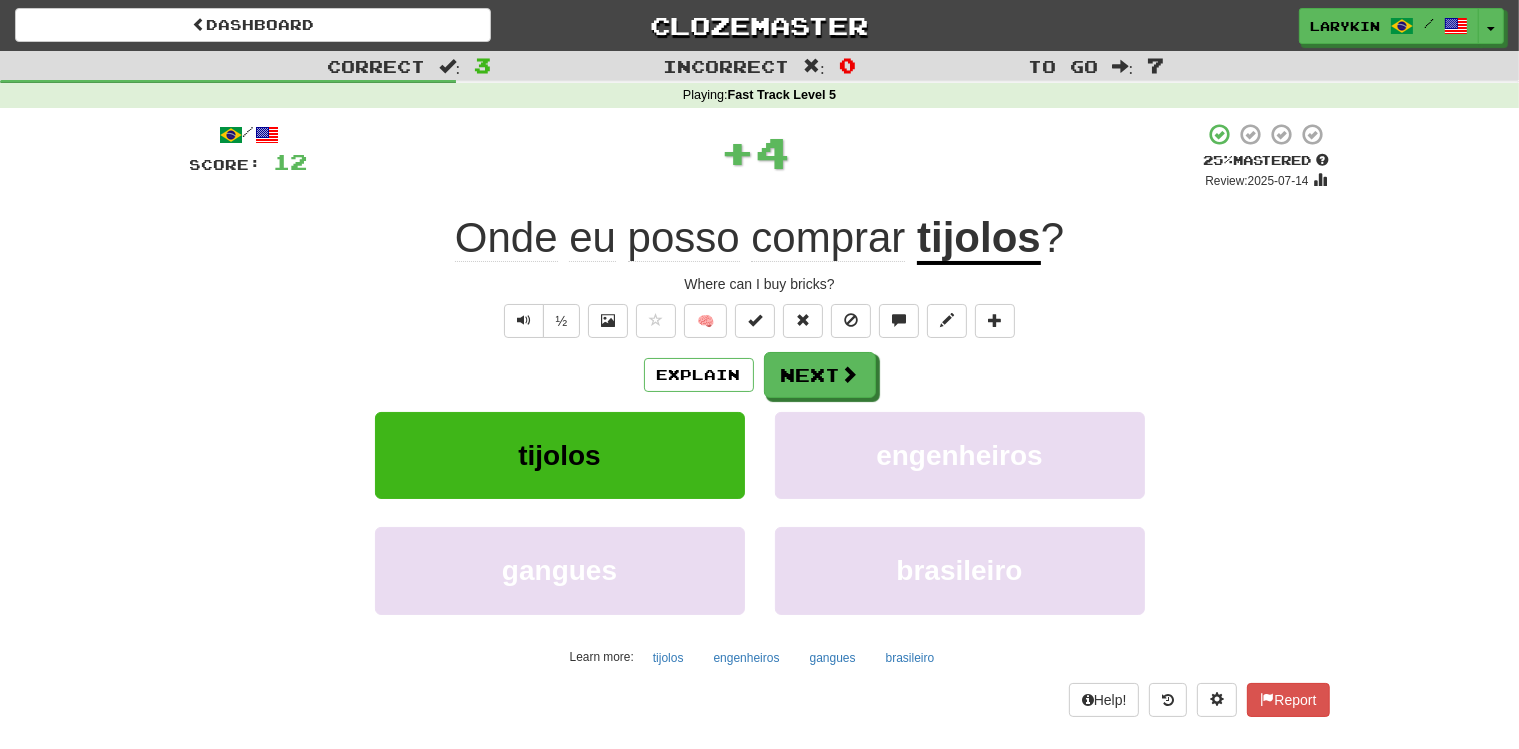 click on "tijolos" at bounding box center (979, 239) 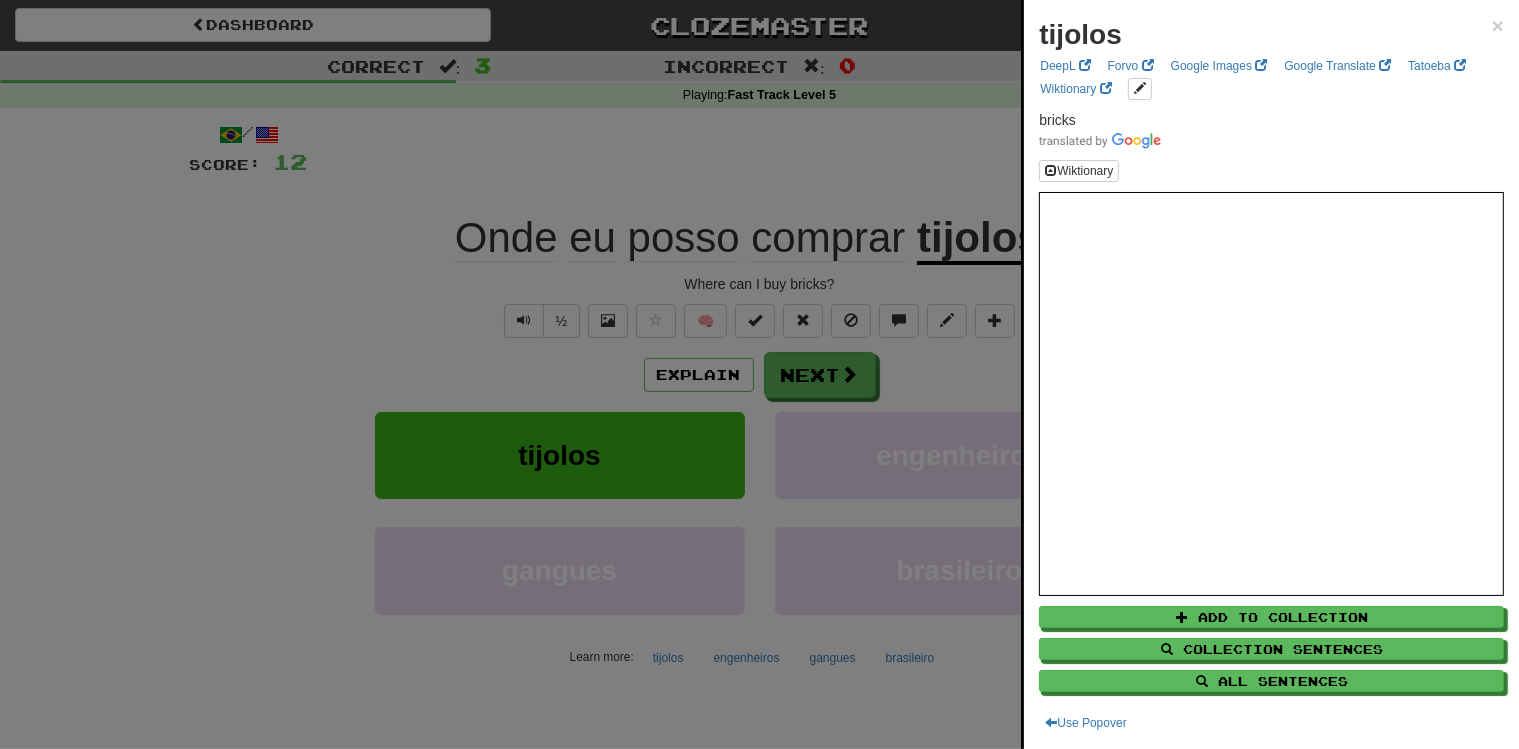 click at bounding box center [759, 374] 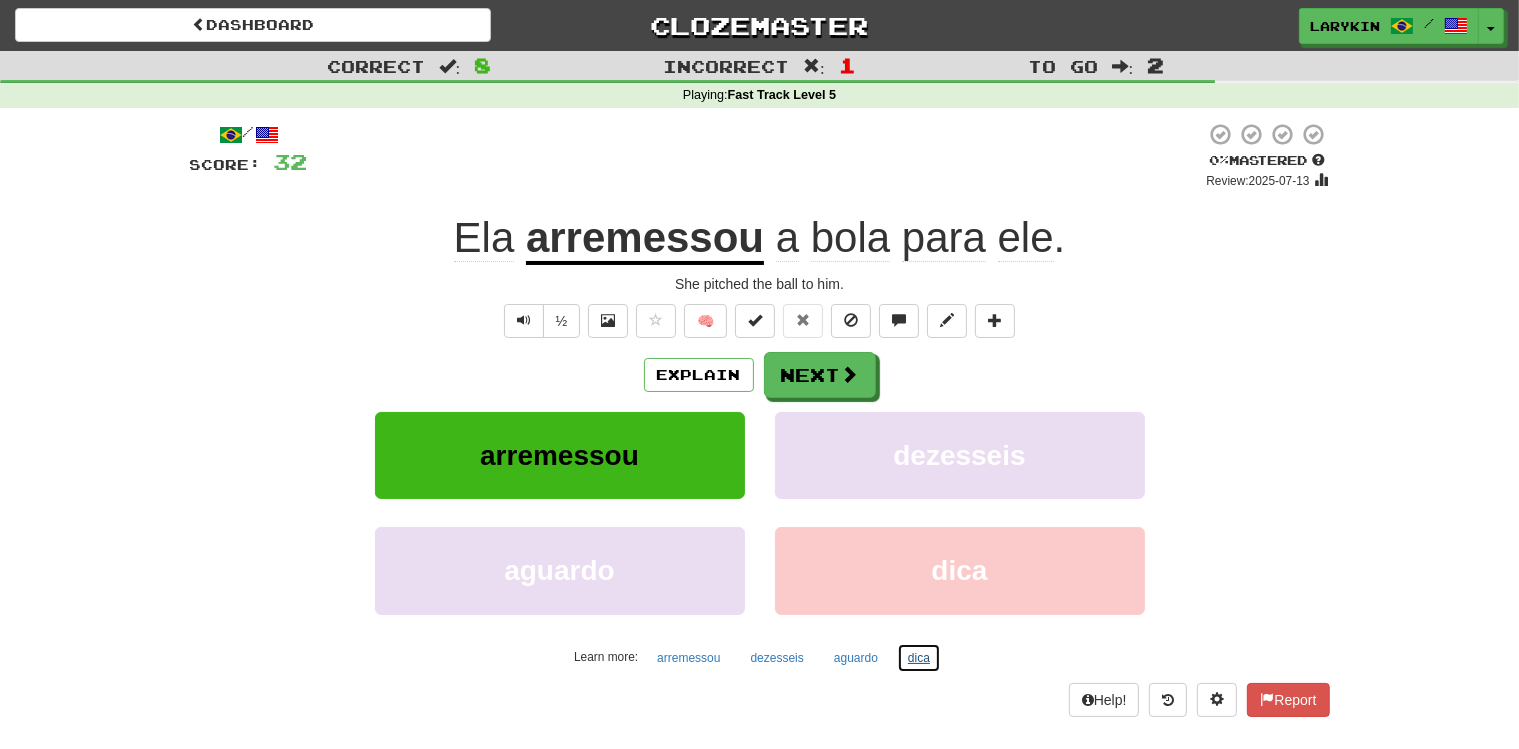 click on "dica" at bounding box center (919, 658) 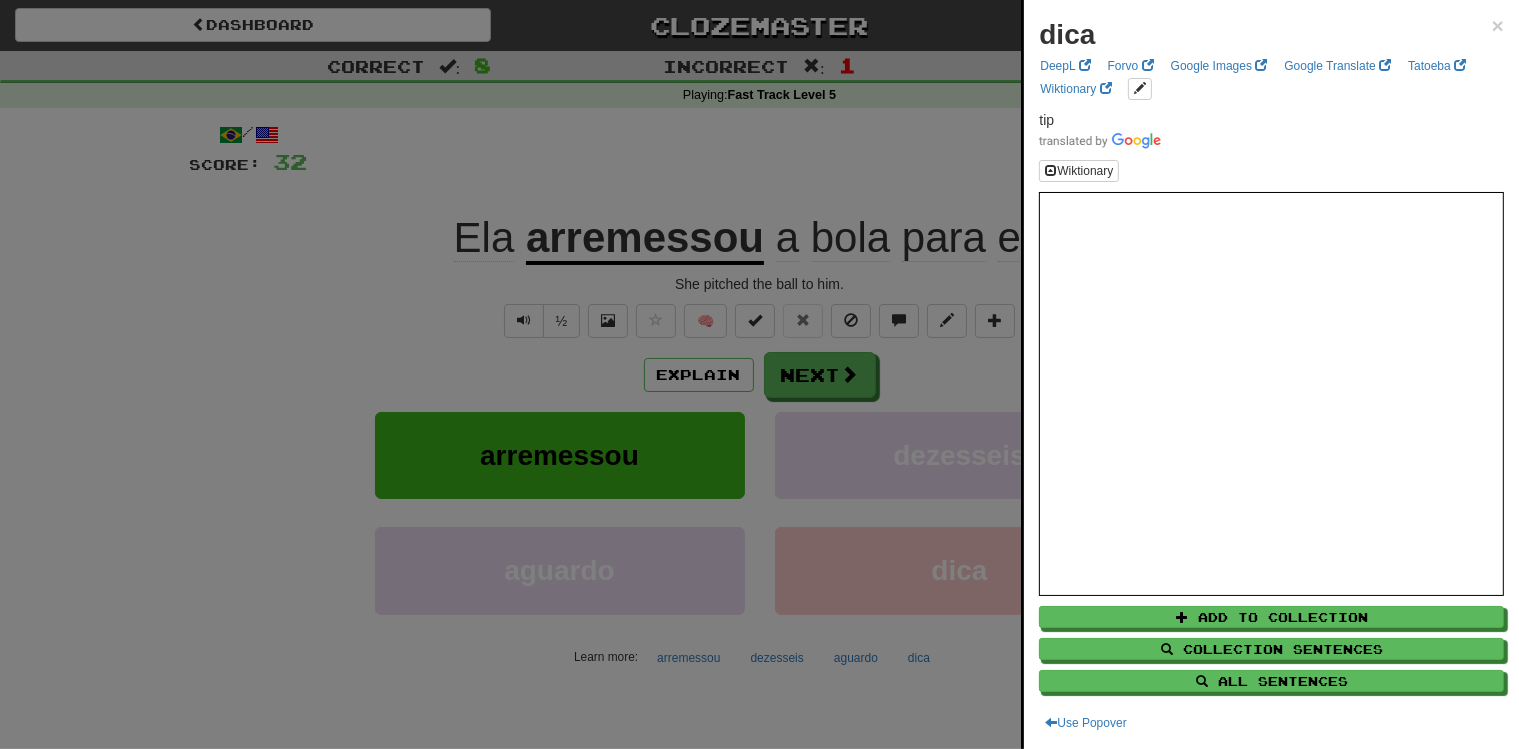 click at bounding box center (759, 374) 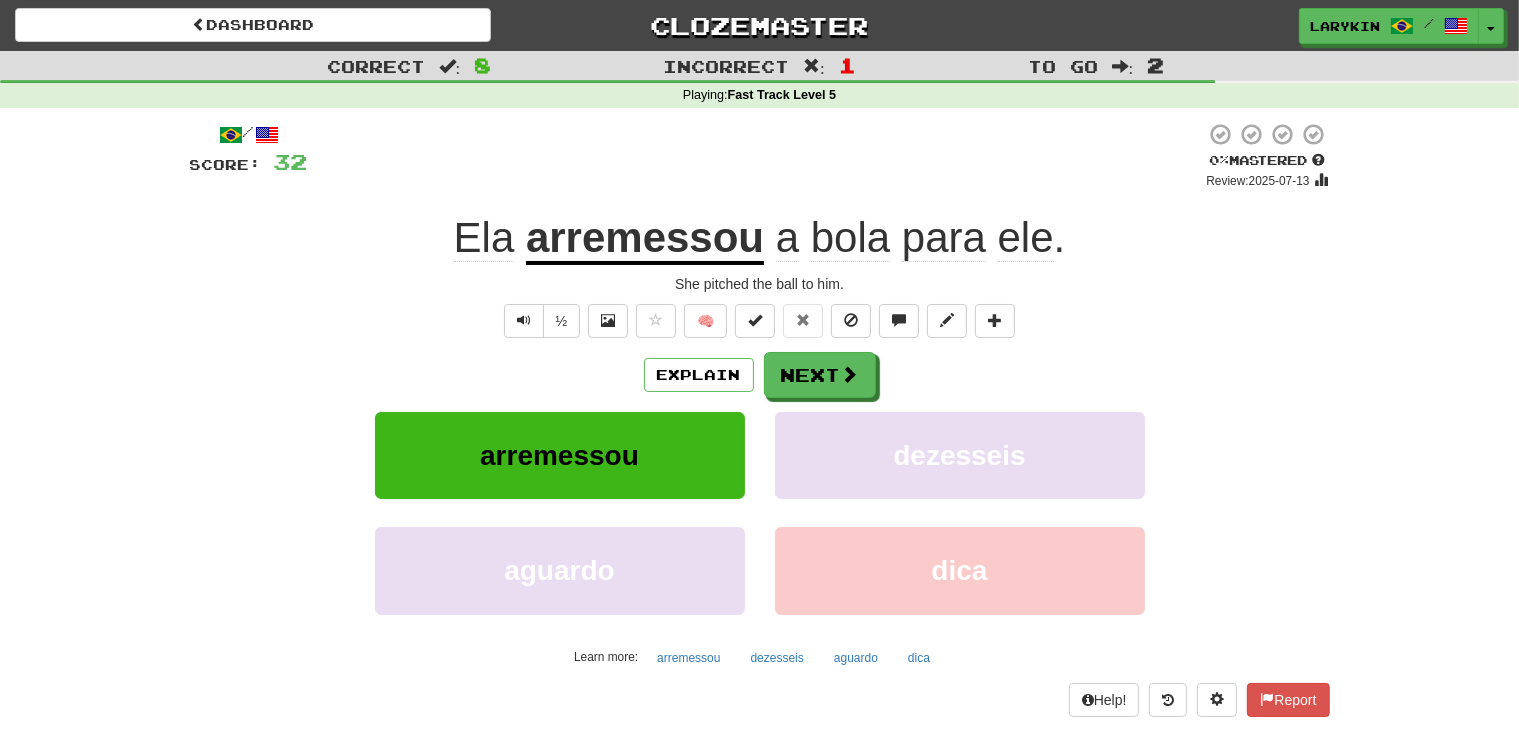 click on "arremessou" at bounding box center [645, 239] 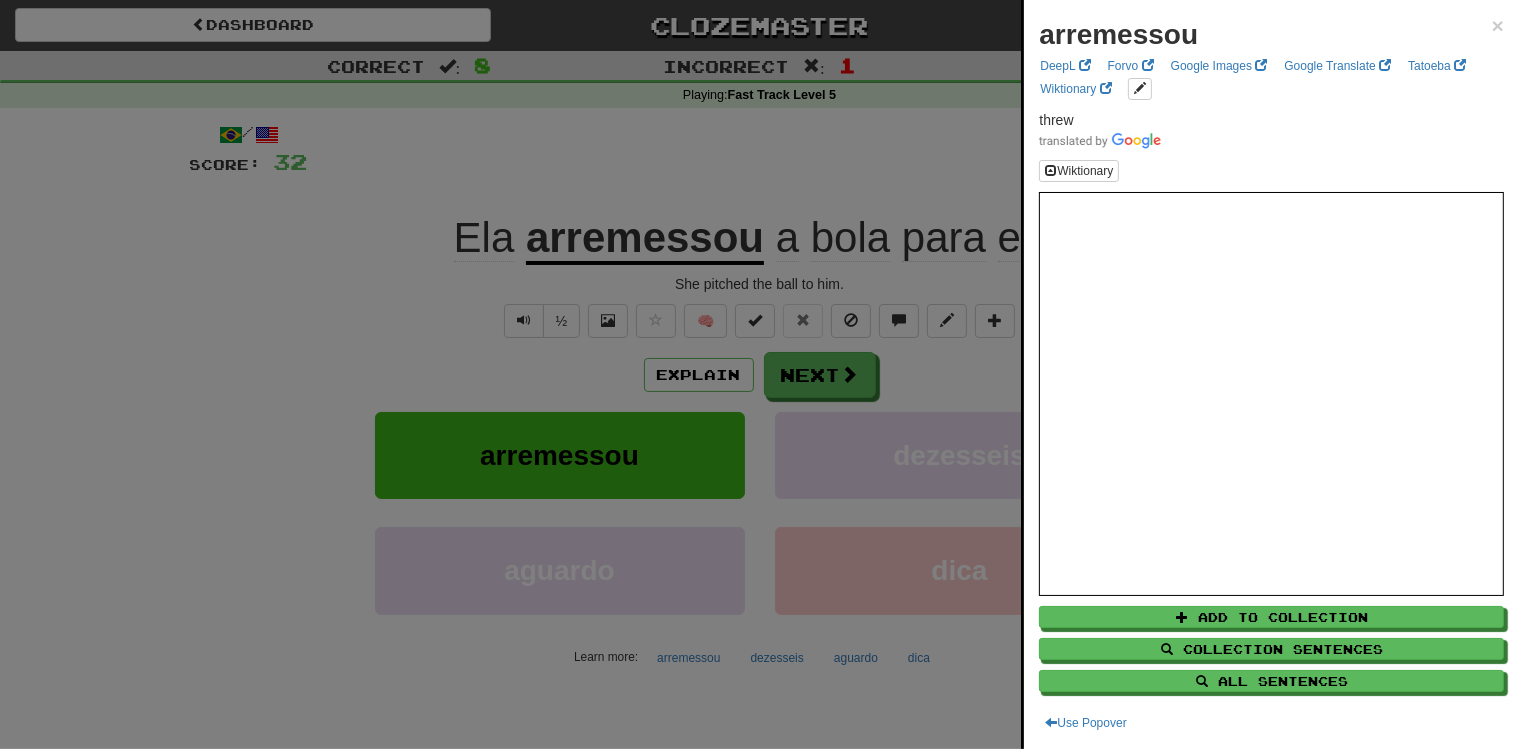 click at bounding box center (759, 374) 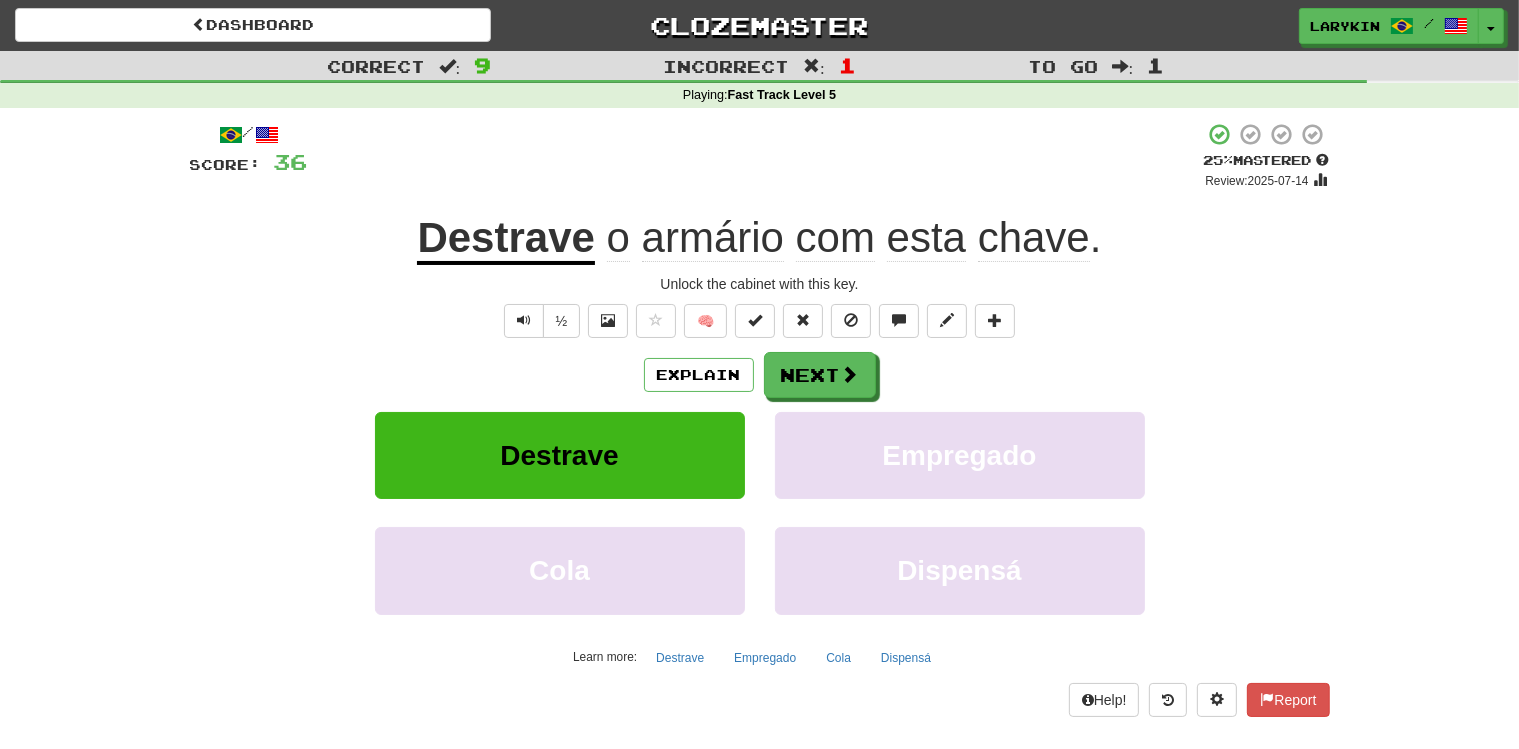 click on "Destrave" at bounding box center [505, 239] 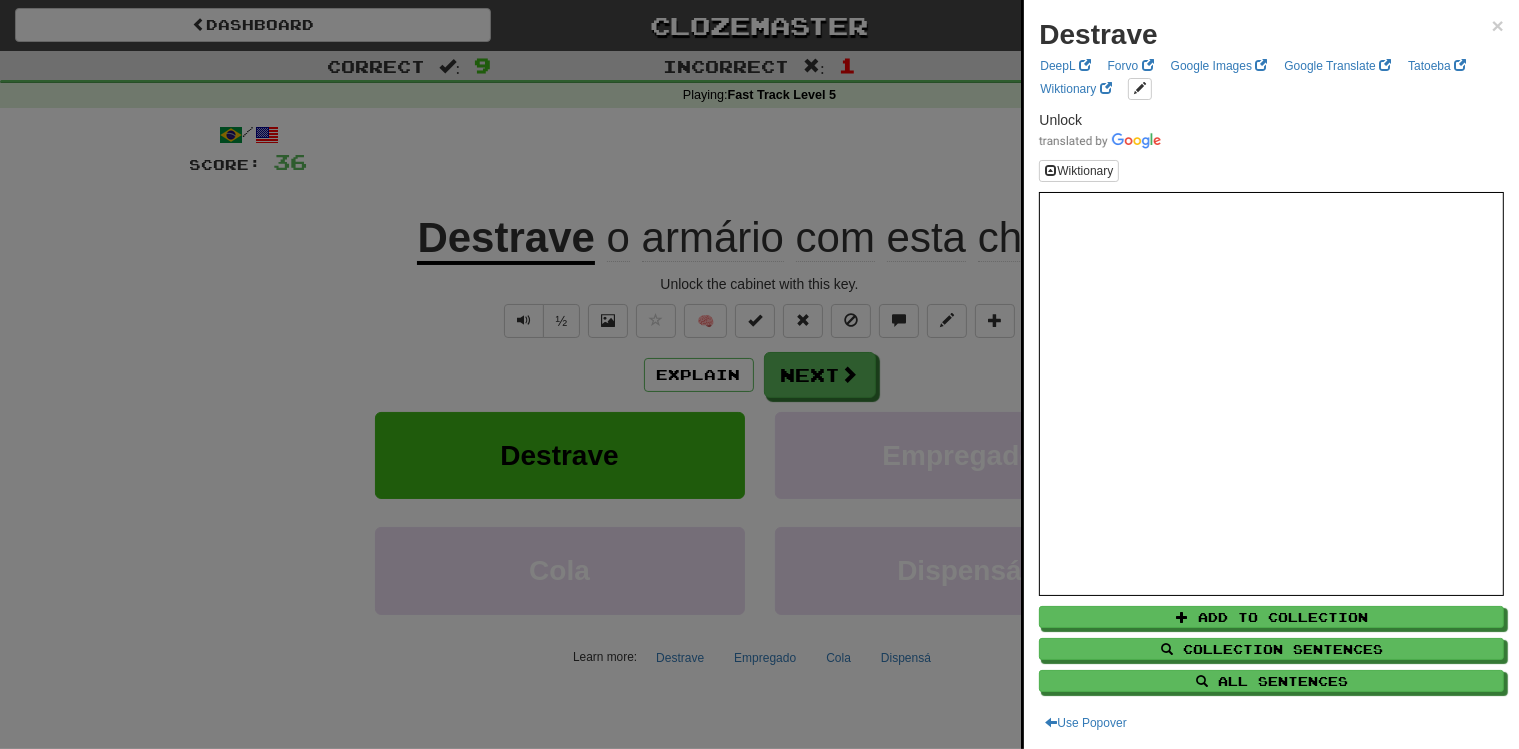 click at bounding box center (759, 374) 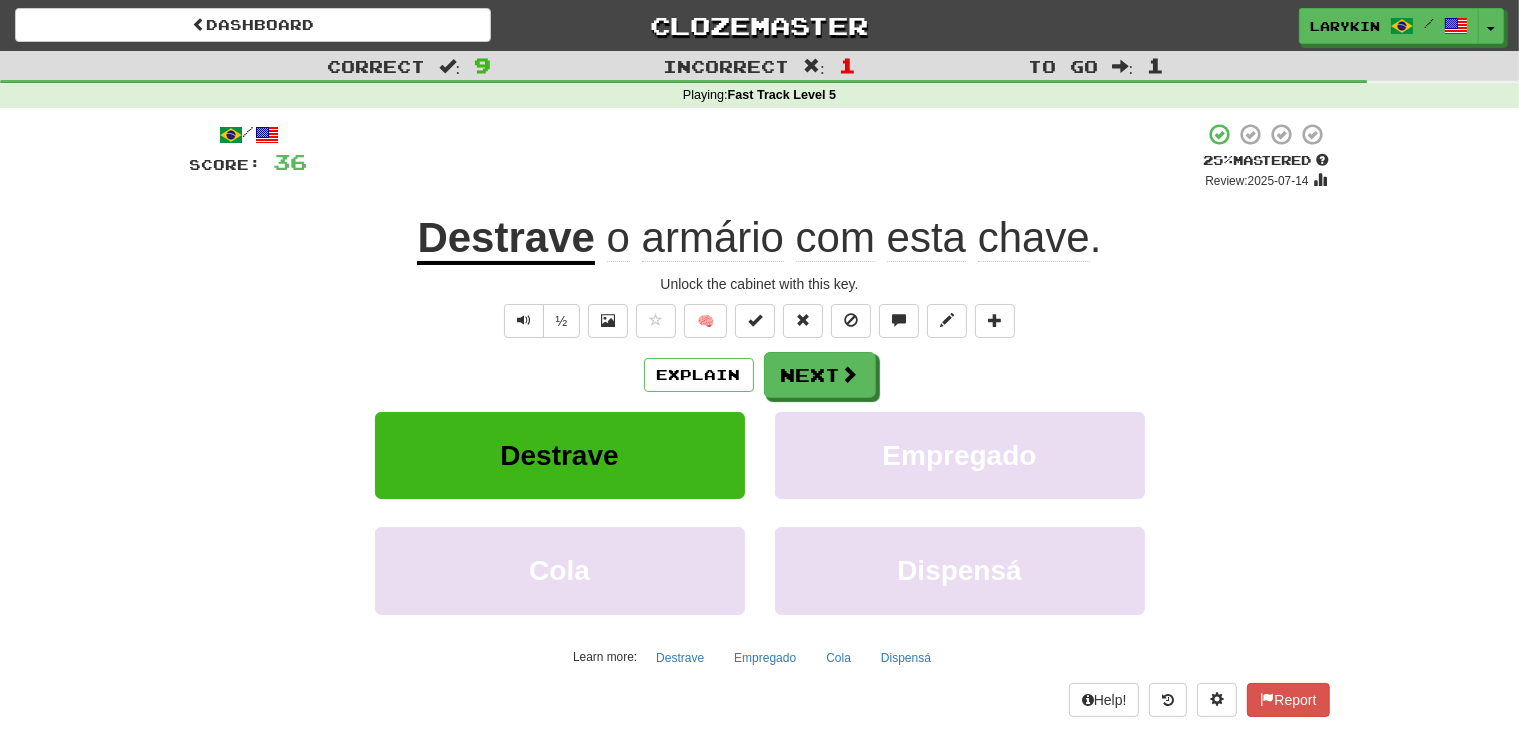 click on "+ 4" at bounding box center (756, 156) 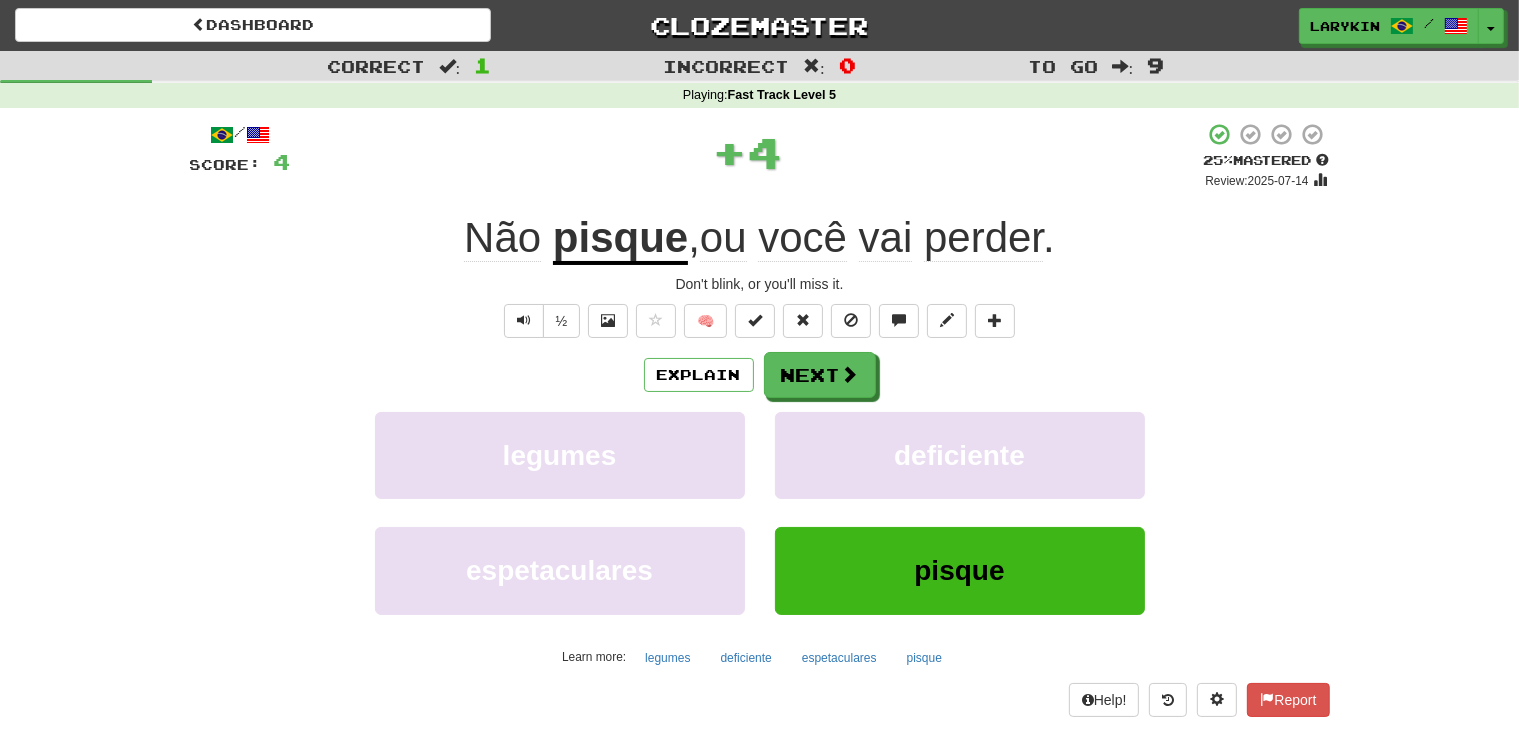 click on "pisque" at bounding box center [620, 239] 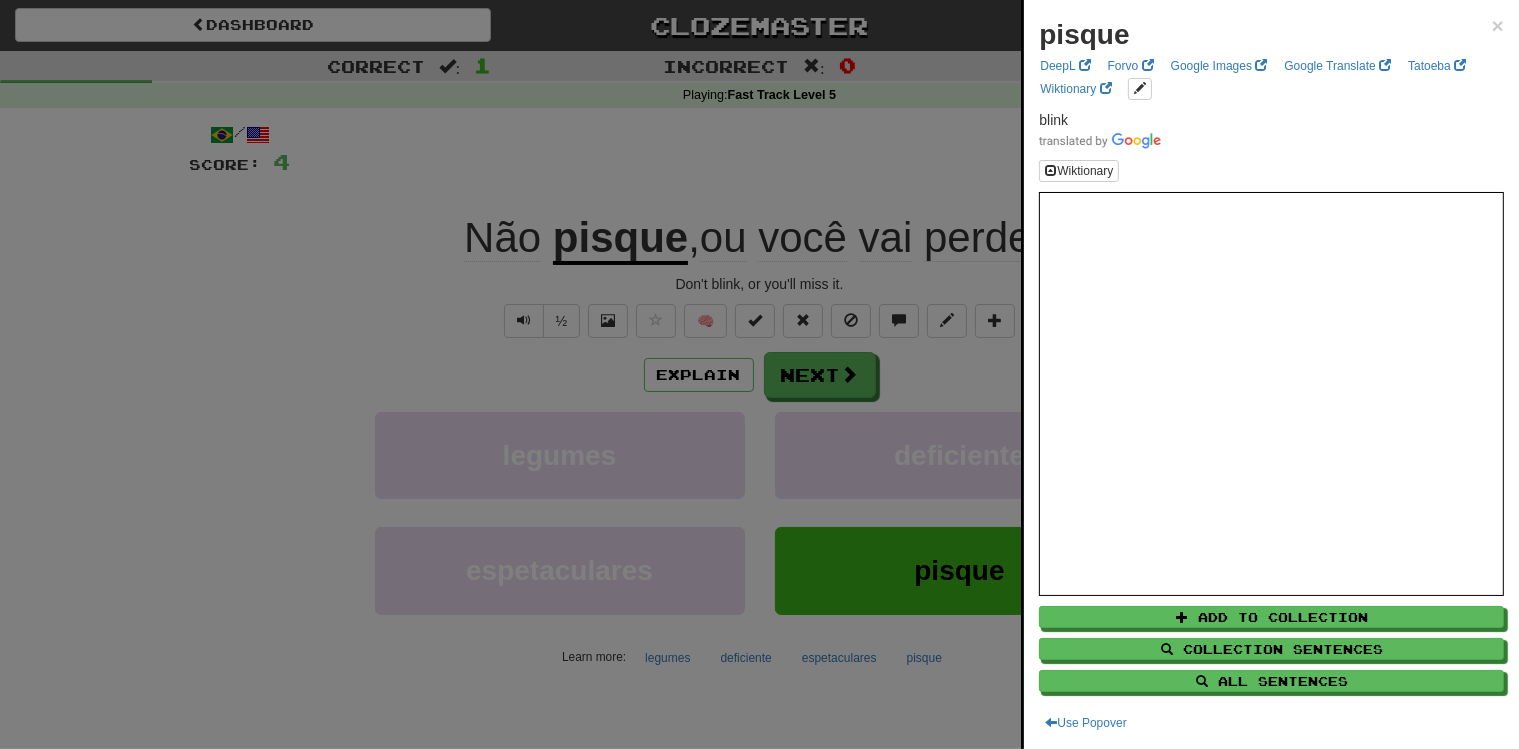 click at bounding box center [759, 374] 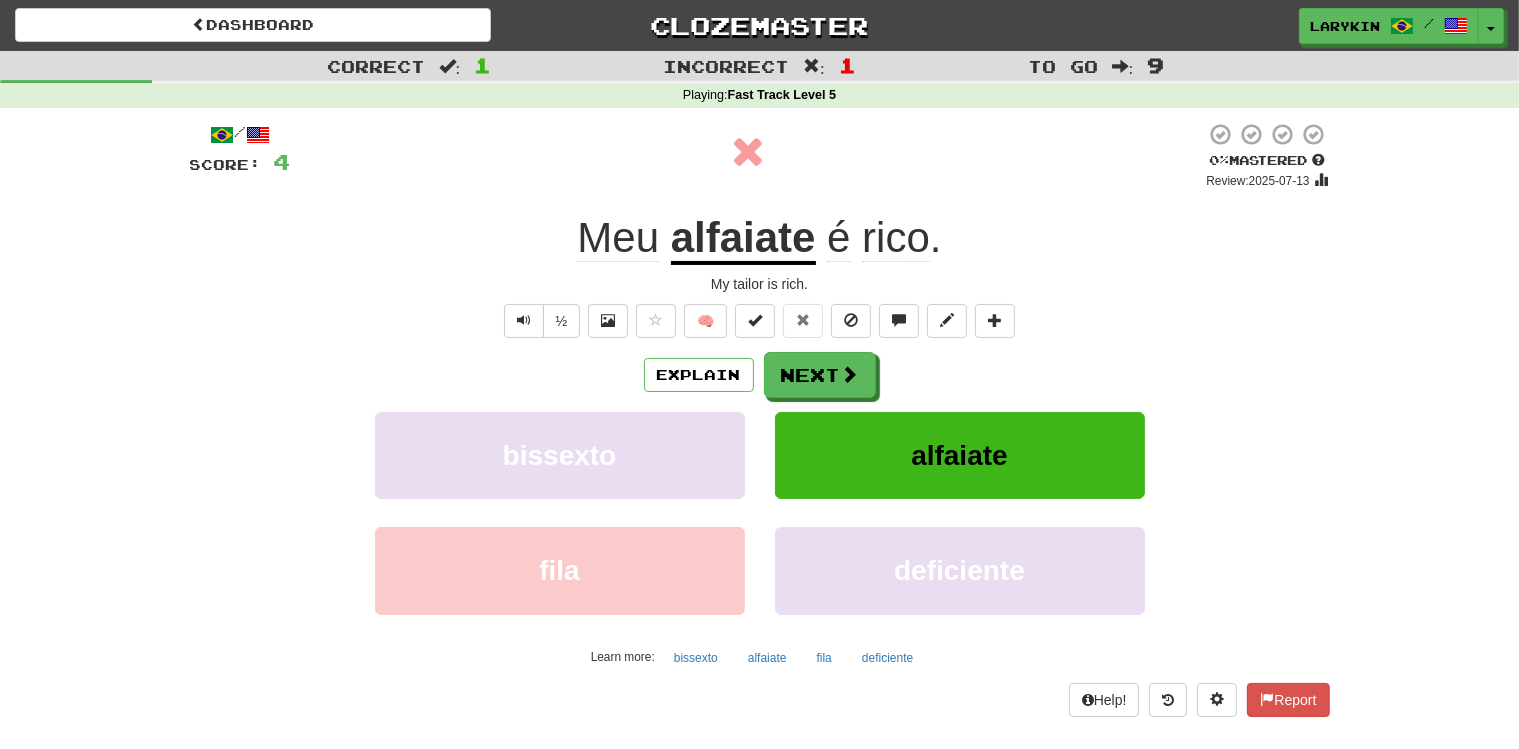 click on "alfaiate" at bounding box center [743, 239] 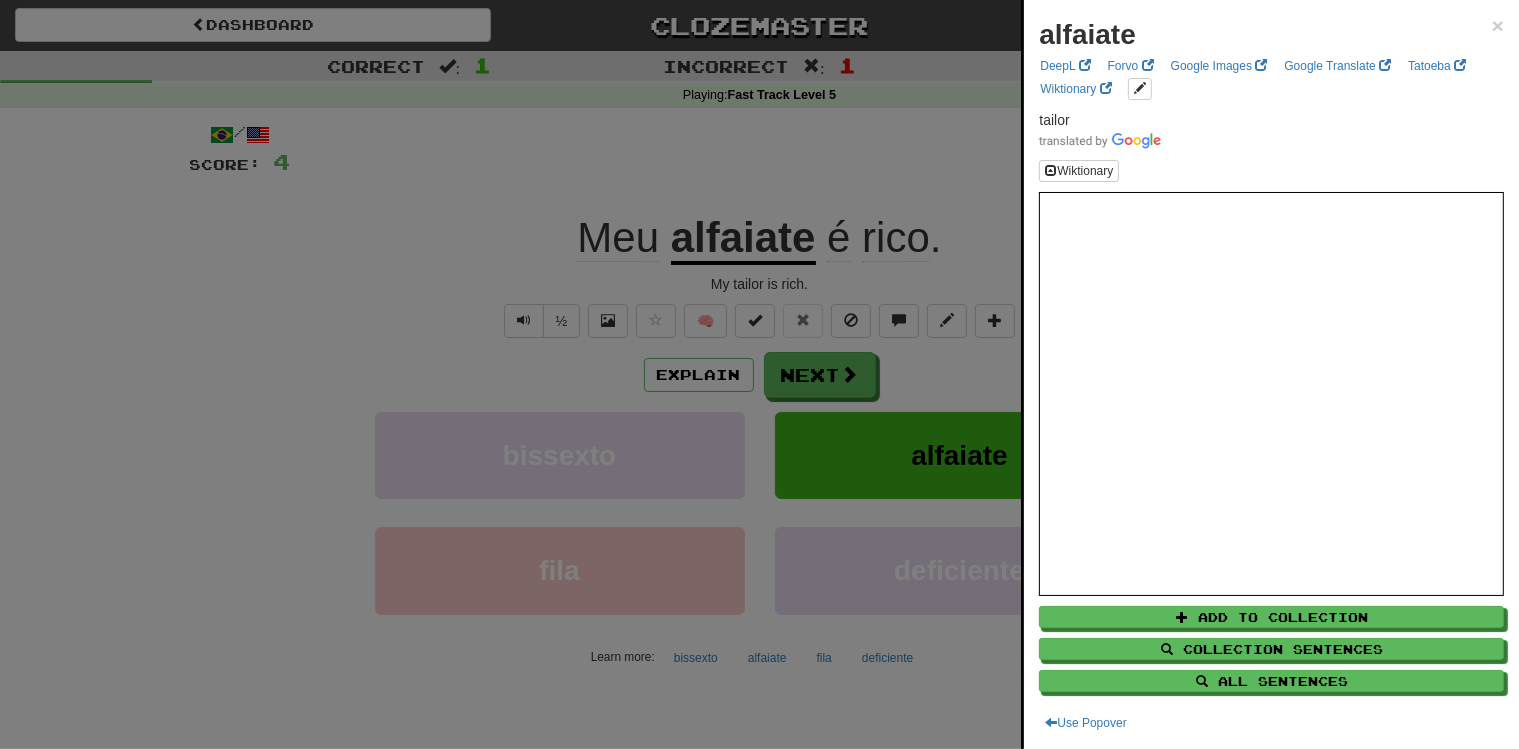 click at bounding box center [759, 374] 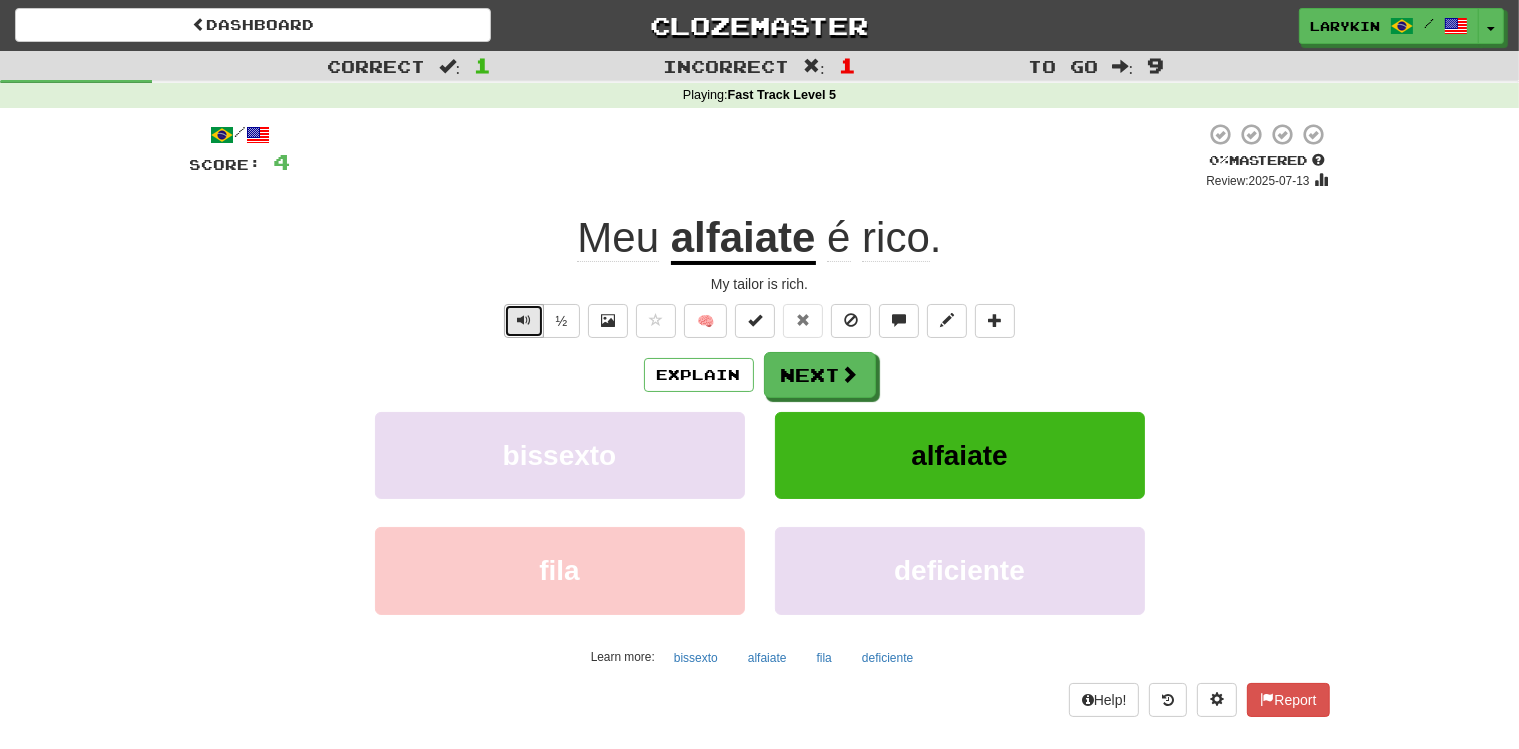 click at bounding box center (524, 321) 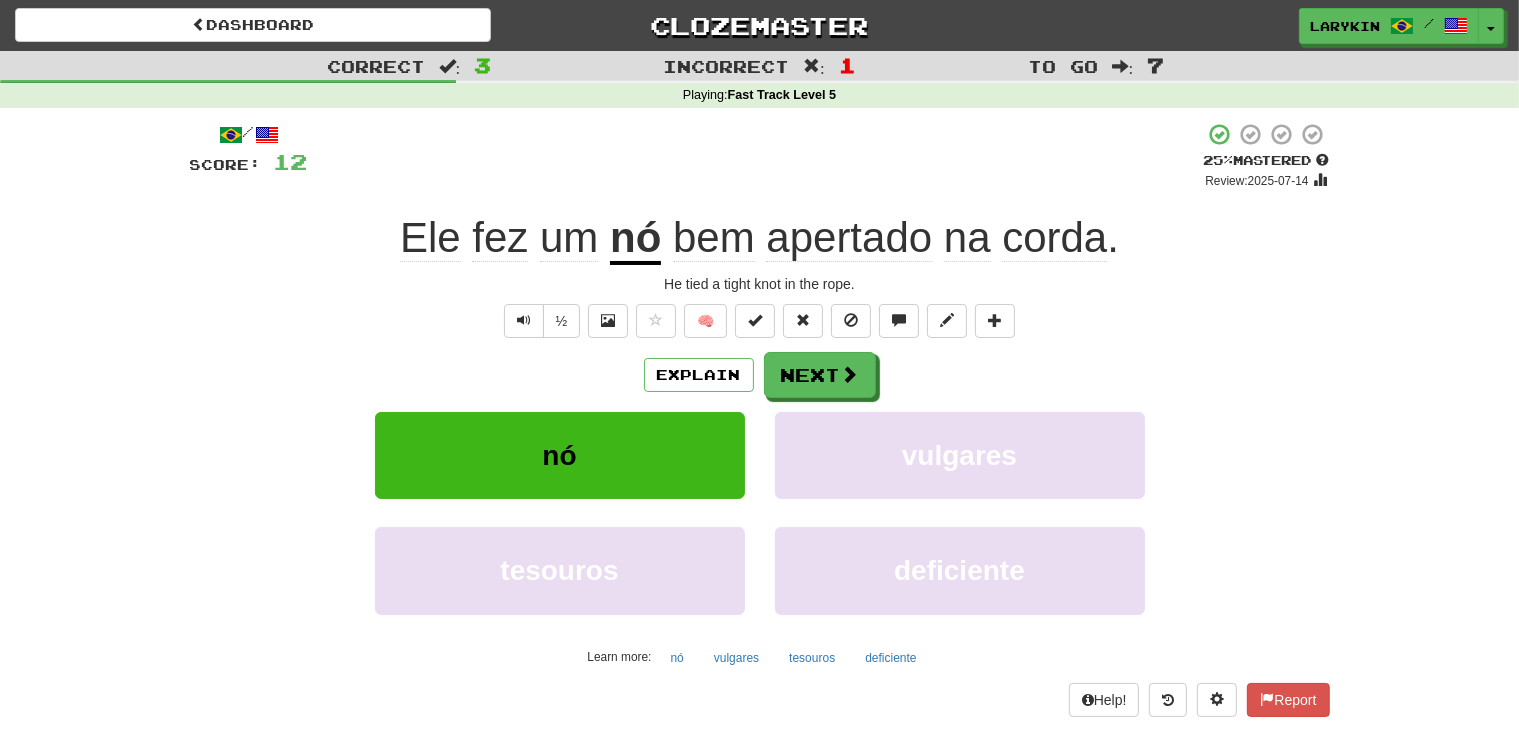 click on "nó" at bounding box center [635, 239] 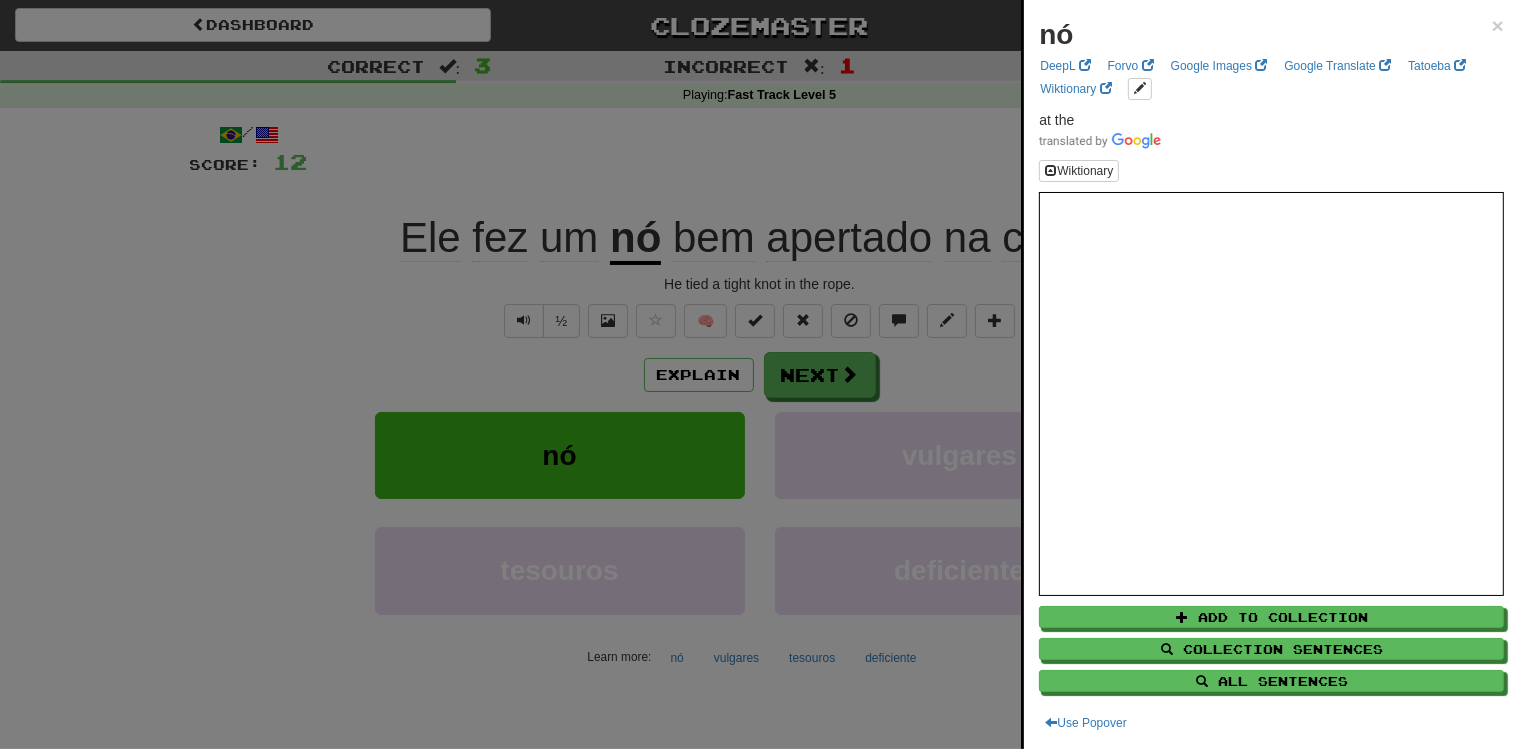 click at bounding box center [759, 374] 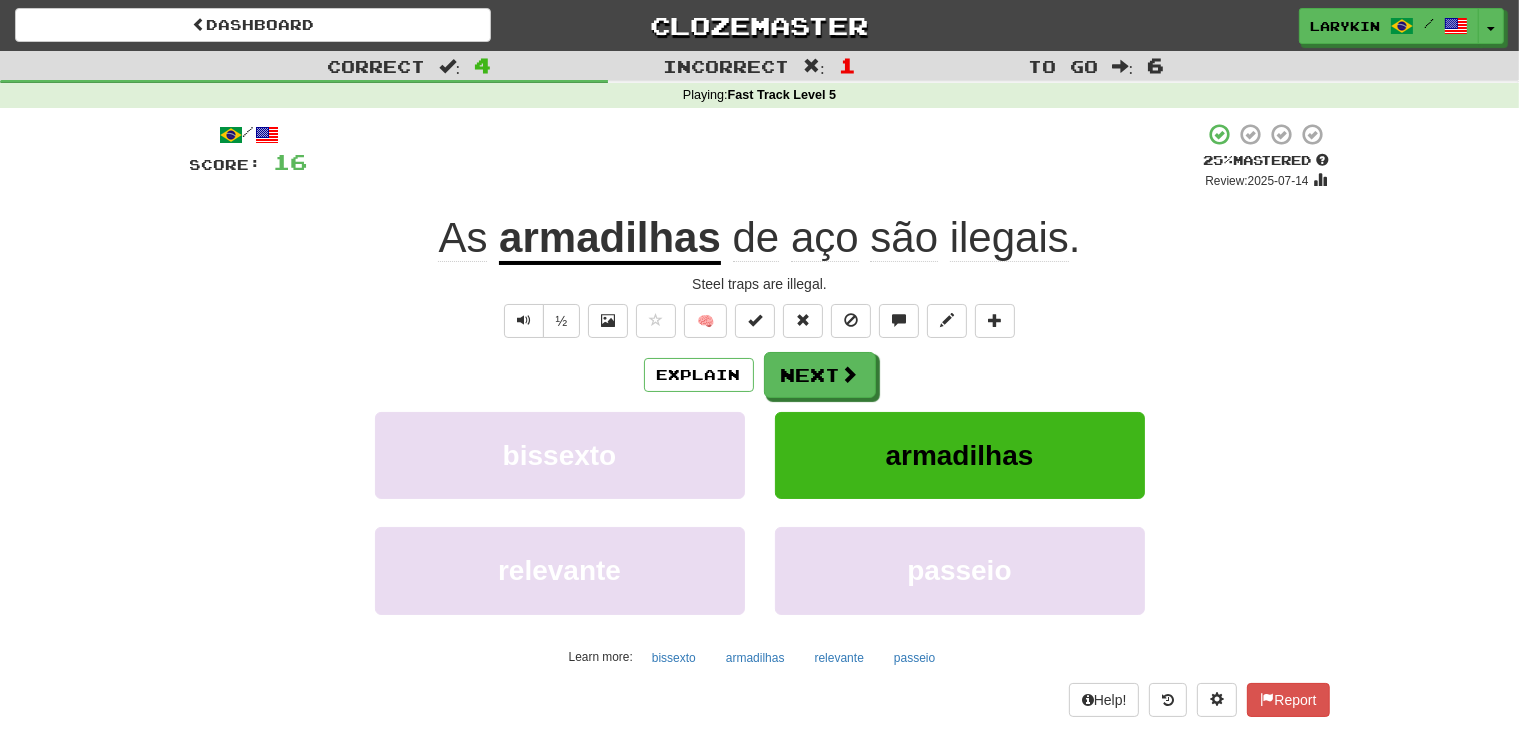click on "aço" at bounding box center [825, 238] 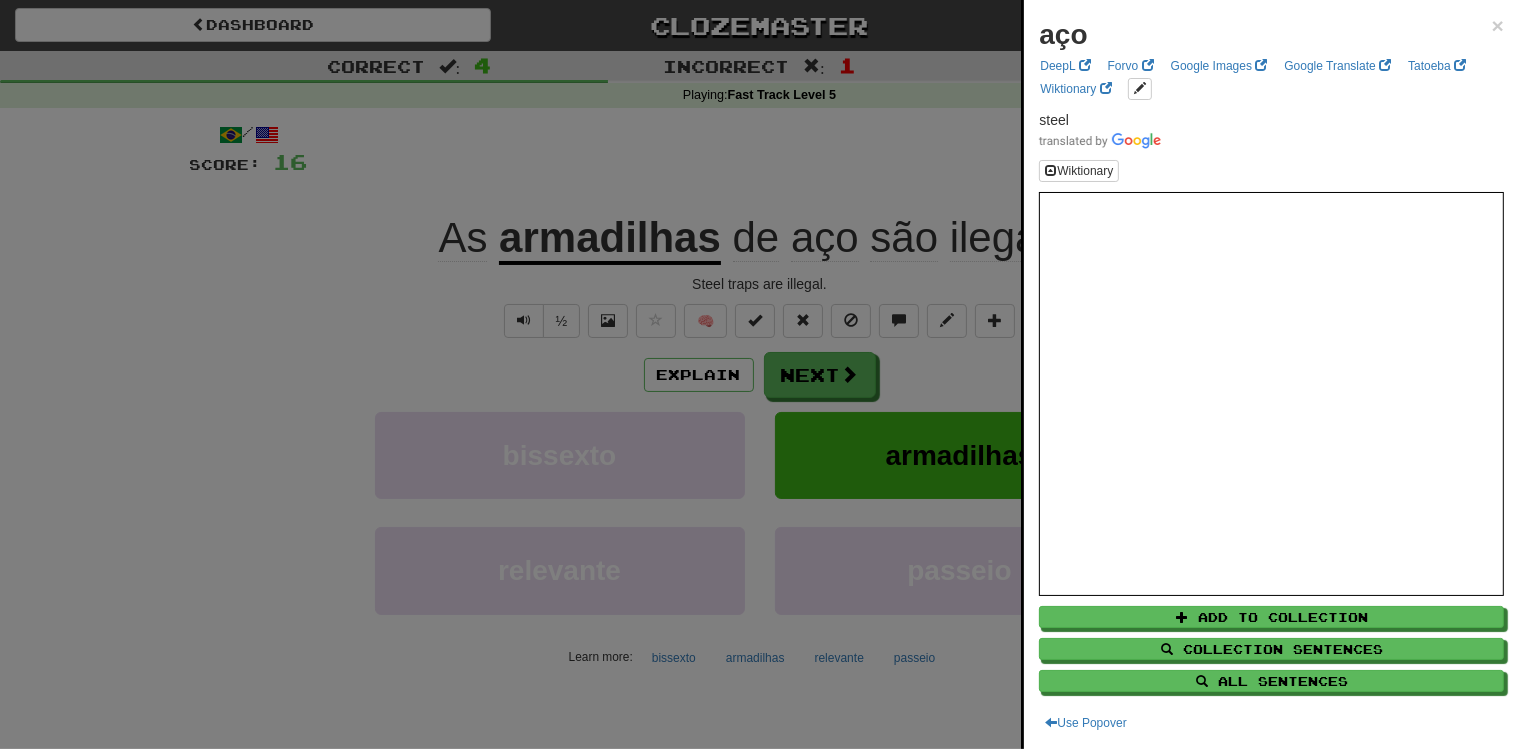 click at bounding box center (759, 374) 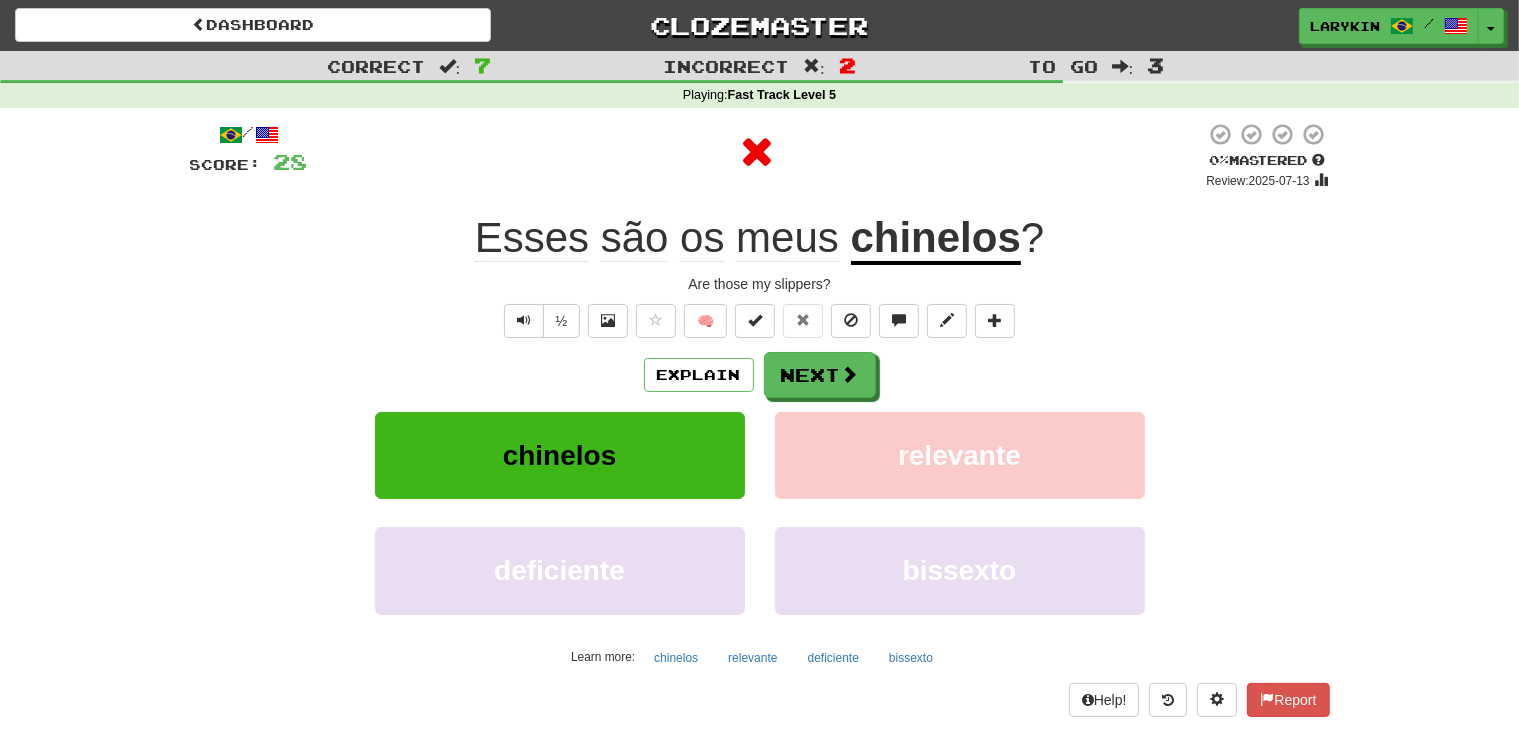 click on "chinelos" at bounding box center (936, 239) 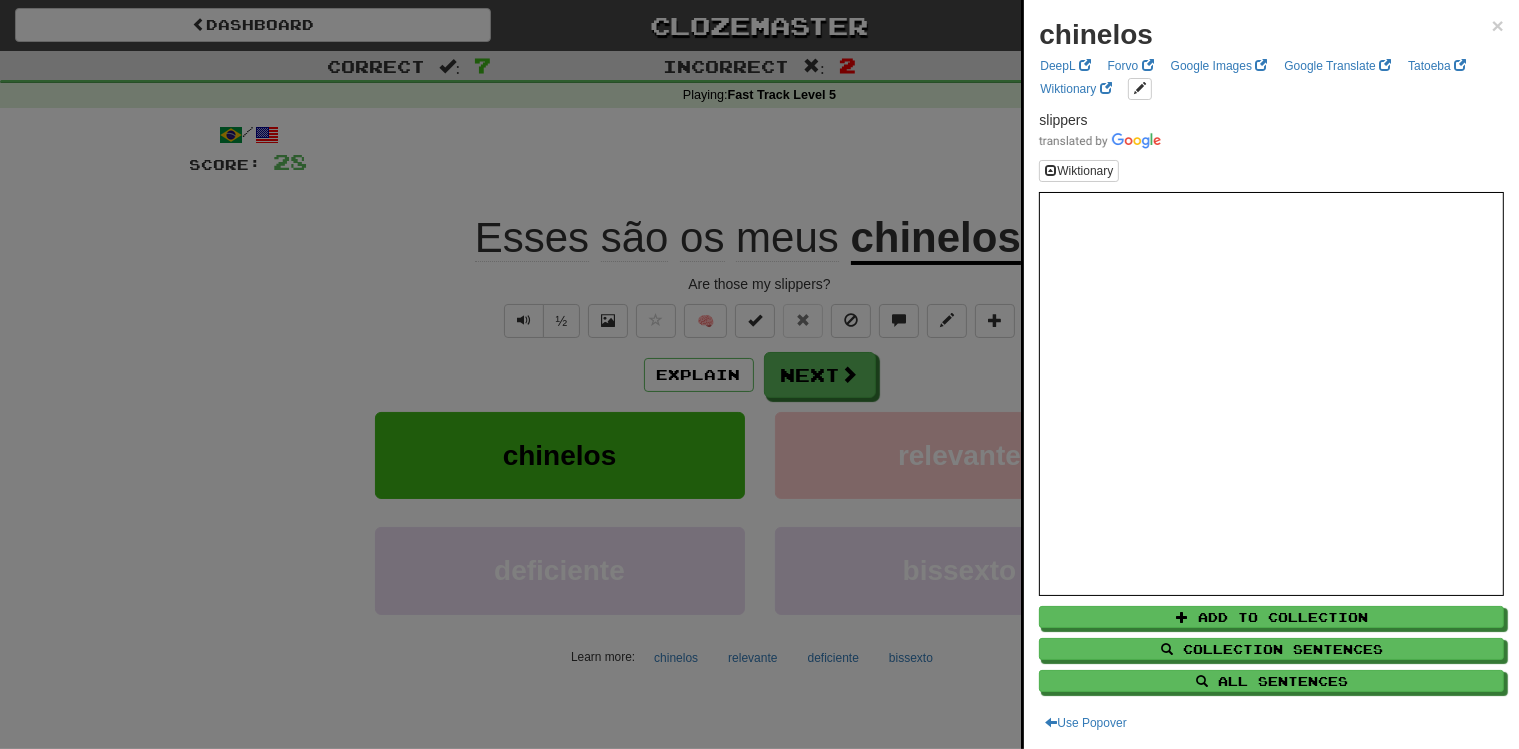 click at bounding box center [759, 374] 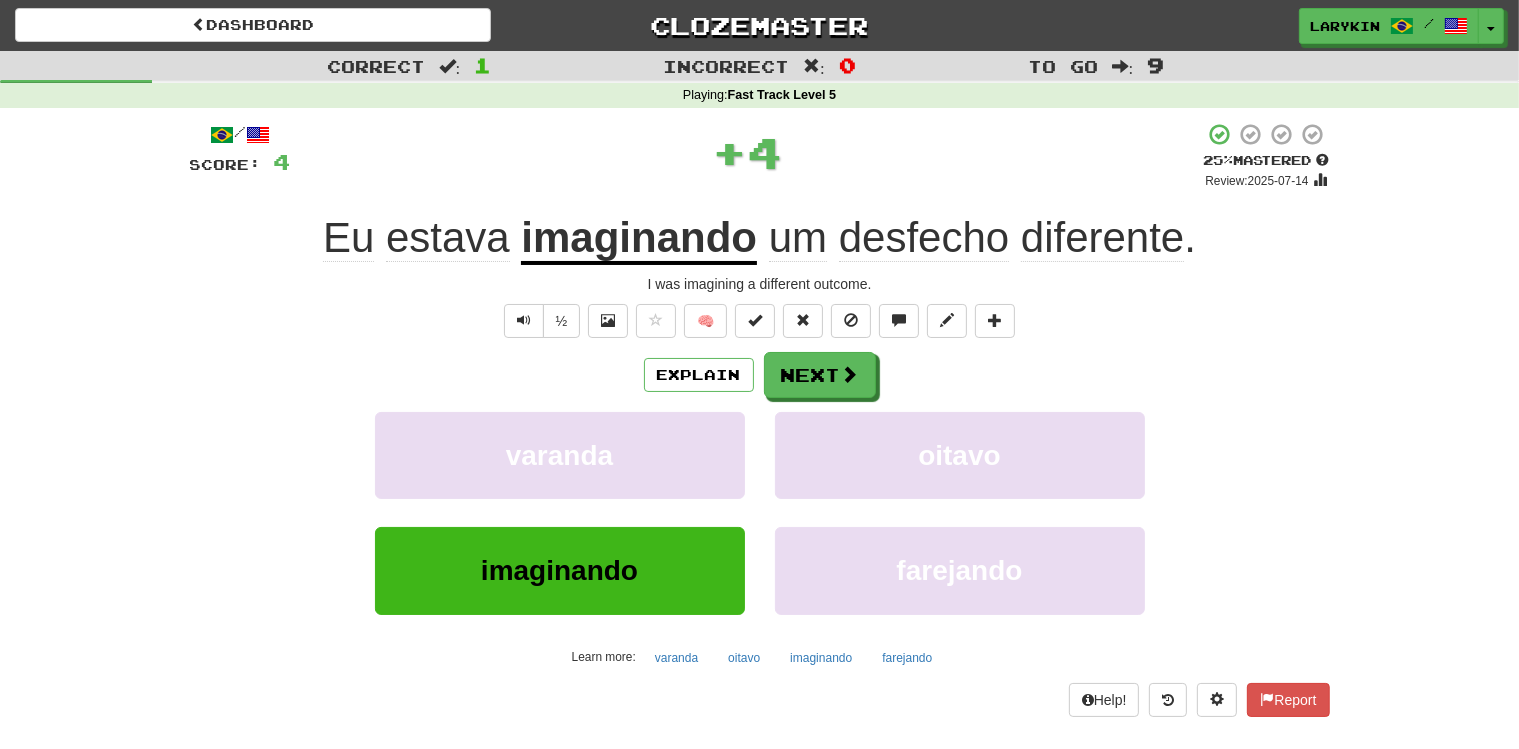 click on "/  Score:   4 + 4 25 %  Mastered Review:  2025-07-14 Eu   estava   imaginando   um   desfecho   diferente . I was imagining a different outcome. ½ 🧠 Explain Next varanda oitavo imaginando farejando Learn more: varanda oitavo imaginando farejando  Help!  Report" at bounding box center [760, 419] 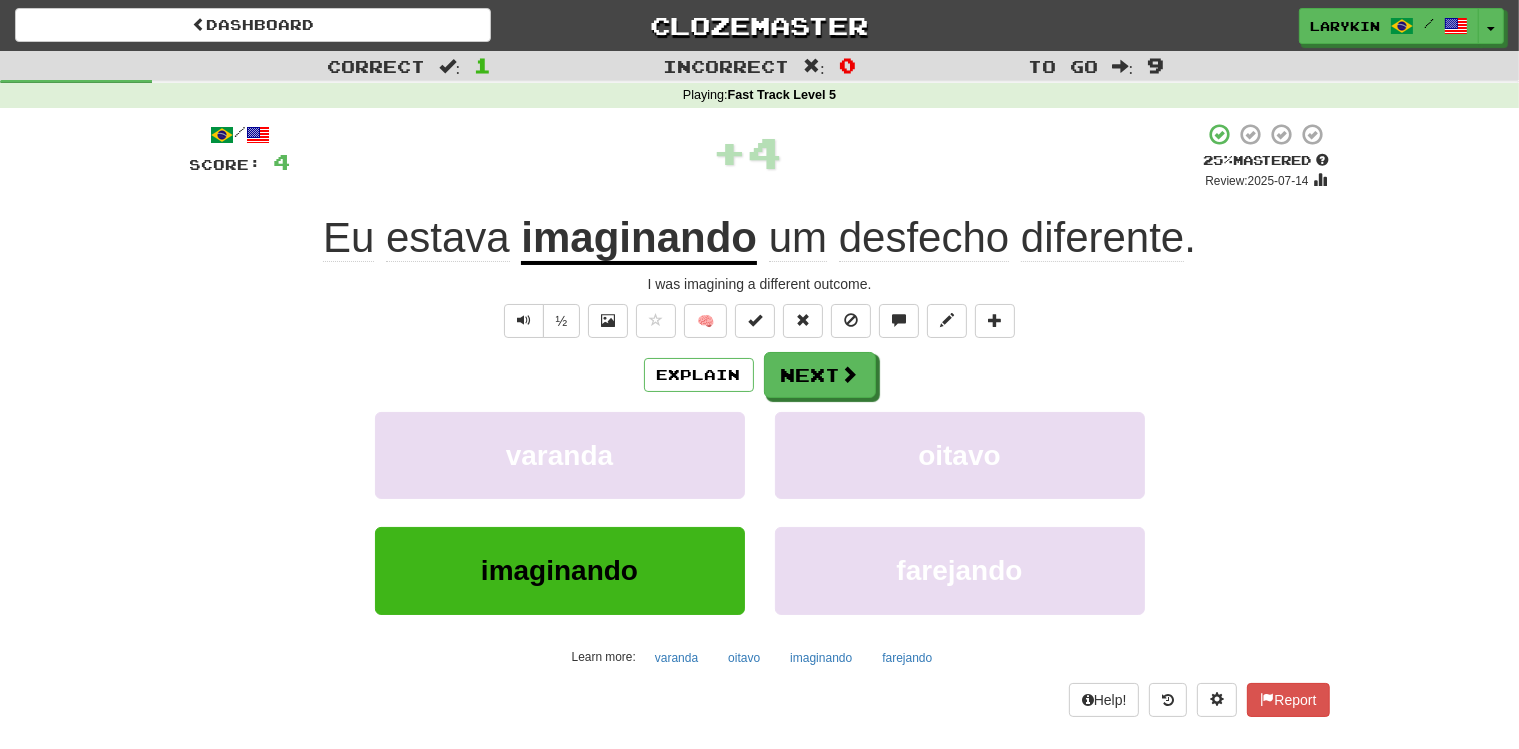 click on "desfecho" at bounding box center [924, 238] 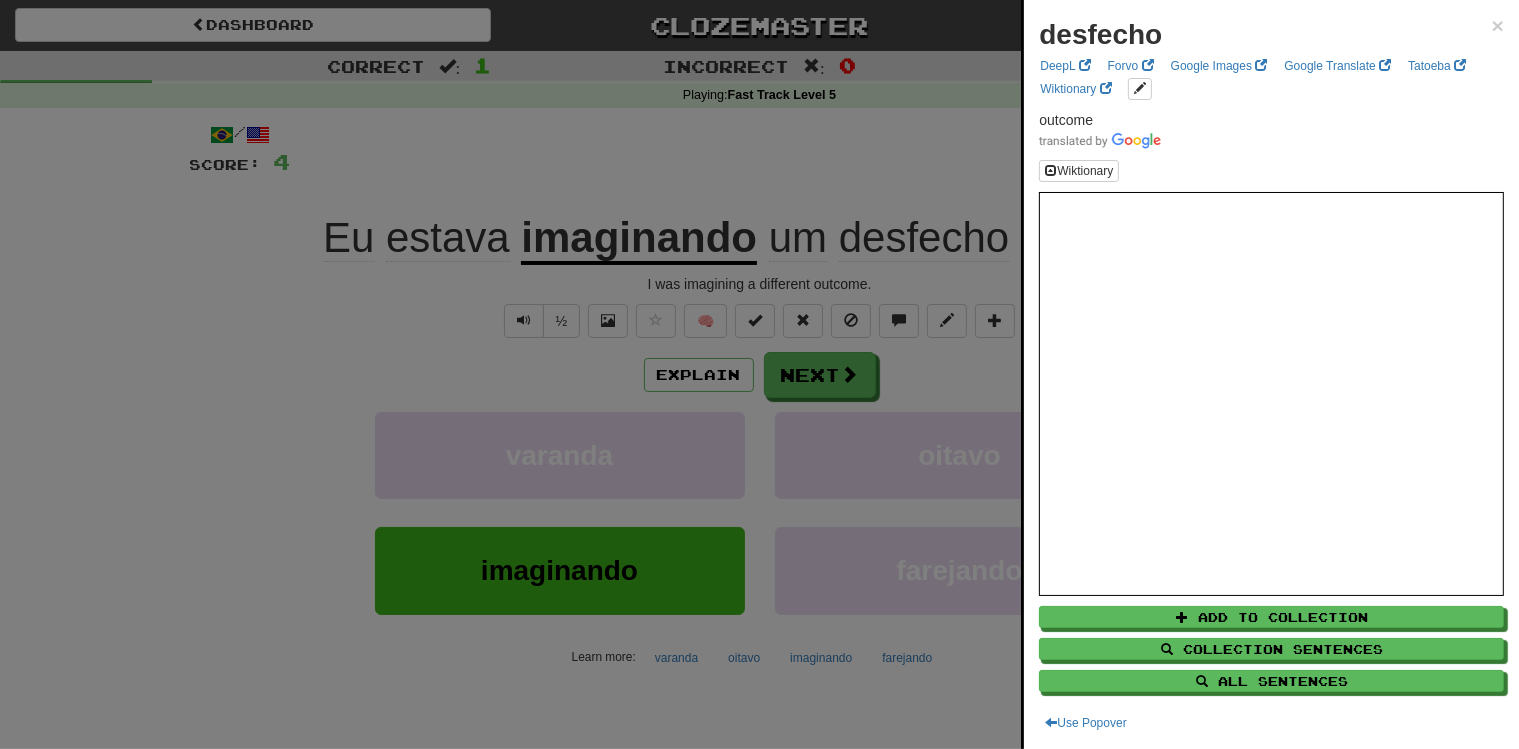 click at bounding box center [759, 374] 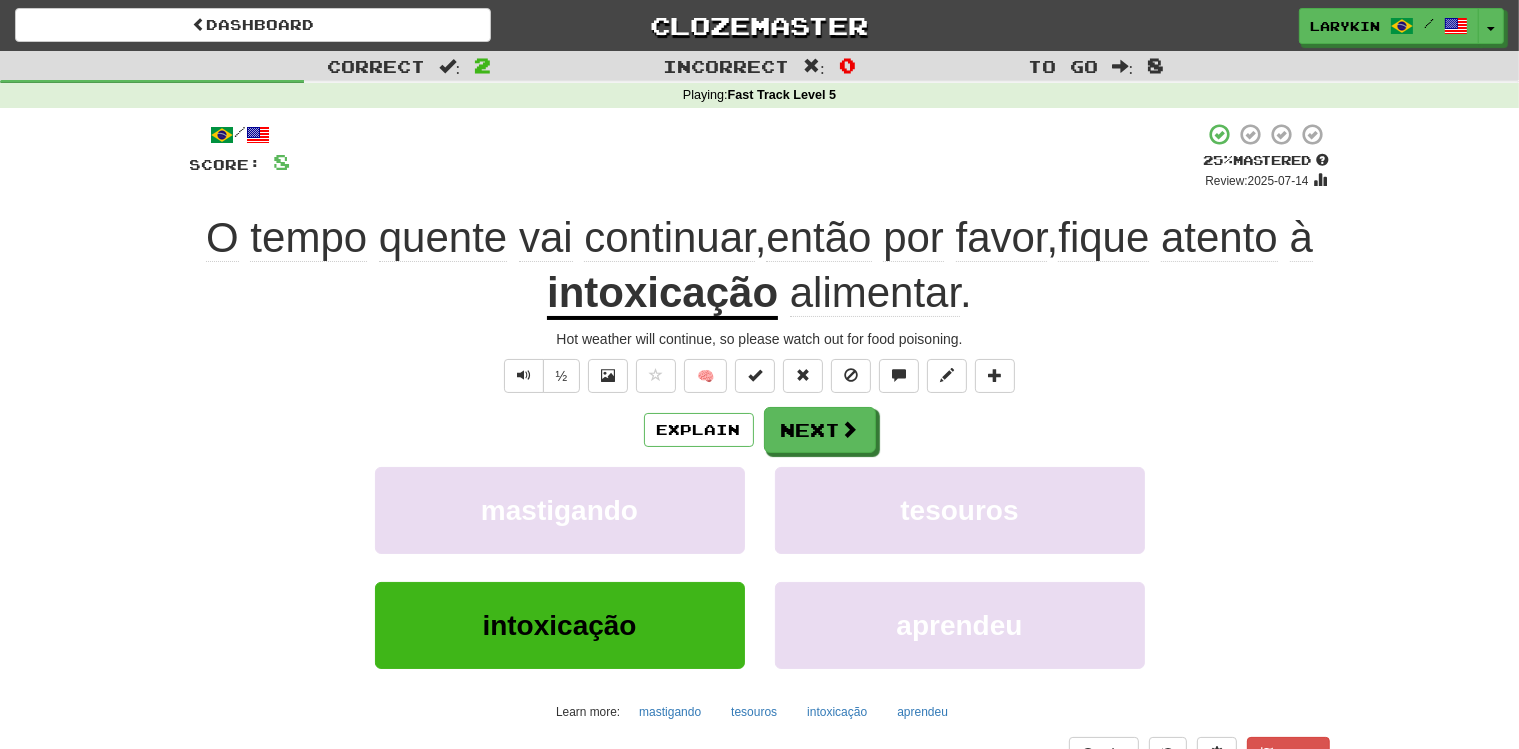 click on "alimentar" at bounding box center (875, 293) 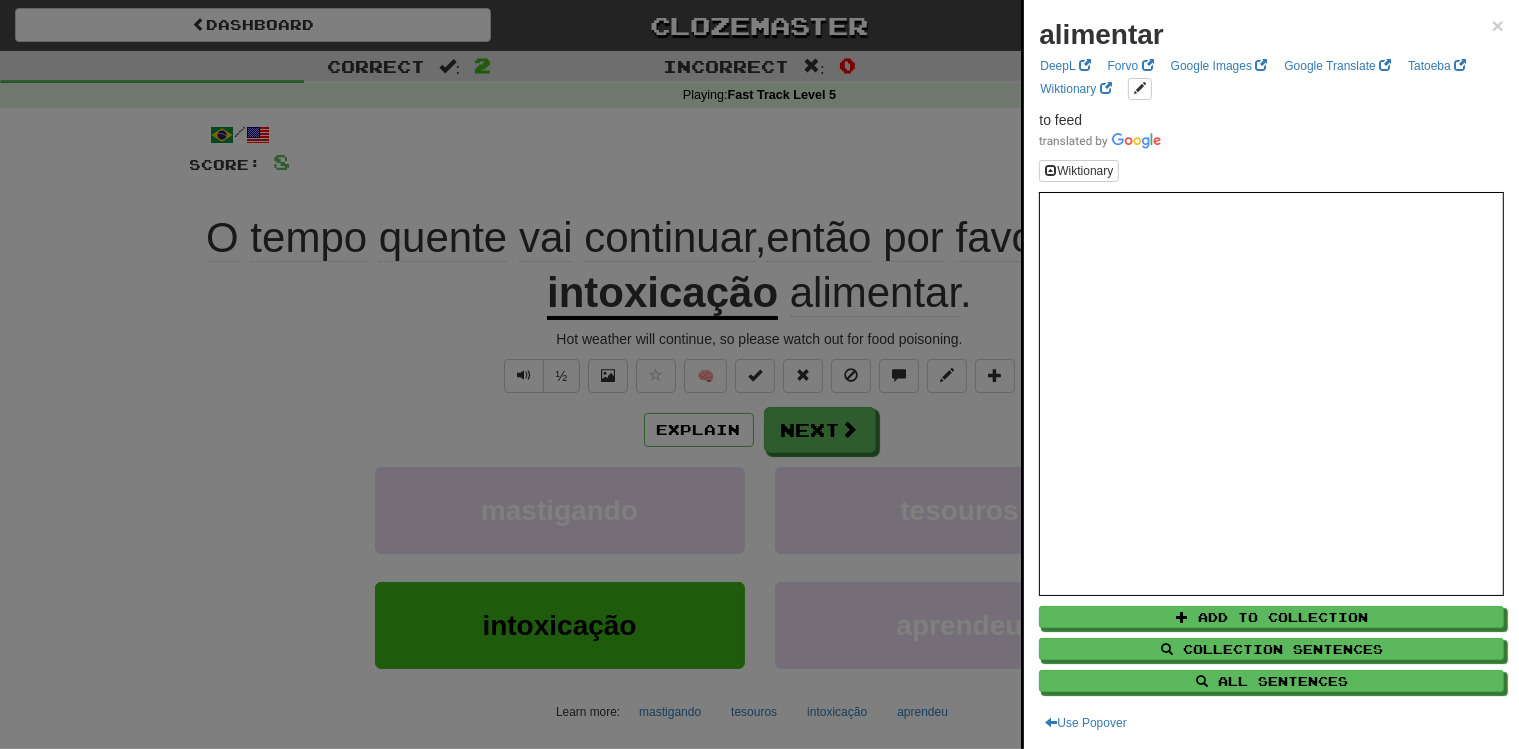 click at bounding box center [759, 374] 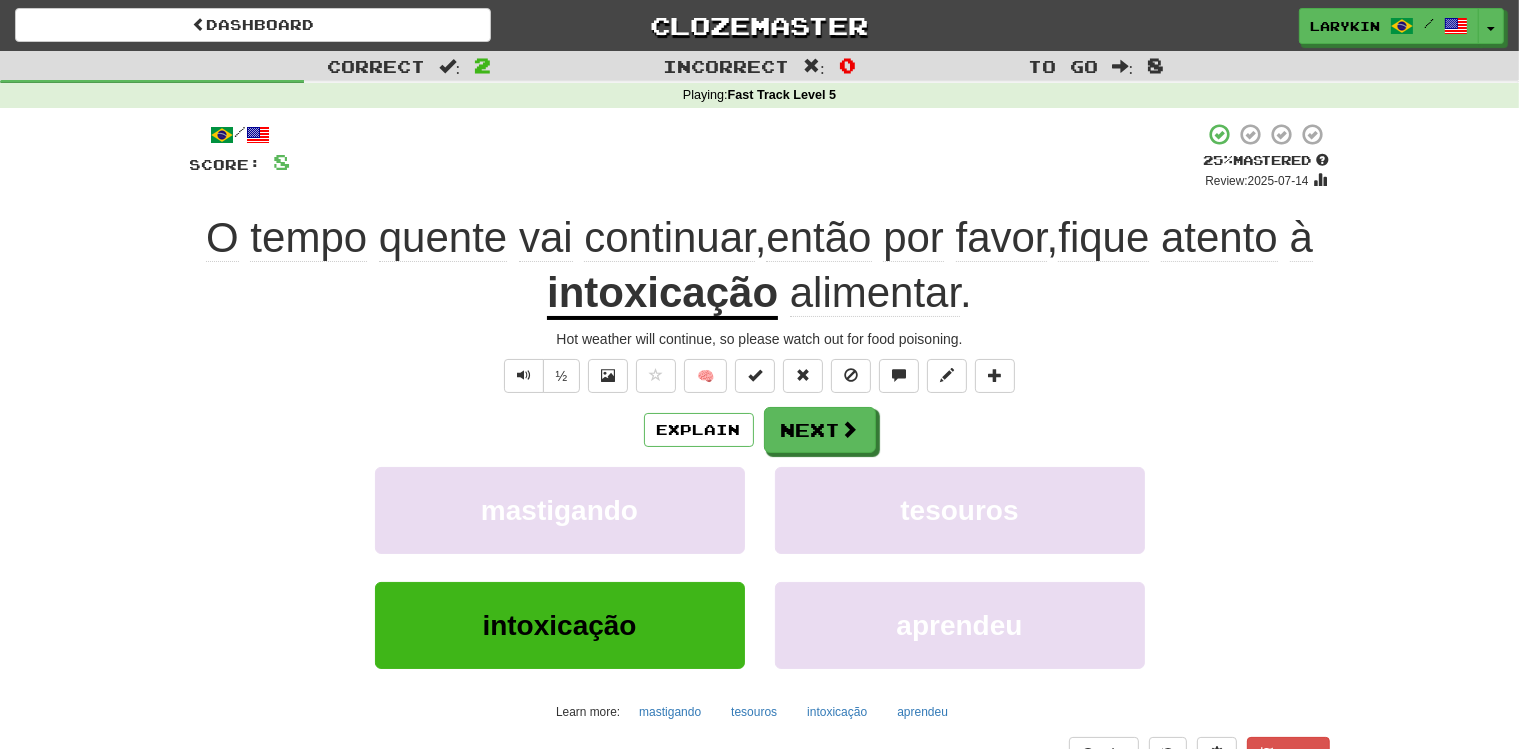 click on "intoxicação" at bounding box center (662, 294) 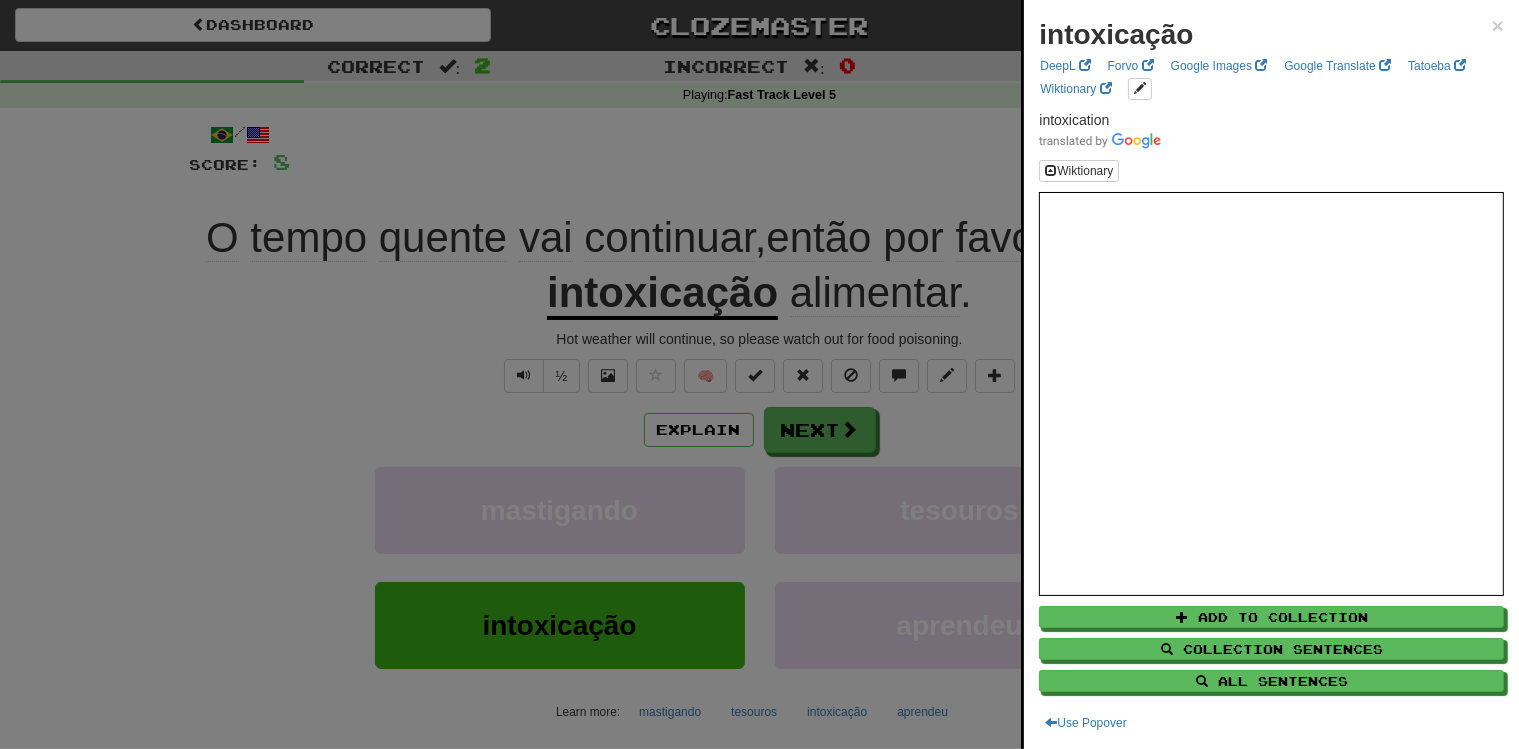 click at bounding box center (759, 374) 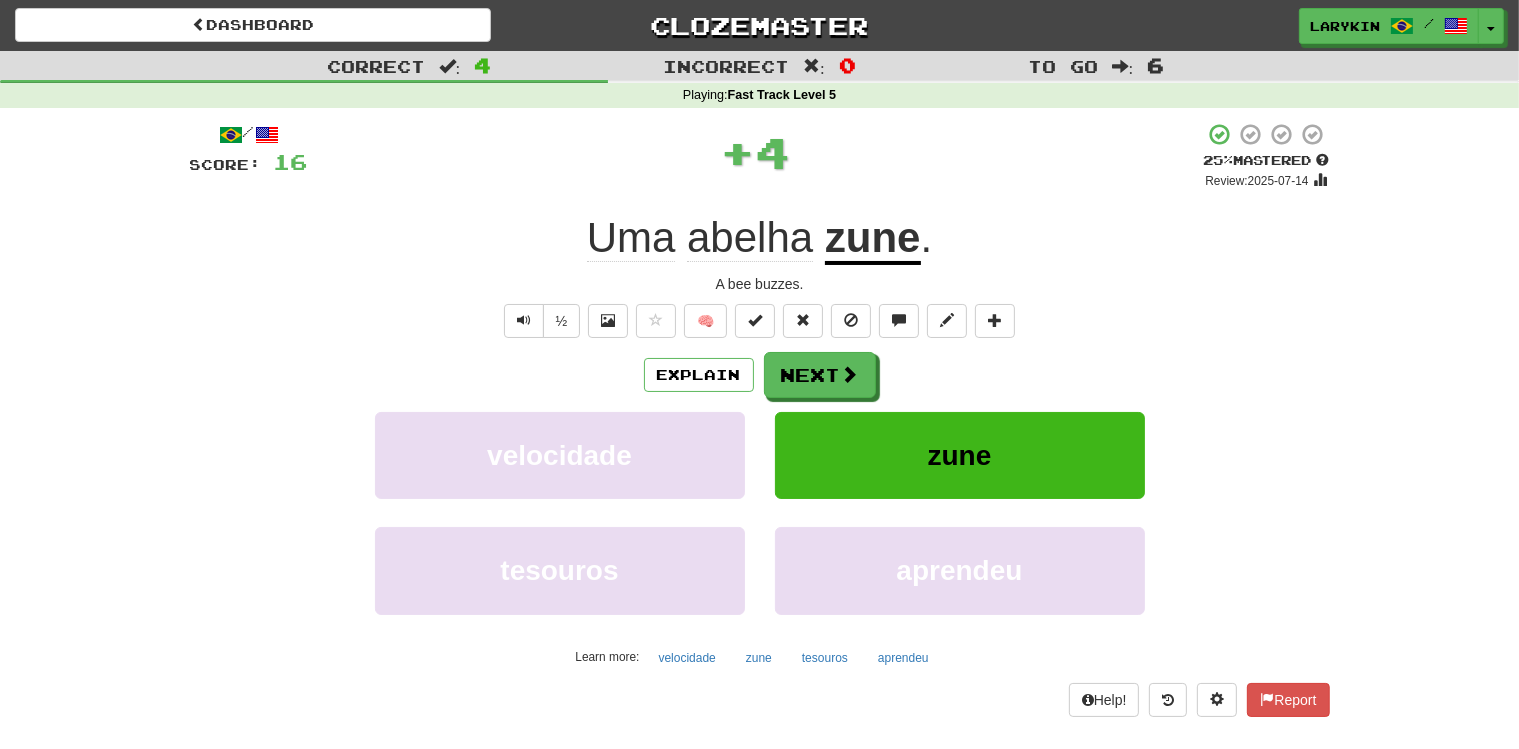 click on "zune" at bounding box center [873, 239] 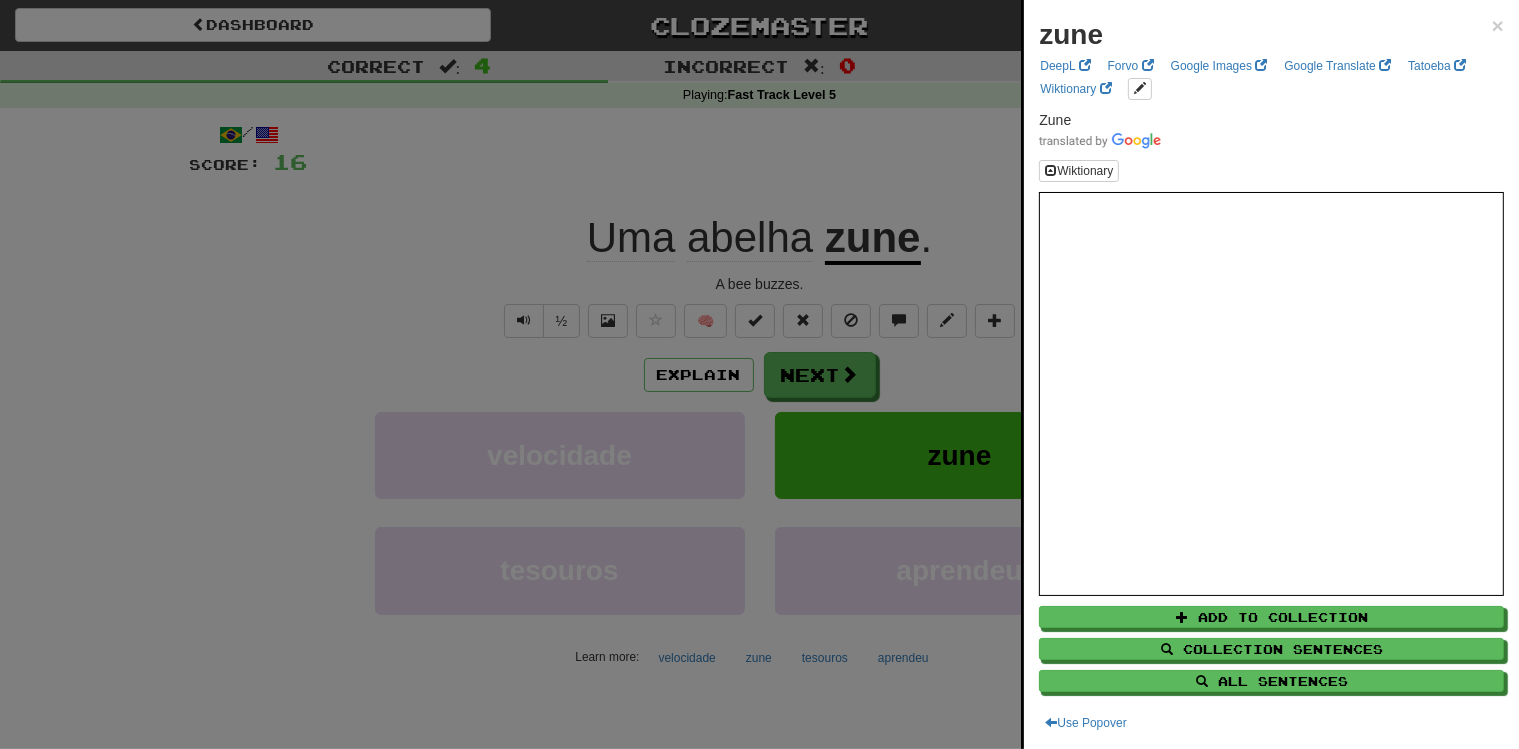 click at bounding box center [759, 374] 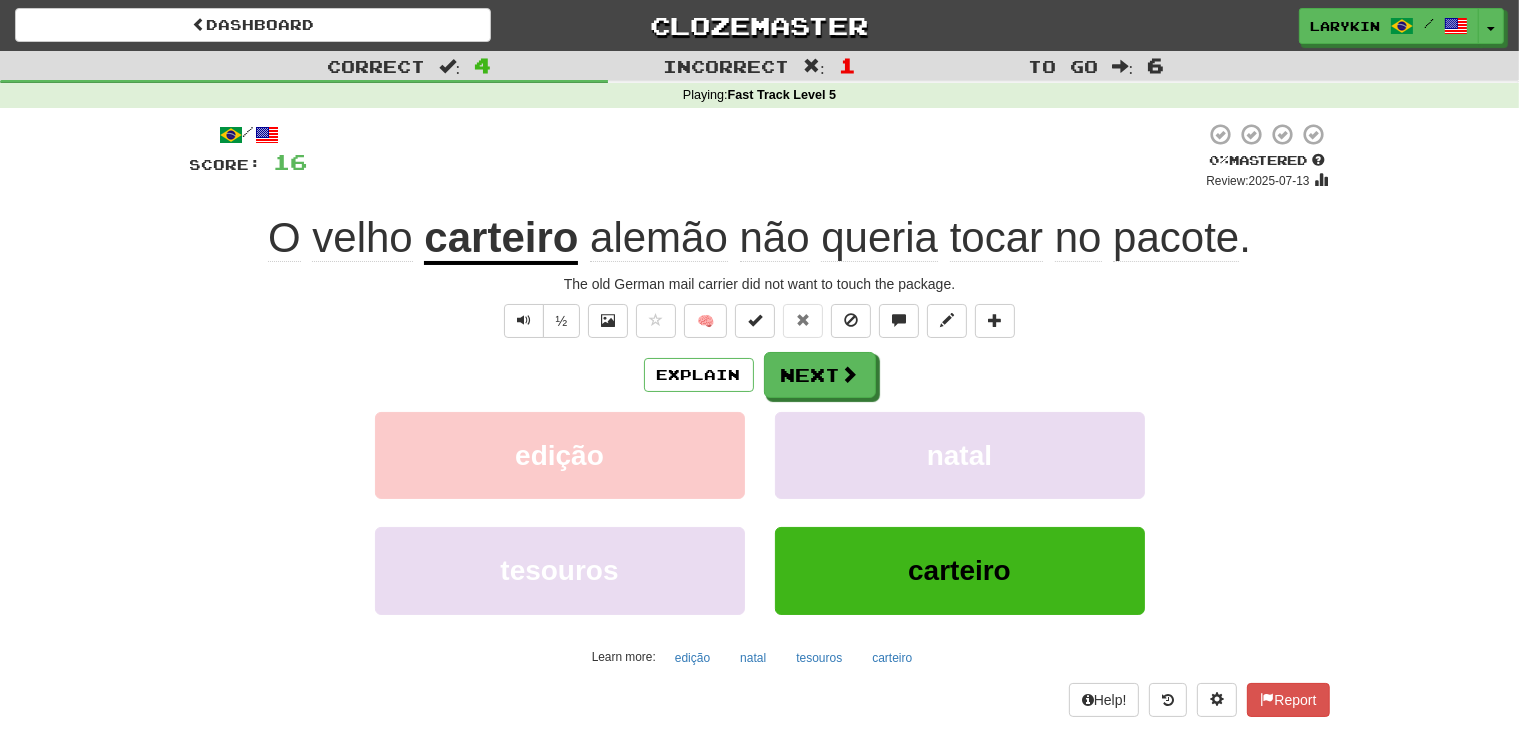 click on "O   velho   carteiro   alemão   não   queria   tocar   no   pacote ." at bounding box center (760, 238) 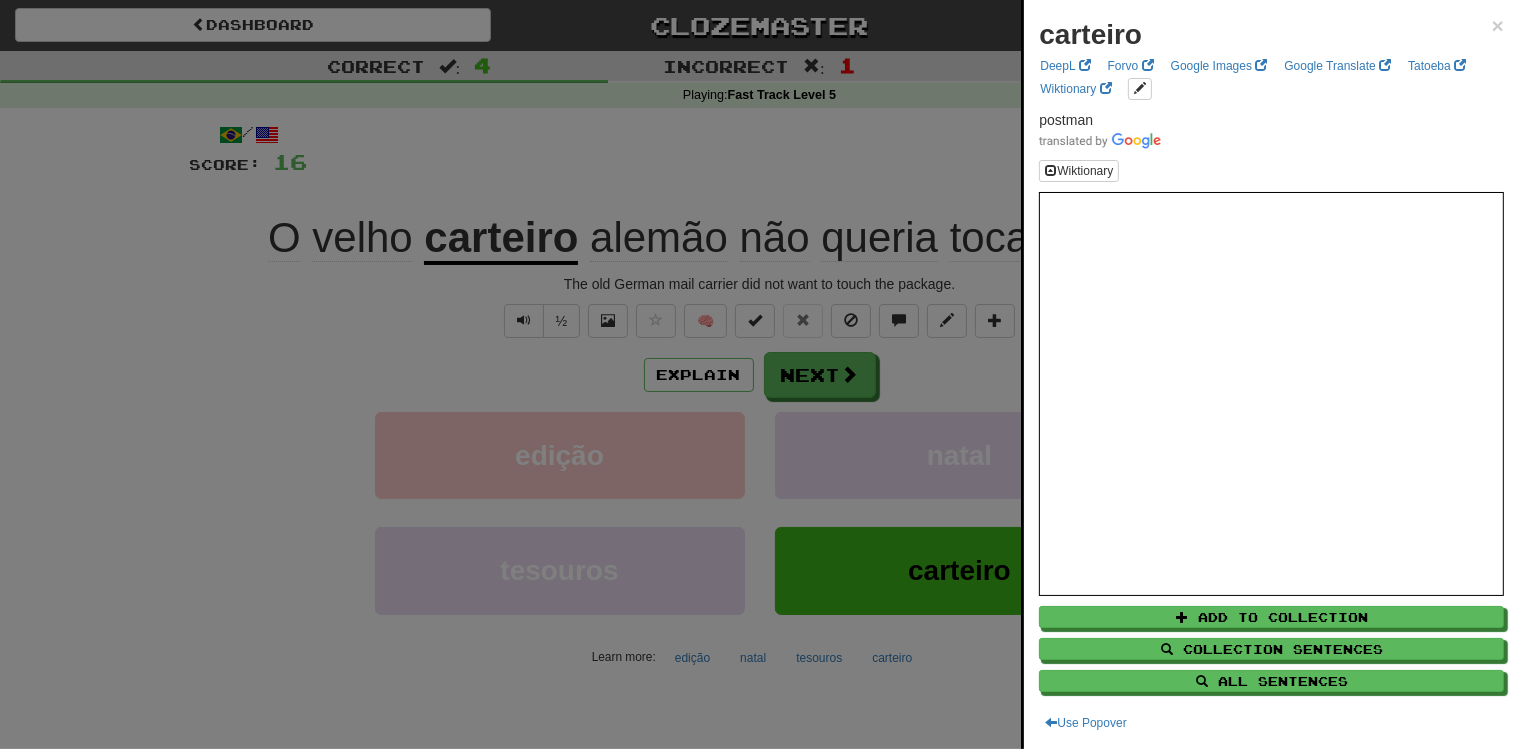 click at bounding box center [759, 374] 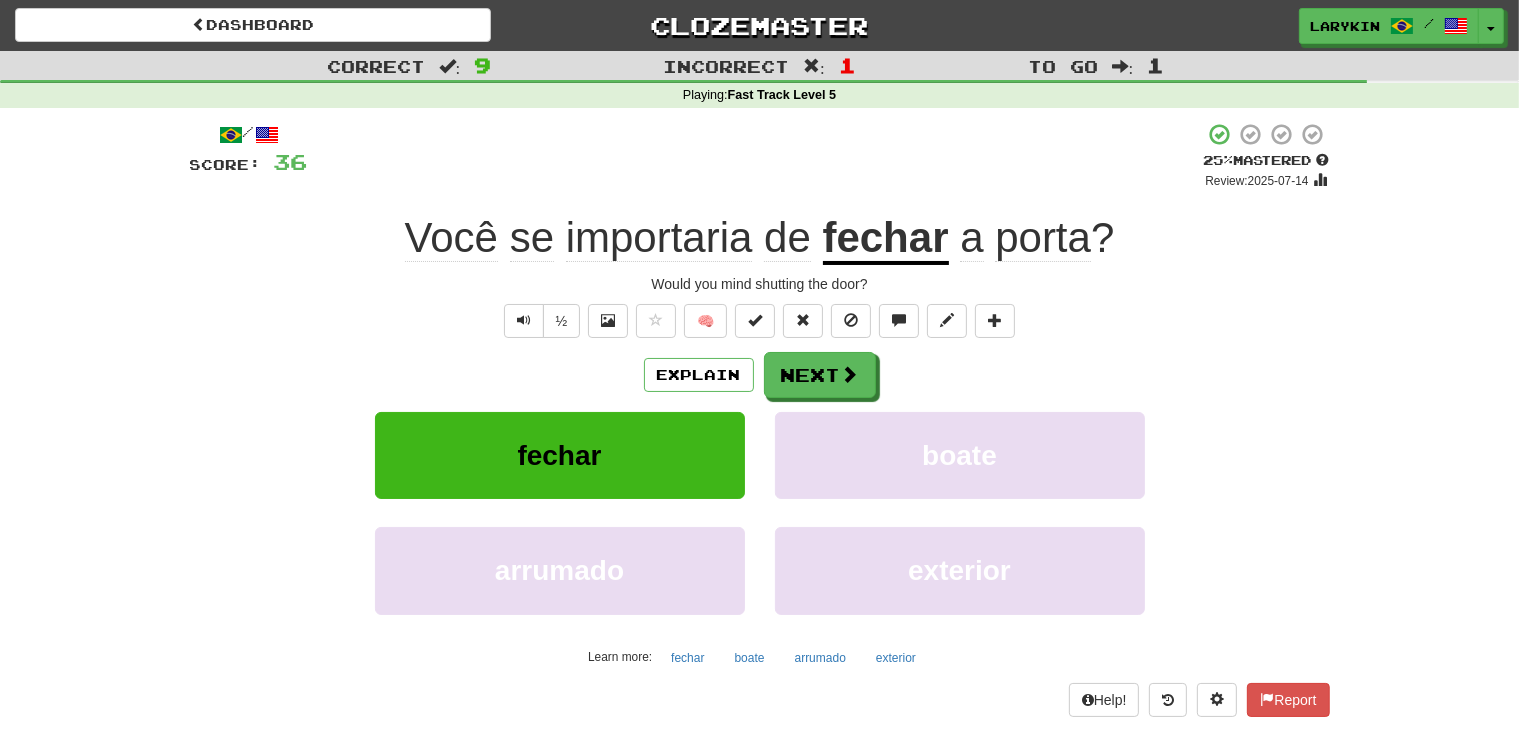 click on "importaria" 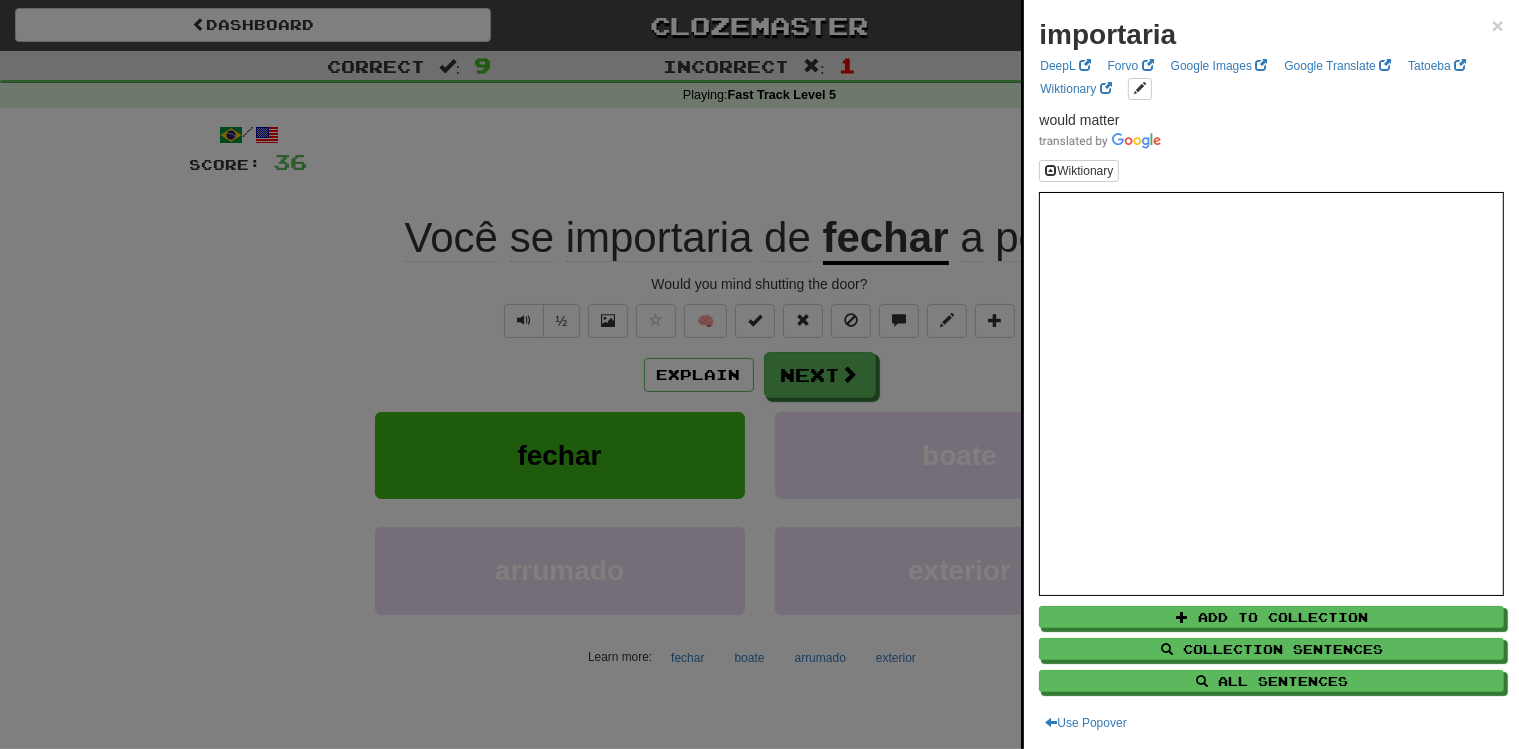 click at bounding box center (759, 374) 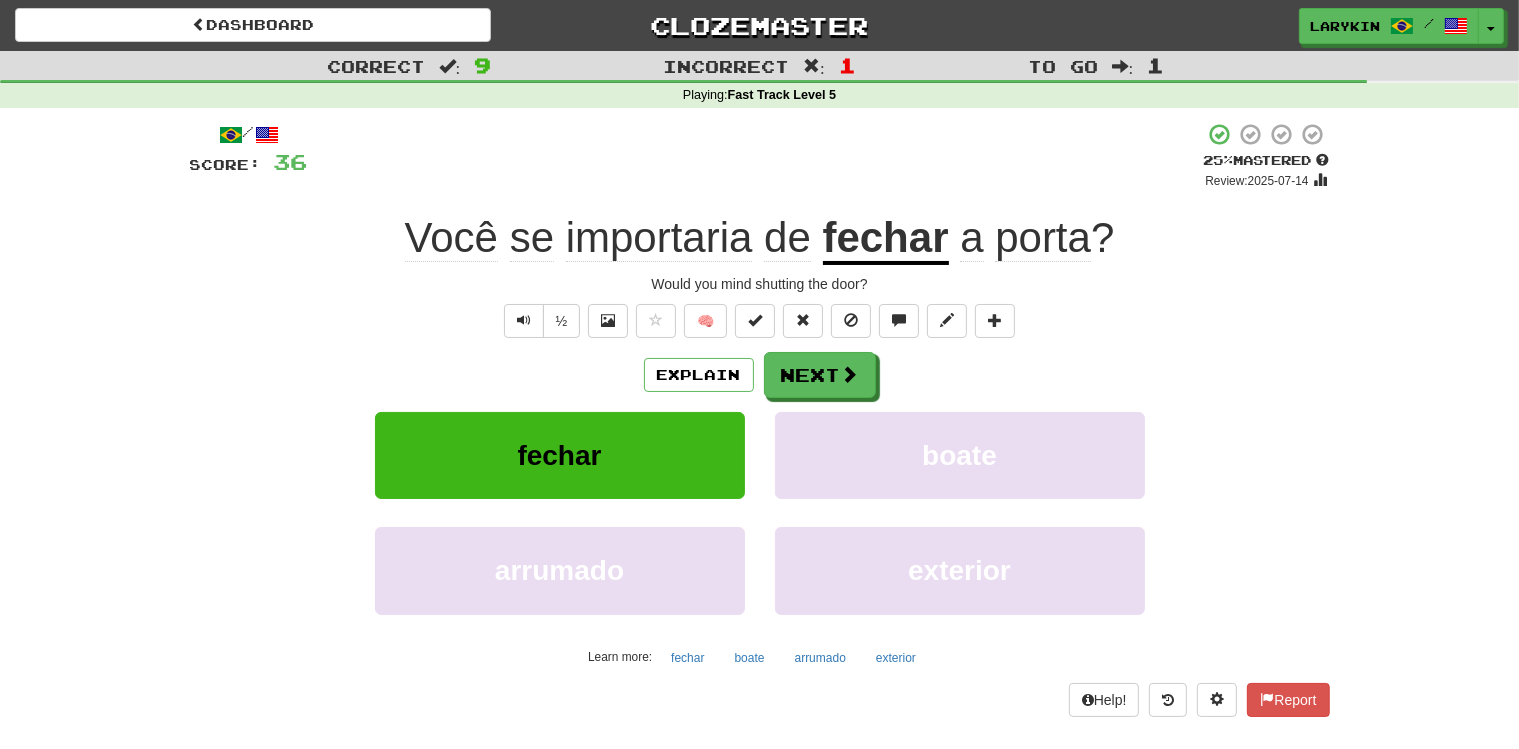 click on "importaria" 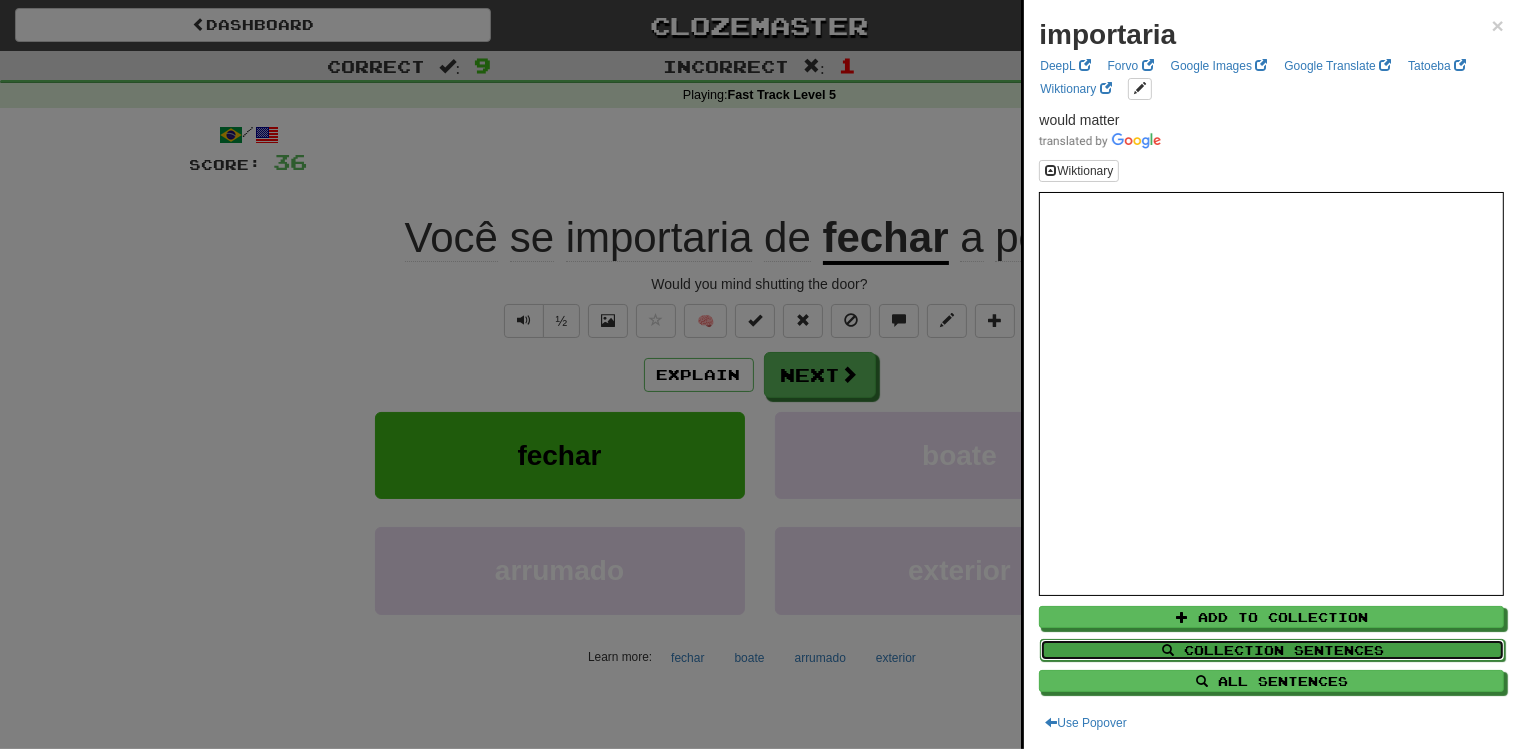 click on "Collection Sentences" at bounding box center [1272, 650] 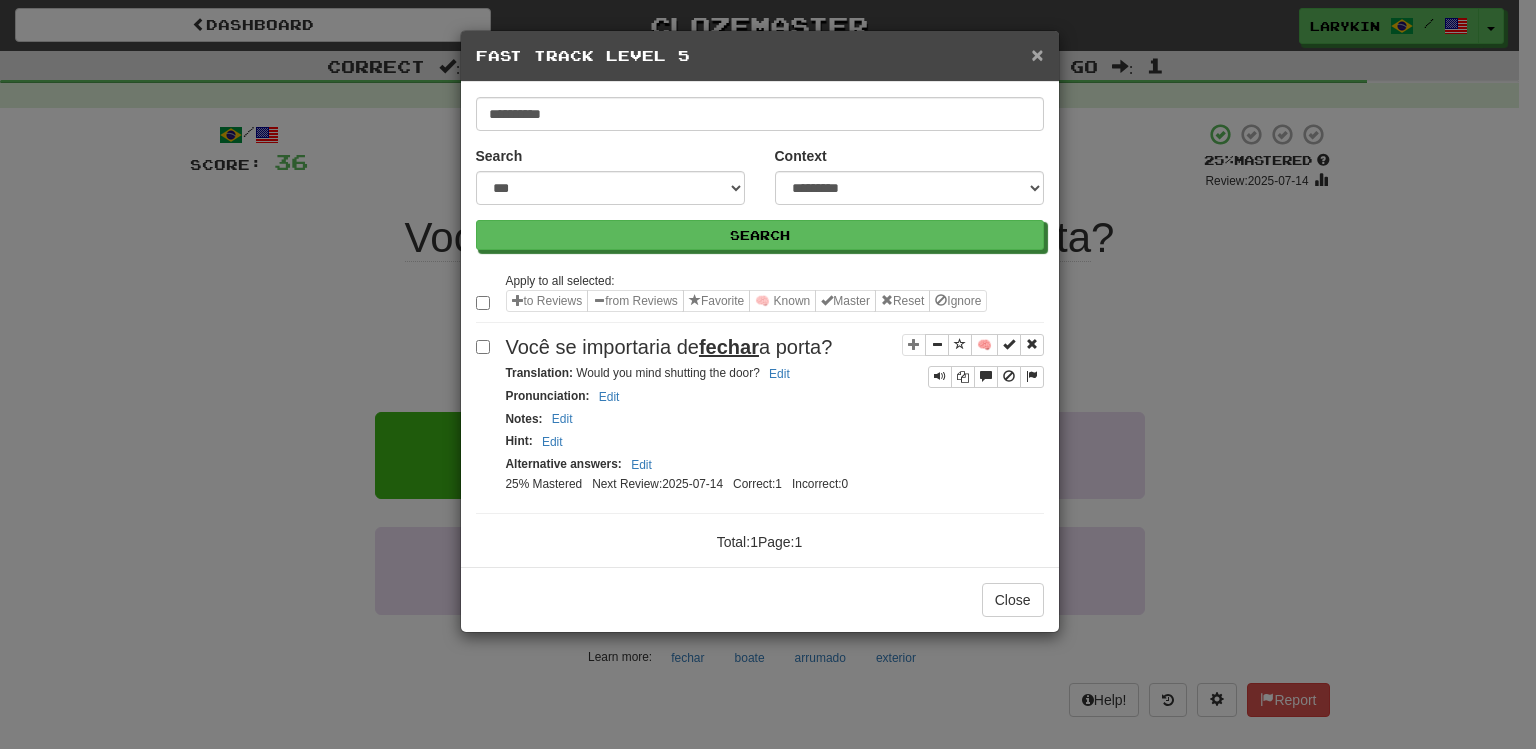 click on "×" at bounding box center (1037, 54) 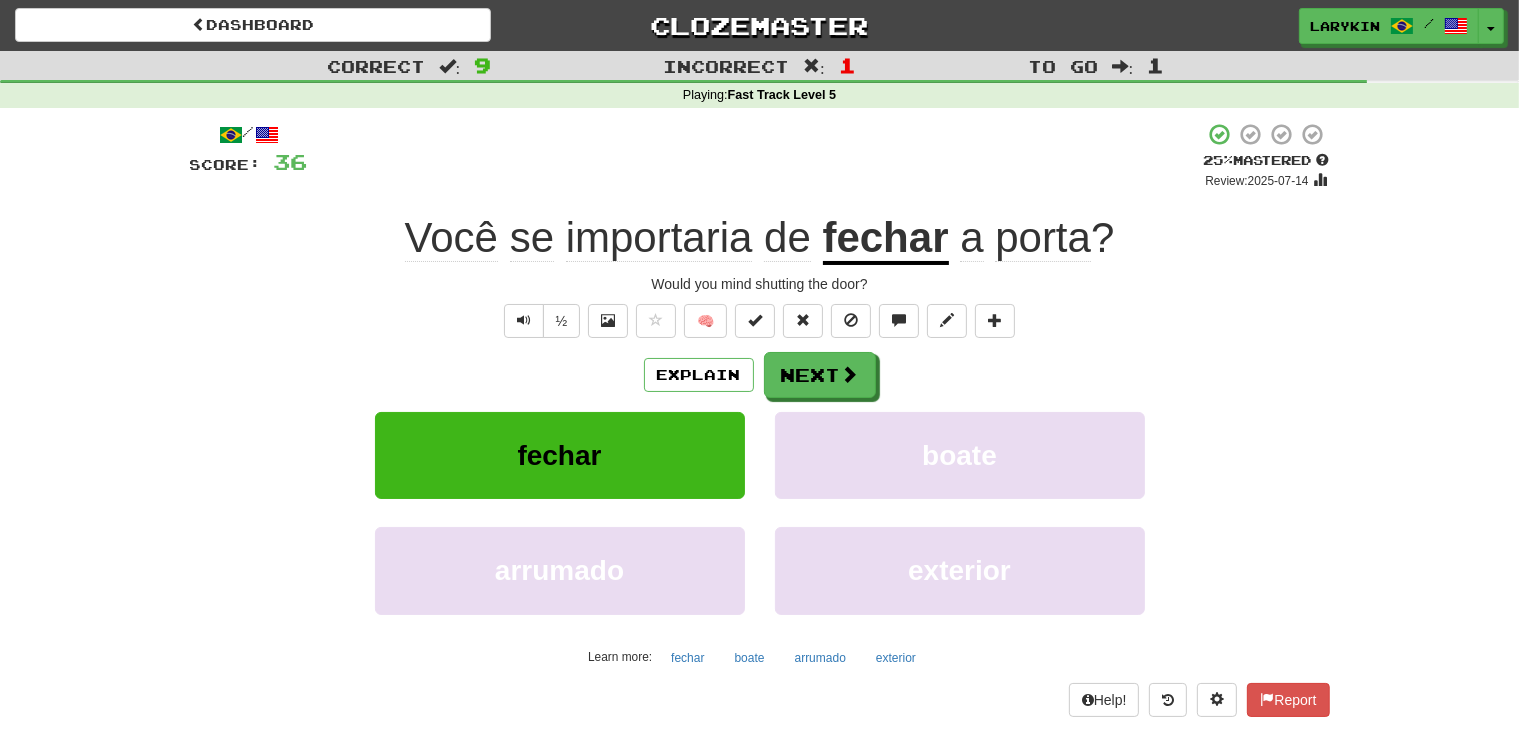 click on "importaria" 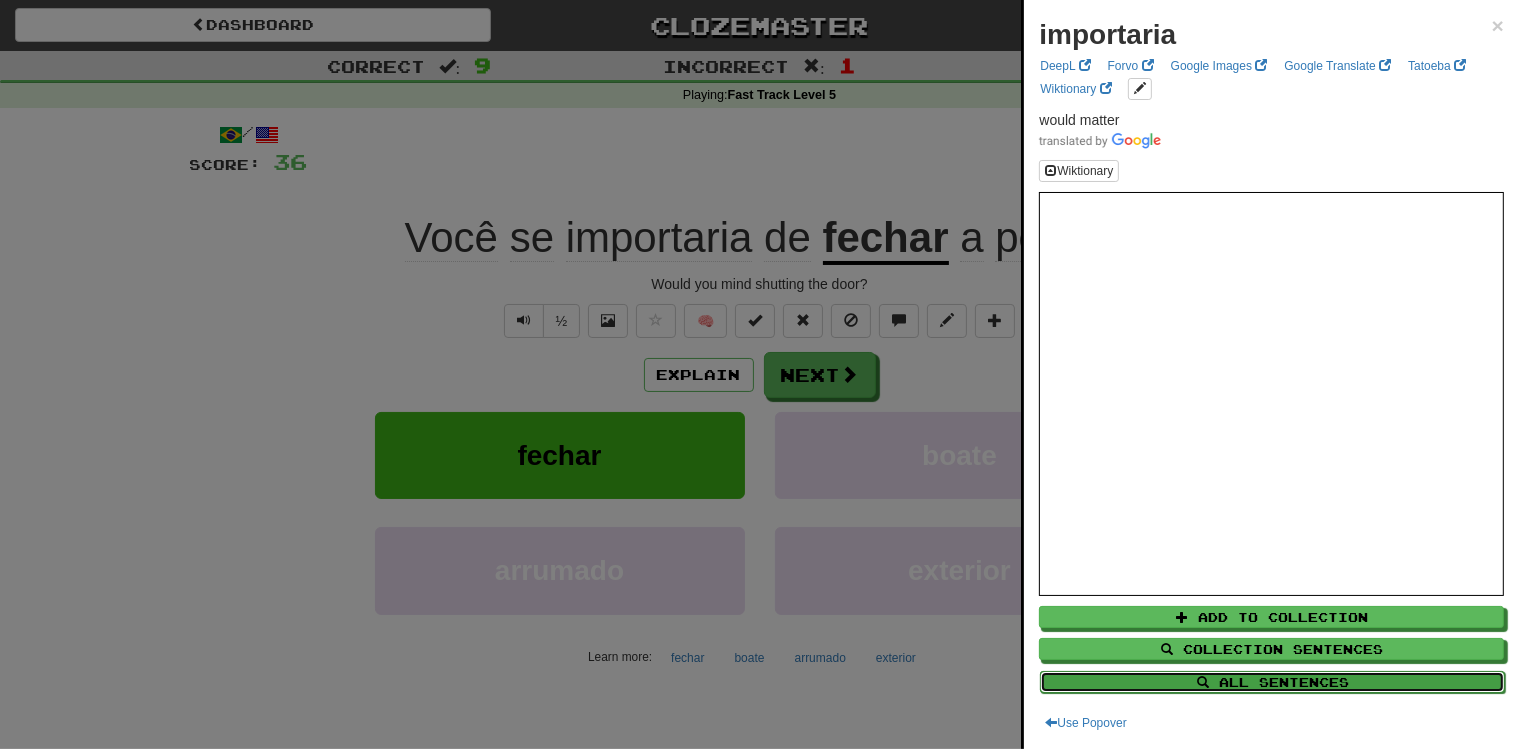 click on "All Sentences" at bounding box center [1272, 682] 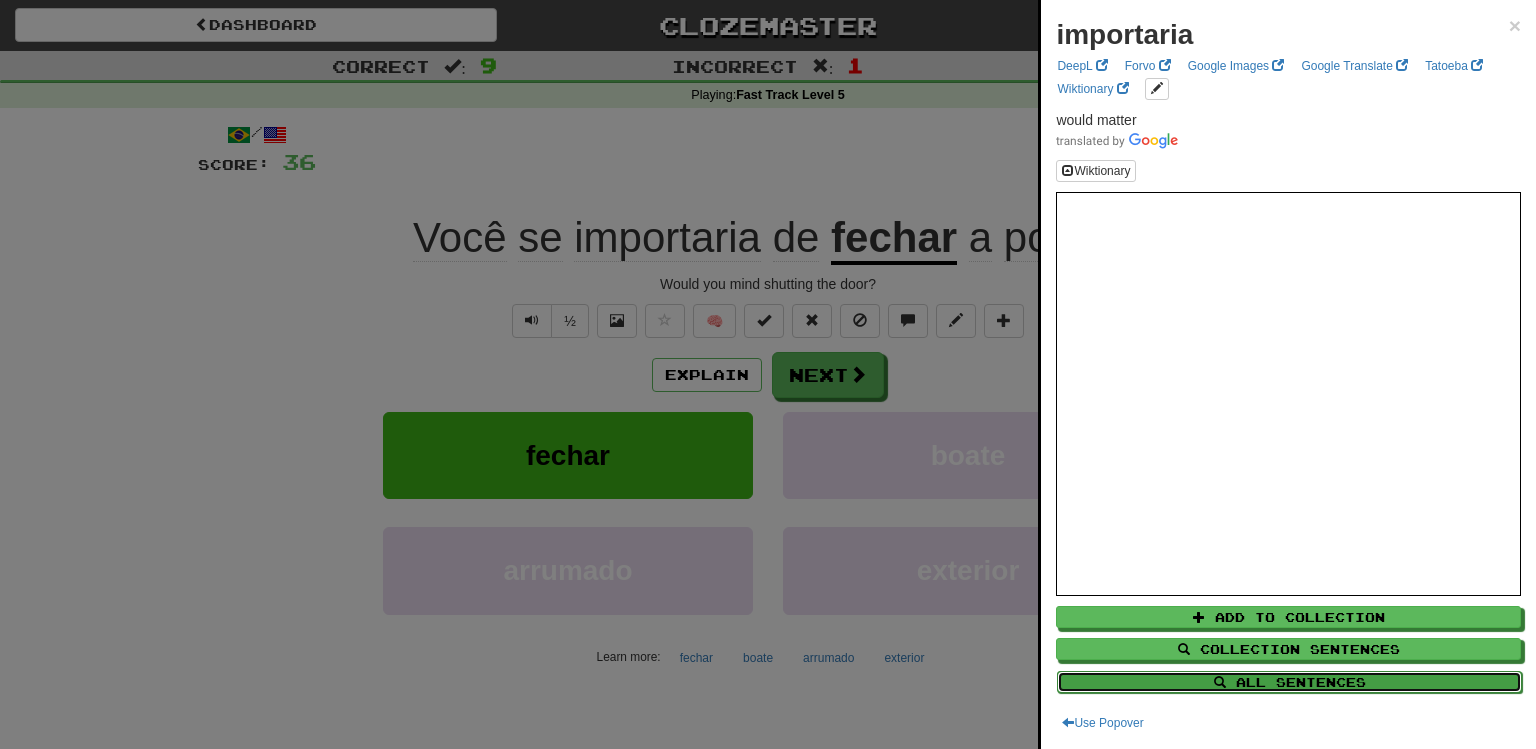 select on "****" 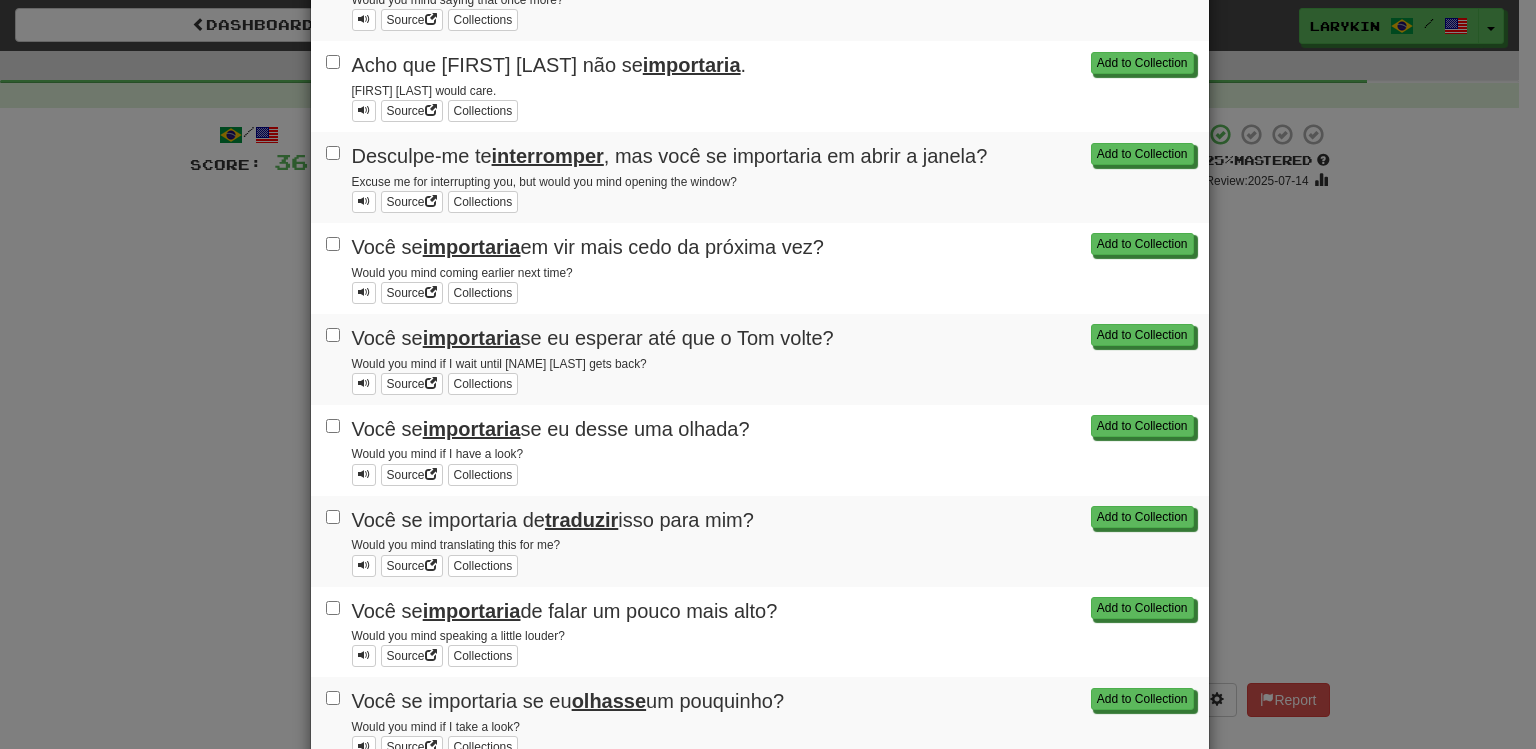 scroll, scrollTop: 896, scrollLeft: 0, axis: vertical 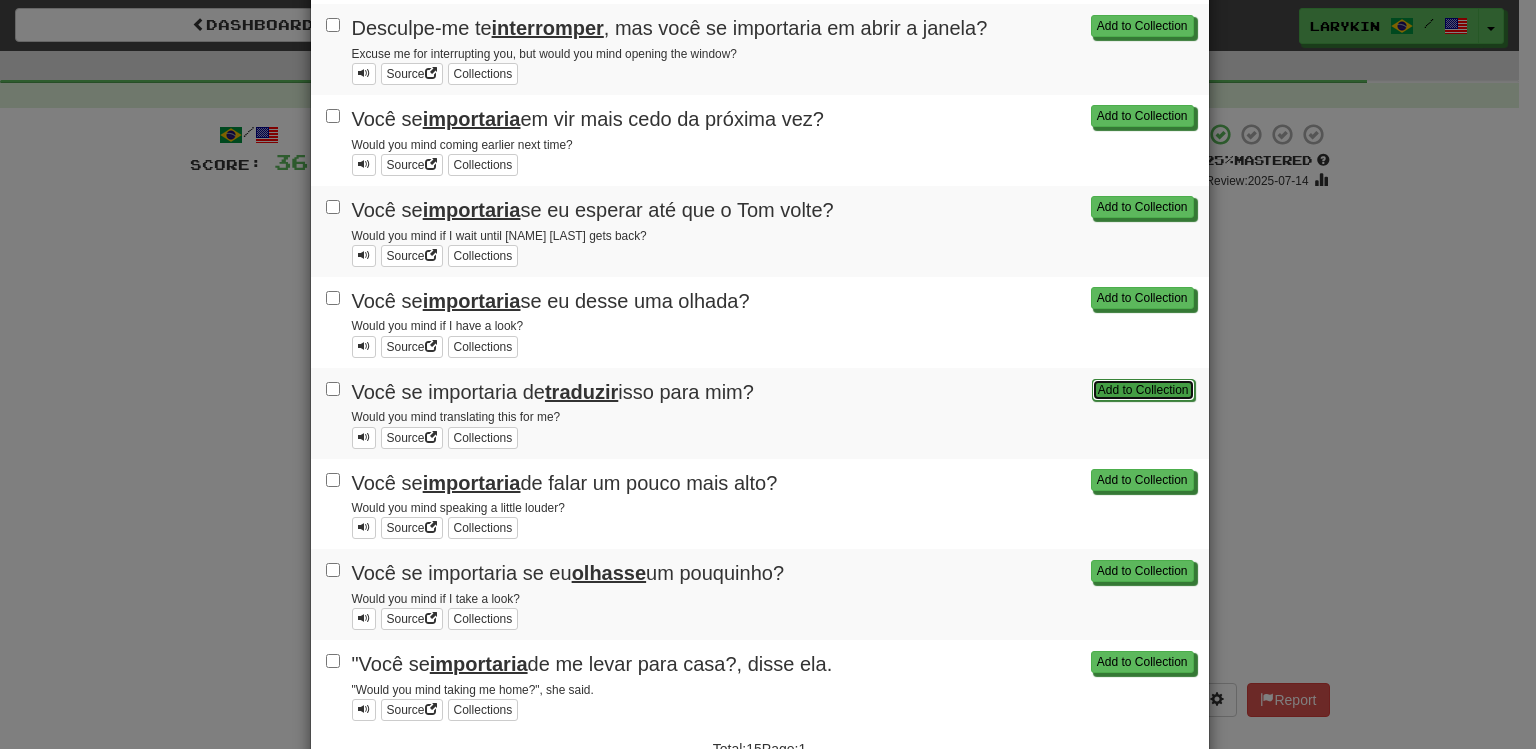 click on "Add to Collection" at bounding box center [1143, 390] 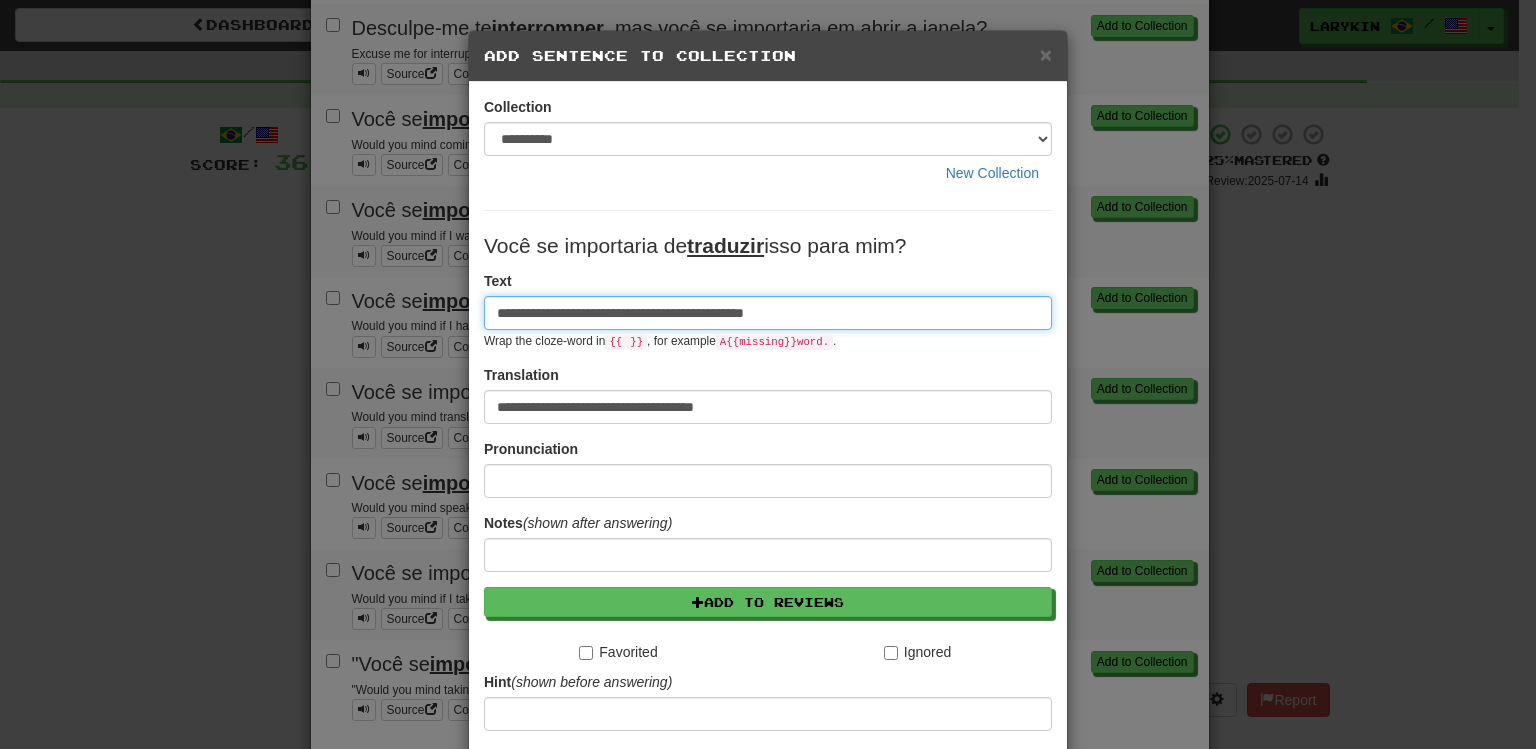 click on "**********" at bounding box center [768, 313] 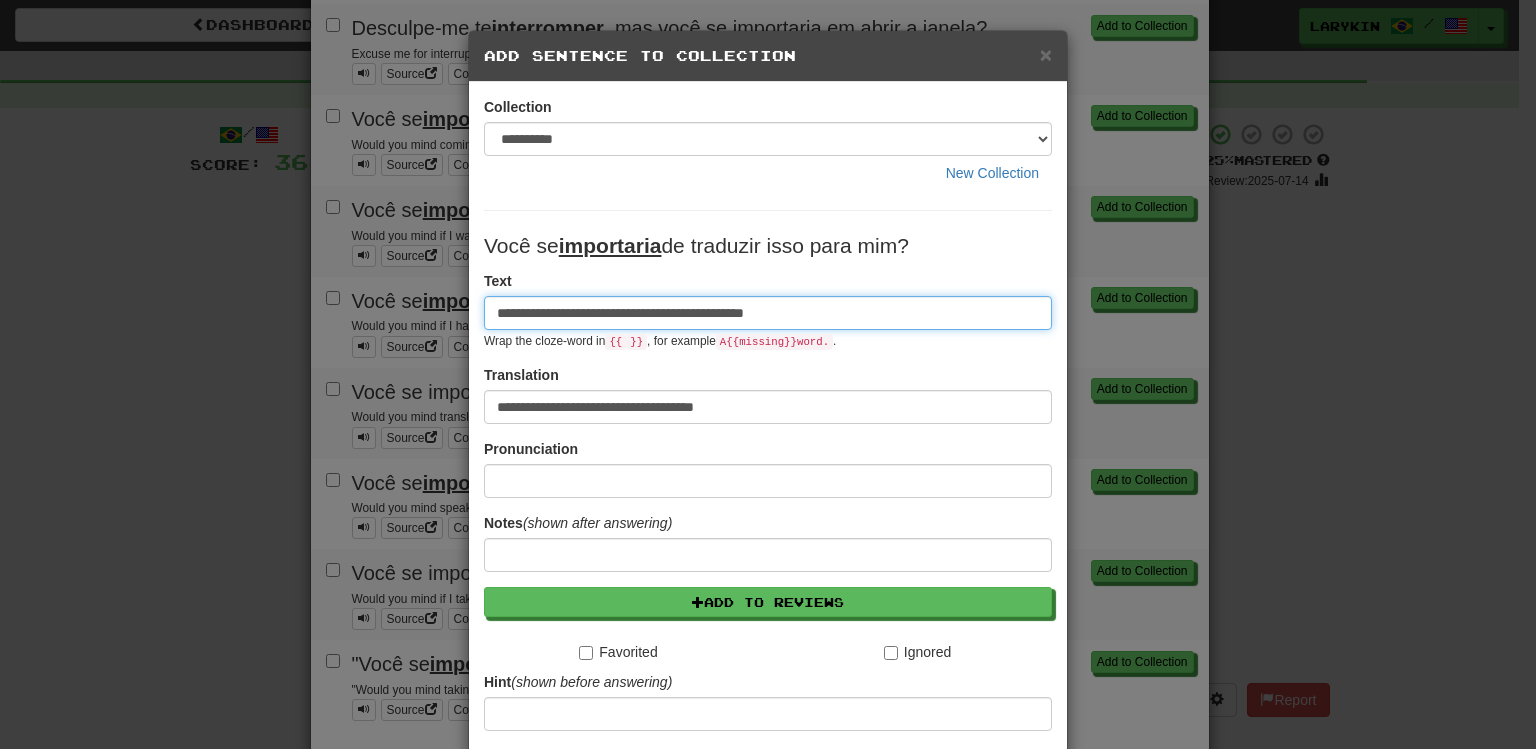 type on "**********" 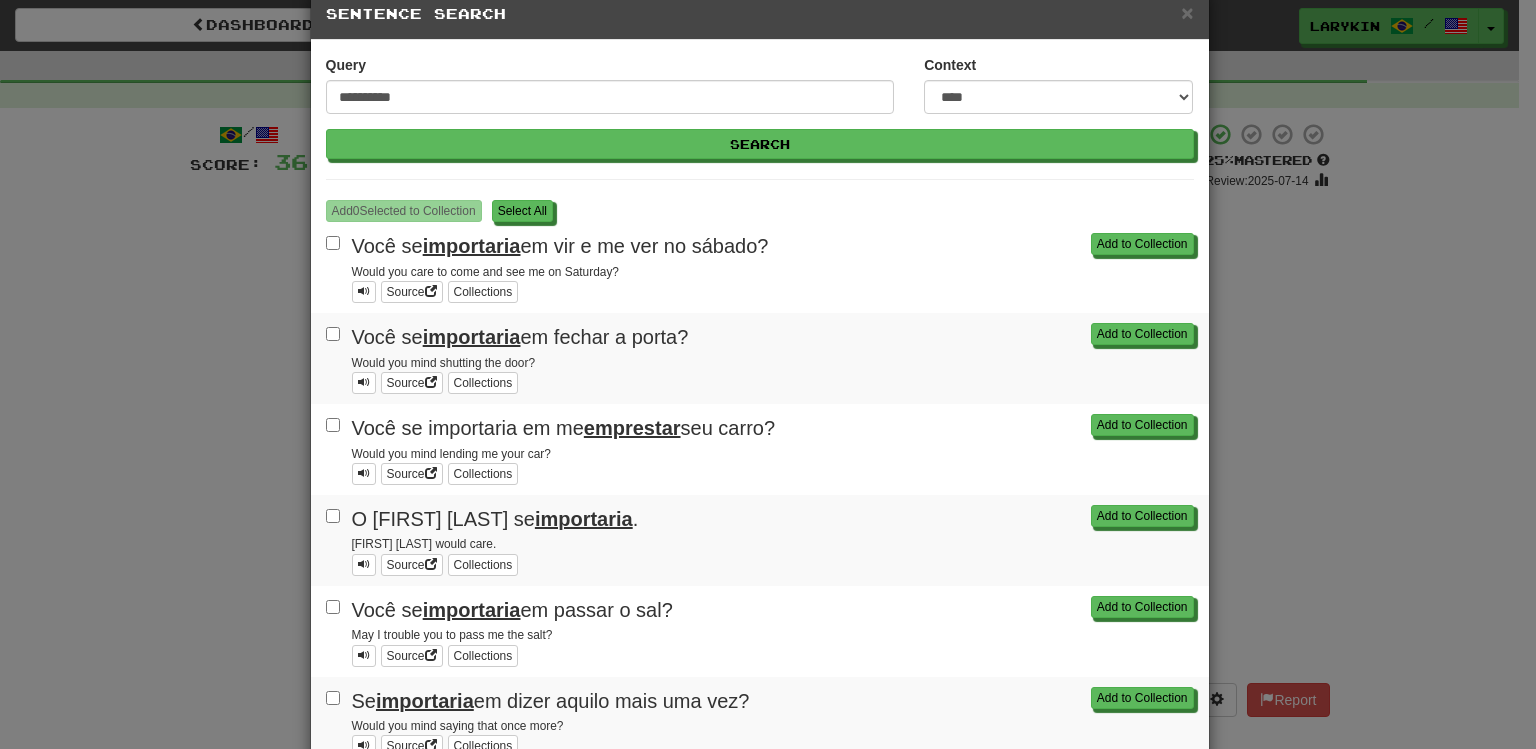 scroll, scrollTop: 0, scrollLeft: 0, axis: both 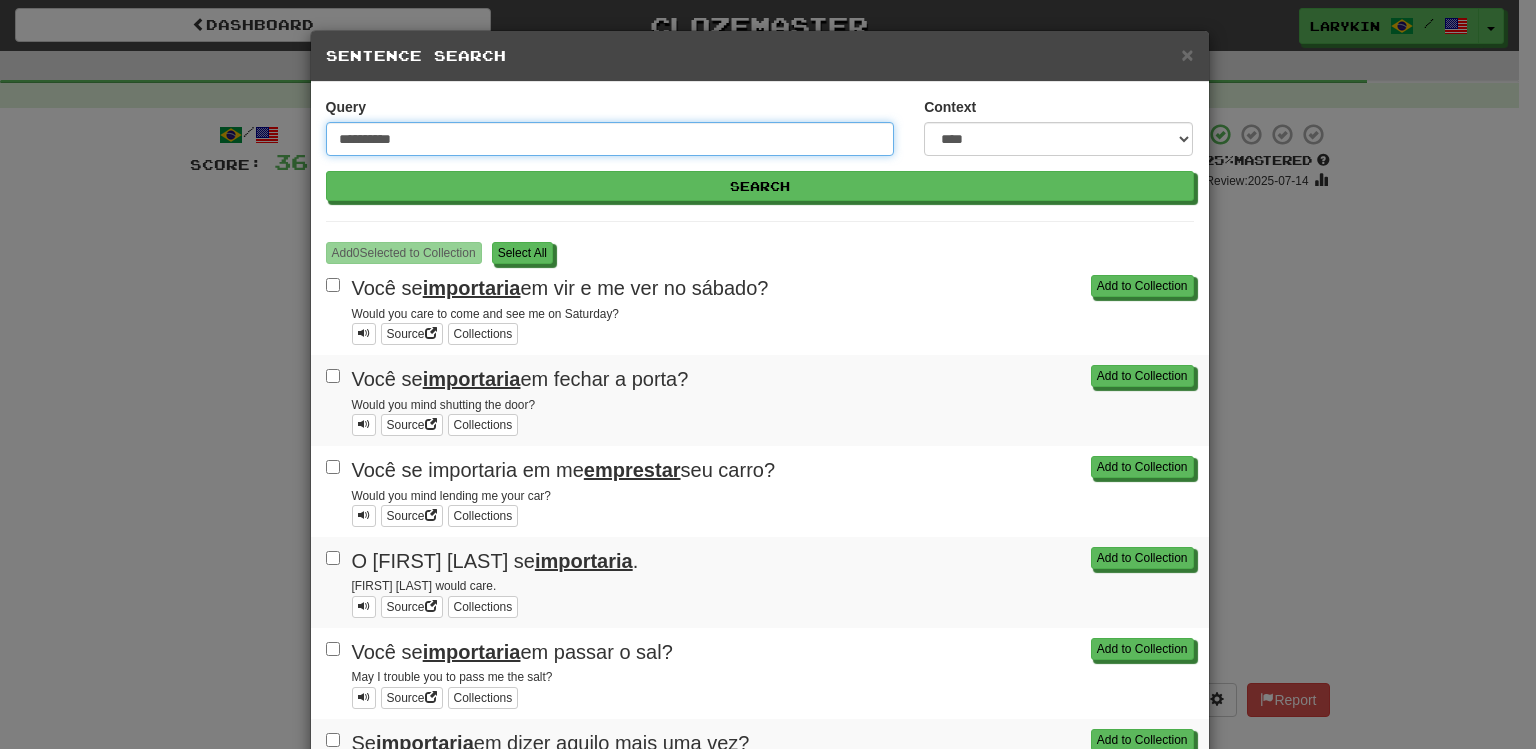 click on "**********" at bounding box center (610, 139) 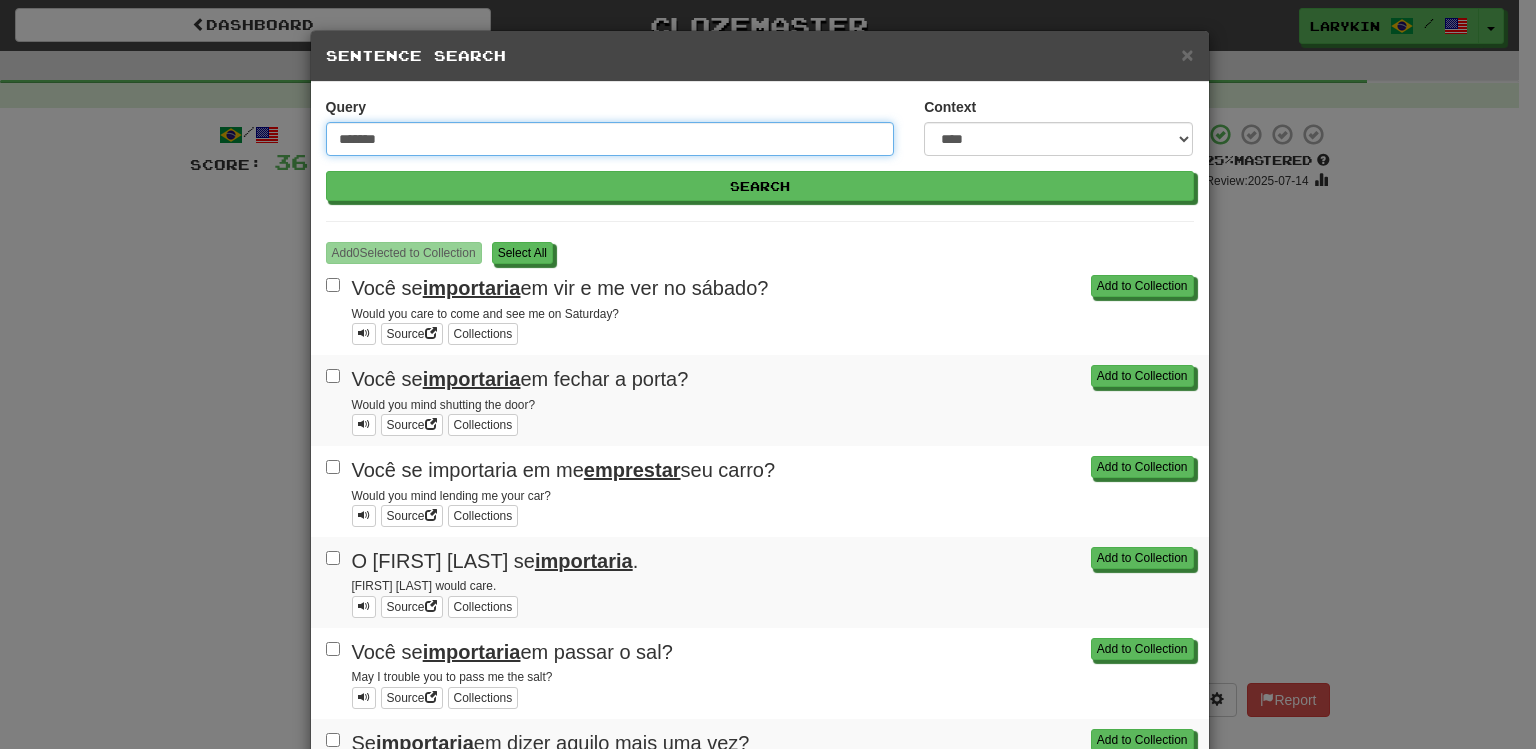 type on "*******" 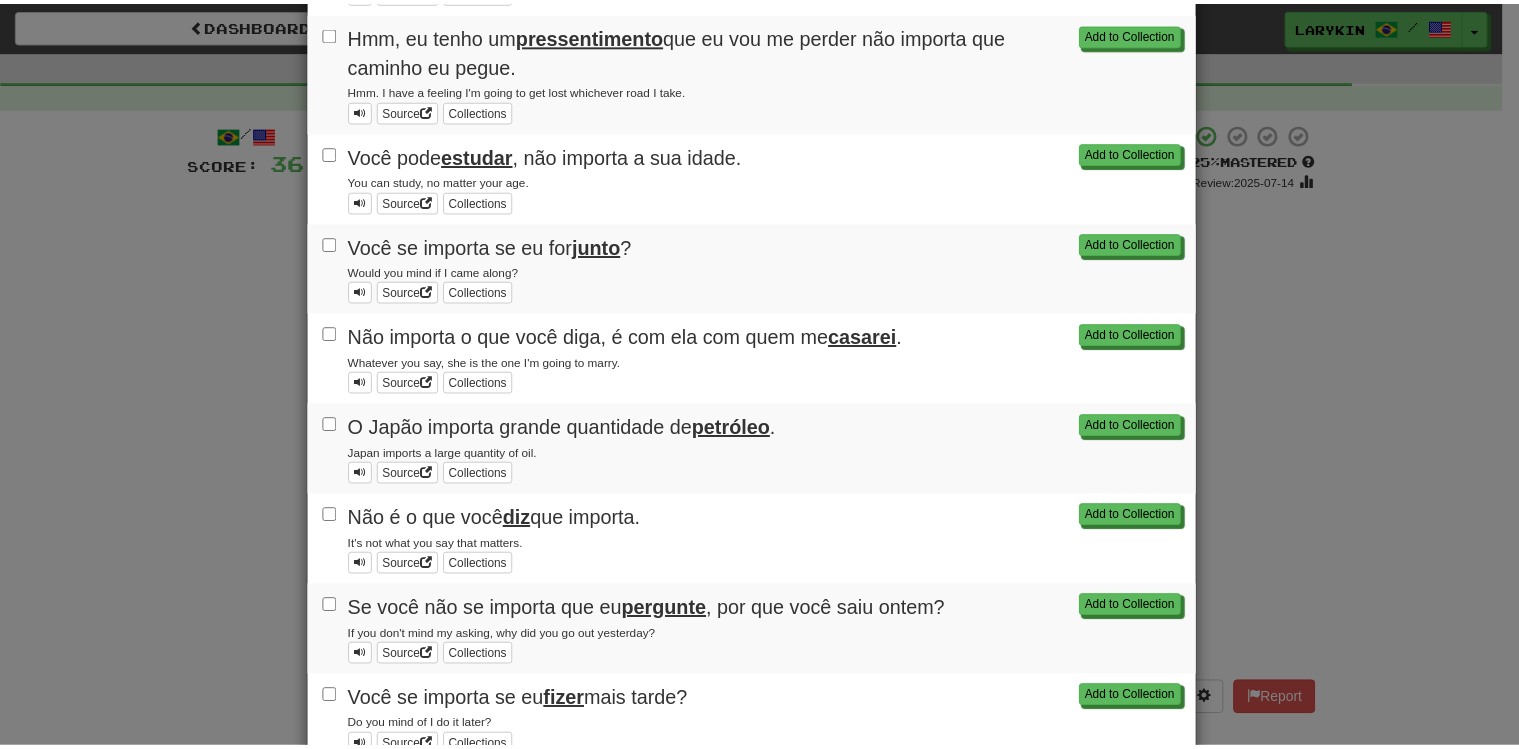 scroll, scrollTop: 1408, scrollLeft: 0, axis: vertical 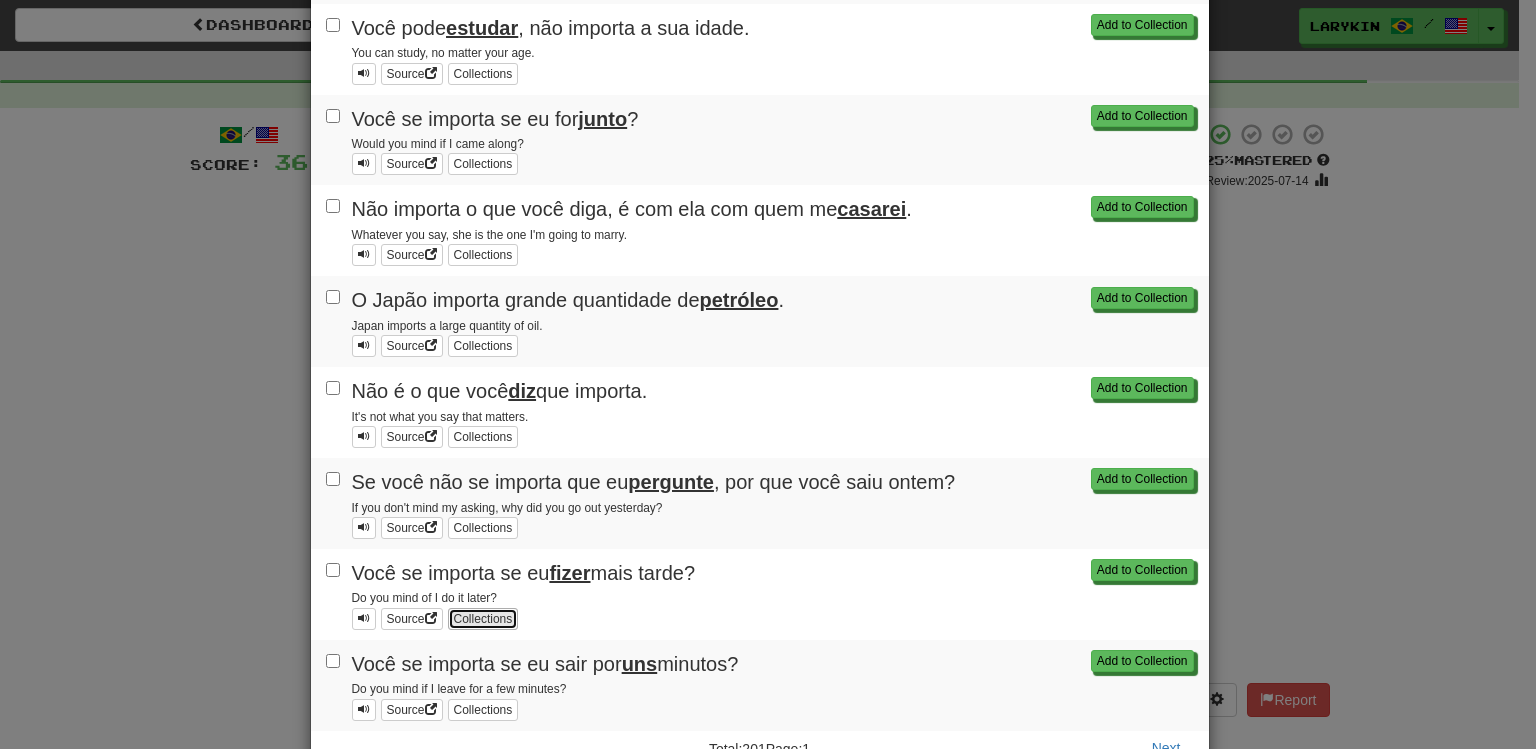 click on "Collections" at bounding box center (483, 619) 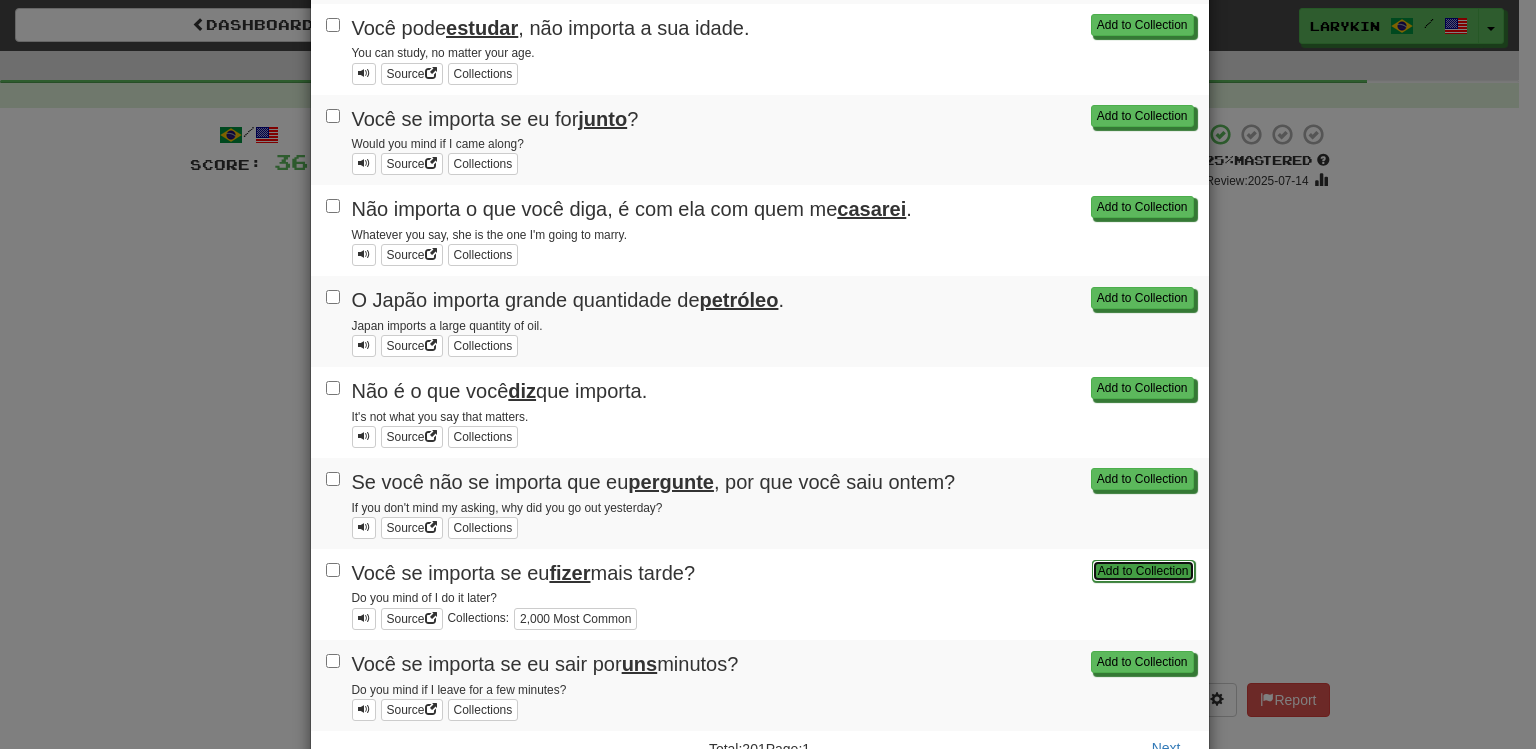 click on "Add to Collection" at bounding box center [1143, 571] 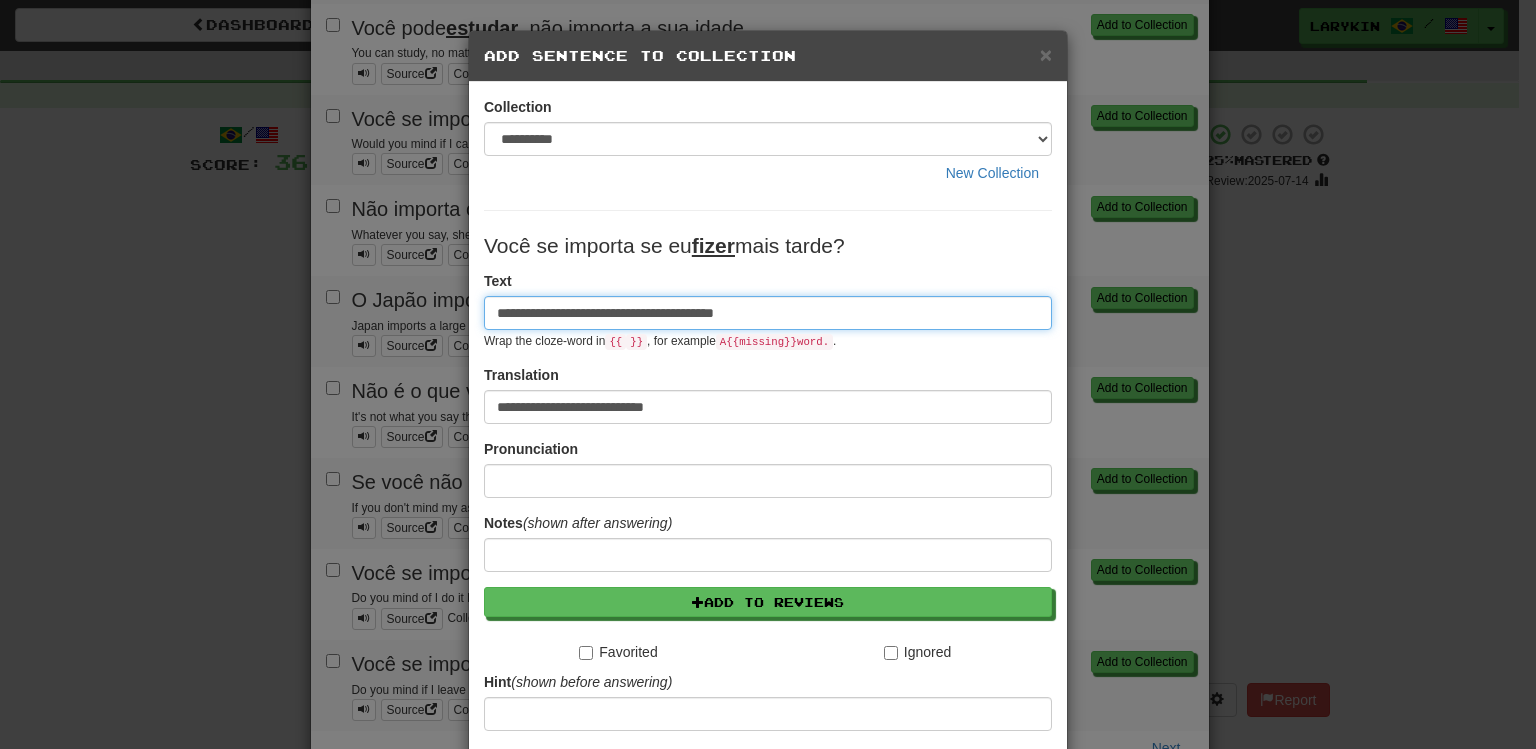click on "**********" at bounding box center (768, 313) 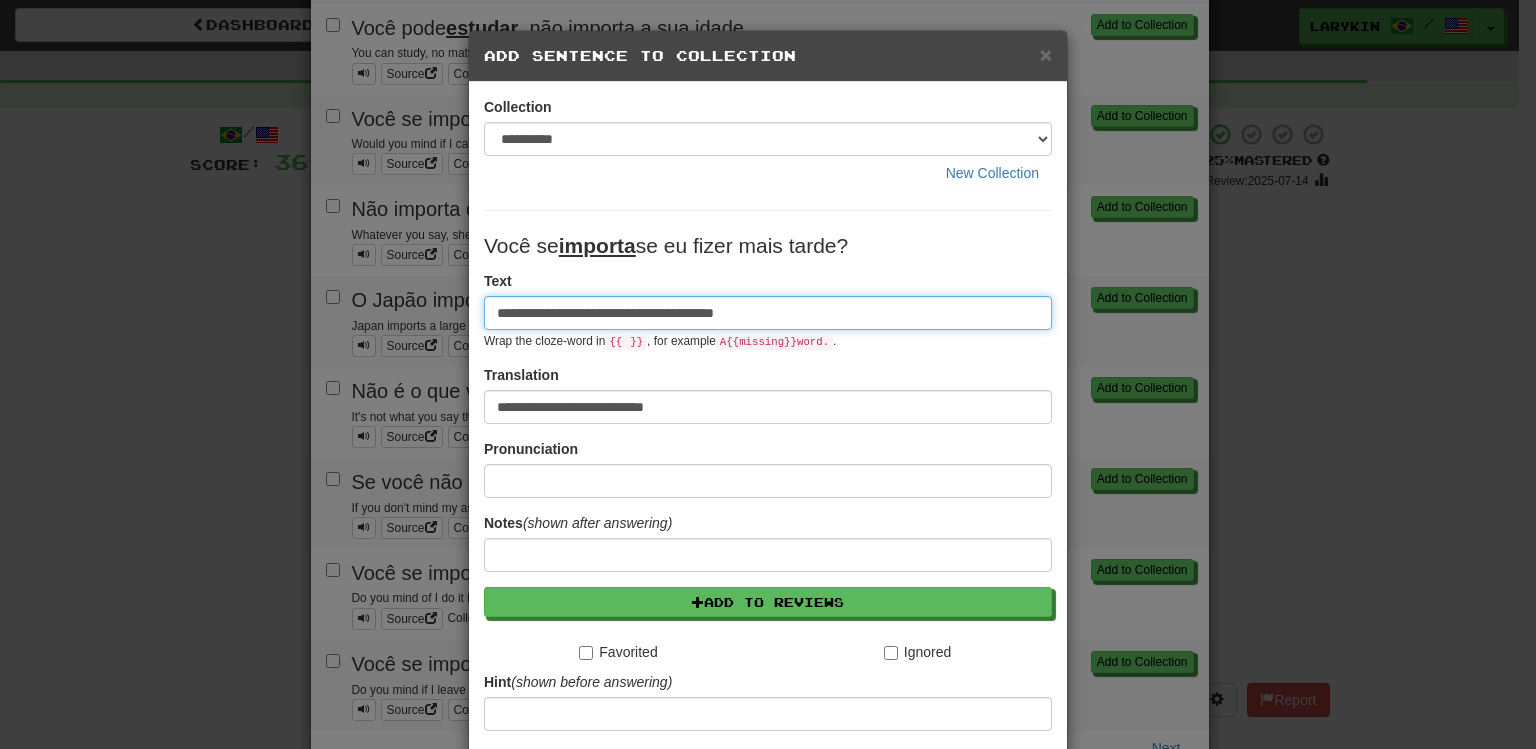 type on "**********" 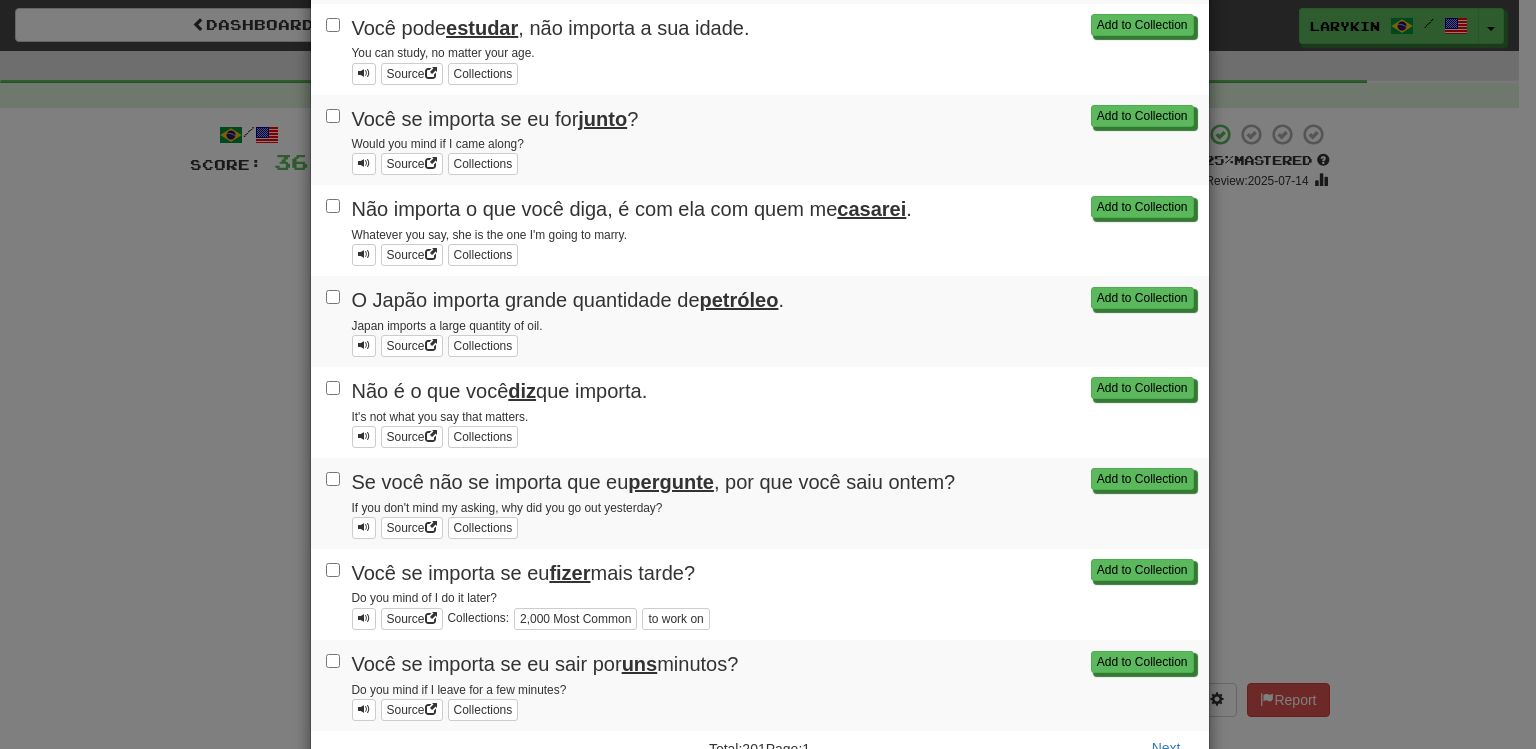 click on "**********" at bounding box center [768, 374] 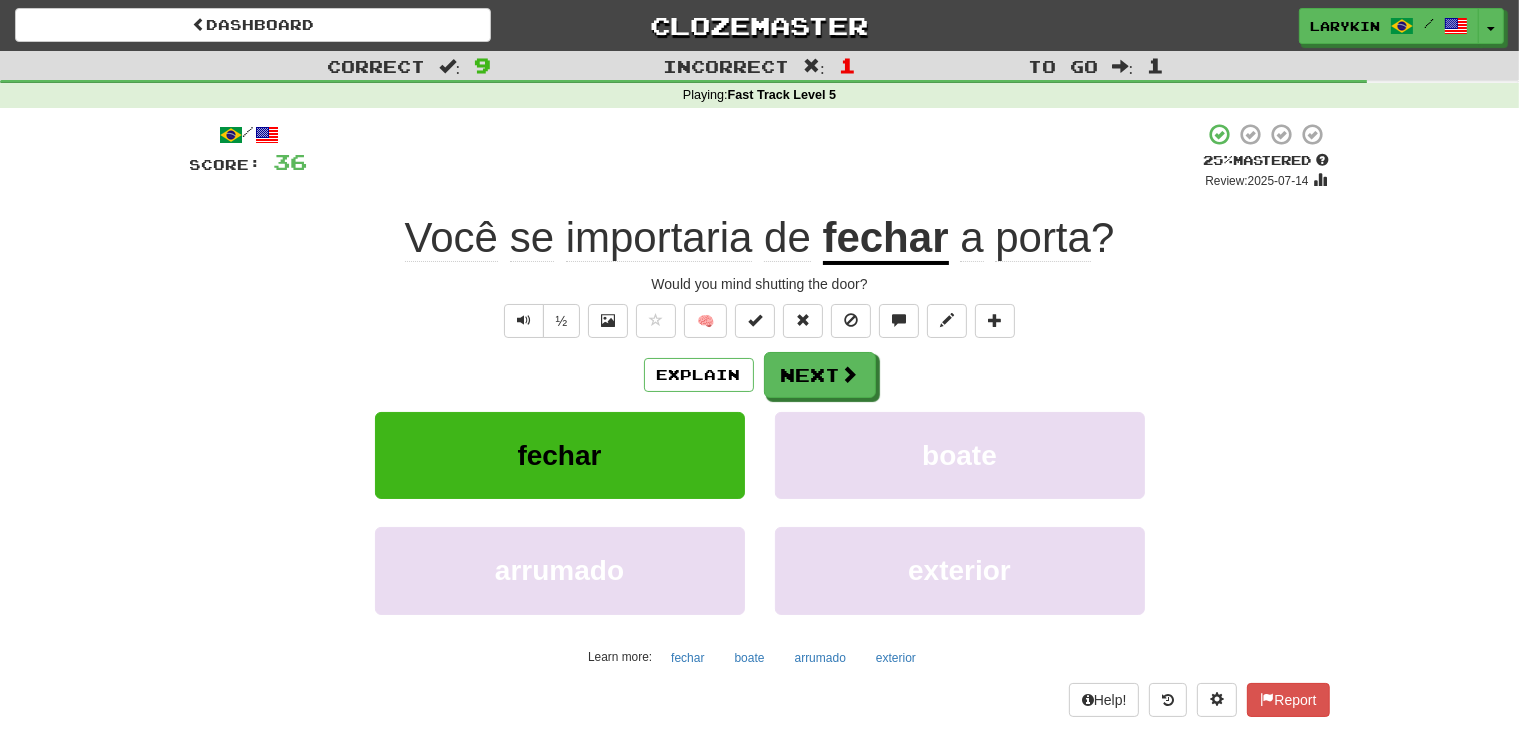 click on "importaria" 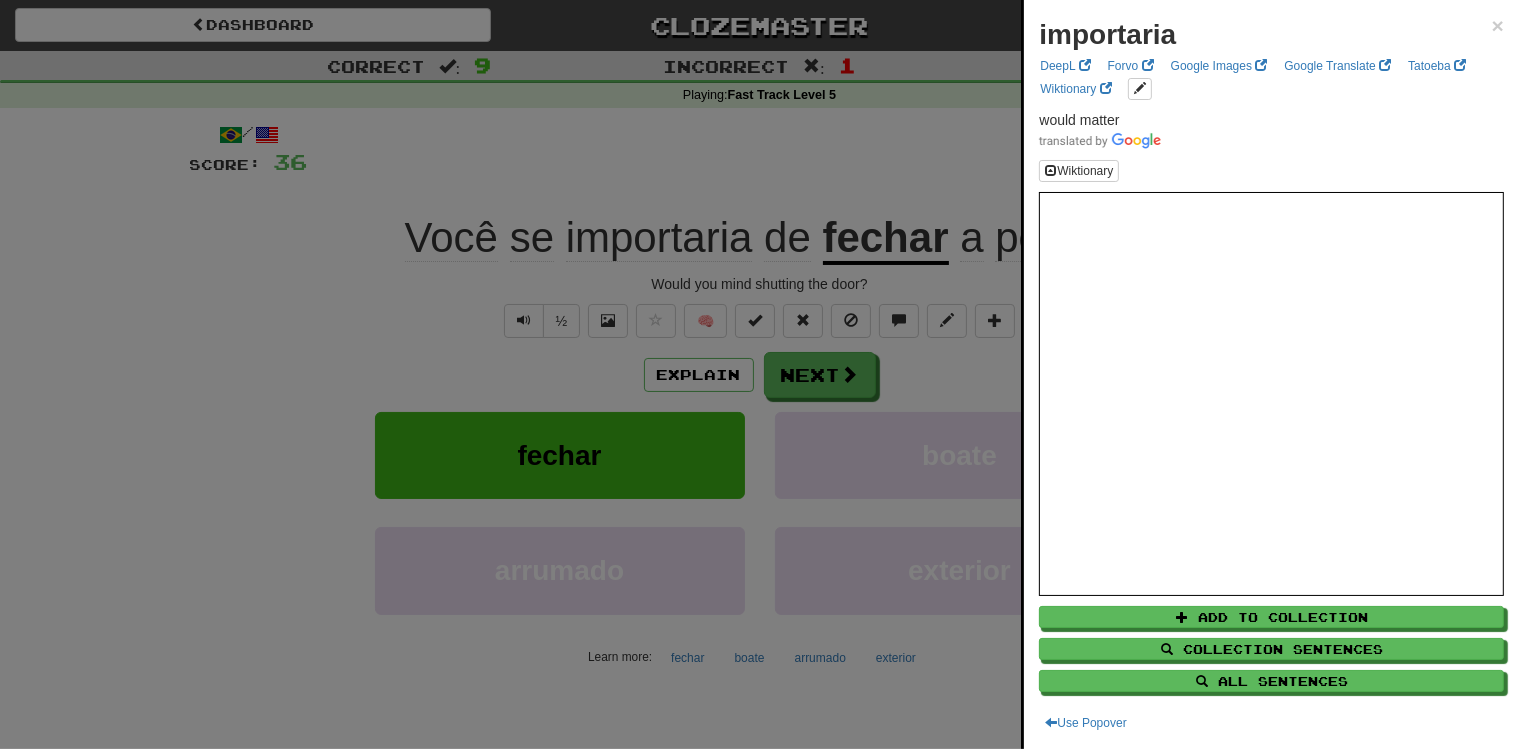 click at bounding box center (759, 374) 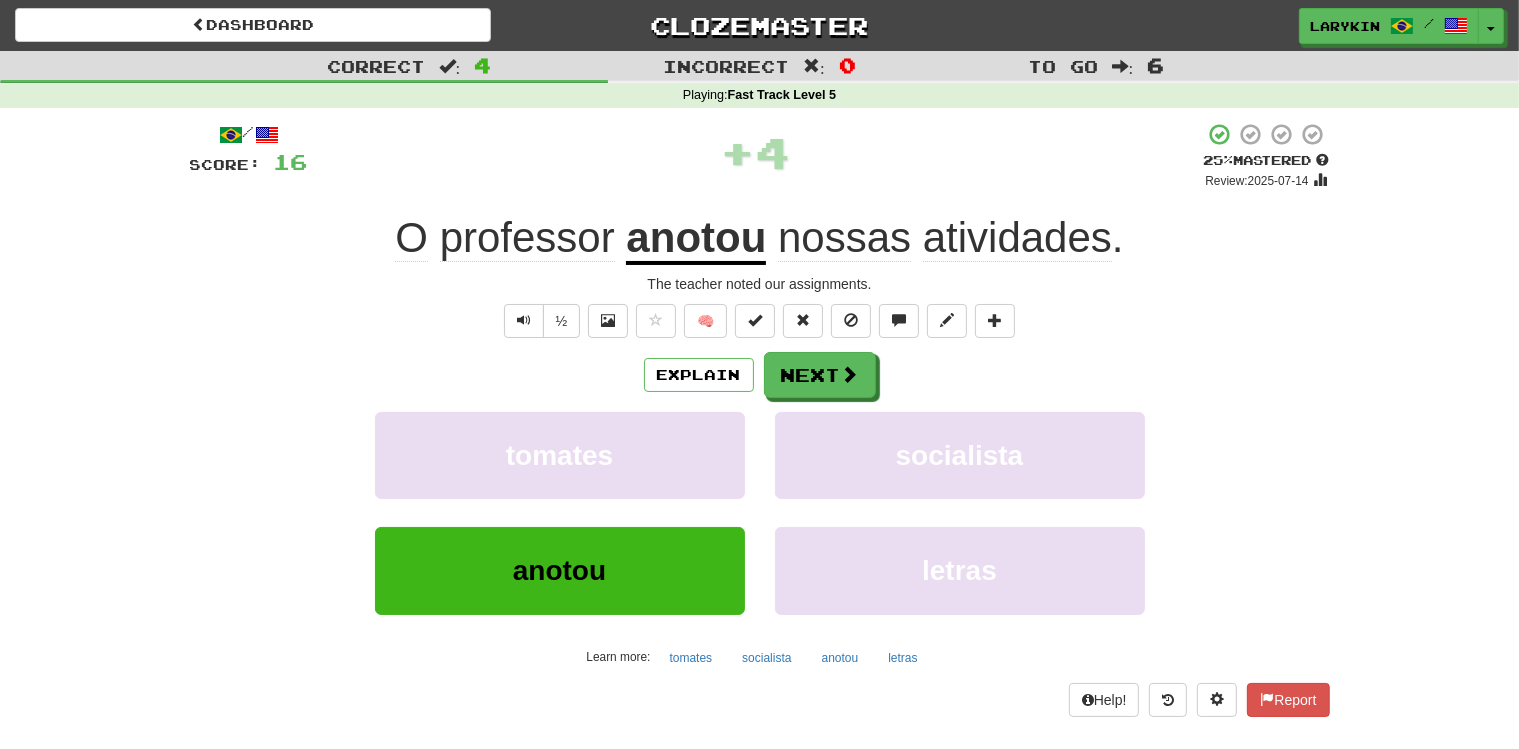 click on "atividades" at bounding box center (1017, 238) 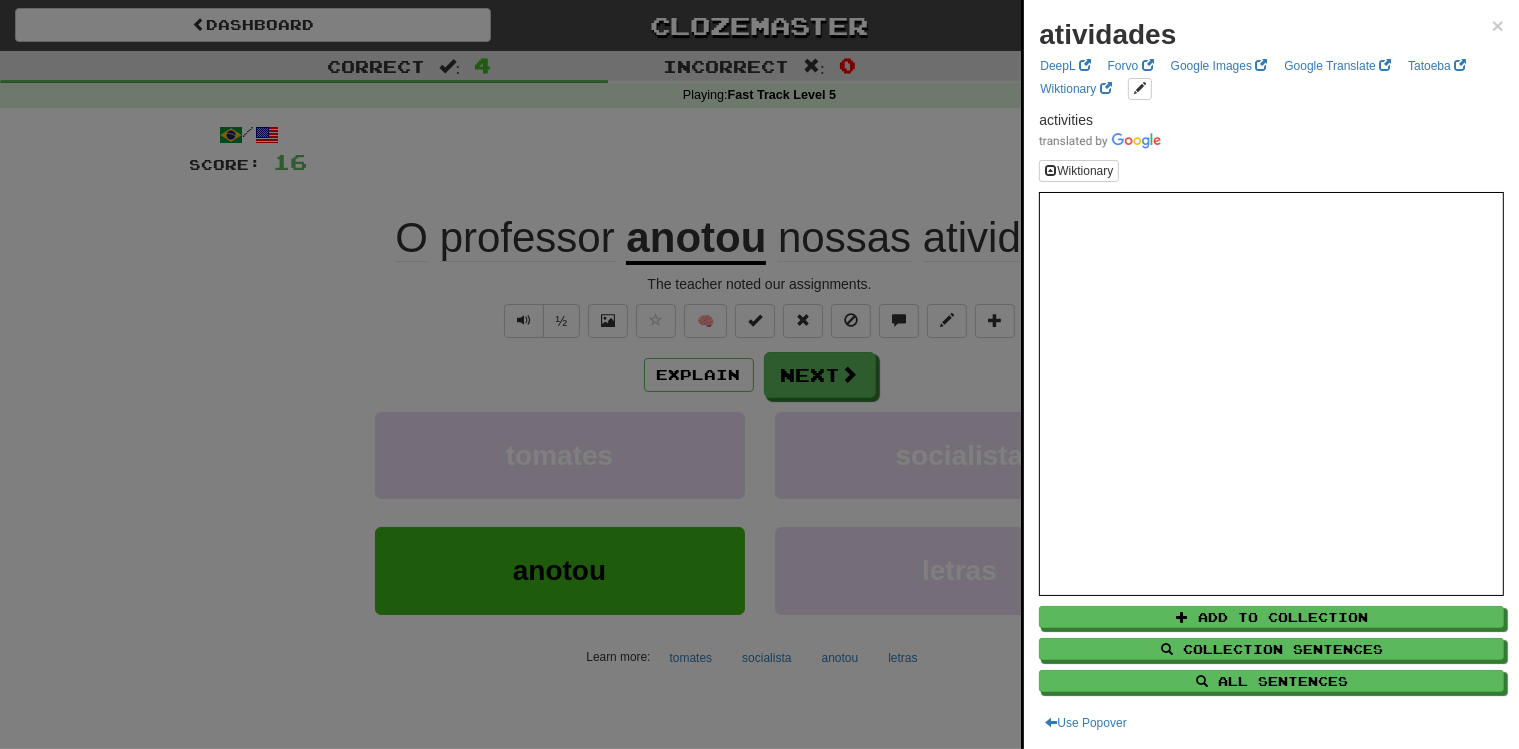 click at bounding box center [759, 374] 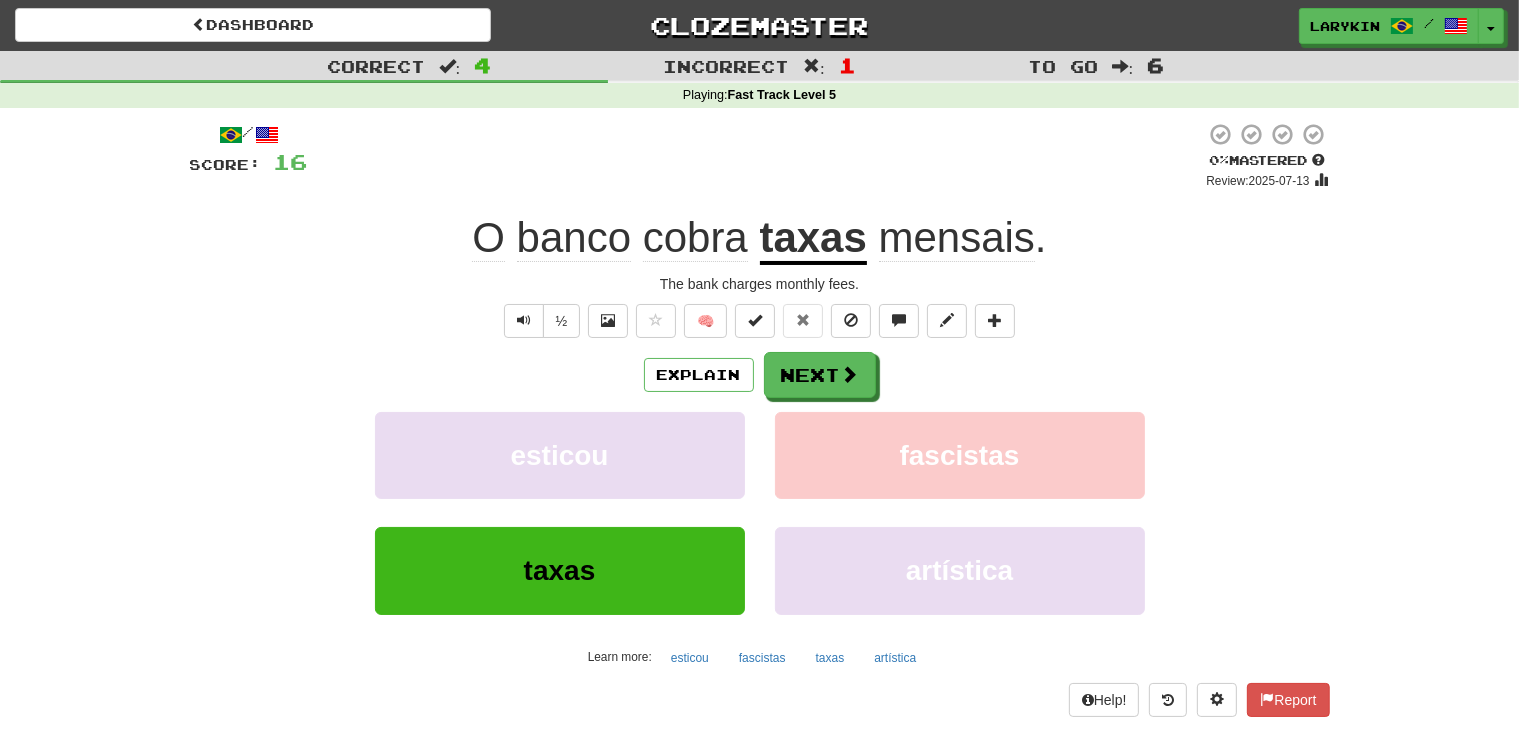 click on "cobra" 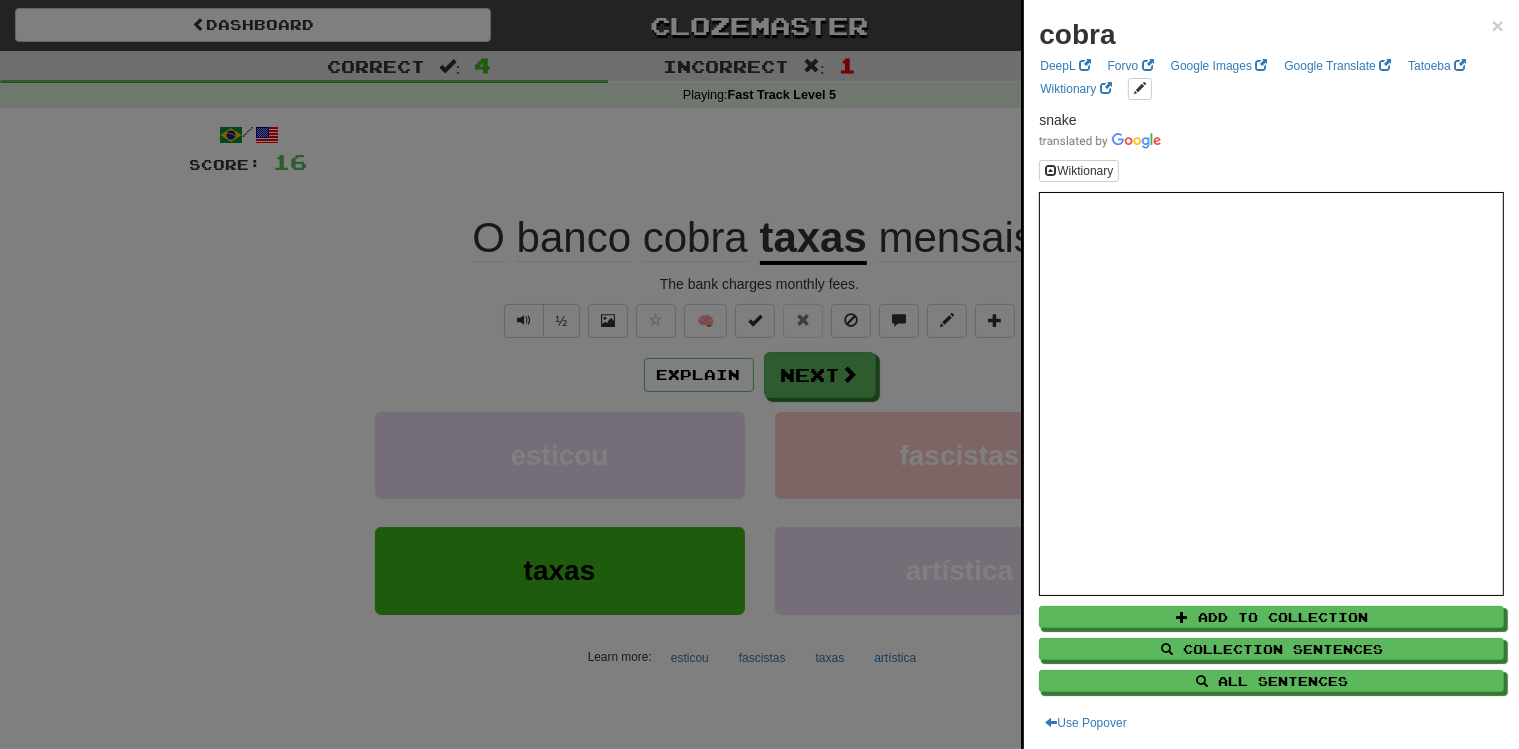 click at bounding box center [759, 374] 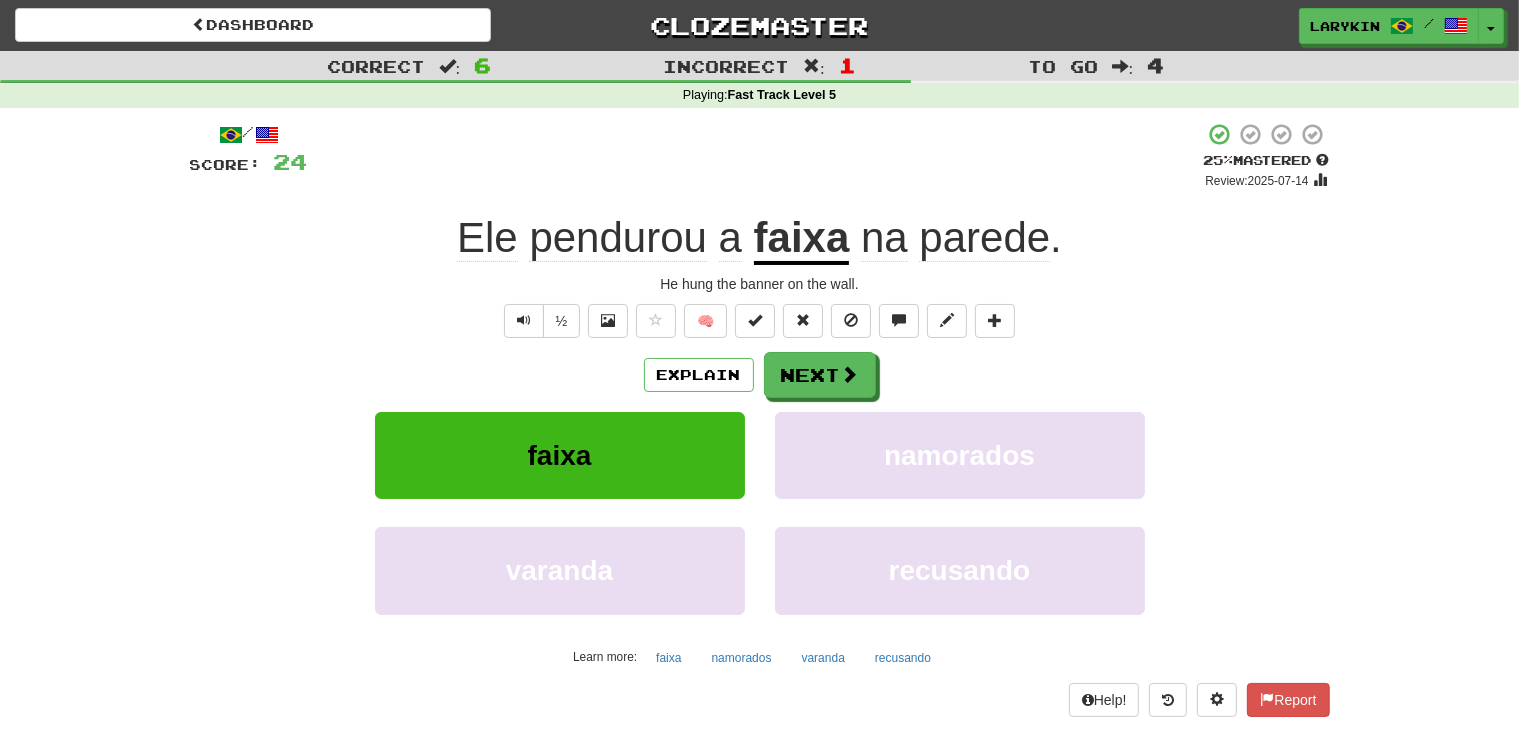 click on "faixa" at bounding box center (802, 239) 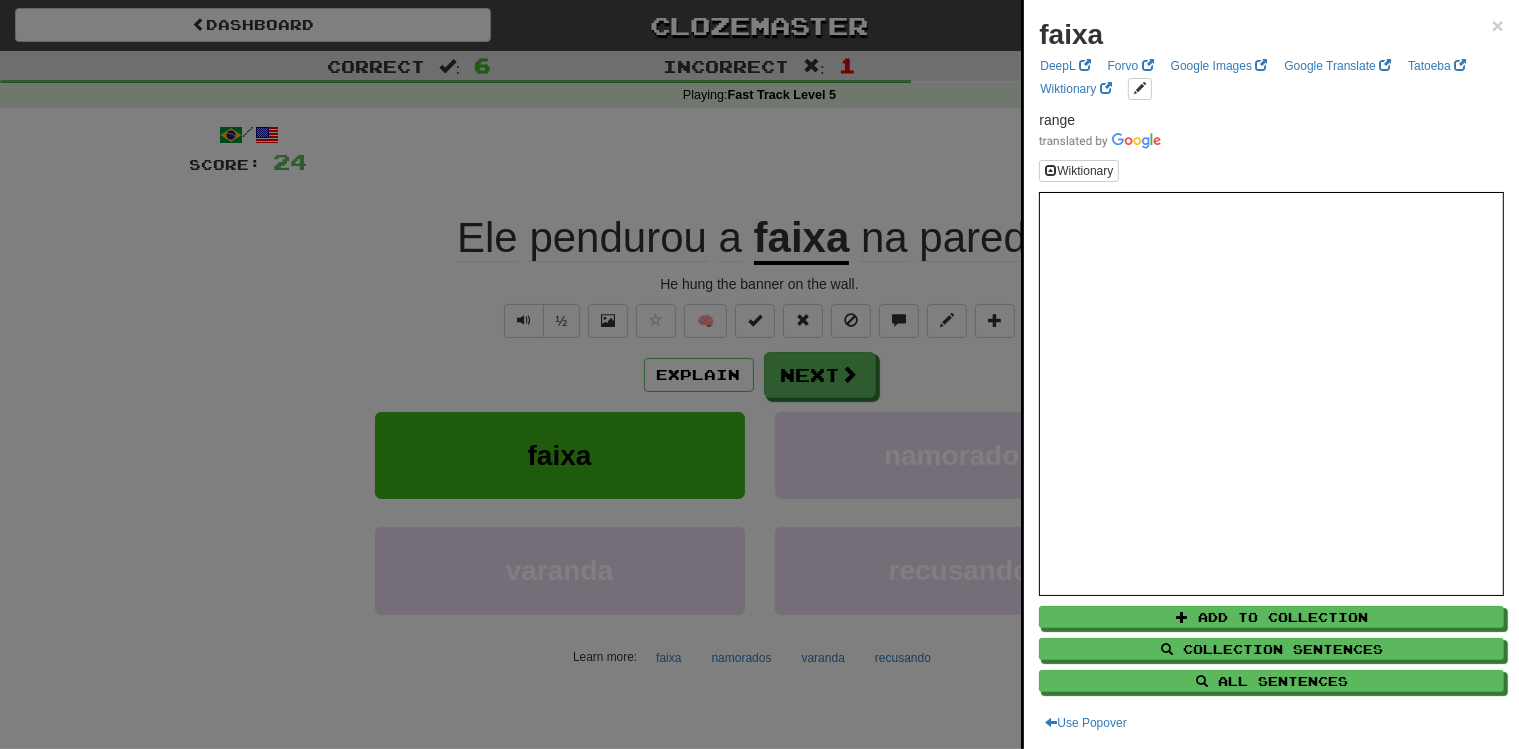 click at bounding box center (759, 374) 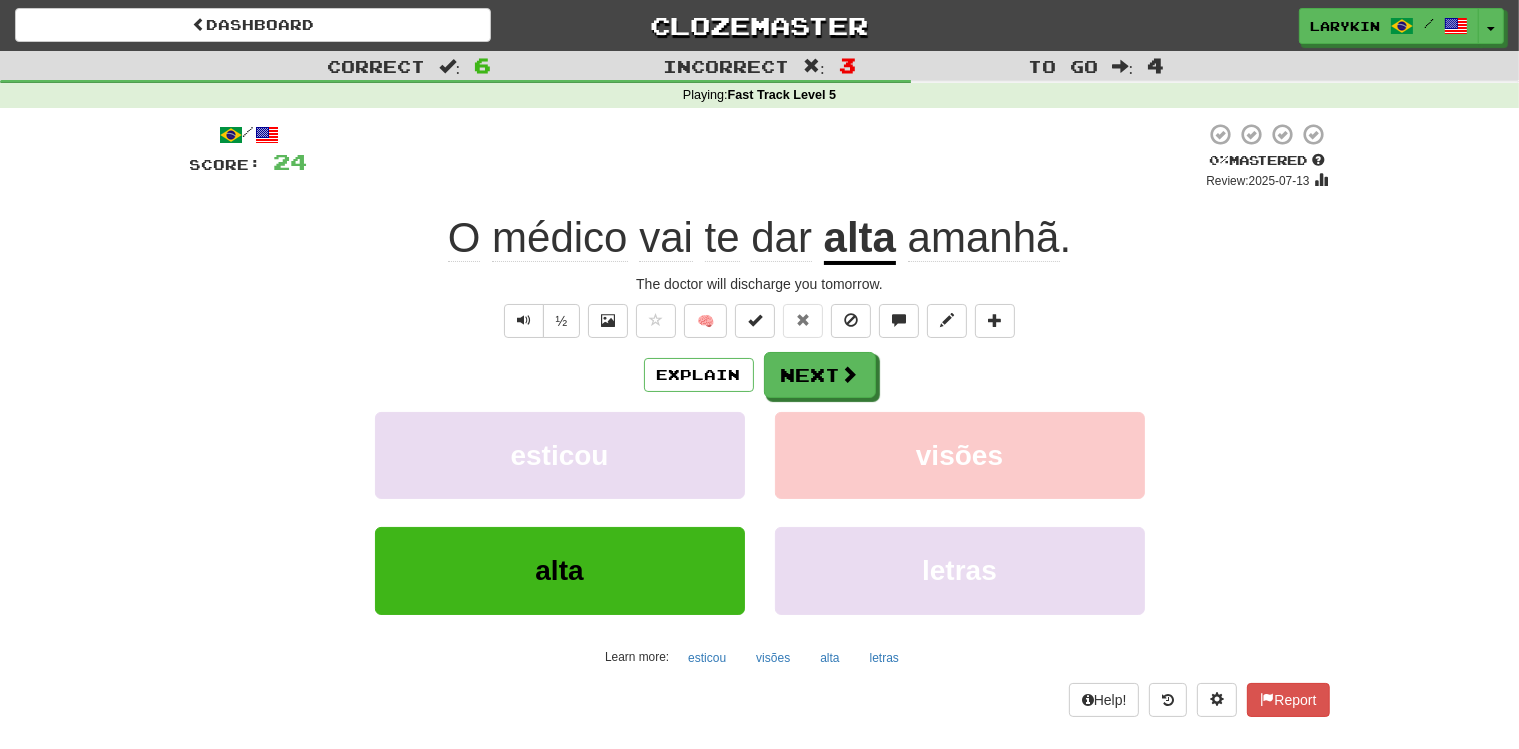 click on "alta" at bounding box center [860, 239] 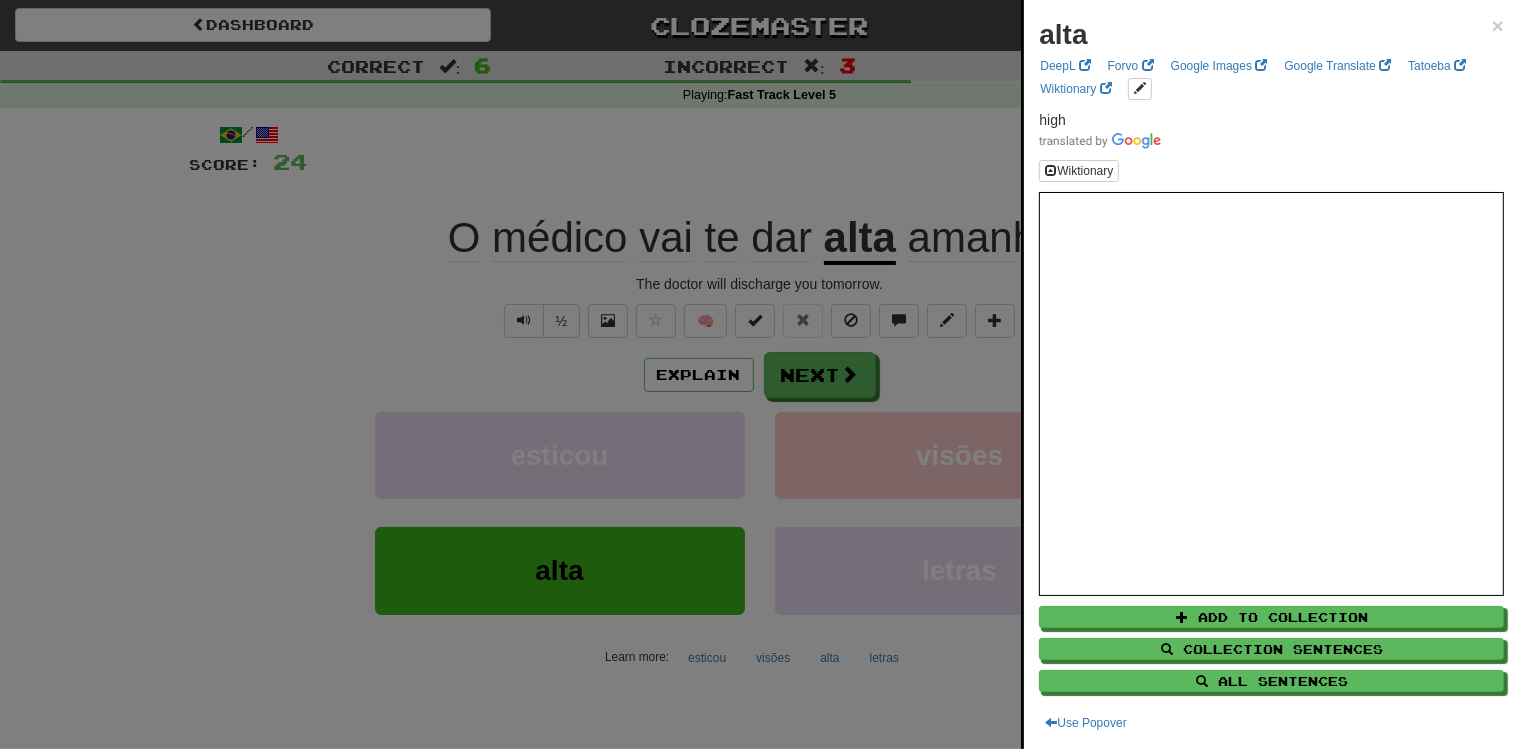 click at bounding box center [759, 374] 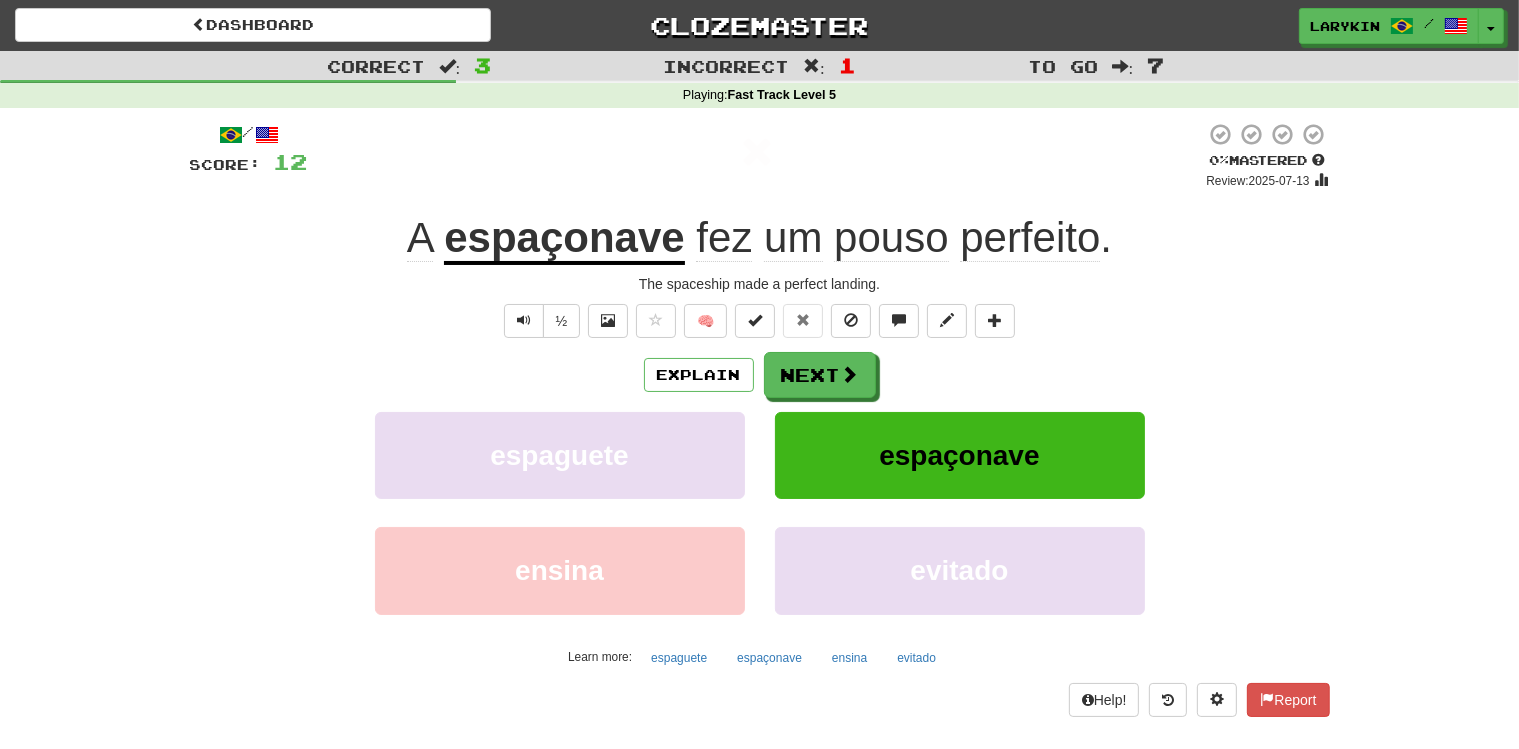click on "espaçonave" at bounding box center [564, 239] 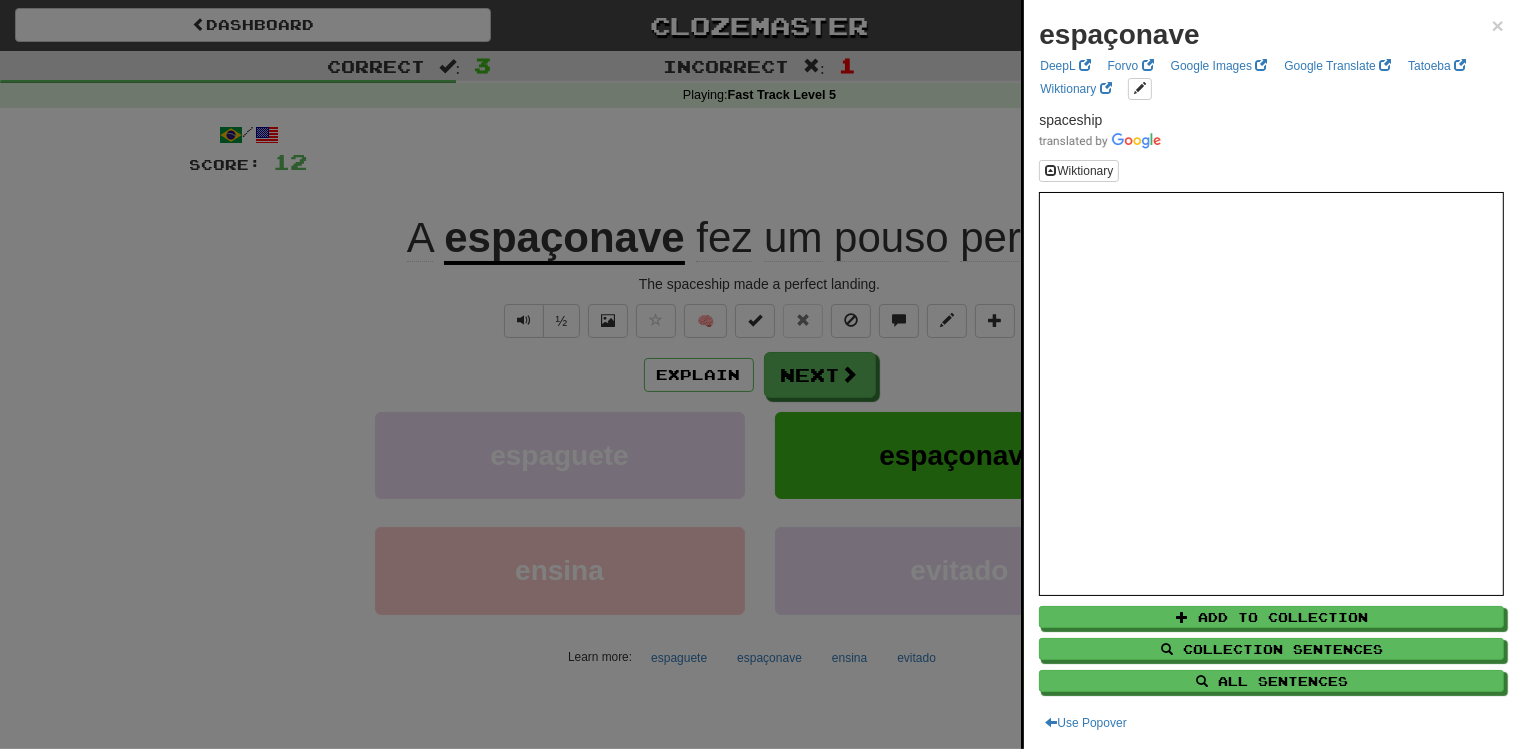 click at bounding box center [759, 374] 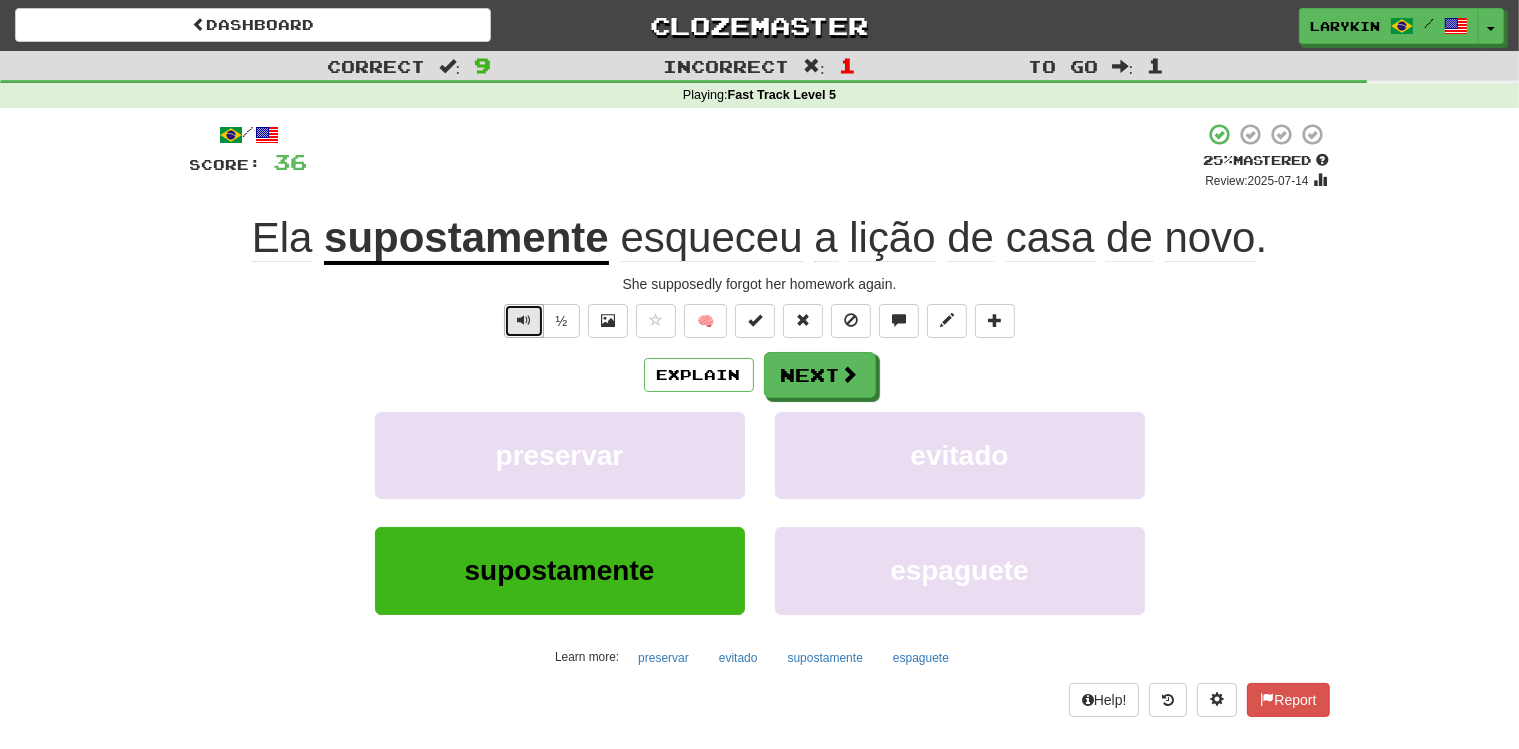 click at bounding box center (524, 320) 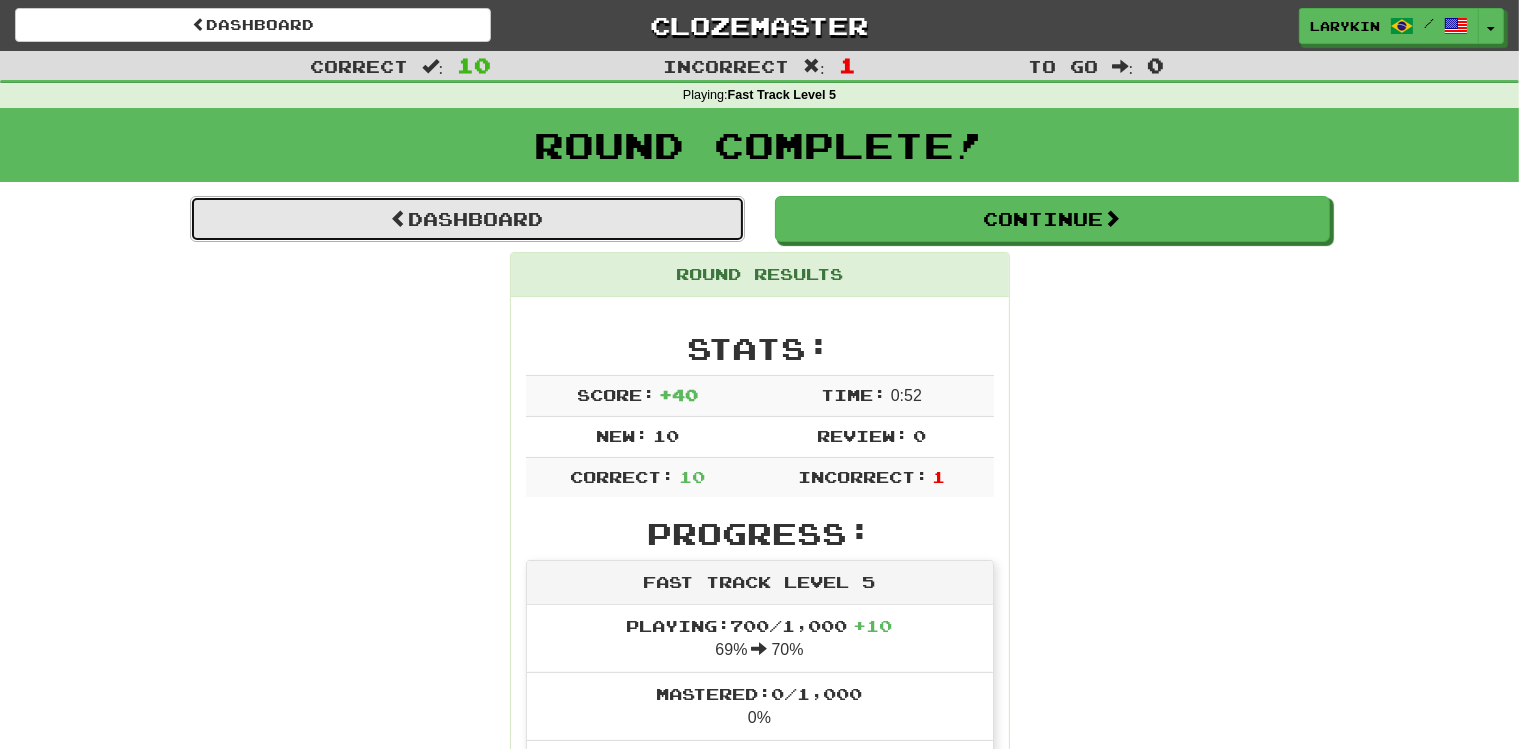 click on "Dashboard" at bounding box center (467, 219) 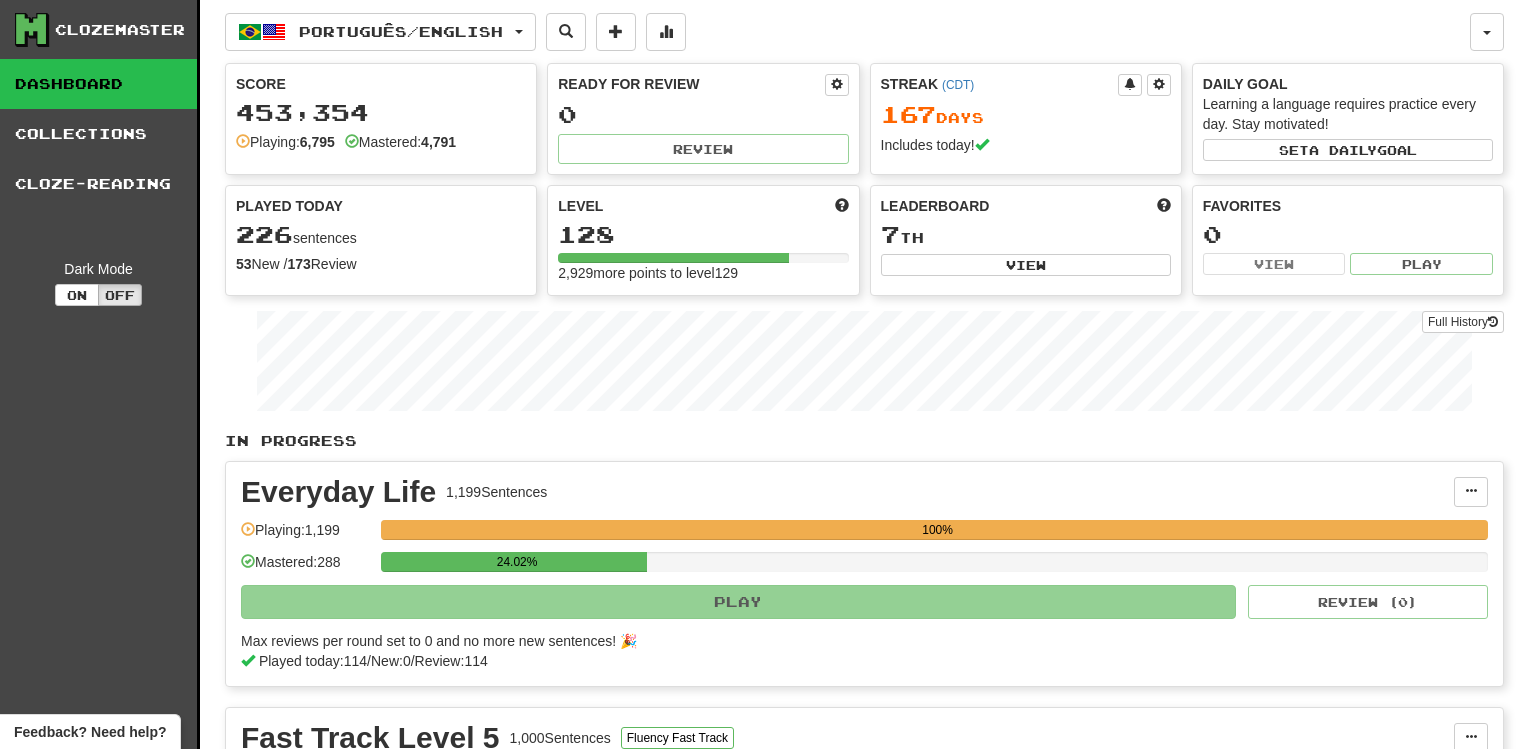 scroll, scrollTop: 0, scrollLeft: 0, axis: both 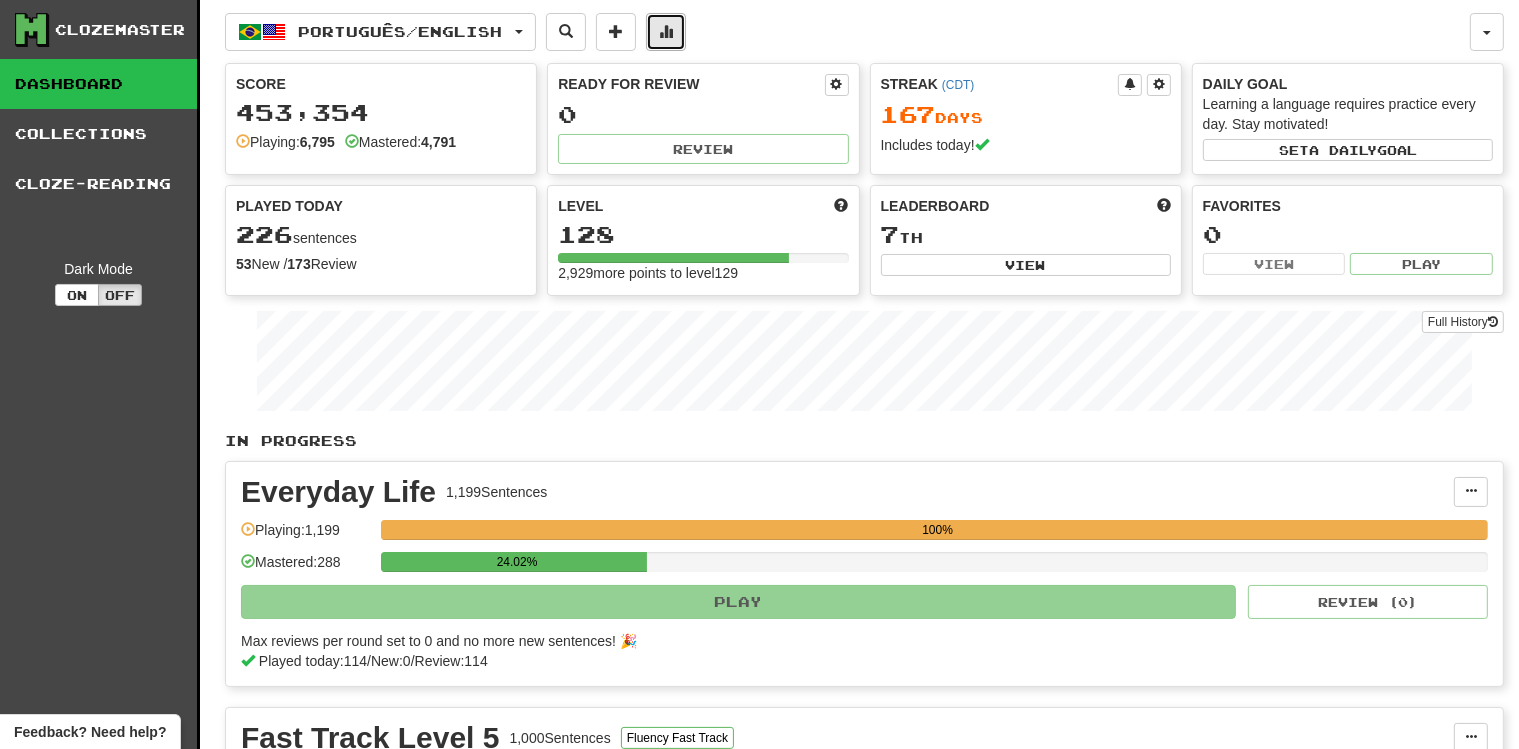 click at bounding box center [666, 32] 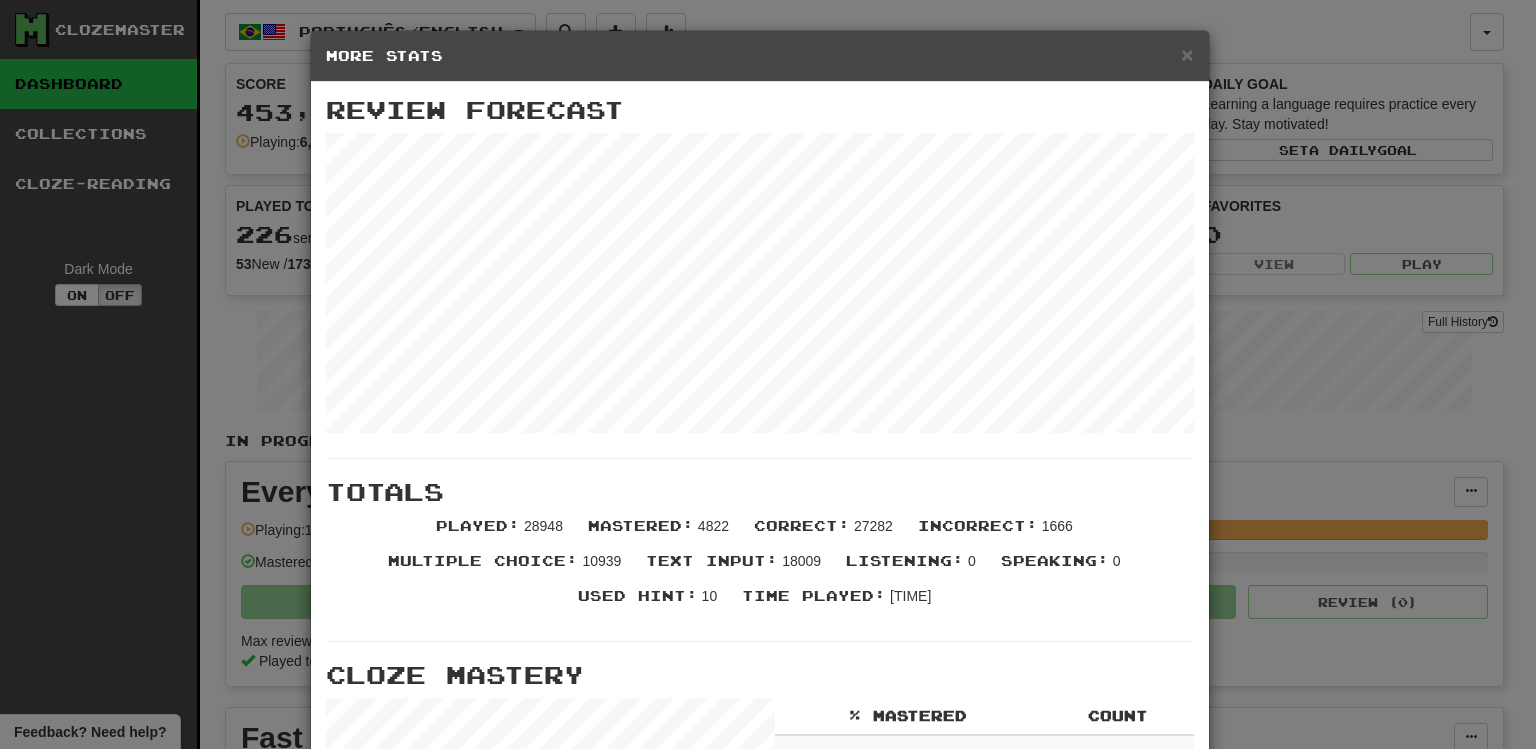 click on "× More Stats Review Forecast Totals Played :   28948 Mastered :   4822 Correct :   27282 Incorrect :   1666 Multiple Choice :   10939 Text Input :   18009 Listening :   0 Speaking :   0 Used Hint :   10 Time Played :   71:39:55 Cloze Mastery % Mastered Count 0 % 0 25 % 63 50 % 591 75 % 1350 100 % 4791 Stats Per Day Close" at bounding box center (768, 374) 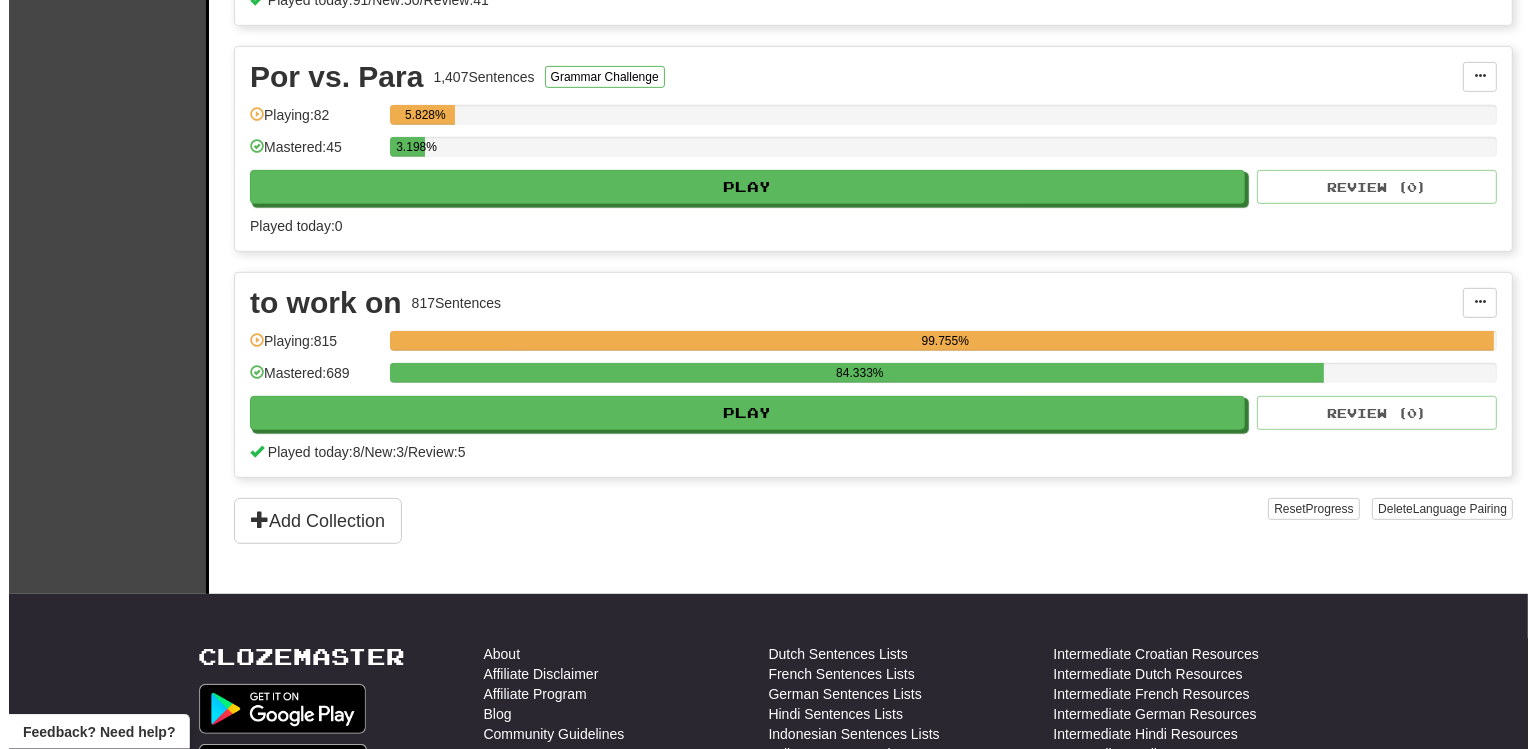 scroll, scrollTop: 844, scrollLeft: 0, axis: vertical 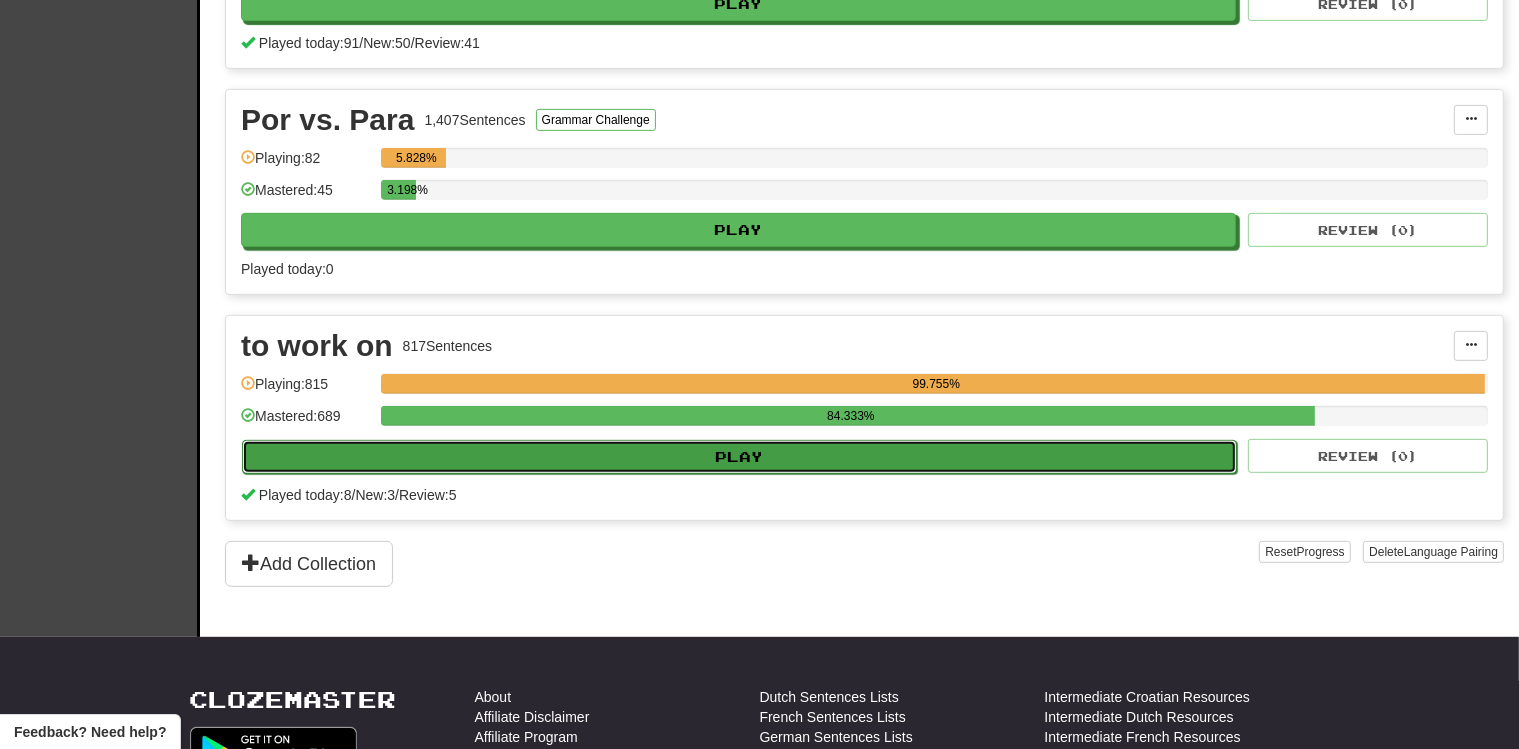 click on "Play" at bounding box center [739, 457] 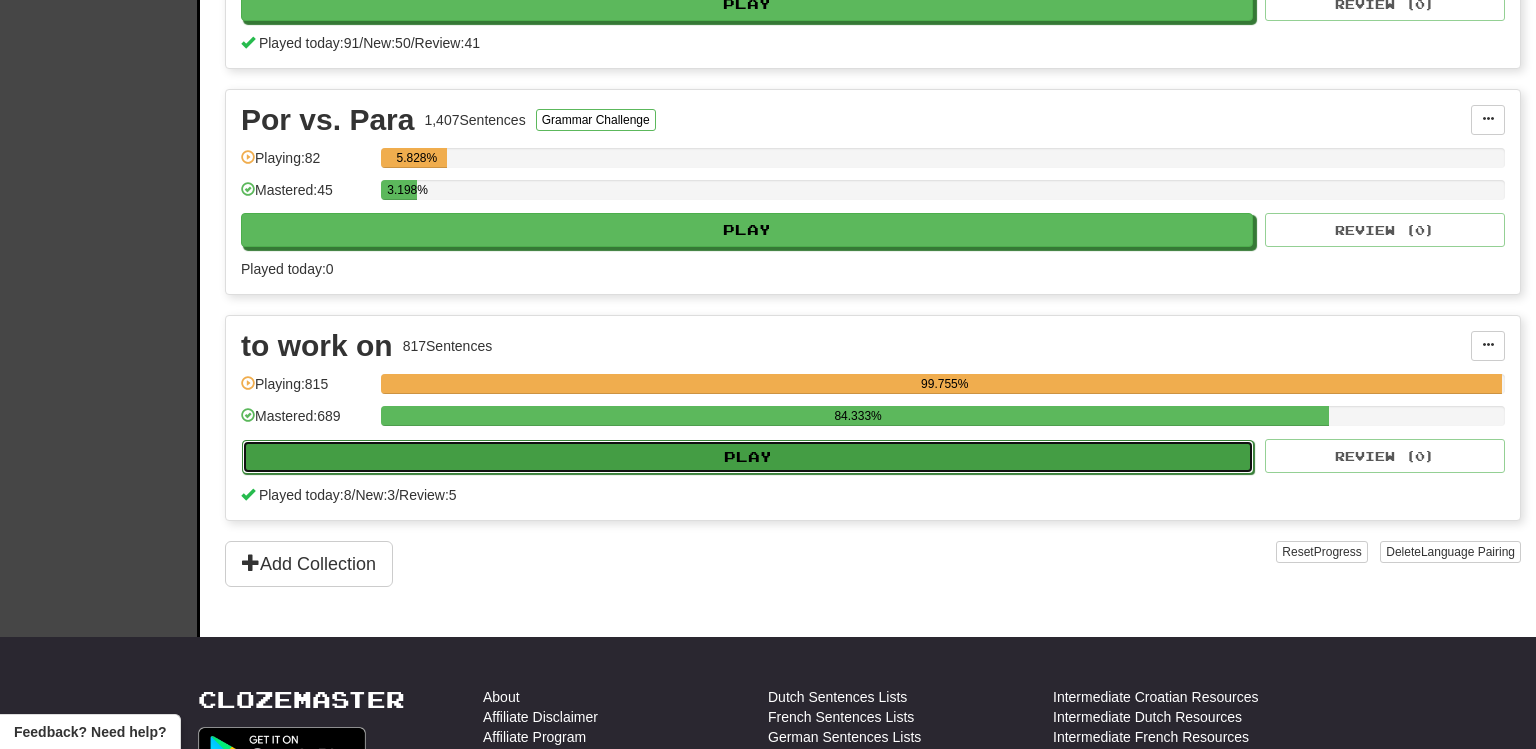 select on "**" 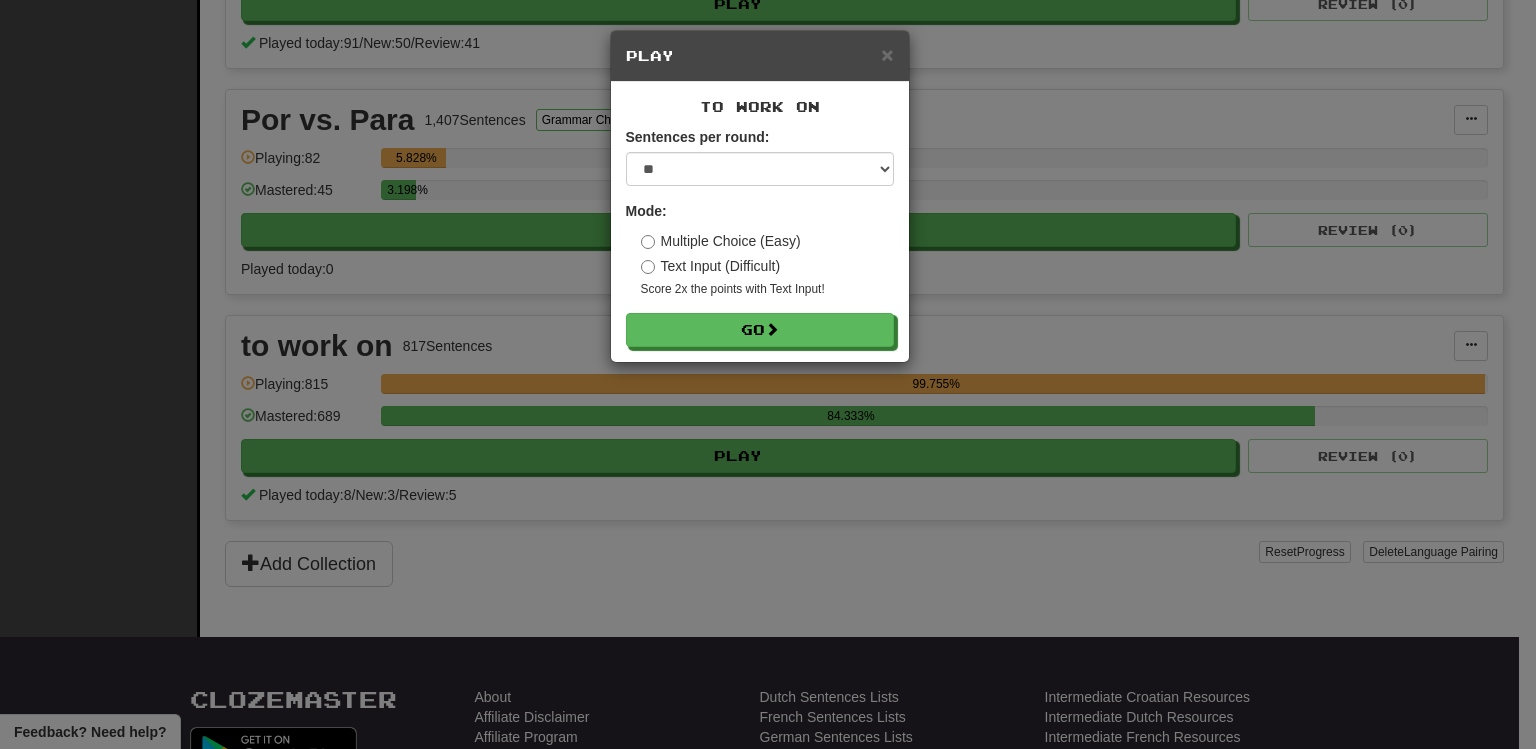 click on "Text Input (Difficult)" at bounding box center [711, 266] 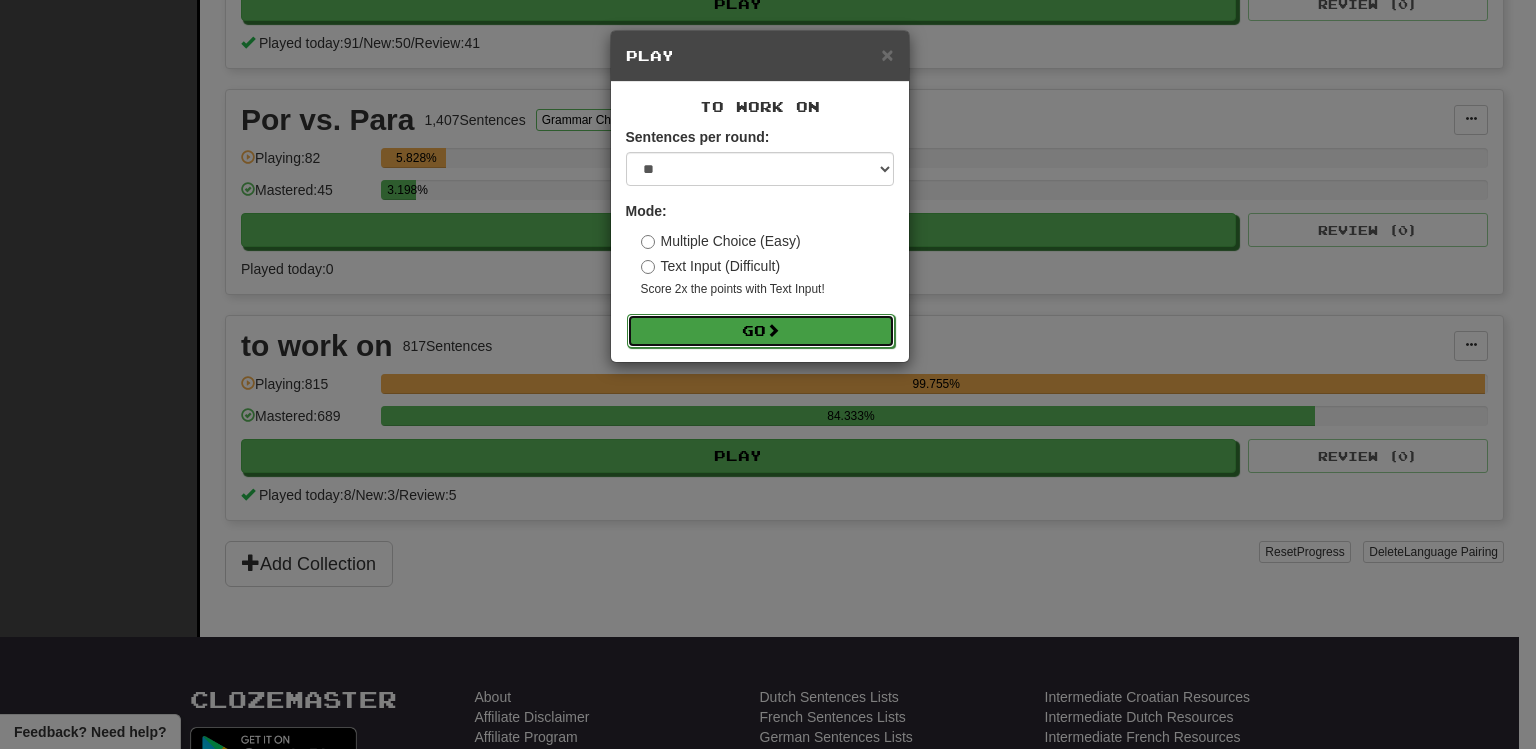 click on "Go" at bounding box center (761, 331) 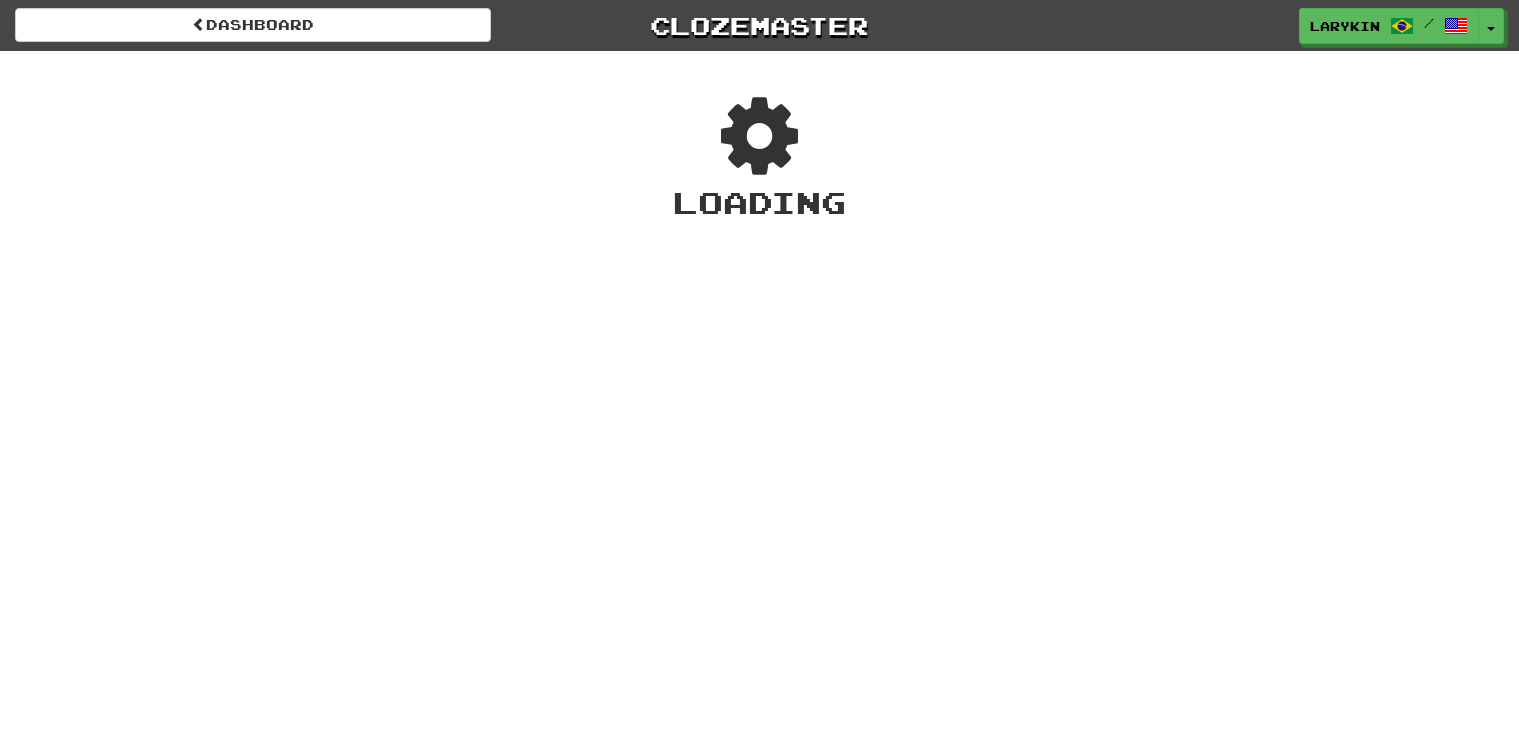 scroll, scrollTop: 0, scrollLeft: 0, axis: both 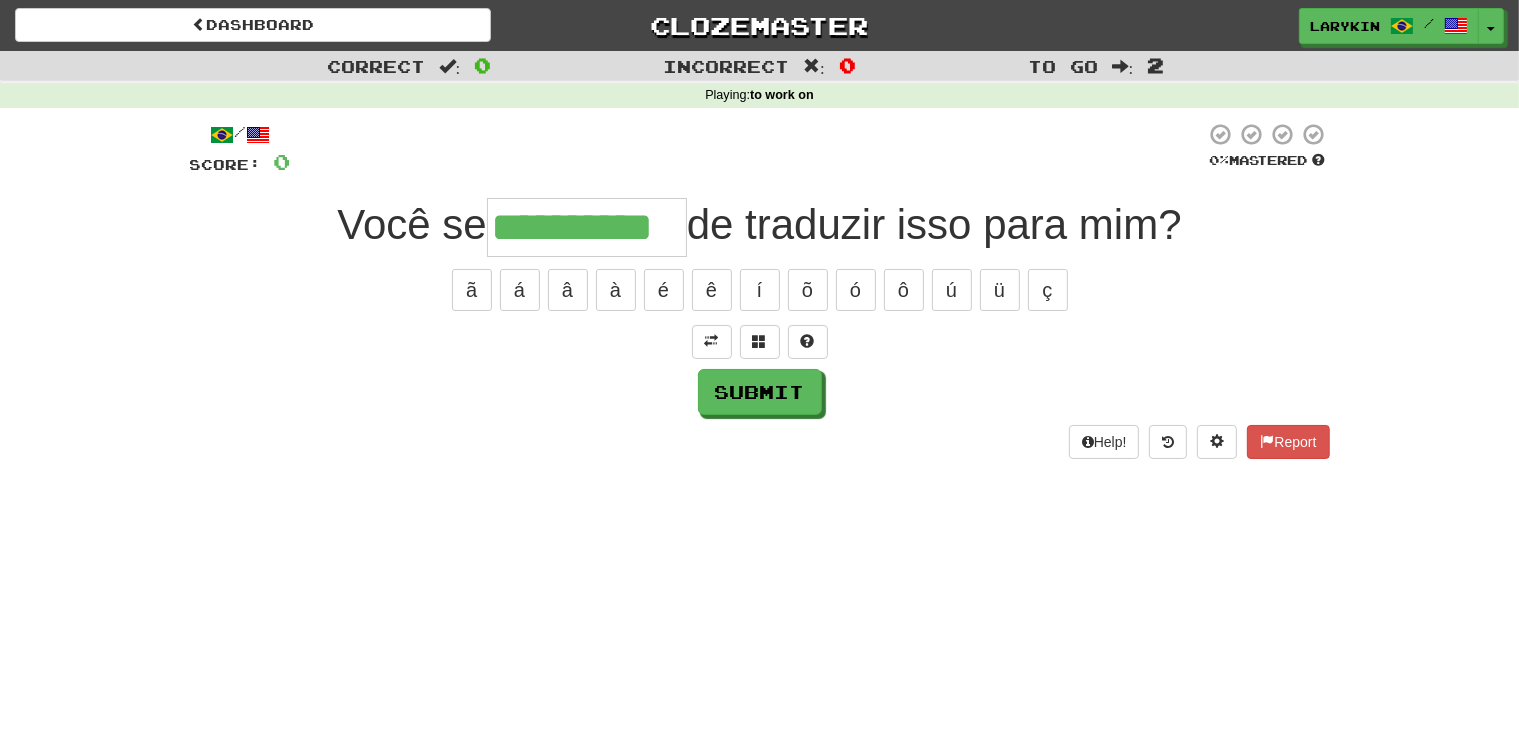 type on "**********" 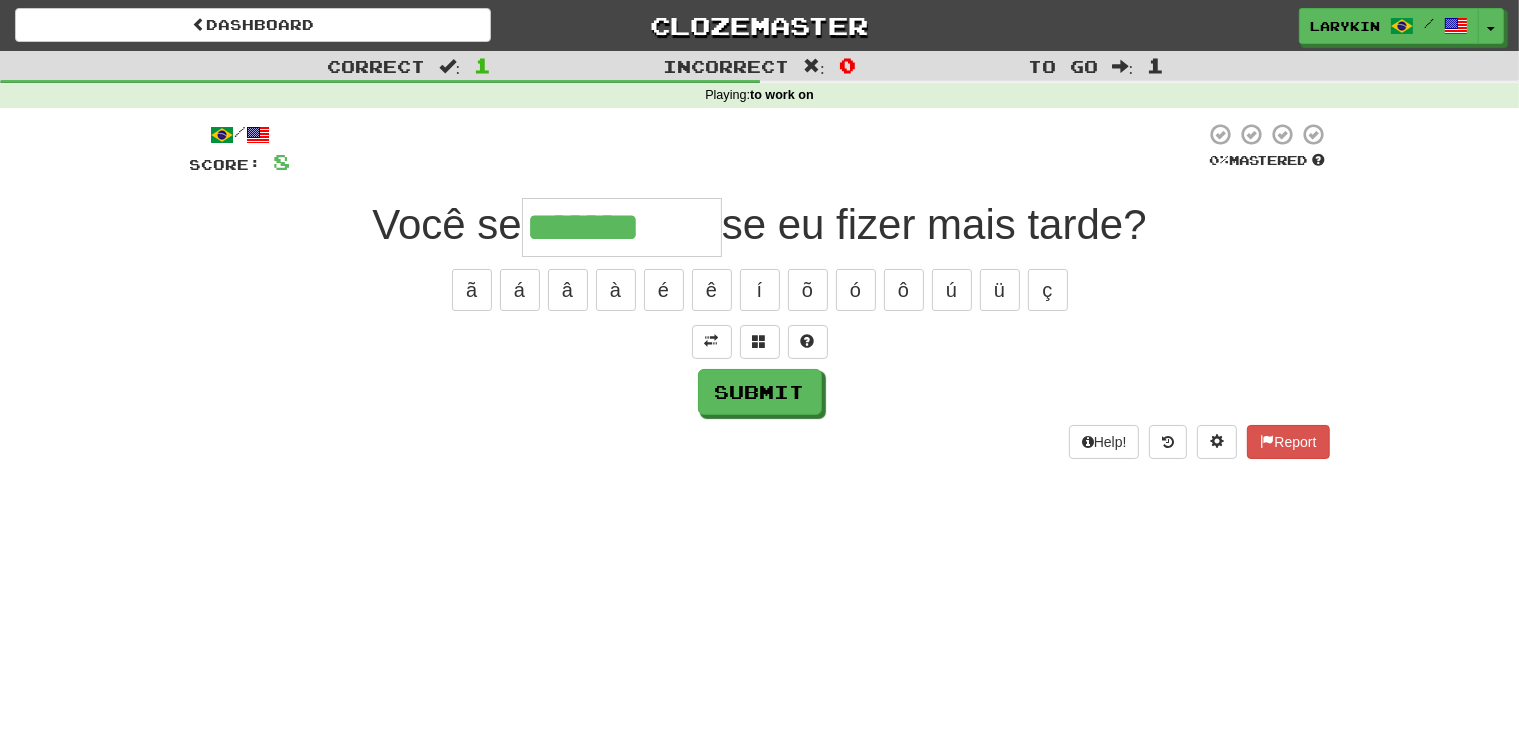 type on "*******" 